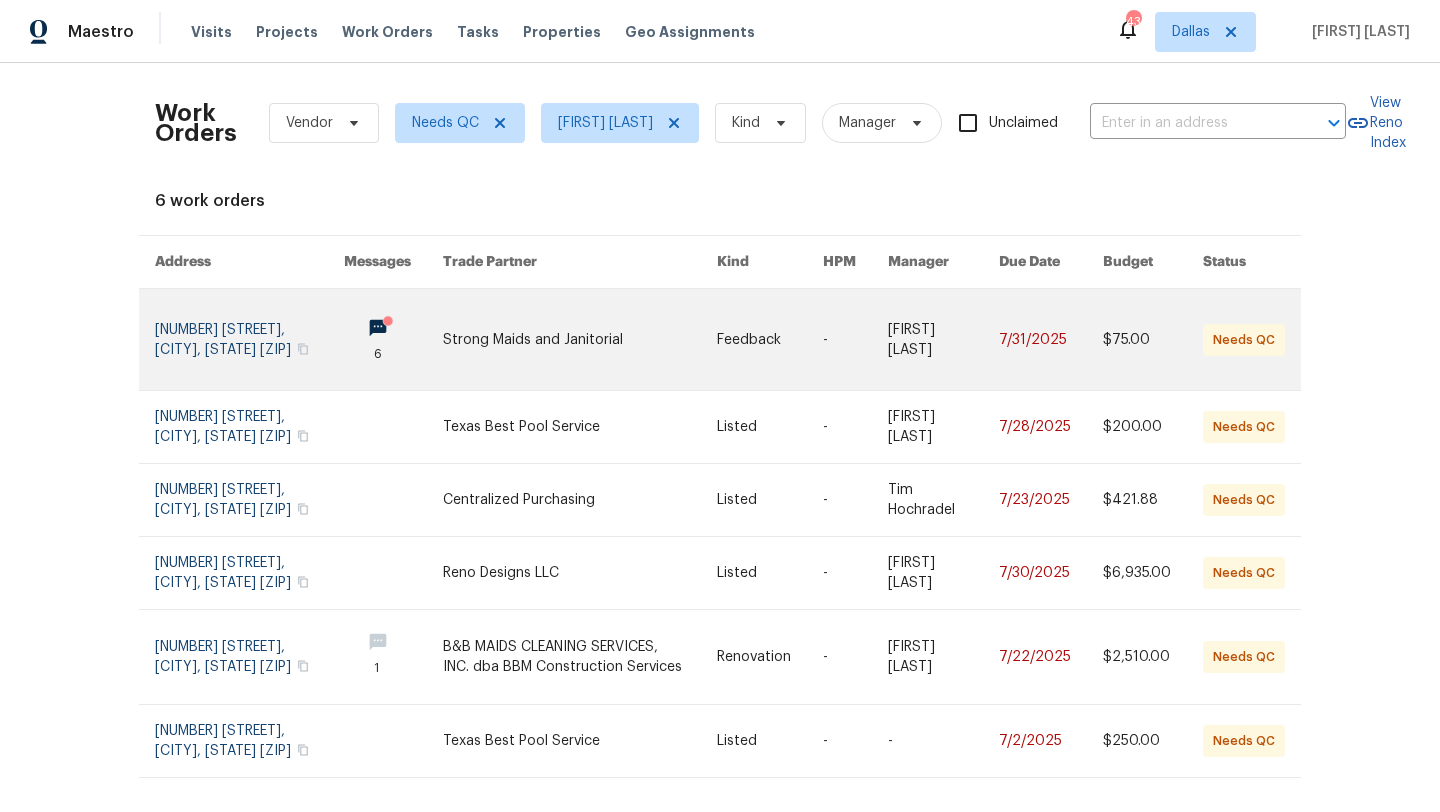 scroll, scrollTop: 0, scrollLeft: 0, axis: both 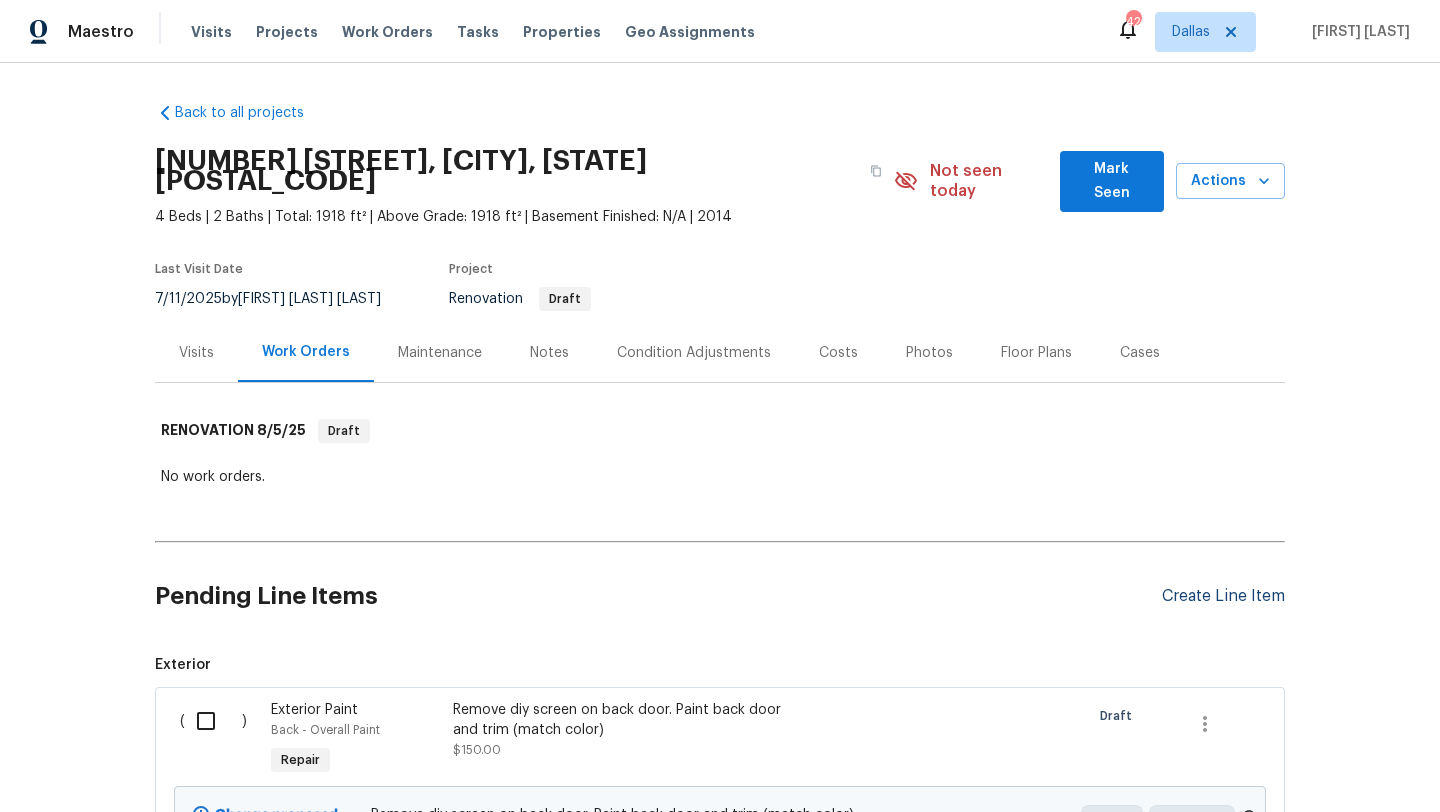 click on "Create Line Item" at bounding box center [1223, 596] 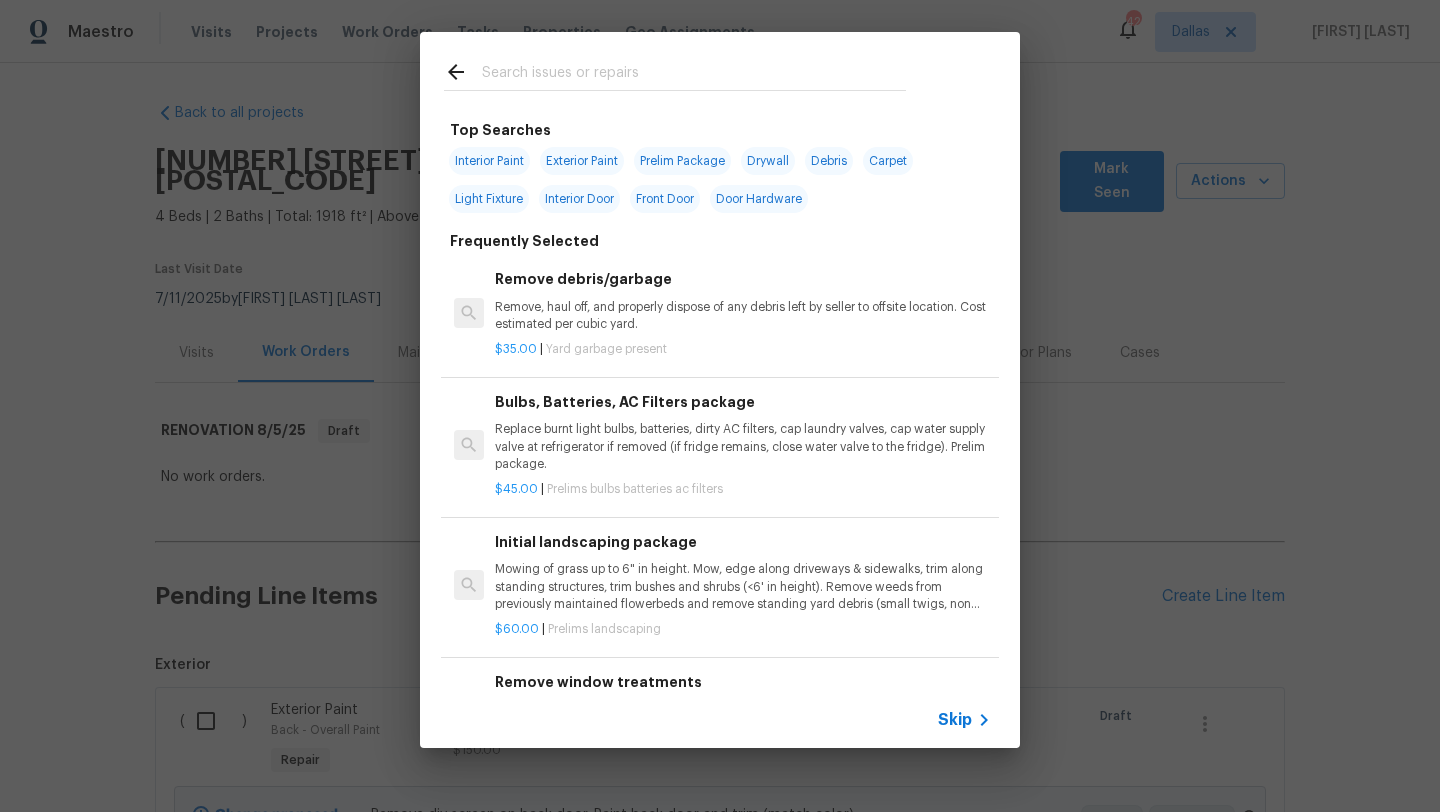 click at bounding box center [694, 75] 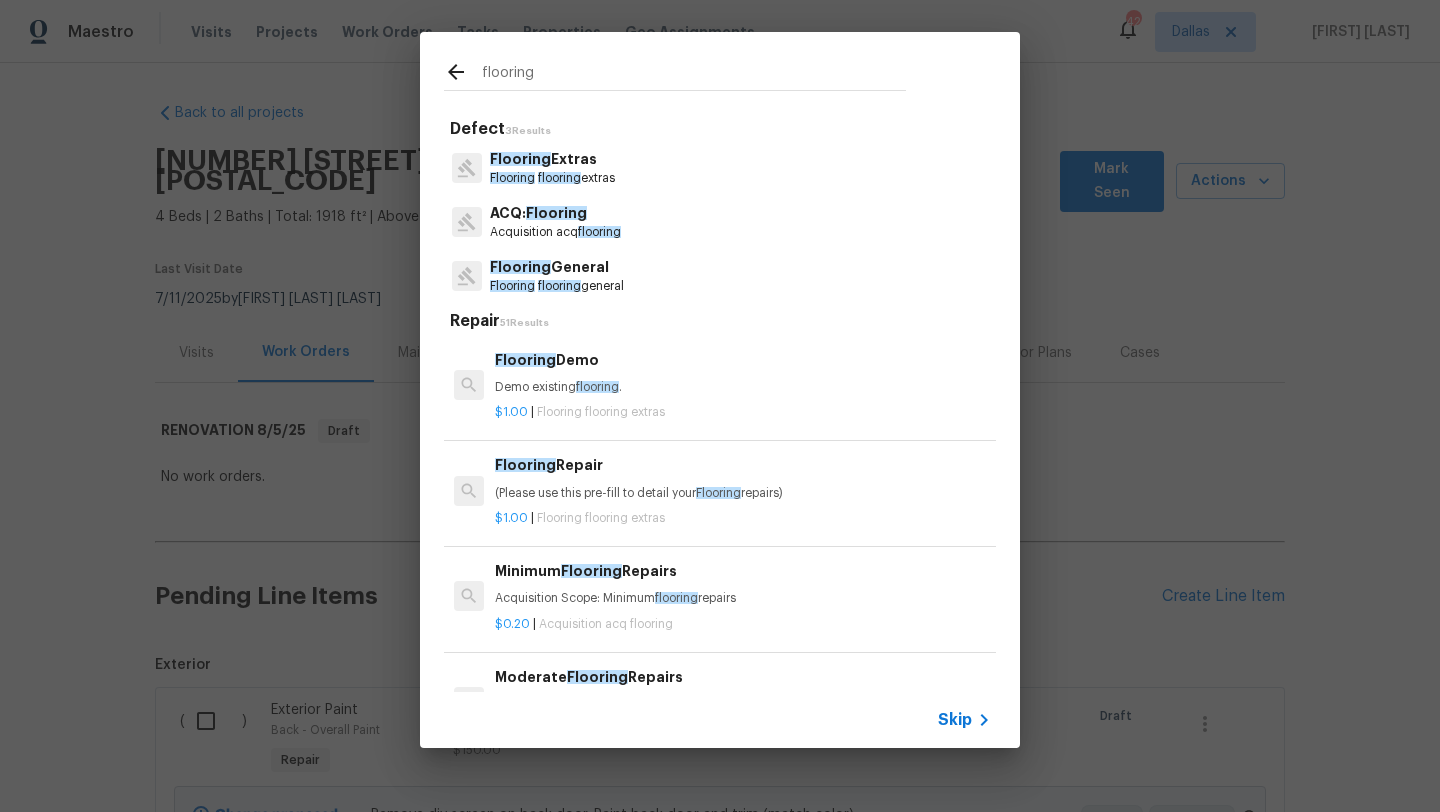 type on "flooring" 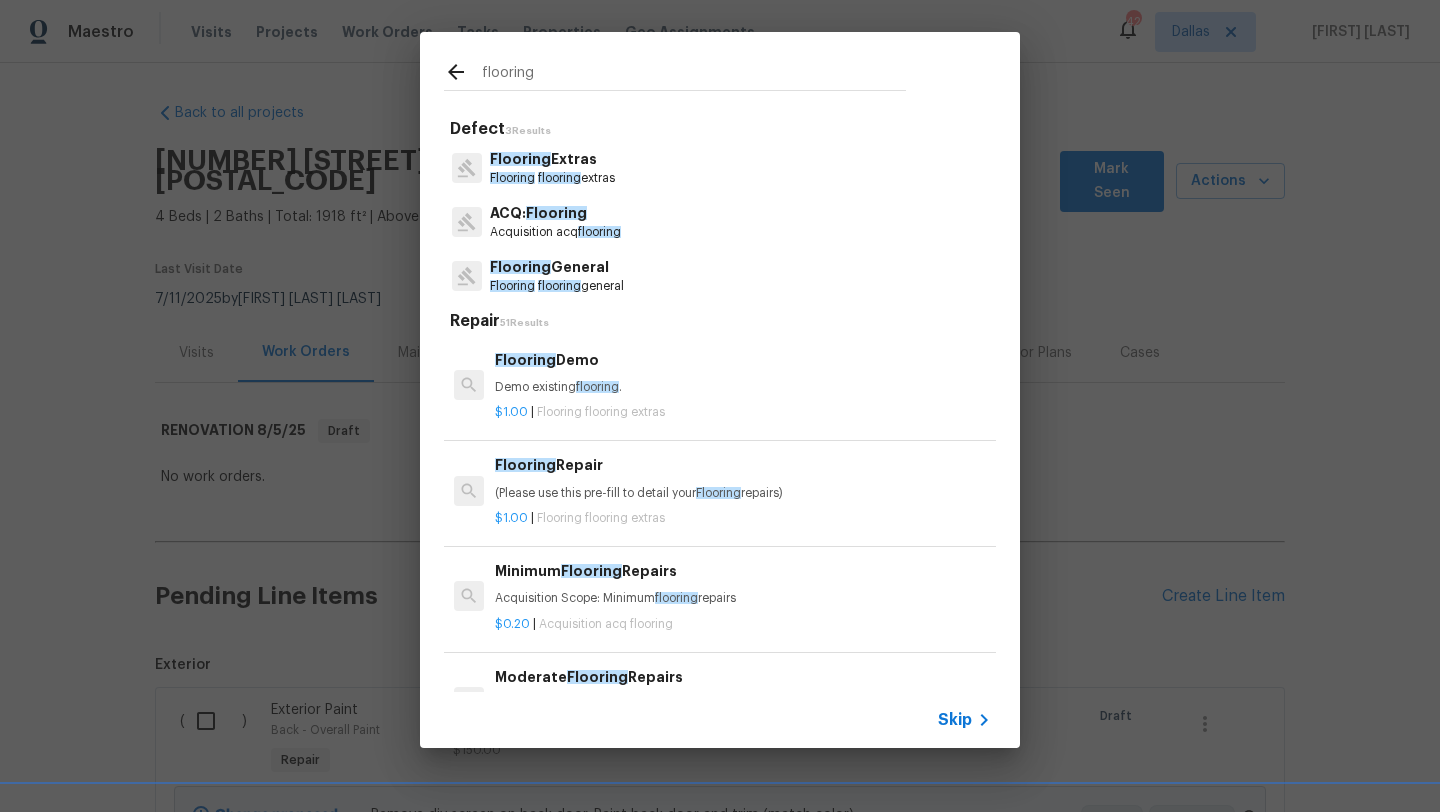 click on "Flooring" at bounding box center (556, 213) 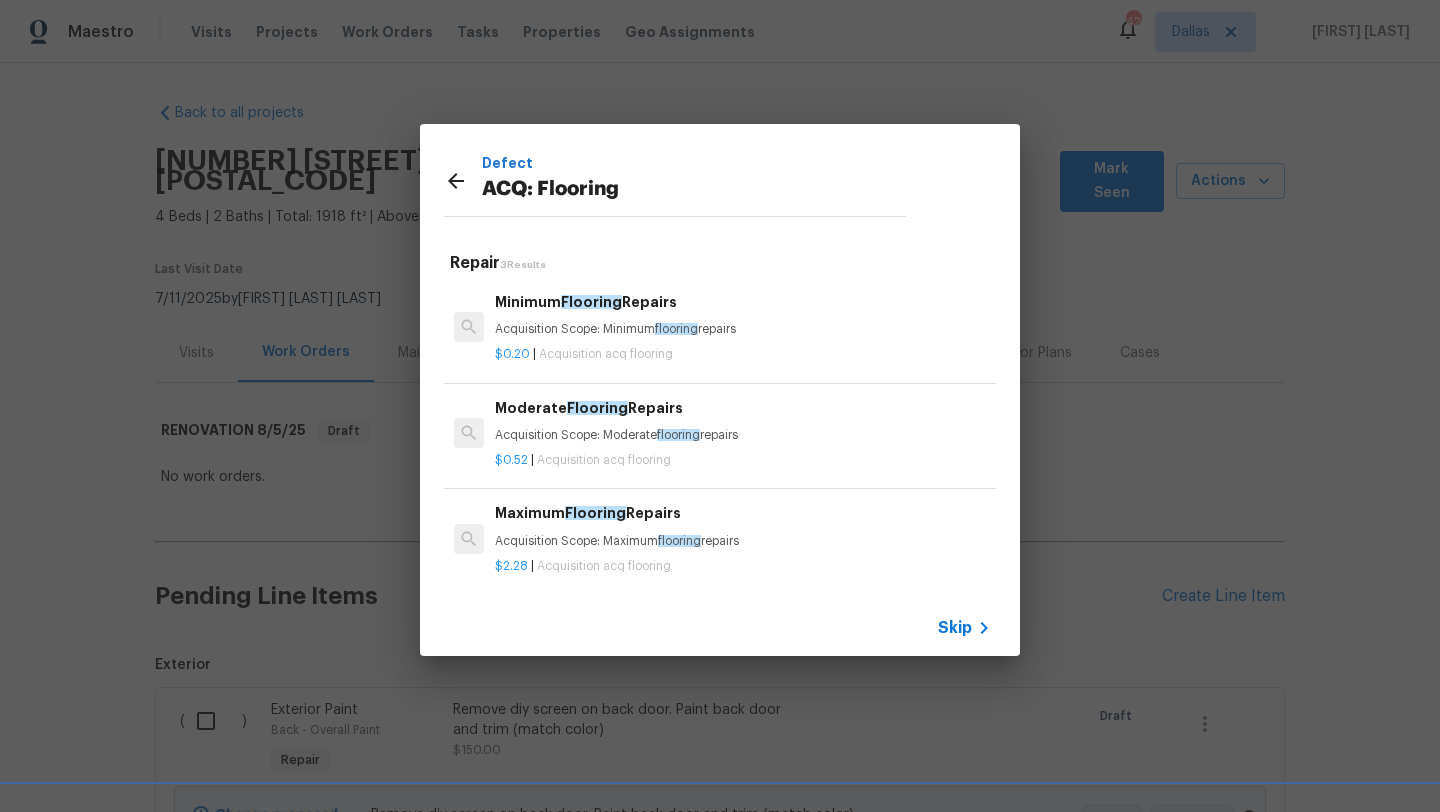 click 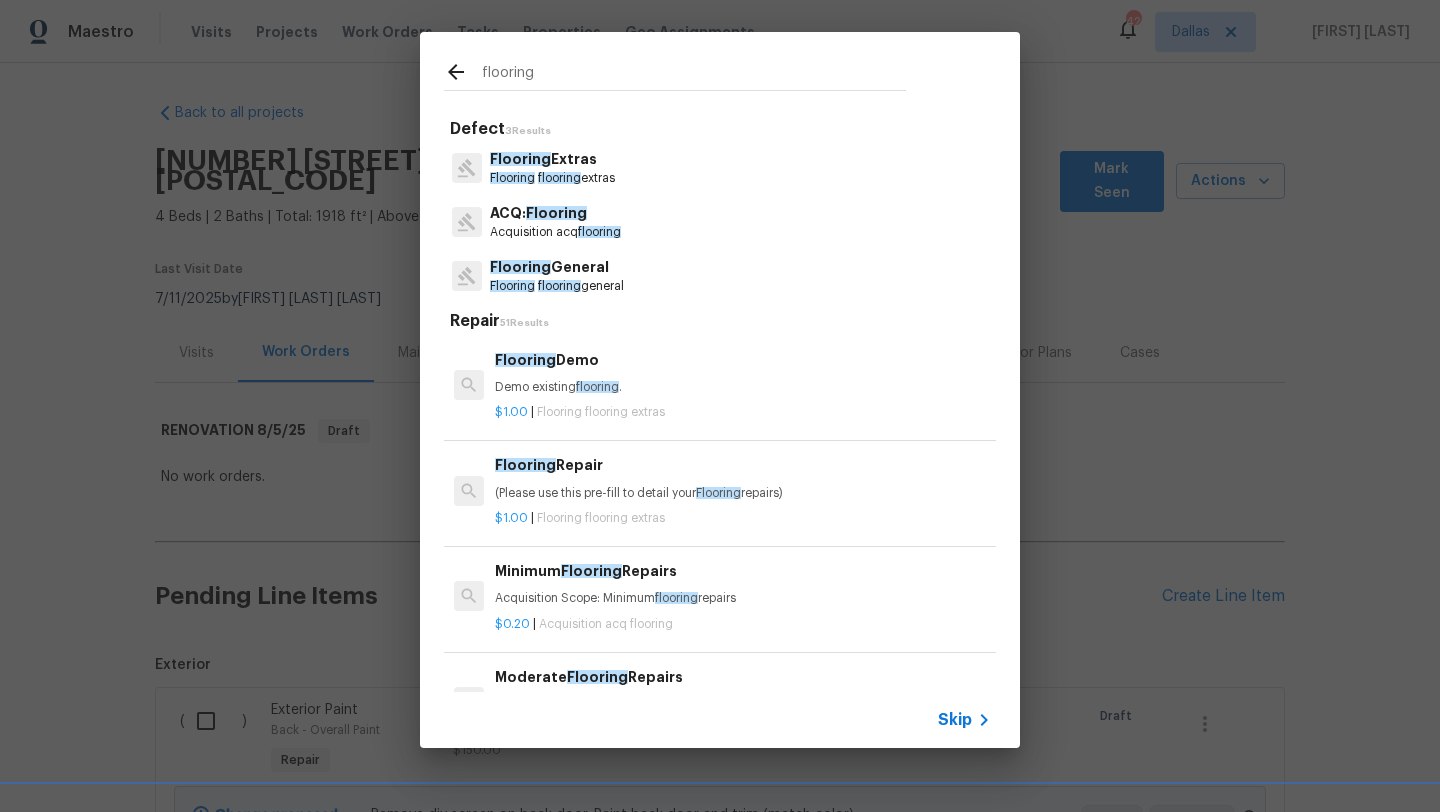 click on "Flooring  General" at bounding box center [557, 267] 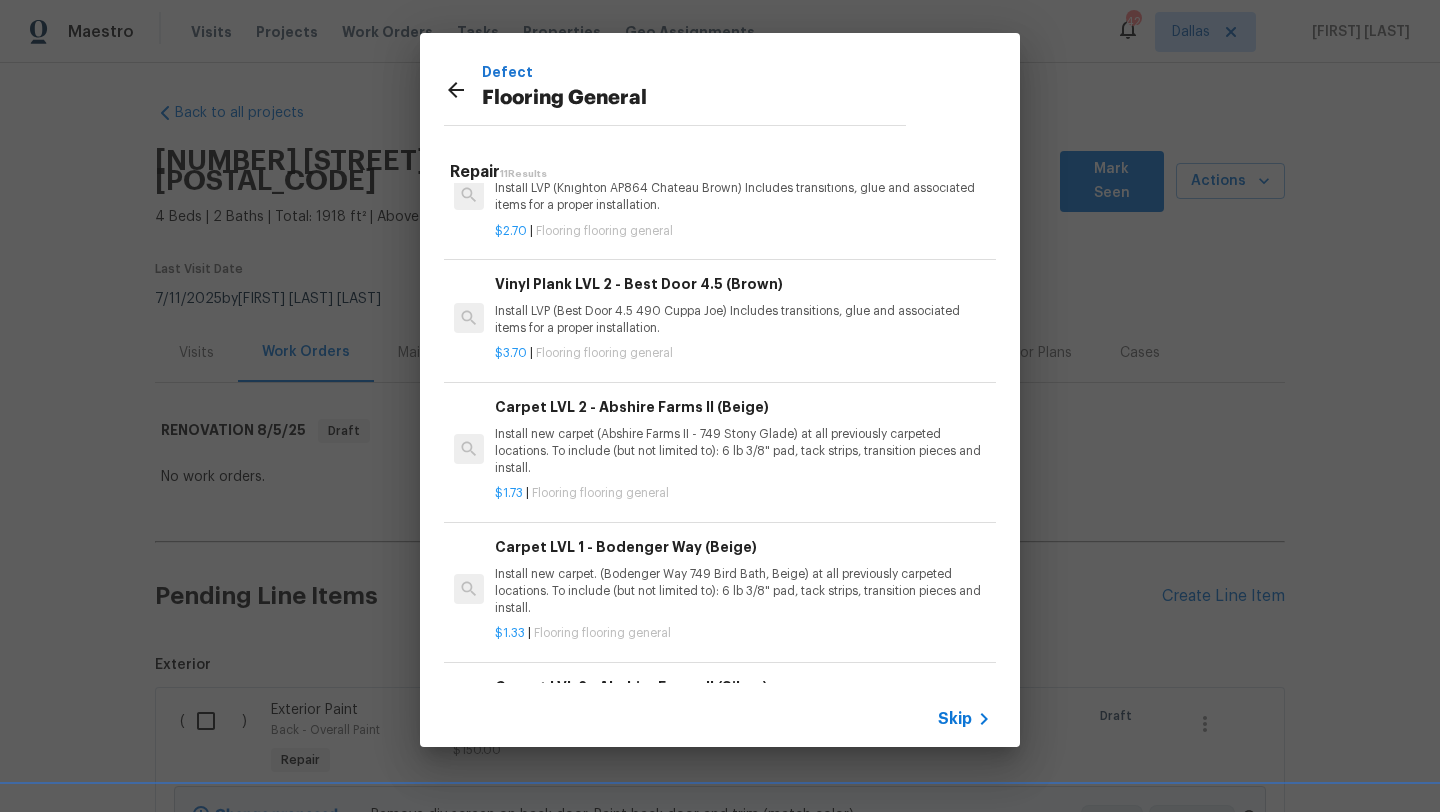 scroll, scrollTop: 555, scrollLeft: 0, axis: vertical 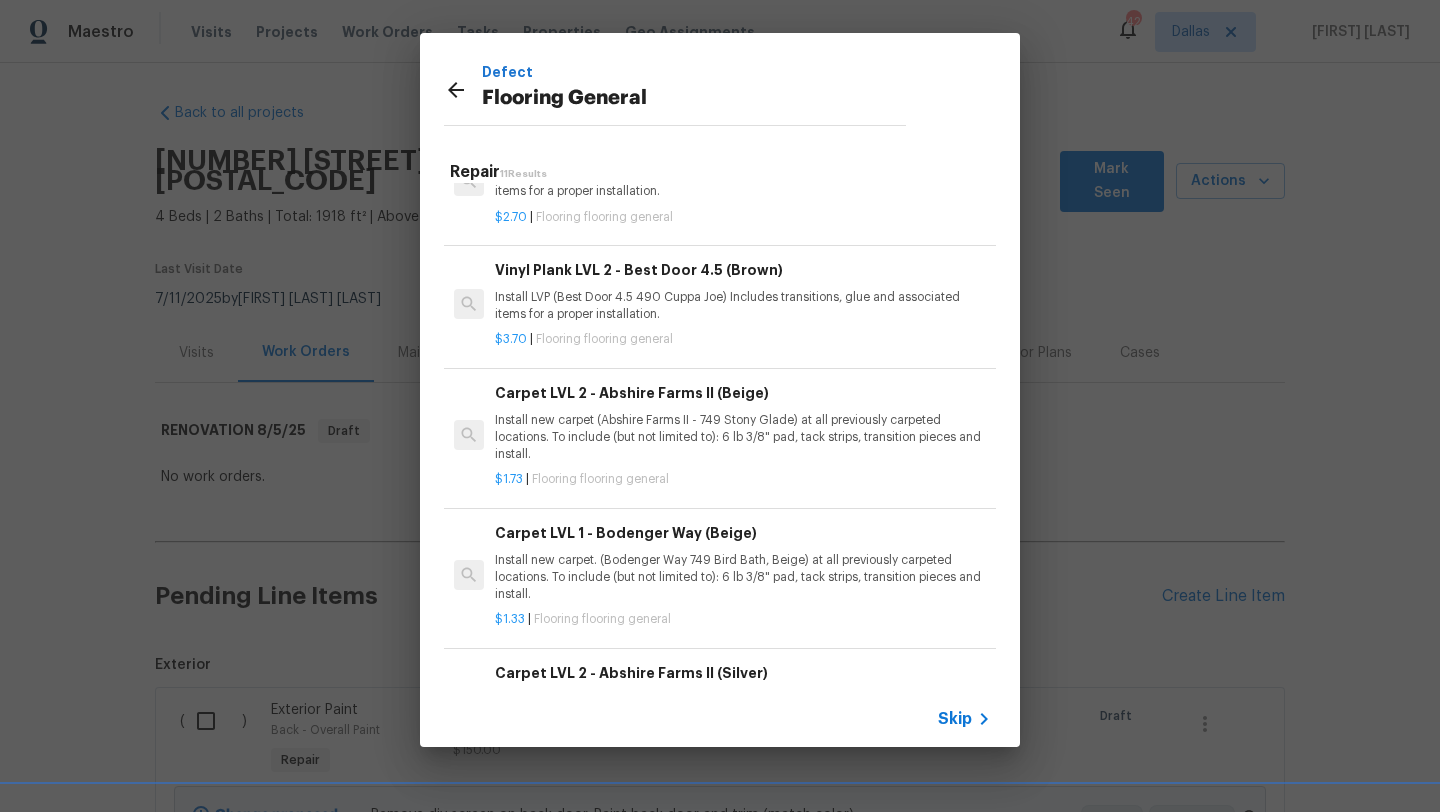 click on "Install new carpet. (Bodenger Way 749 Bird Bath, Beige) at all previously carpeted locations. To include (but not limited to): 6 lb 3/8" pad, tack strips, transition pieces and install." at bounding box center (743, 577) 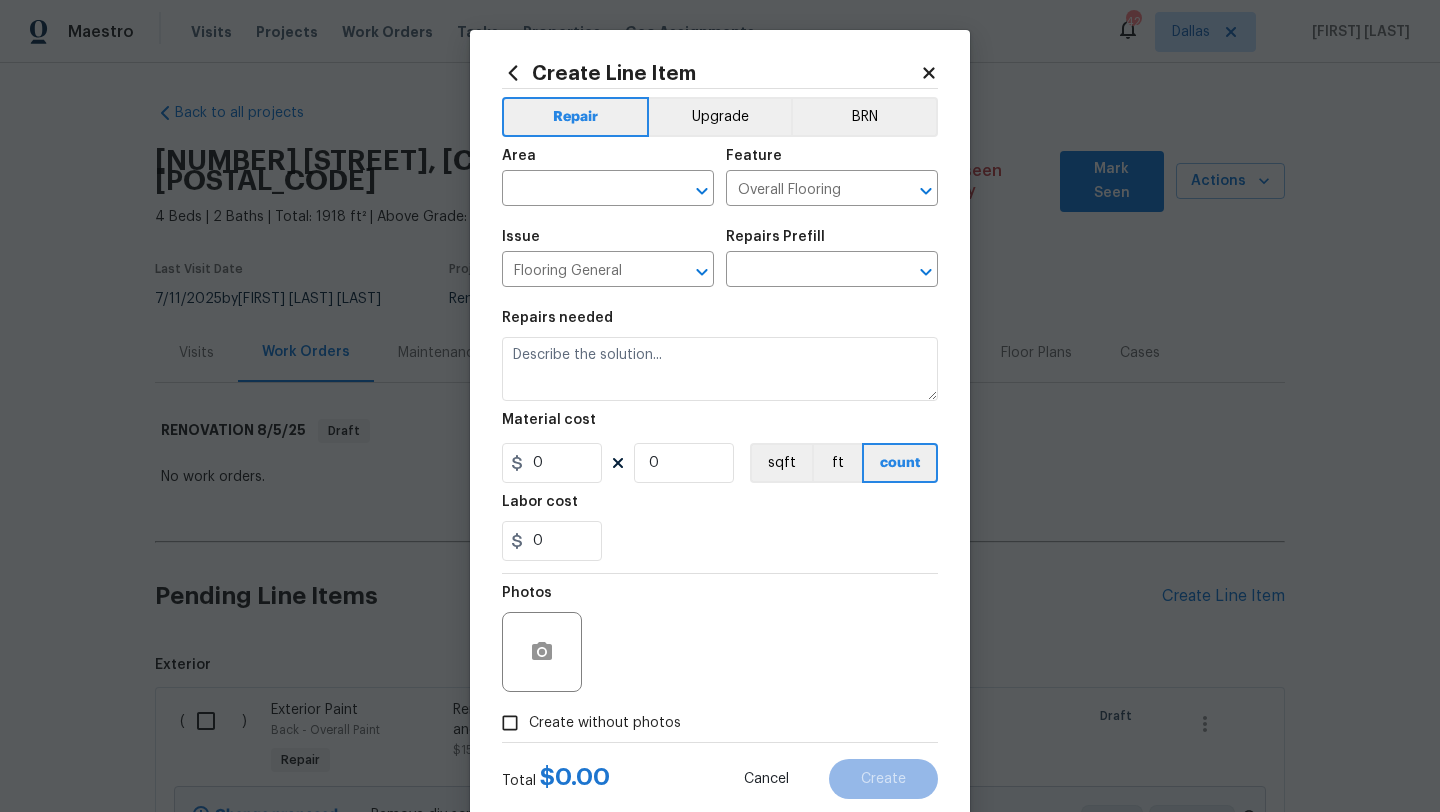 type on "Carpet LVL 1 - Bodenger Way (Beige) $1.33" 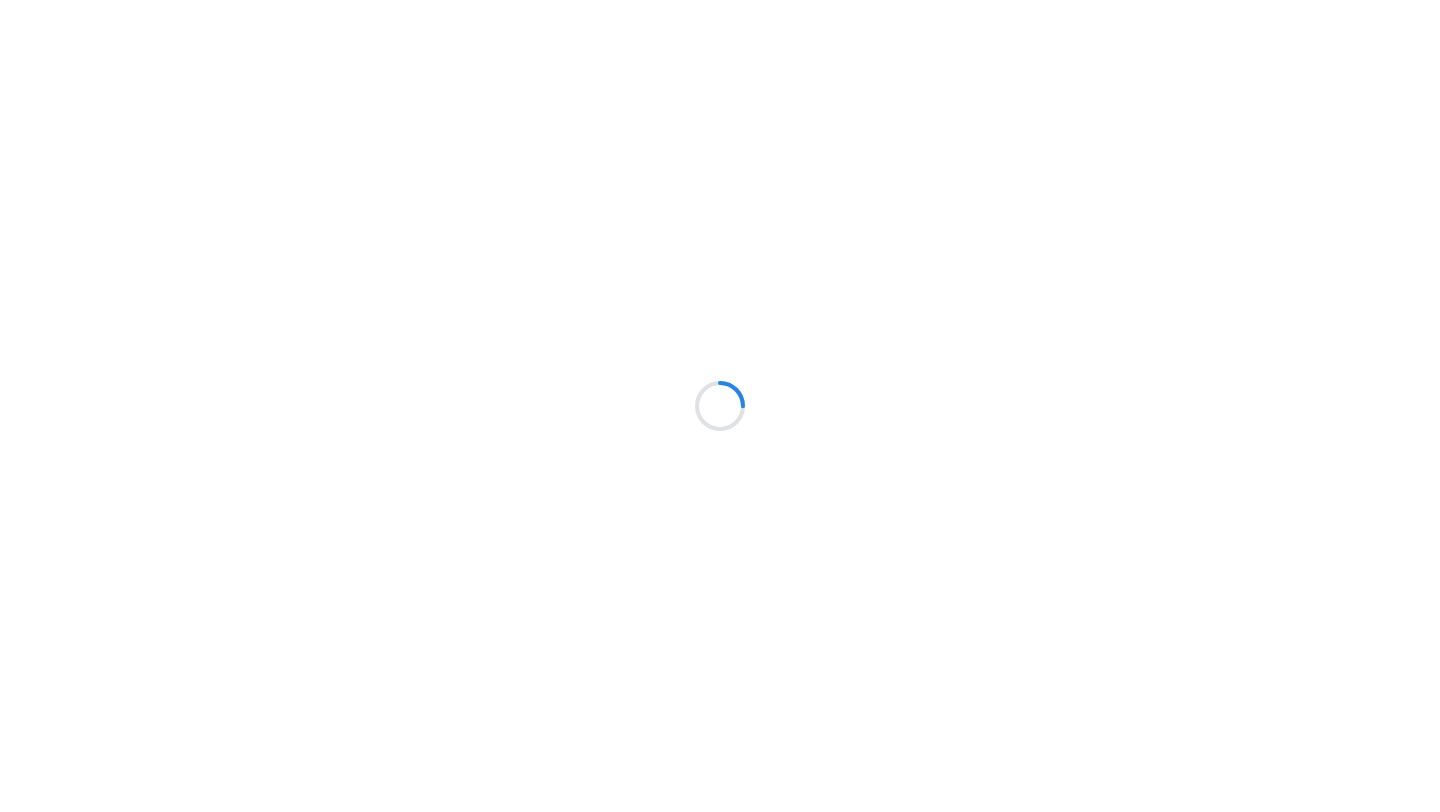 scroll, scrollTop: 0, scrollLeft: 0, axis: both 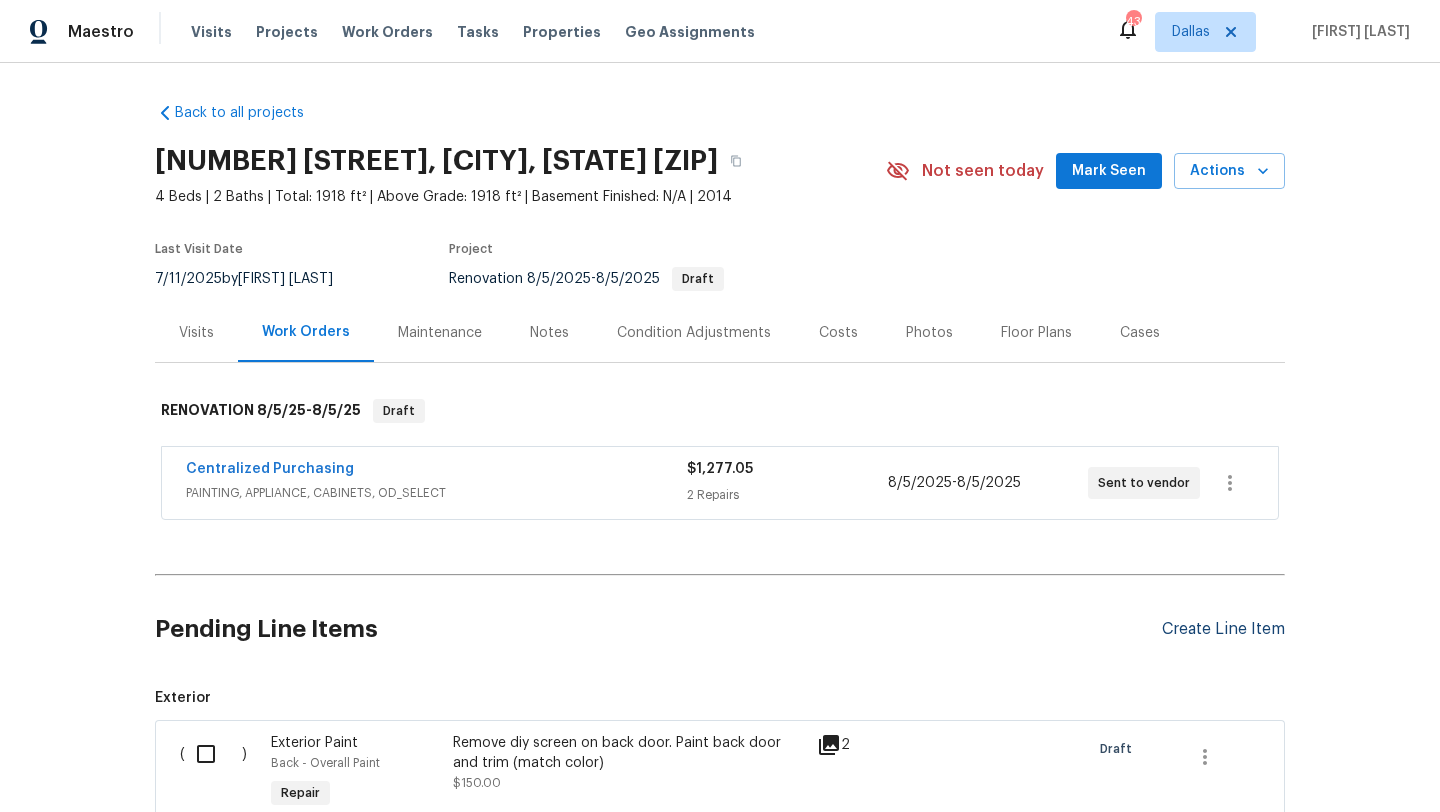 click on "Create Line Item" at bounding box center (1223, 629) 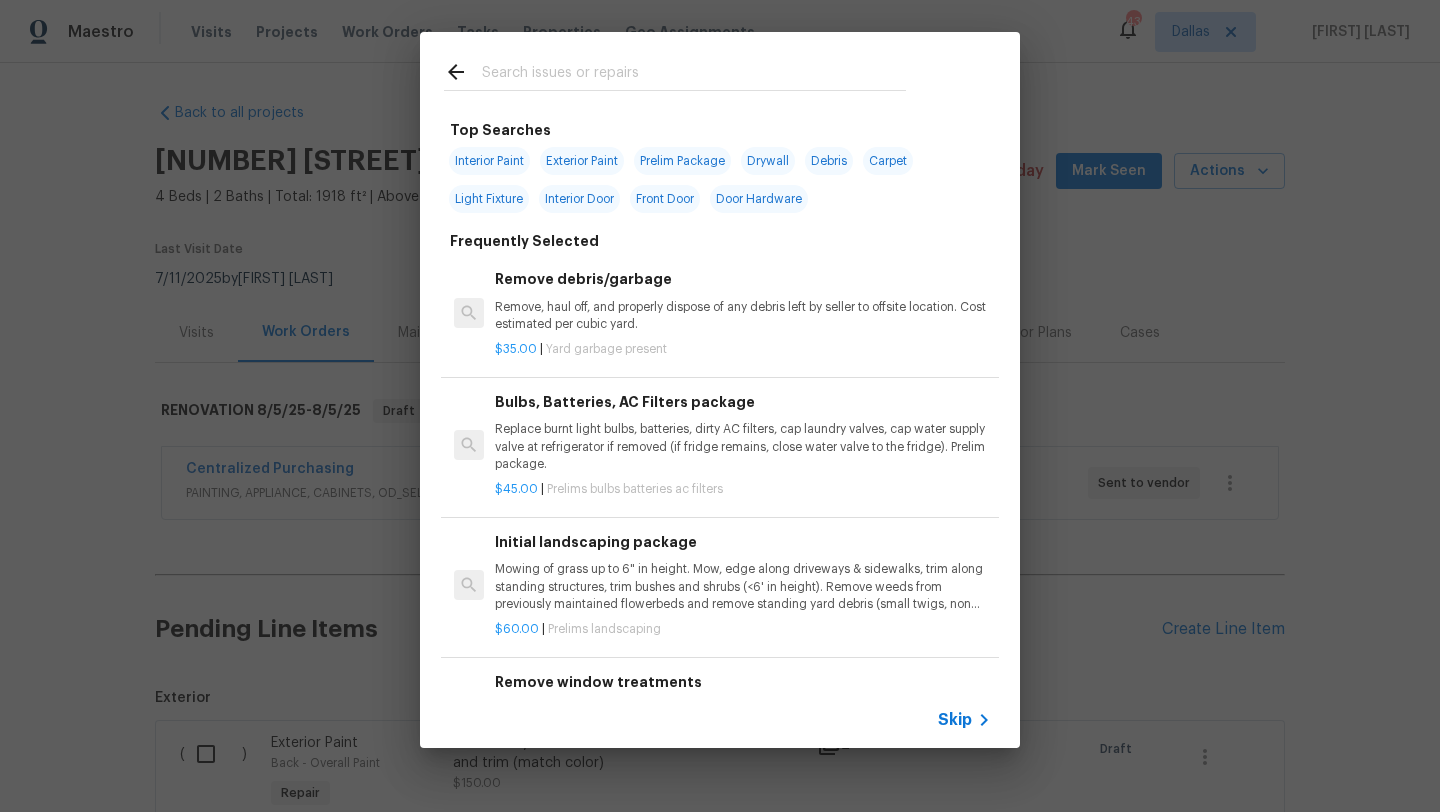 click at bounding box center [694, 75] 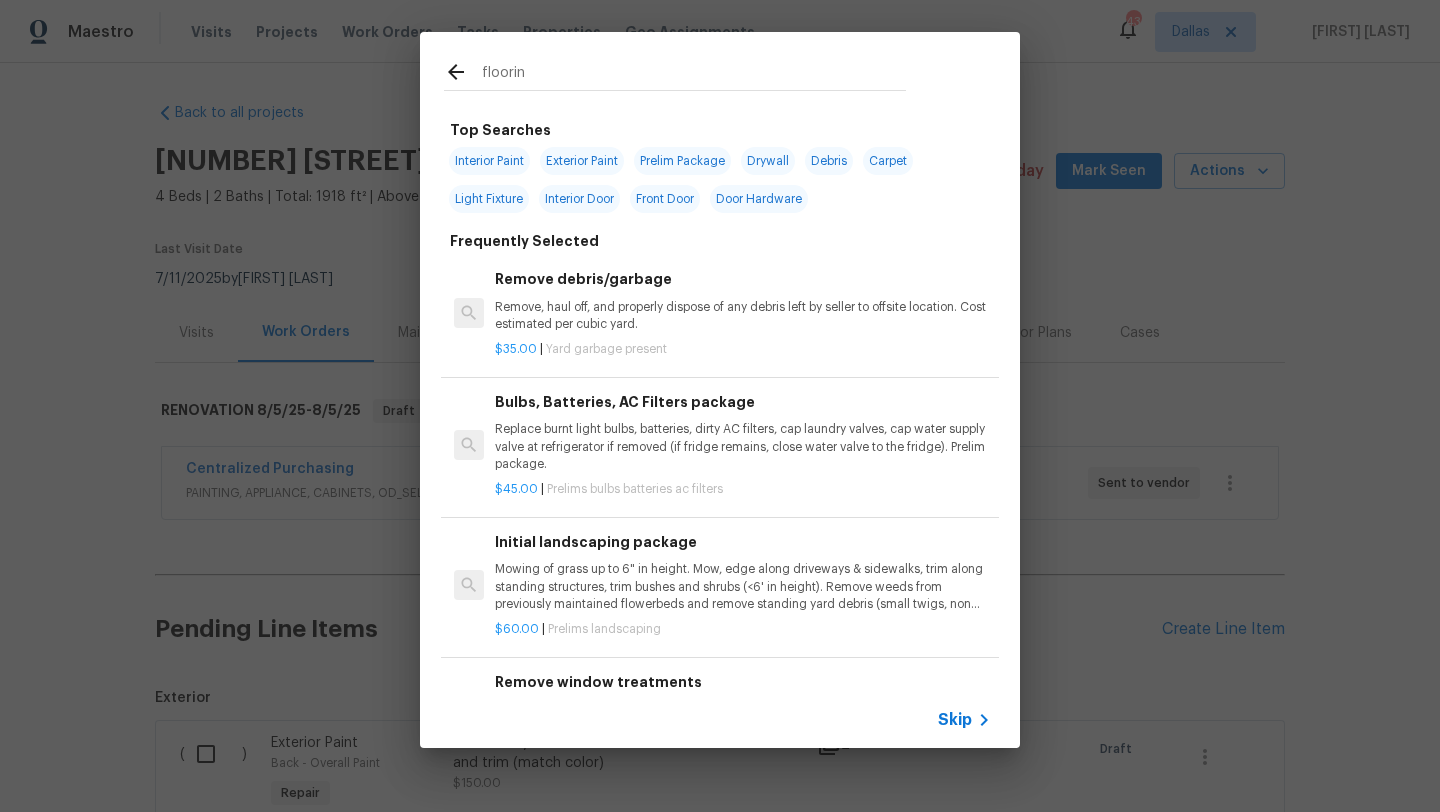 type on "flooring" 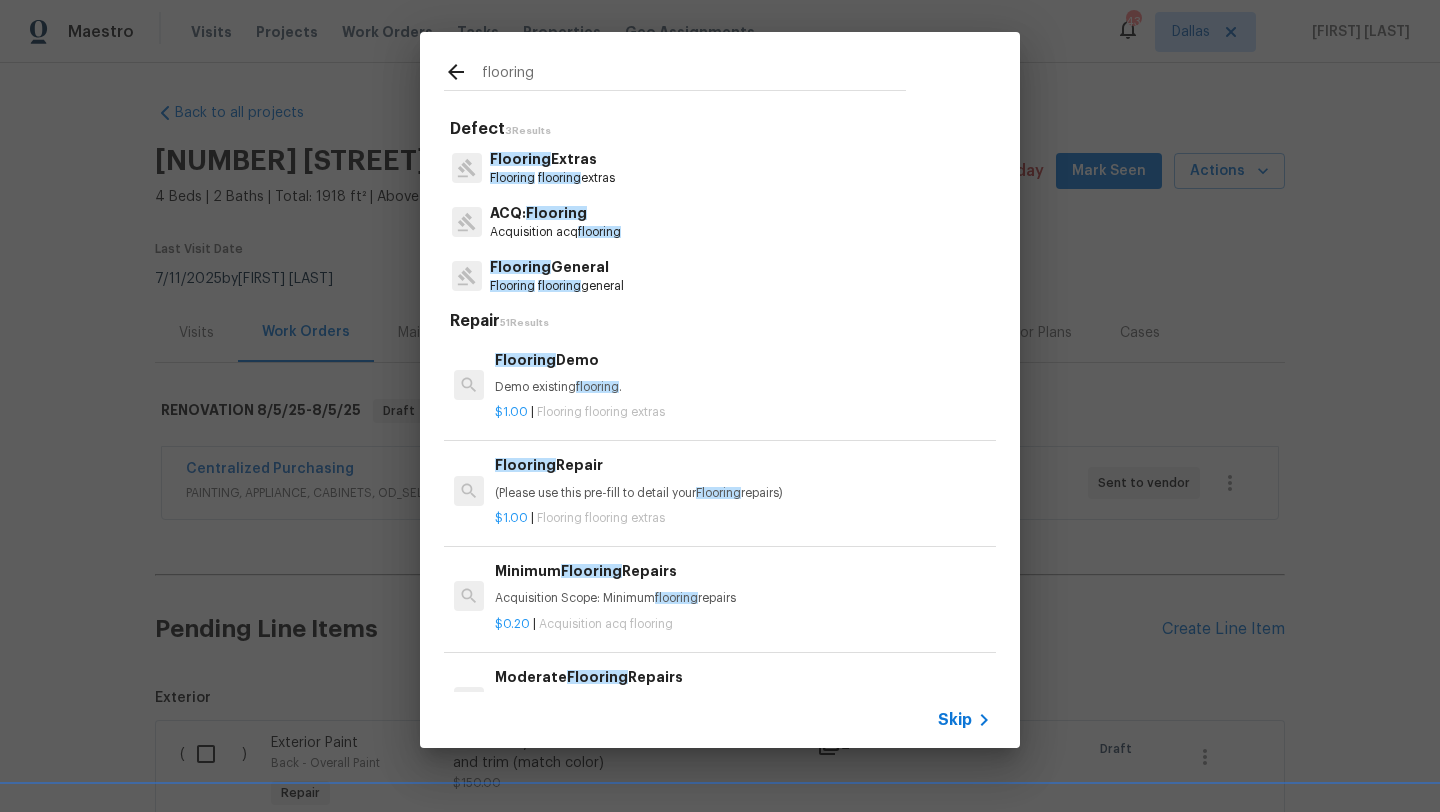 click on "Flooring  General" at bounding box center (557, 267) 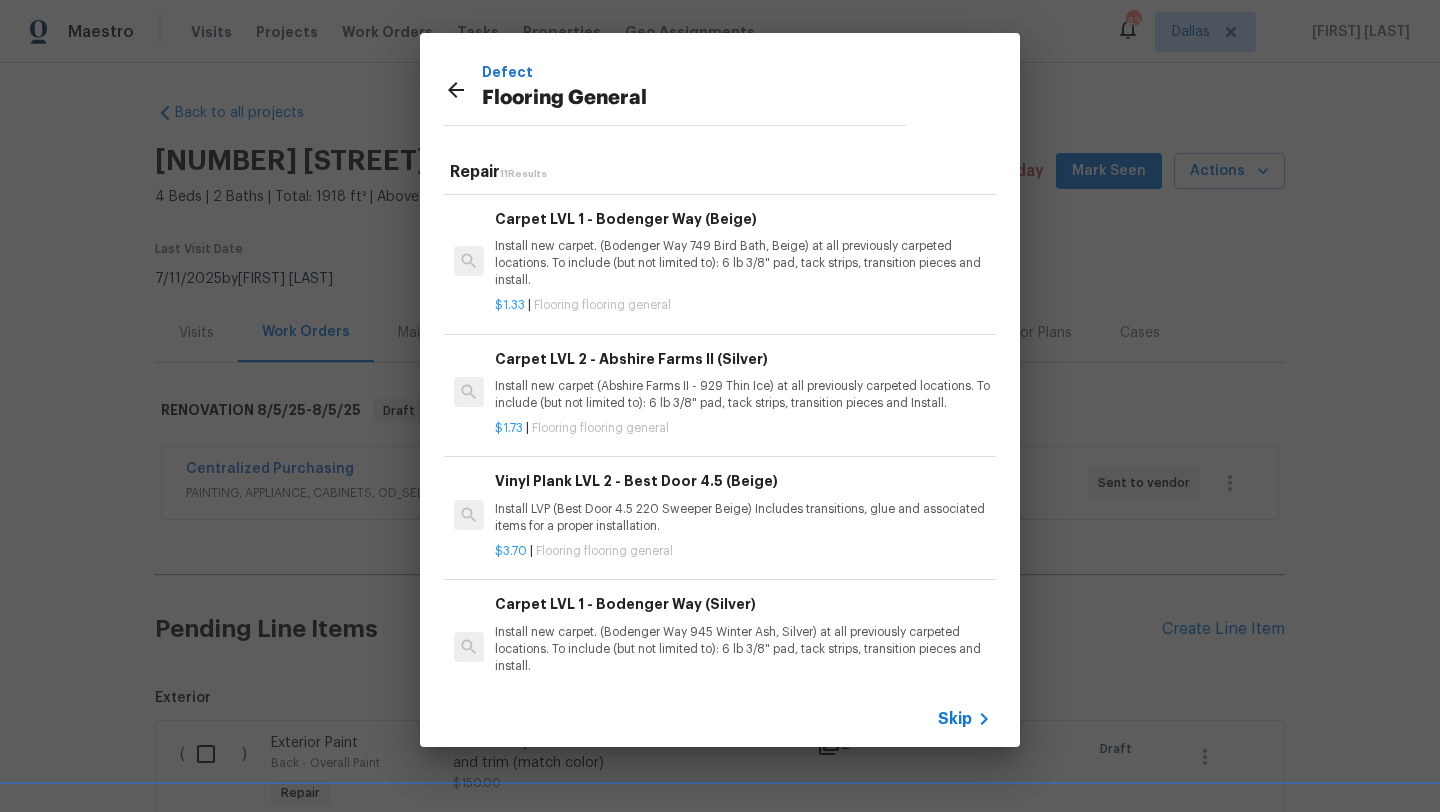 scroll, scrollTop: 874, scrollLeft: 0, axis: vertical 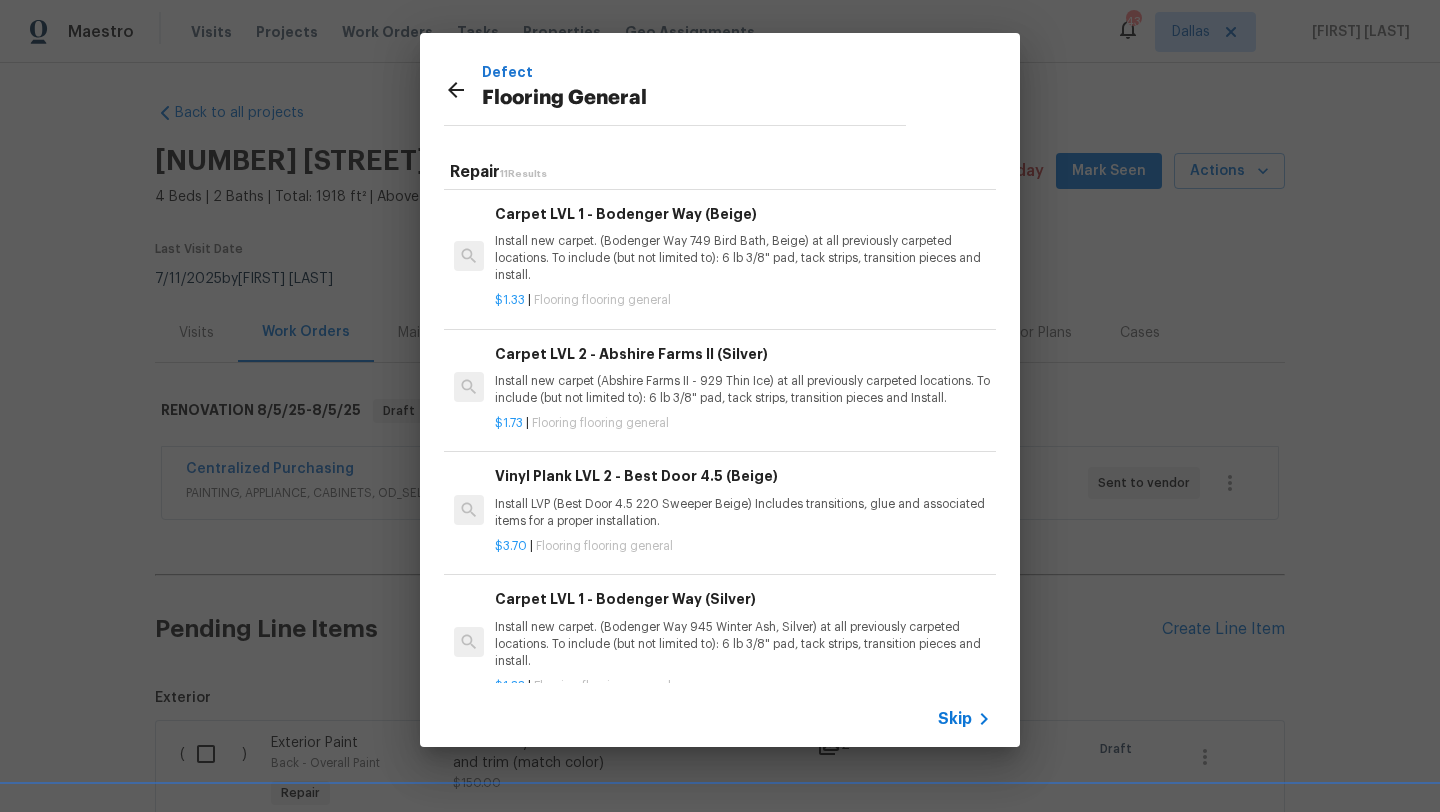 click on "Install new carpet. (Bodenger Way 749 Bird Bath, Beige) at all previously carpeted locations. To include (but not limited to): 6 lb 3/8" pad, tack strips, transition pieces and install." at bounding box center (743, 258) 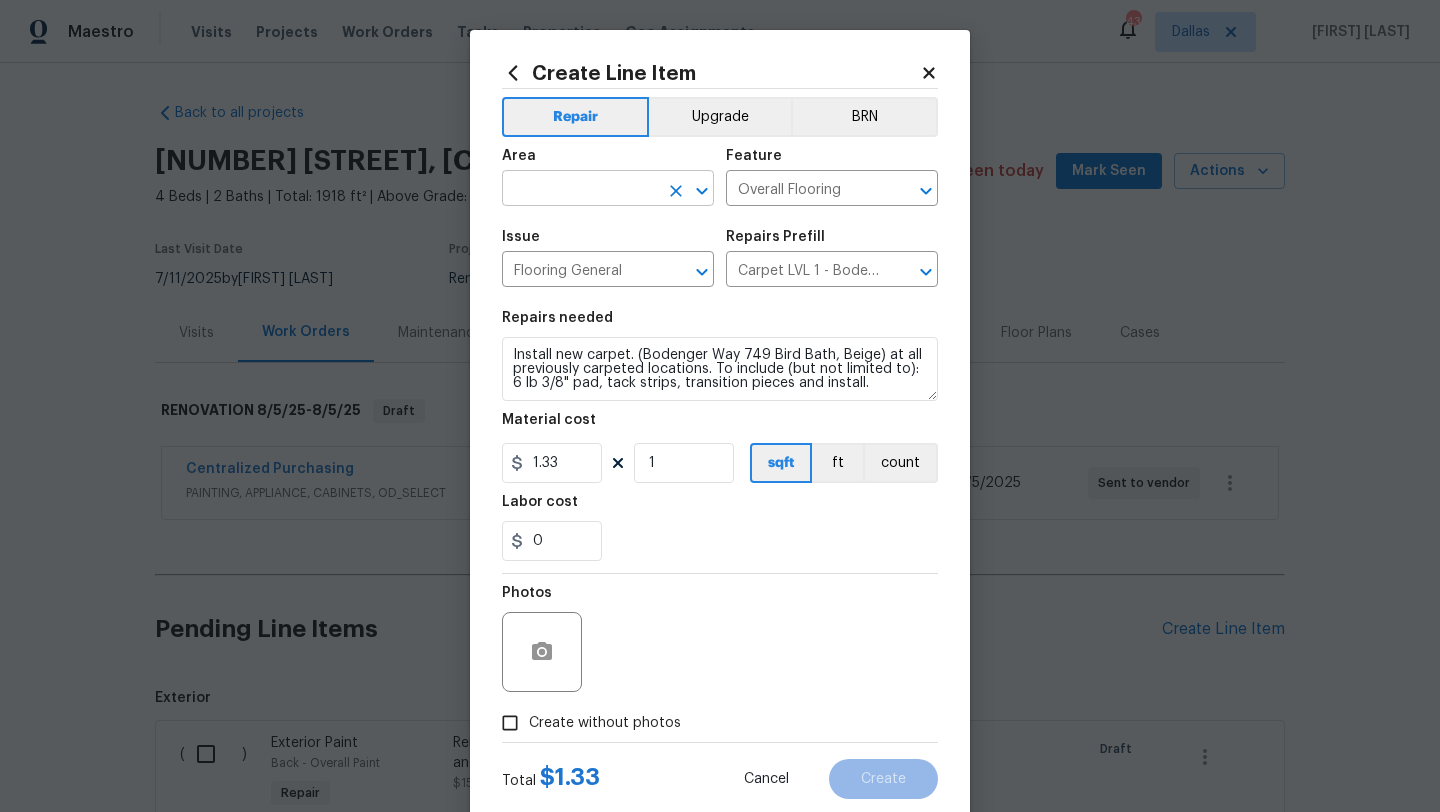 click at bounding box center (580, 190) 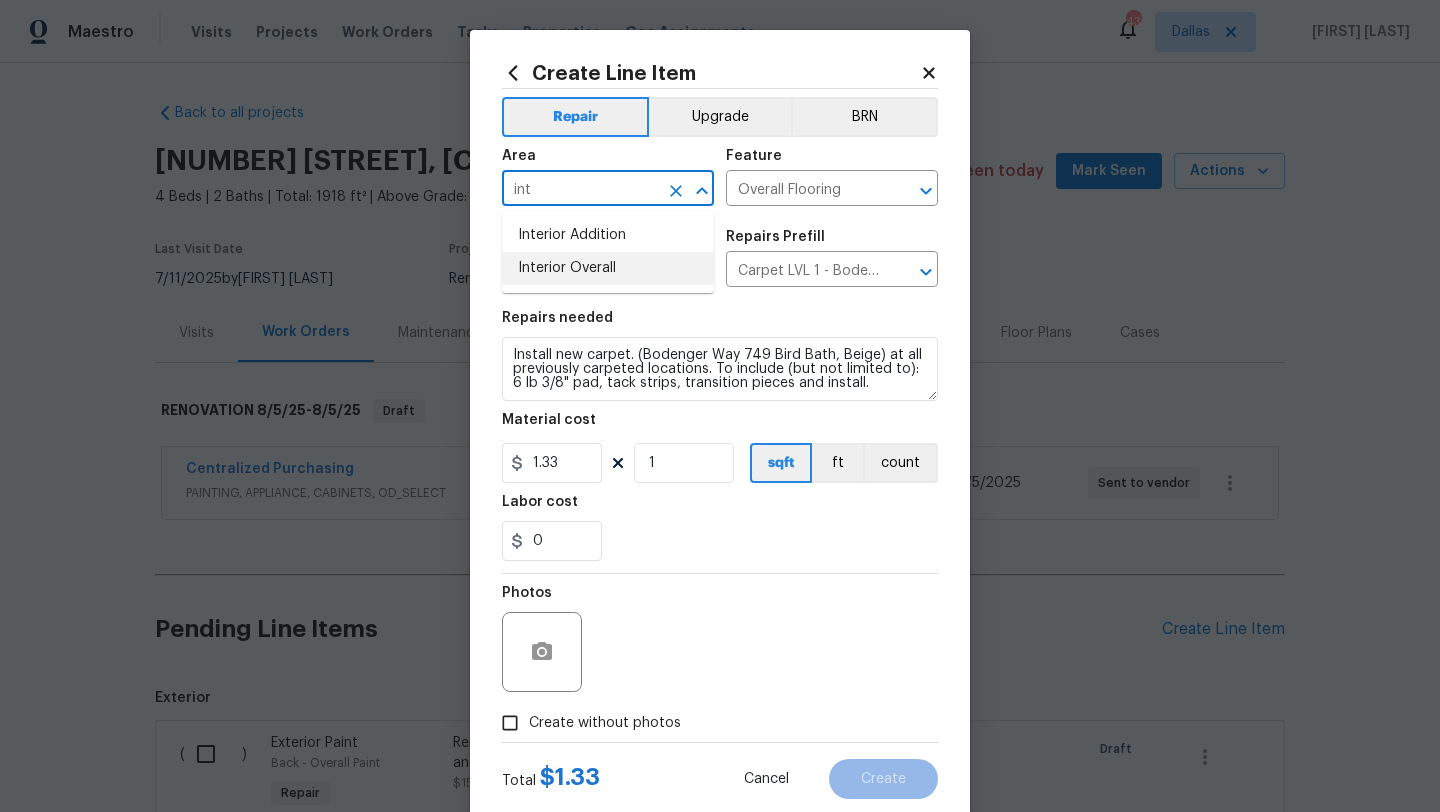click on "Interior Overall" at bounding box center (608, 268) 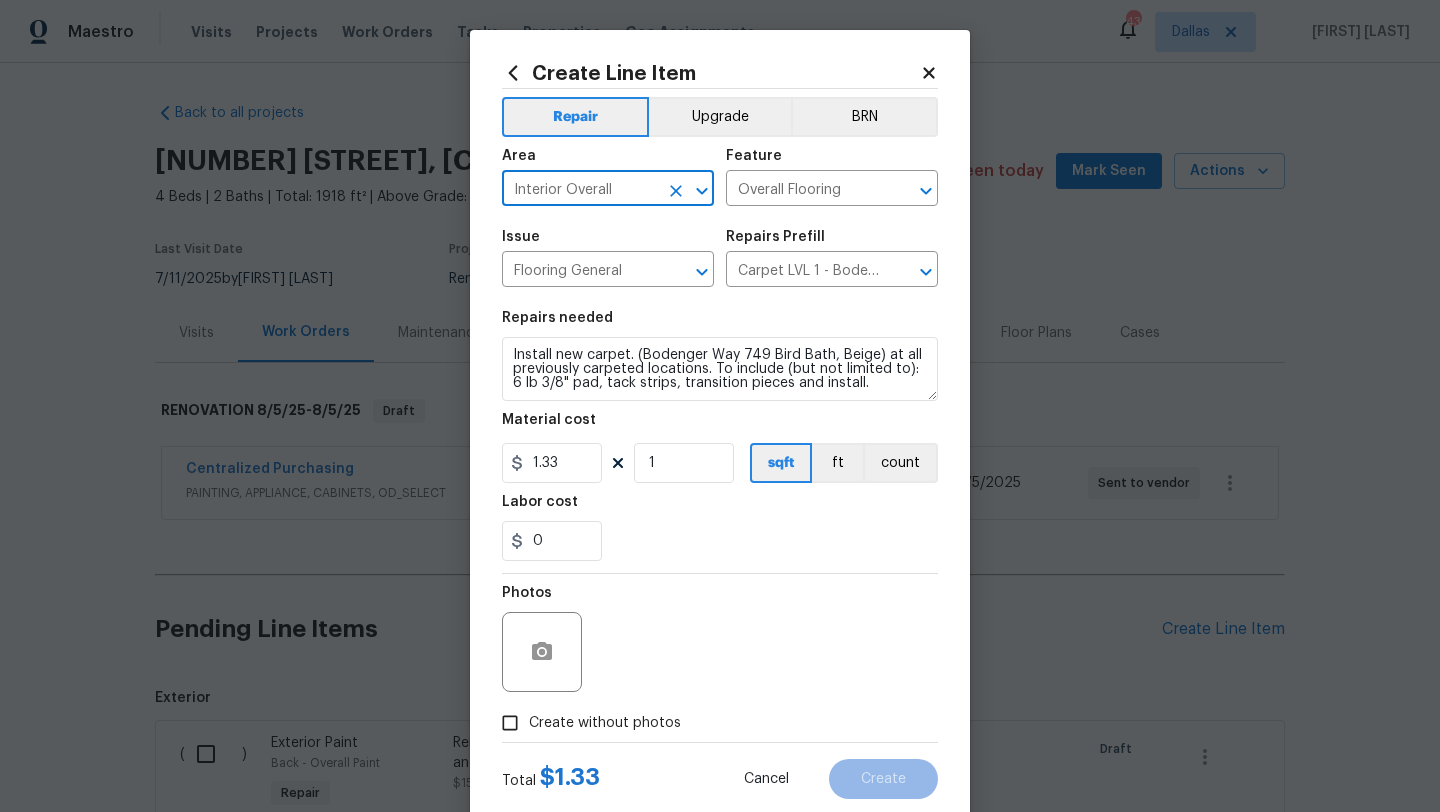 type on "Interior Overall" 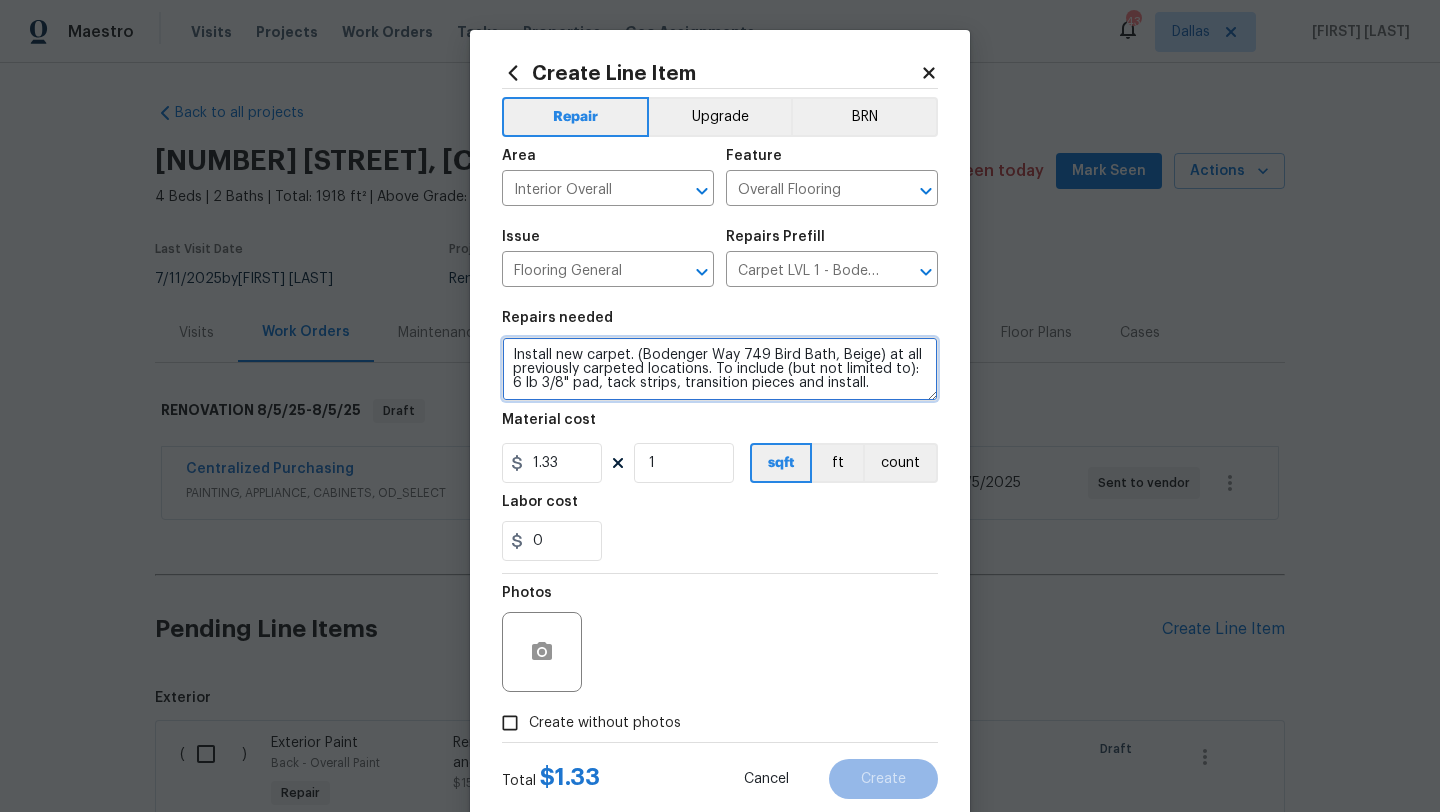 drag, startPoint x: 860, startPoint y: 387, endPoint x: 489, endPoint y: 332, distance: 375.05466 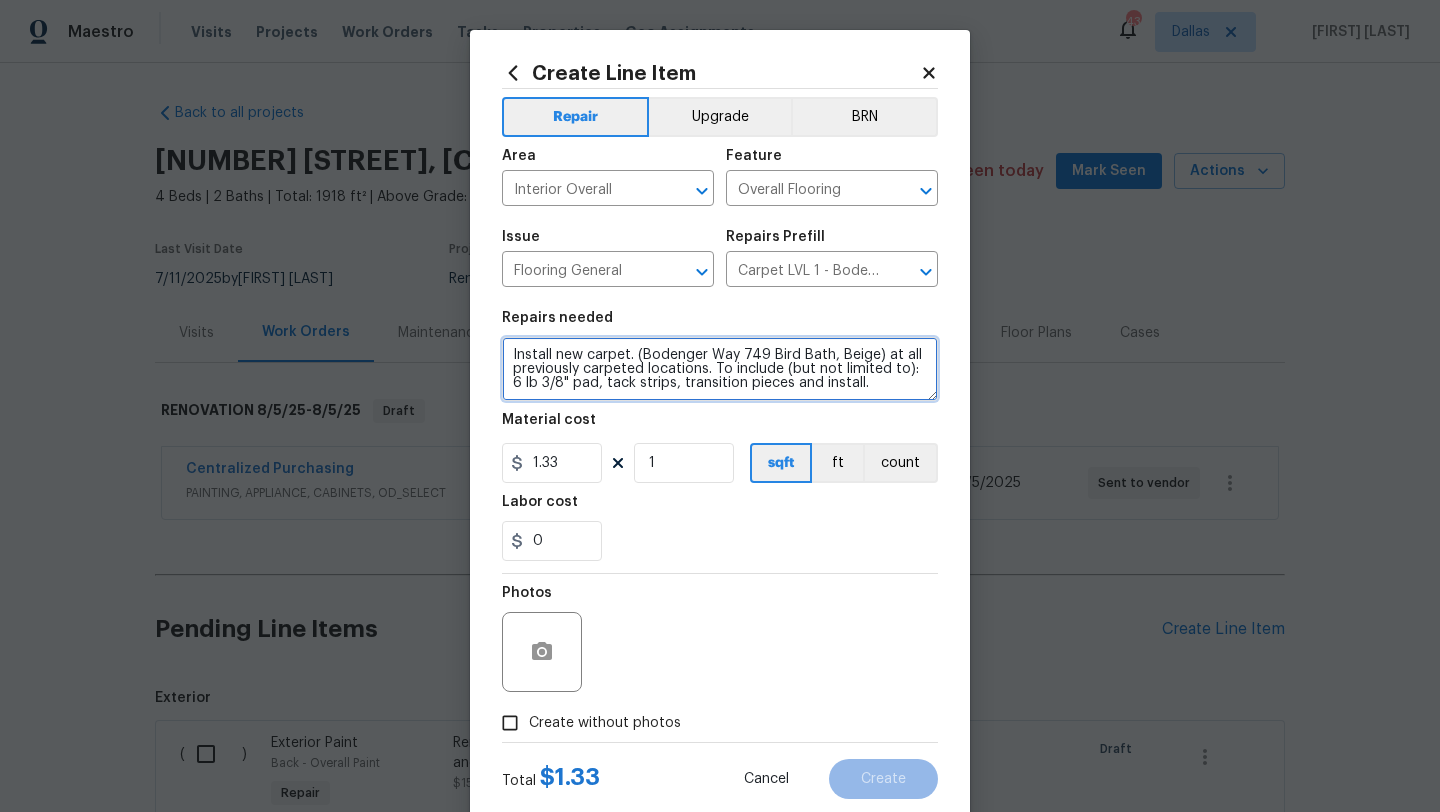 click on "Create Line Item Repair Upgrade BRN Area Interior Overall ​ Feature Overall Flooring ​ Issue Flooring General ​ Repairs Prefill Carpet LVL 1 - Bodenger Way (Beige) $1.33 ​ Repairs needed Install new carpet. (Bodenger Way 749 Bird Bath, Beige) at all previously carpeted locations. To include (but not limited to): 6 lb 3/8" pad, tack strips, transition pieces and install. Material cost 1.33 1 sqft ft count Labor cost 0 Photos Create without photos Total   $ 1.33 Cancel Create" at bounding box center (720, 430) 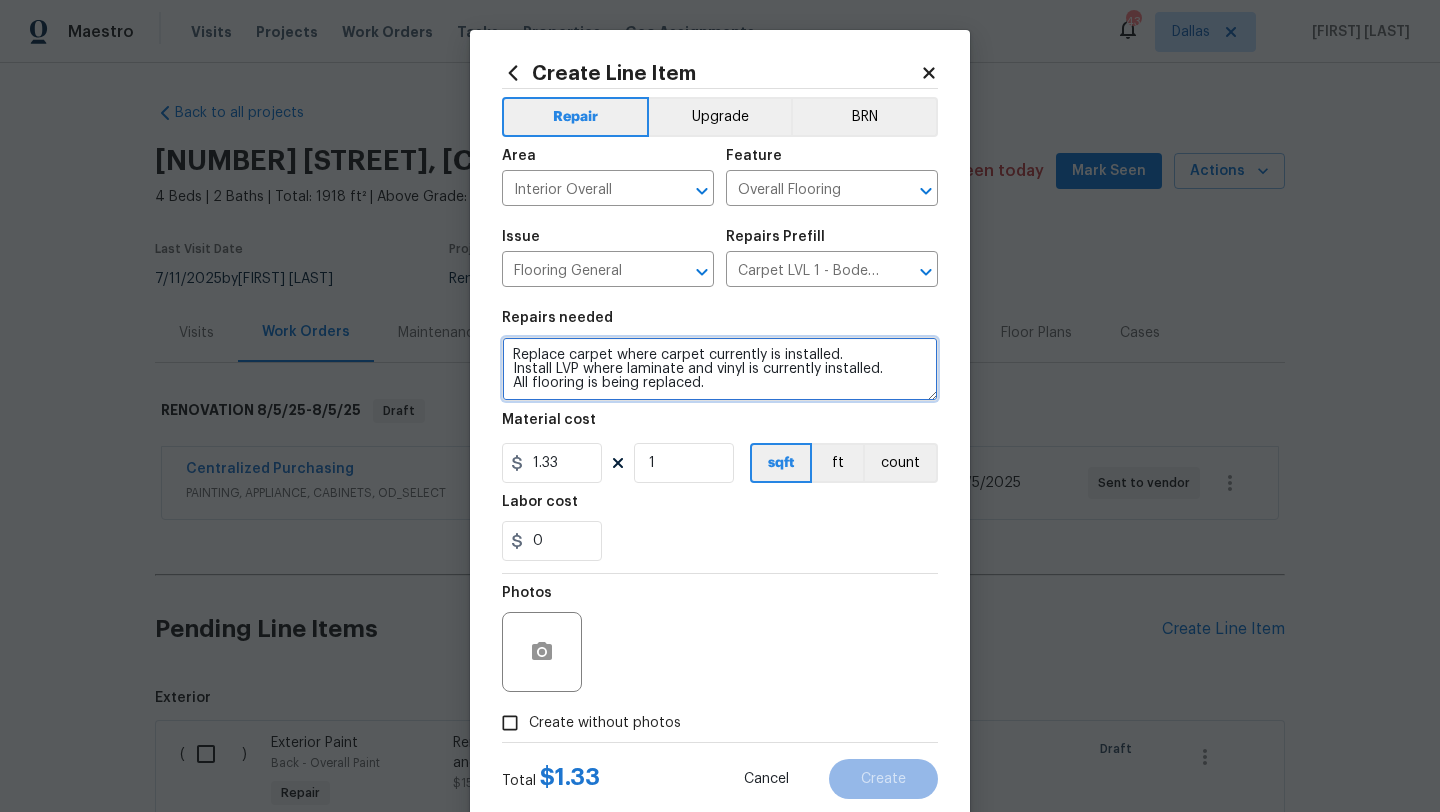 type on "Replace carpet where carpet currently is installed.
Install LVP where laminate and vinyl is currently installed.
All flooring is being replaced." 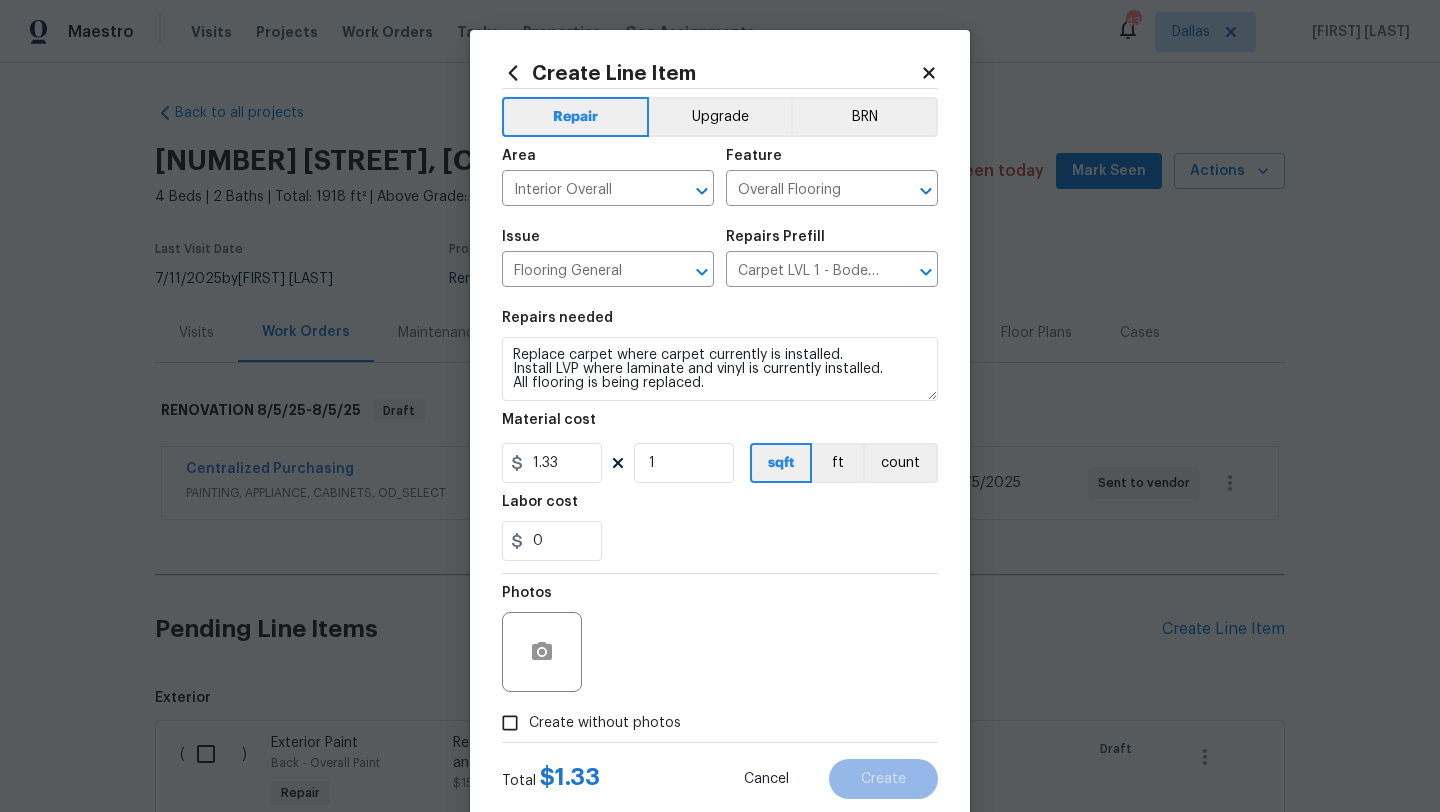 click on "Create without photos" at bounding box center [605, 723] 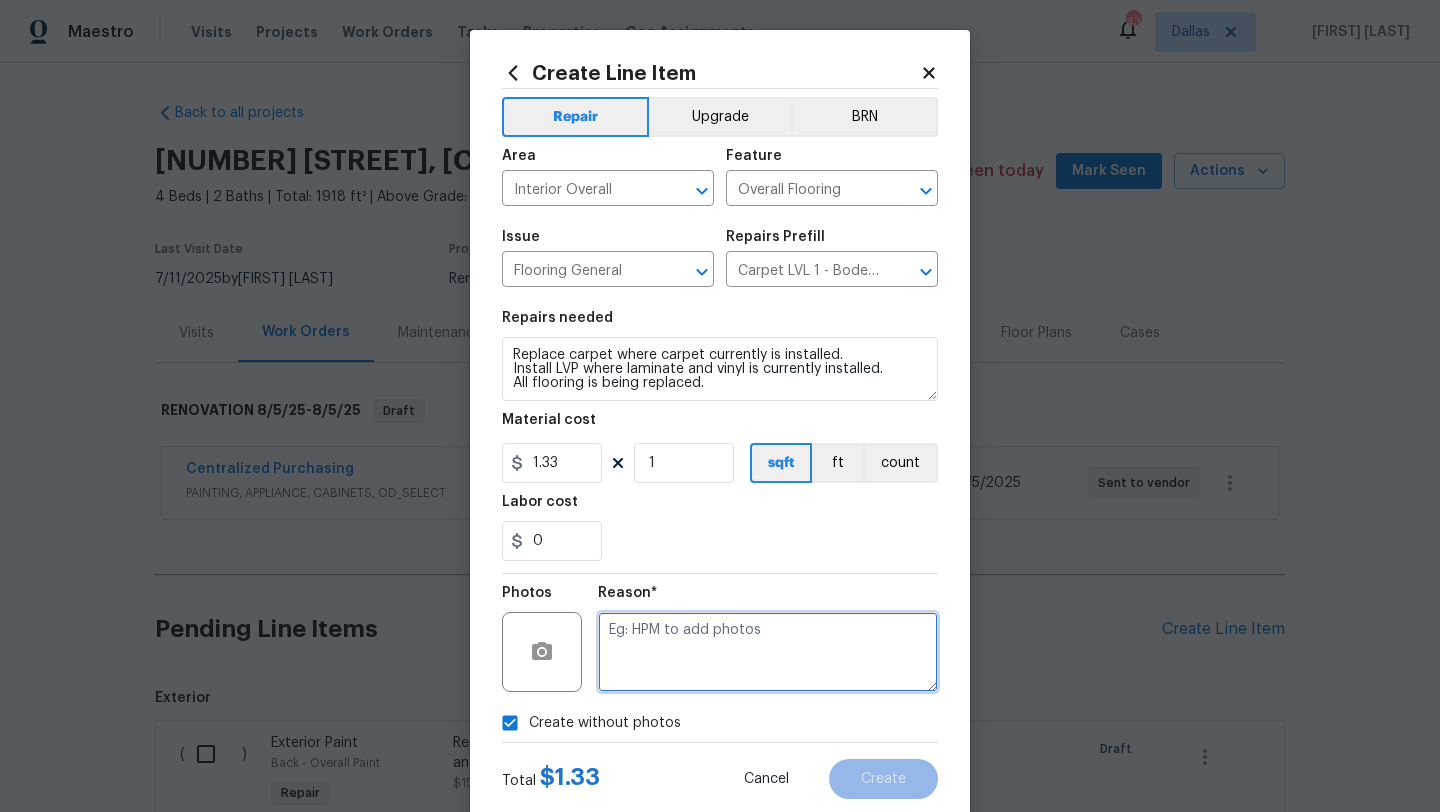 click at bounding box center (768, 652) 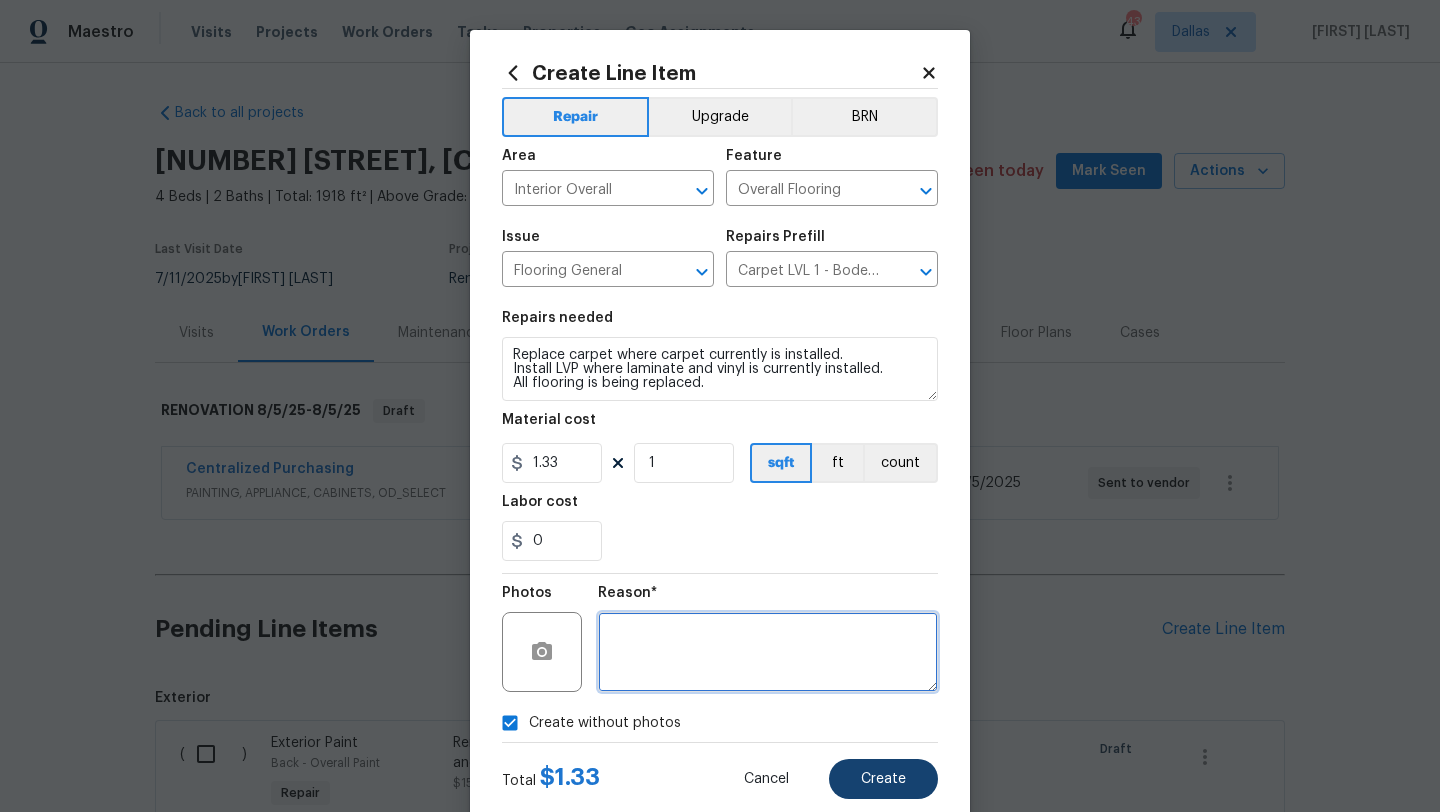 type 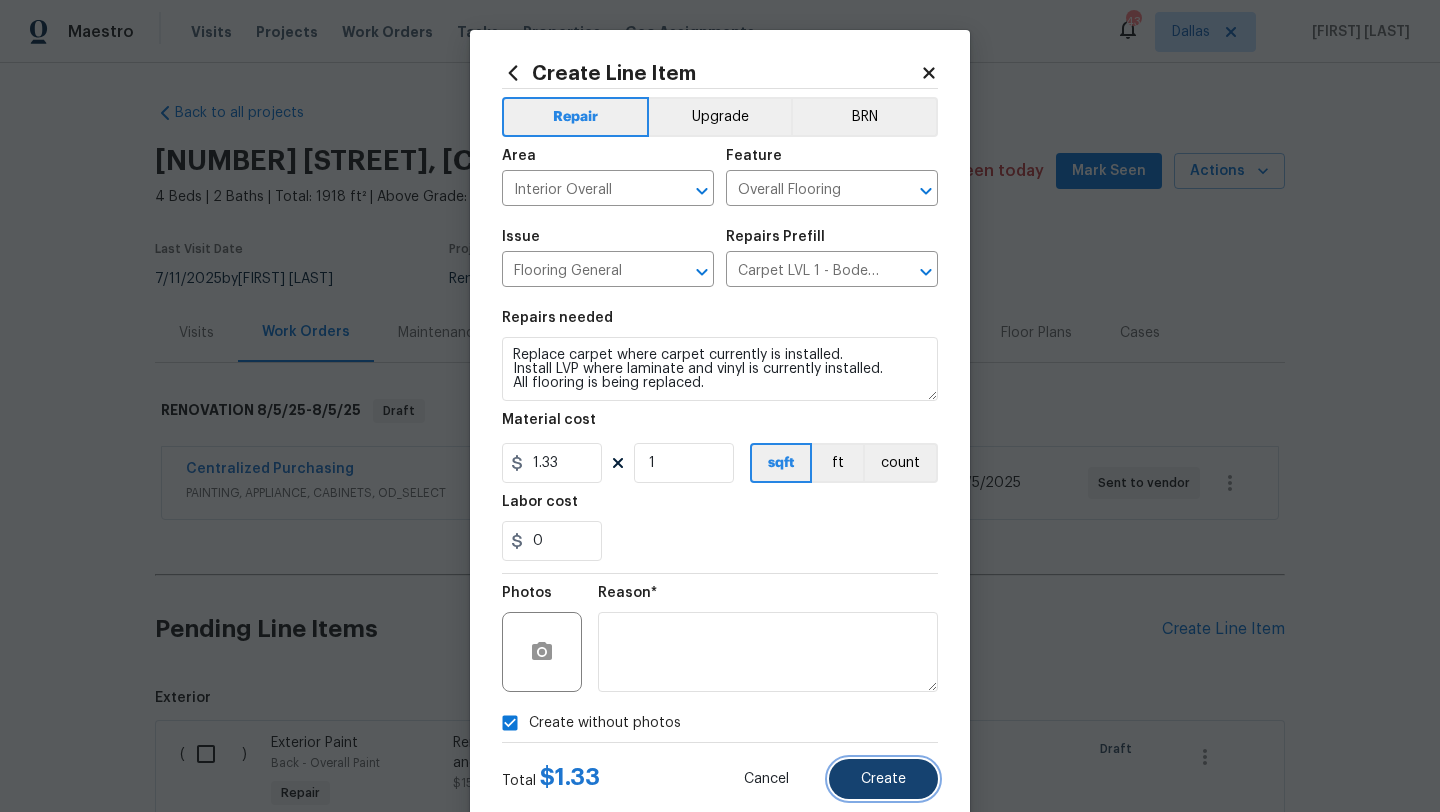 click on "Create" at bounding box center (883, 779) 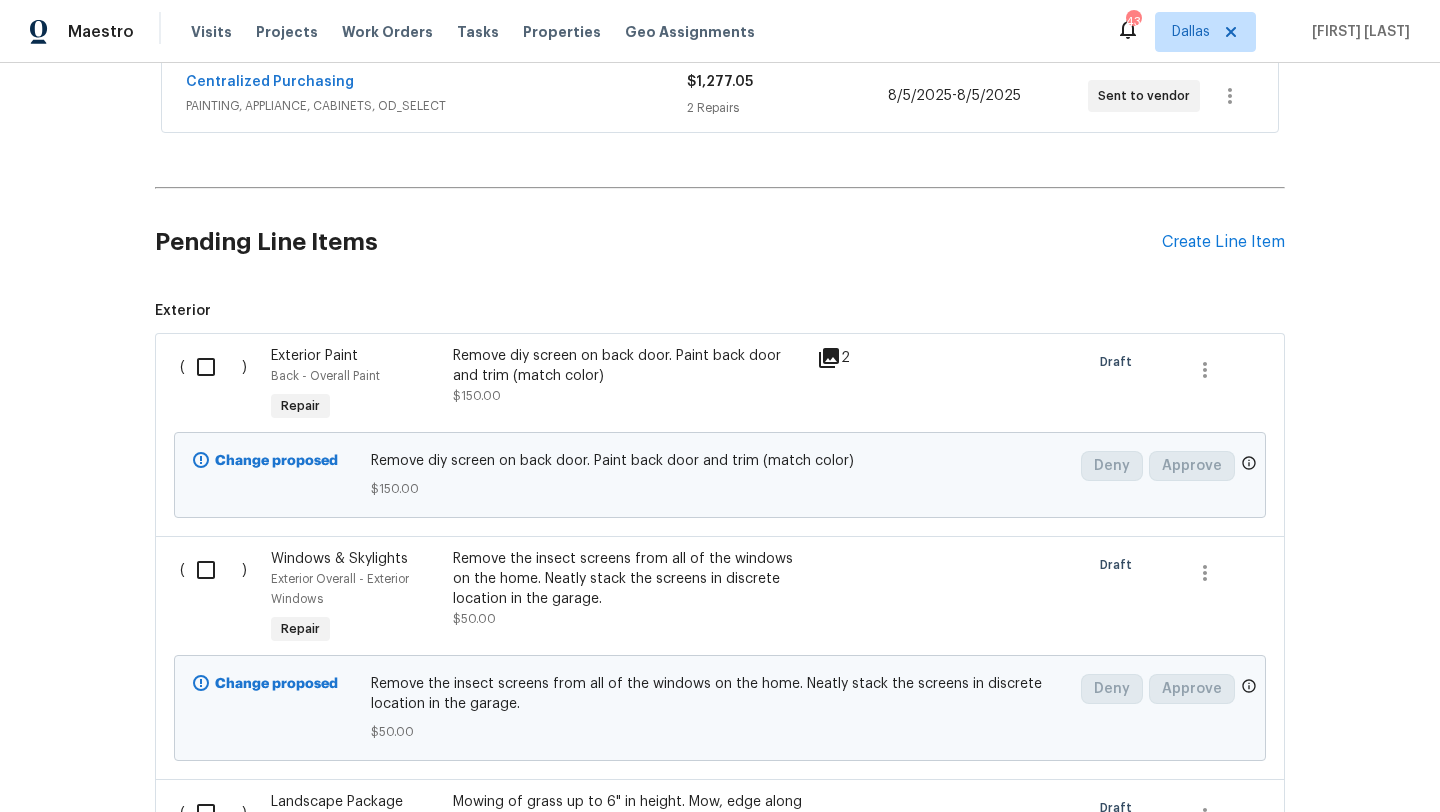 scroll, scrollTop: 531, scrollLeft: 0, axis: vertical 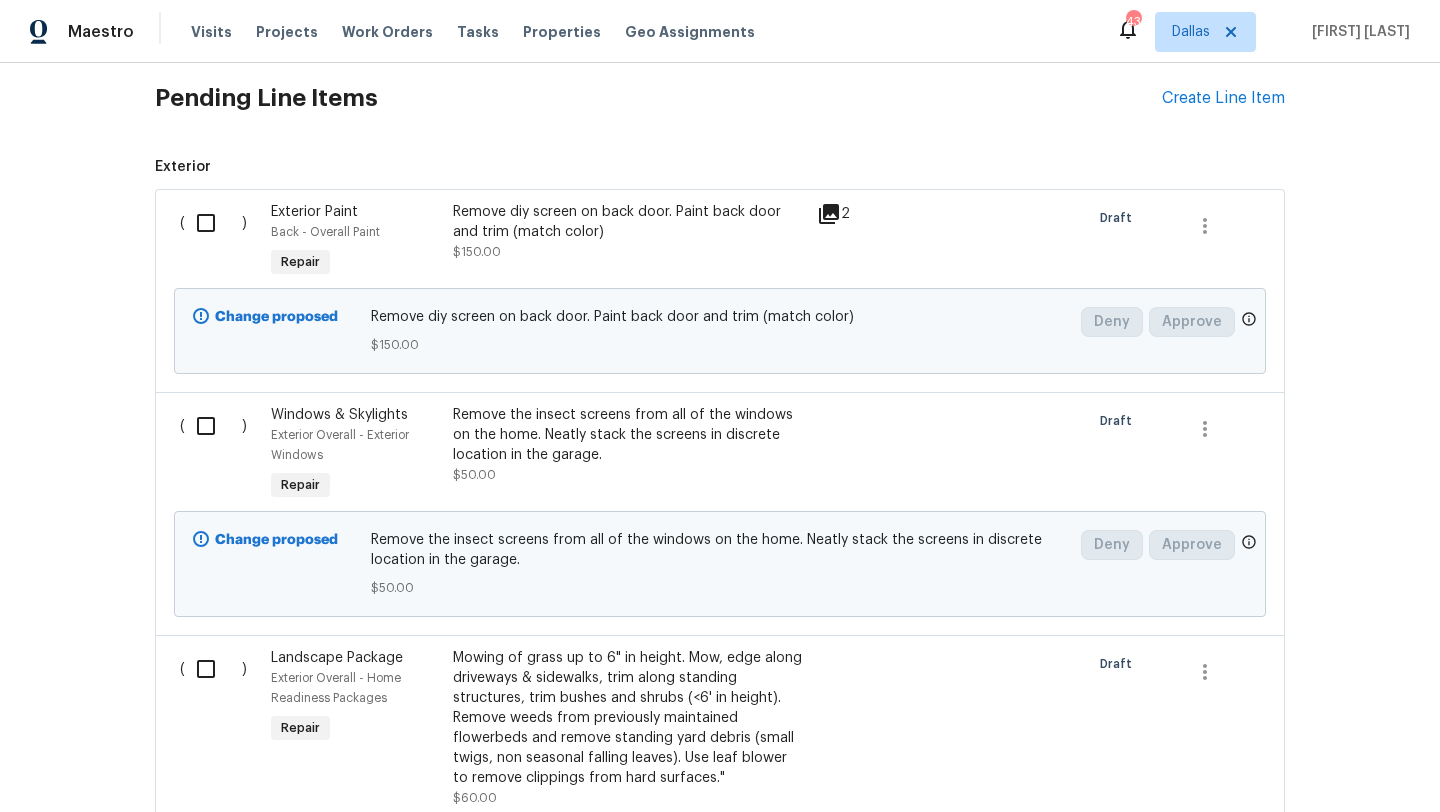 click at bounding box center (213, 223) 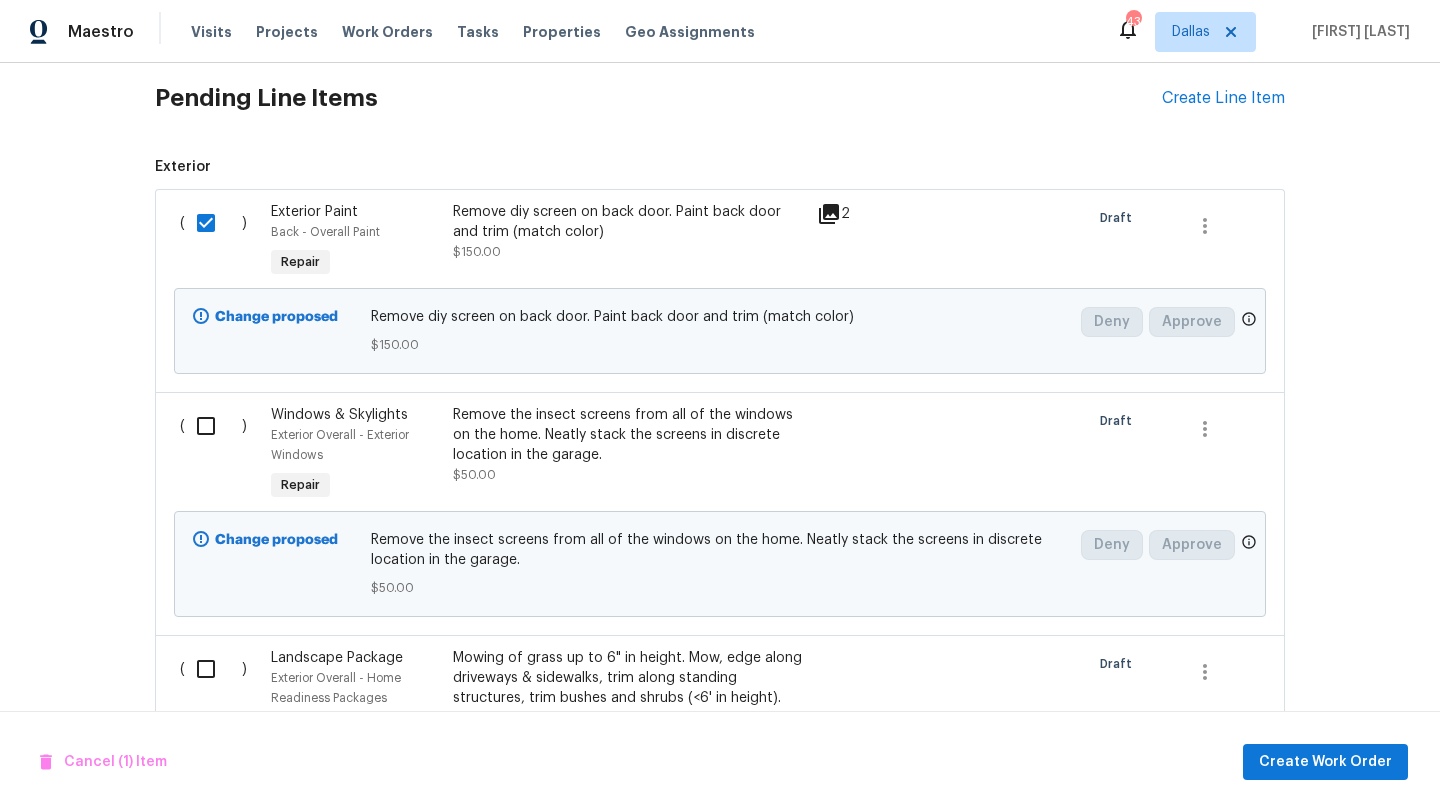 click at bounding box center [213, 426] 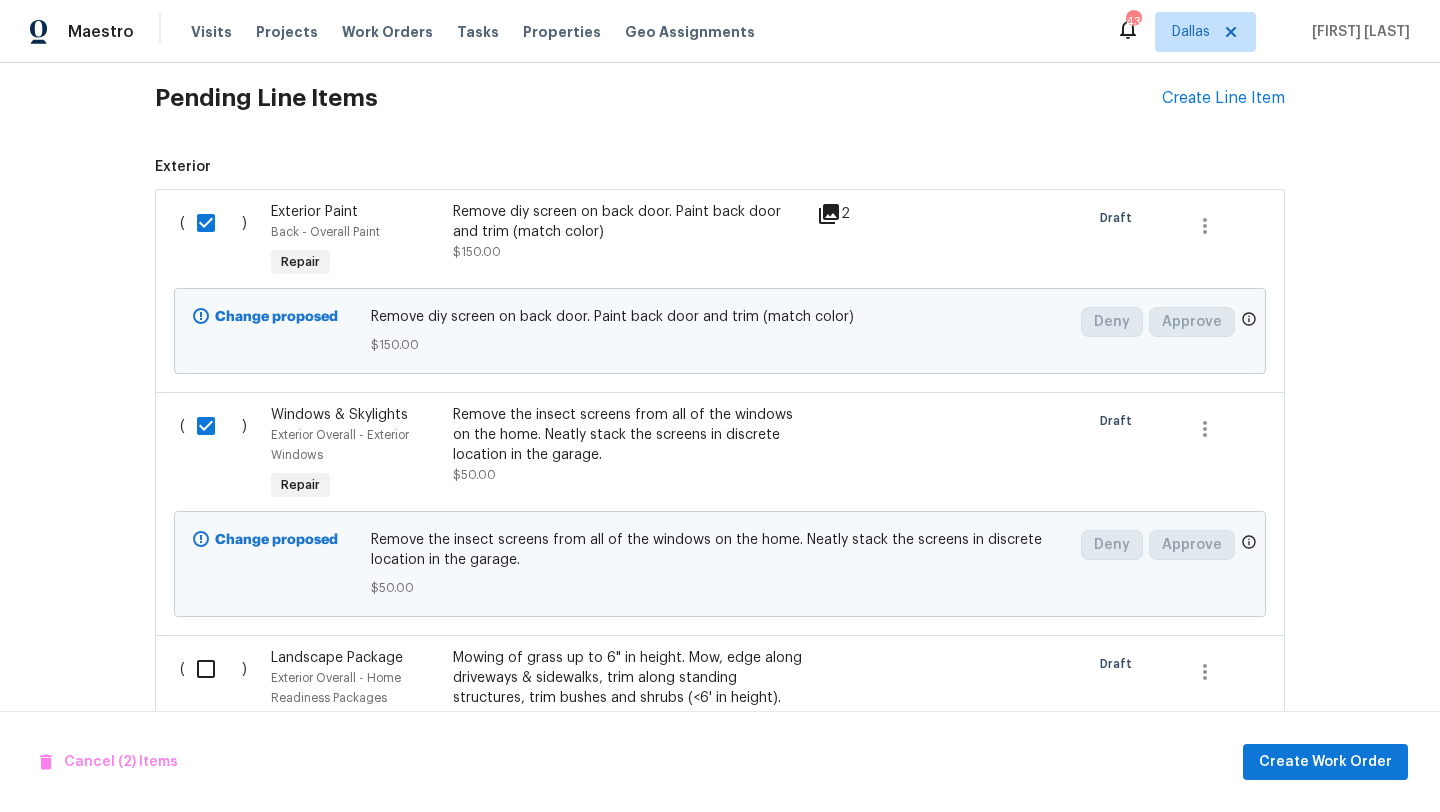 click at bounding box center [213, 669] 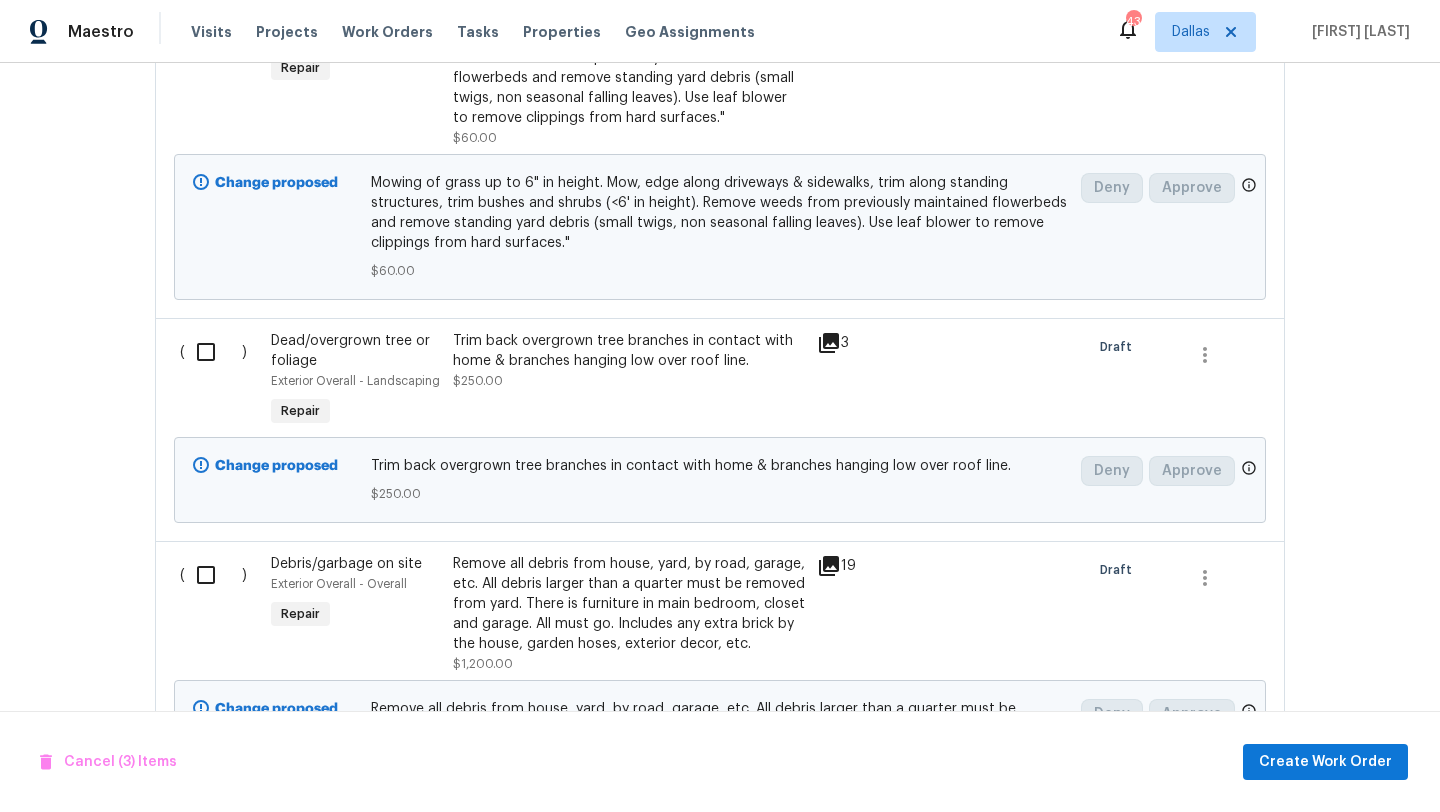 scroll, scrollTop: 1257, scrollLeft: 0, axis: vertical 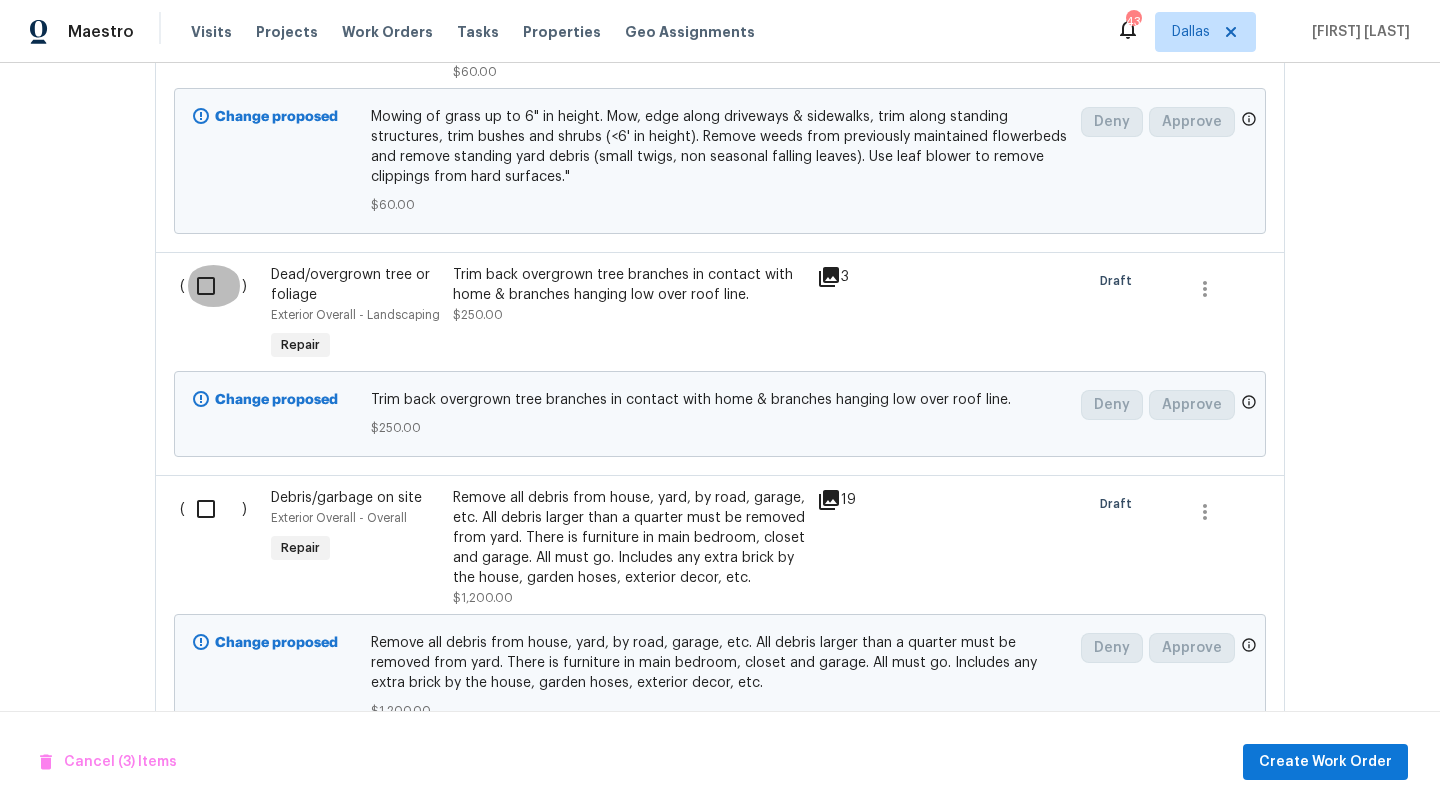 click at bounding box center [213, 286] 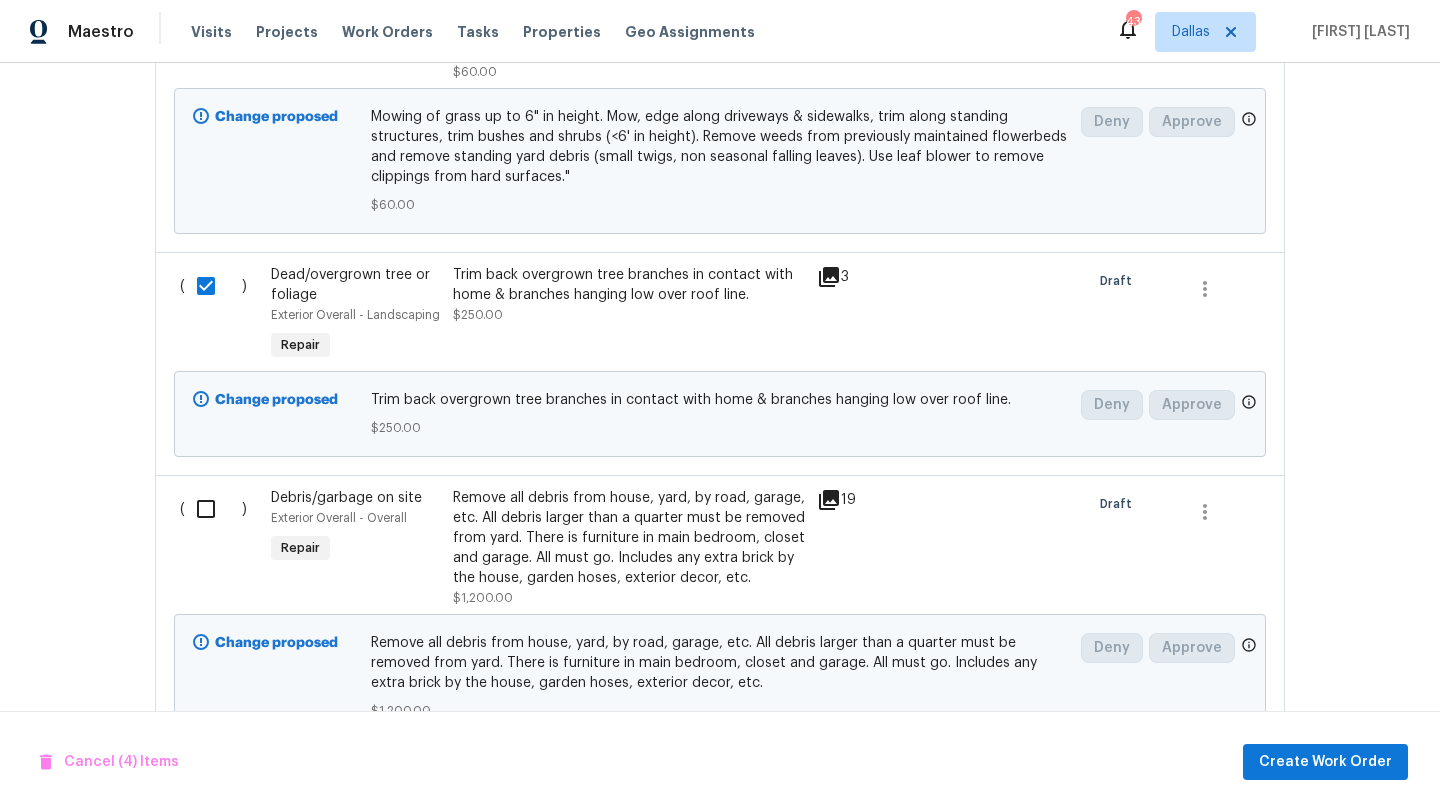 click at bounding box center (213, 509) 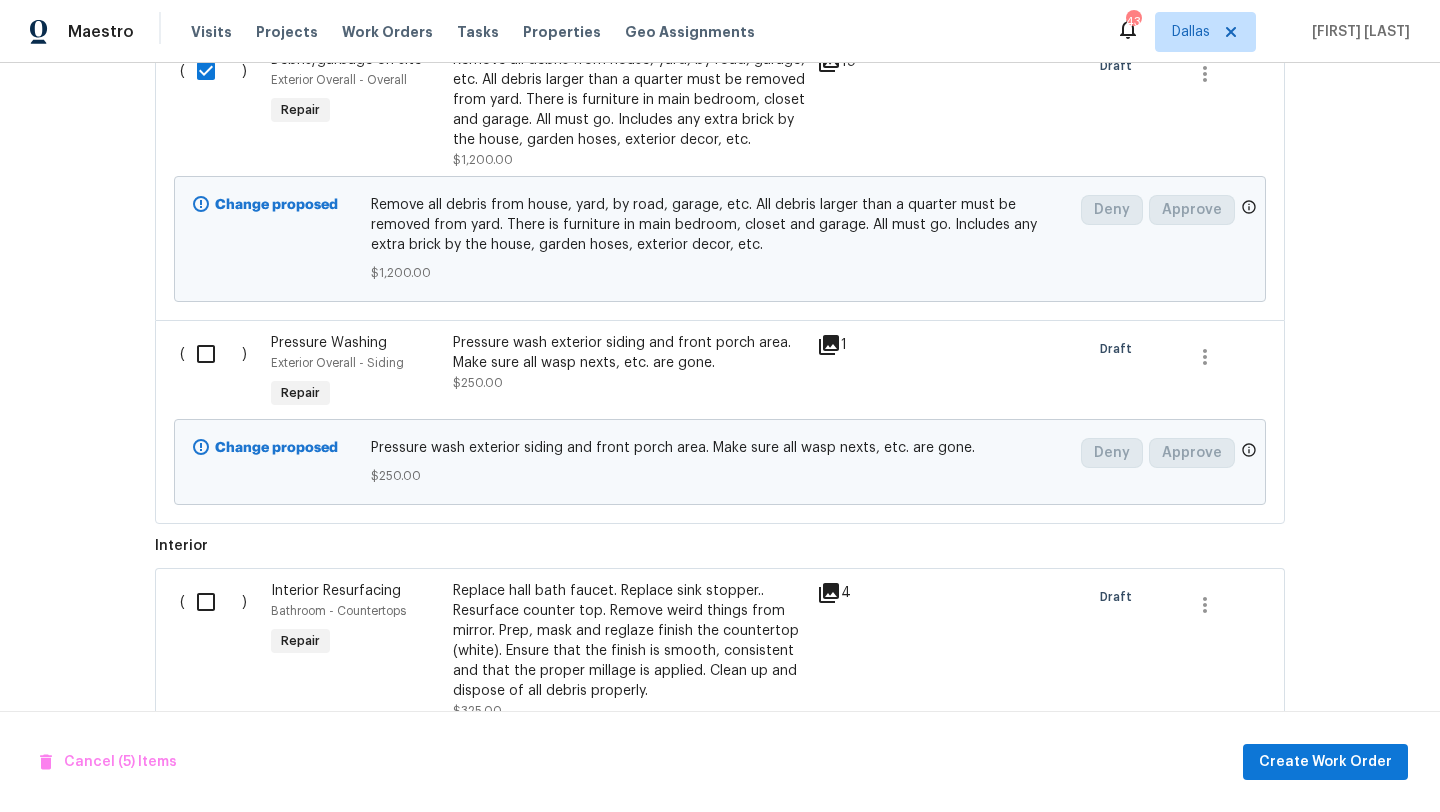 scroll, scrollTop: 1807, scrollLeft: 0, axis: vertical 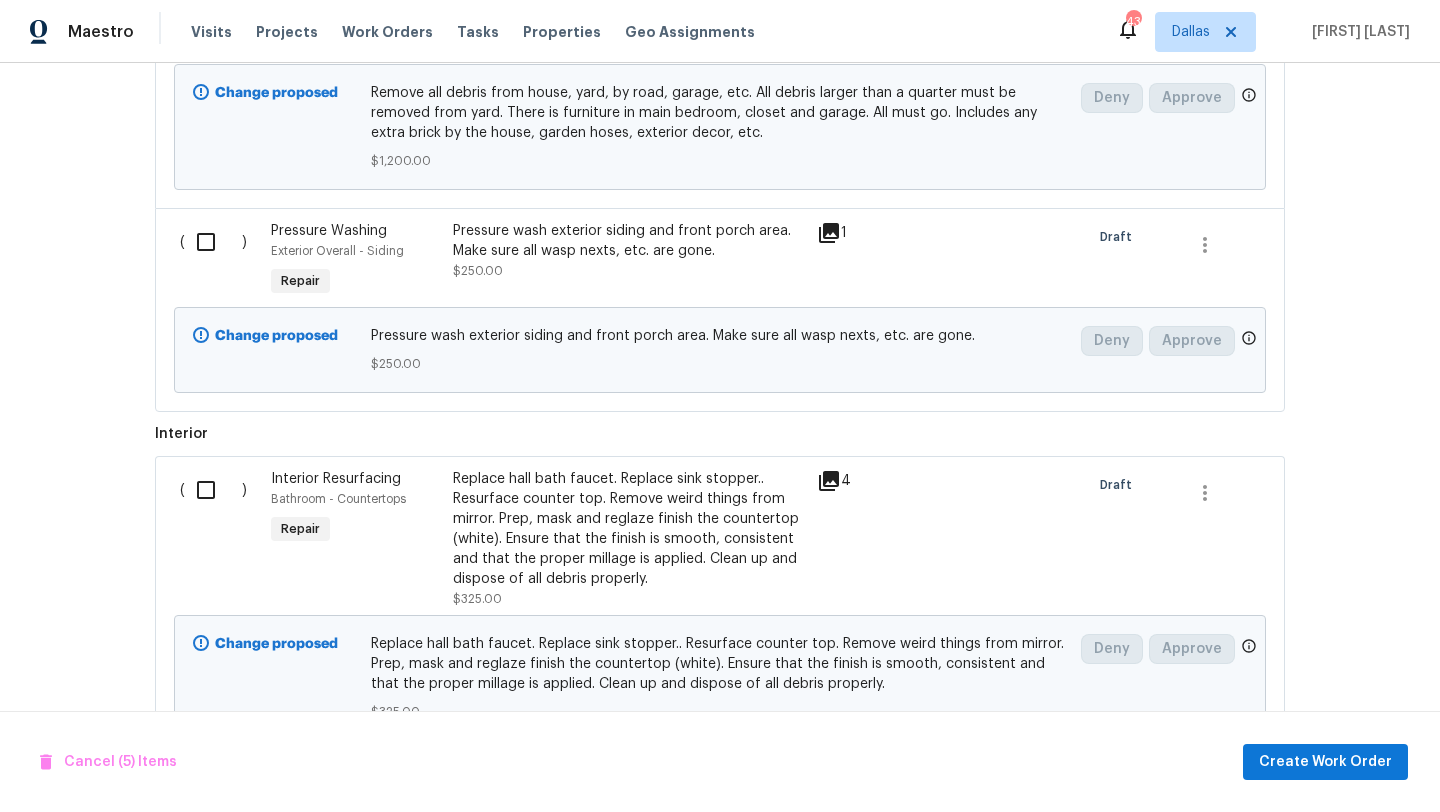 click at bounding box center [213, 242] 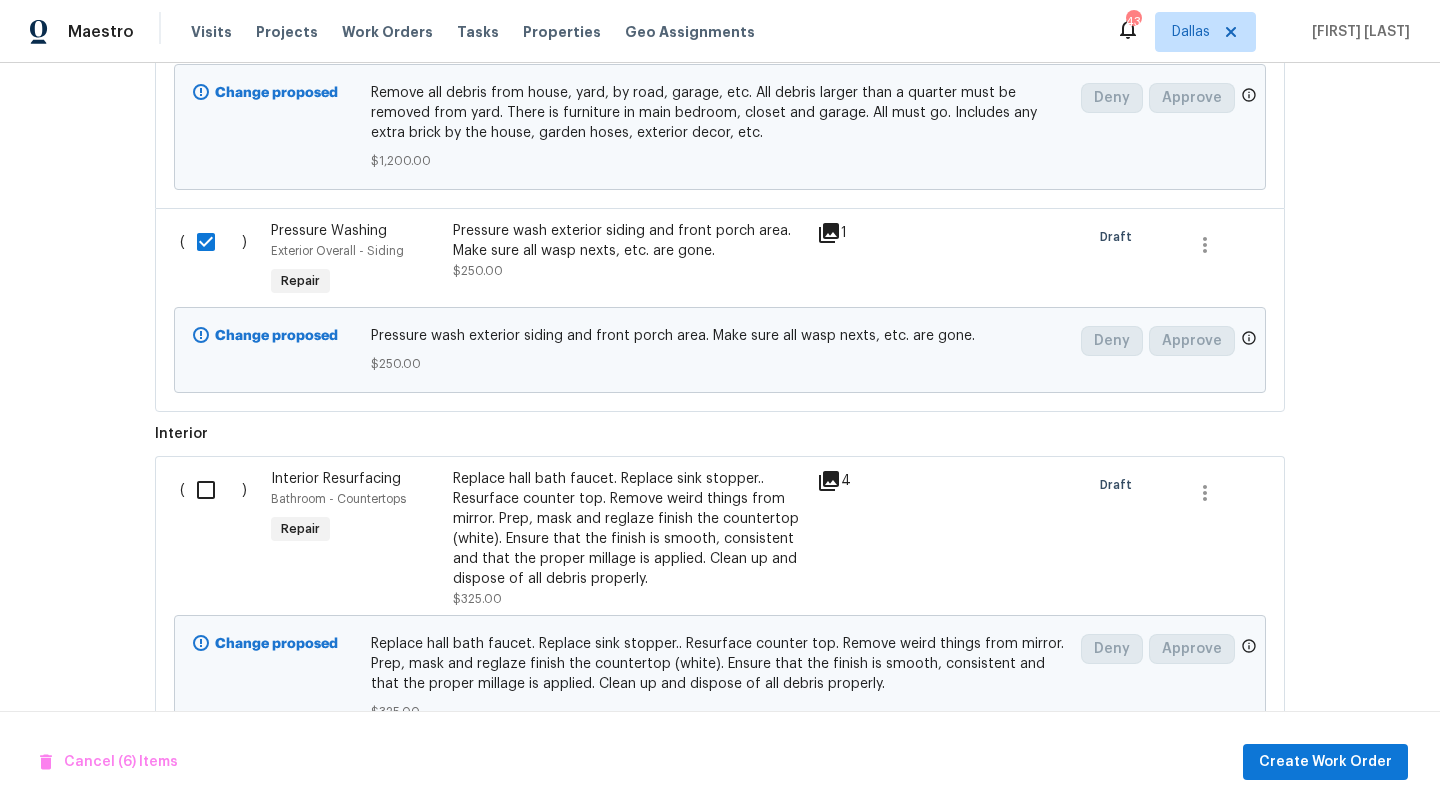 click at bounding box center (213, 490) 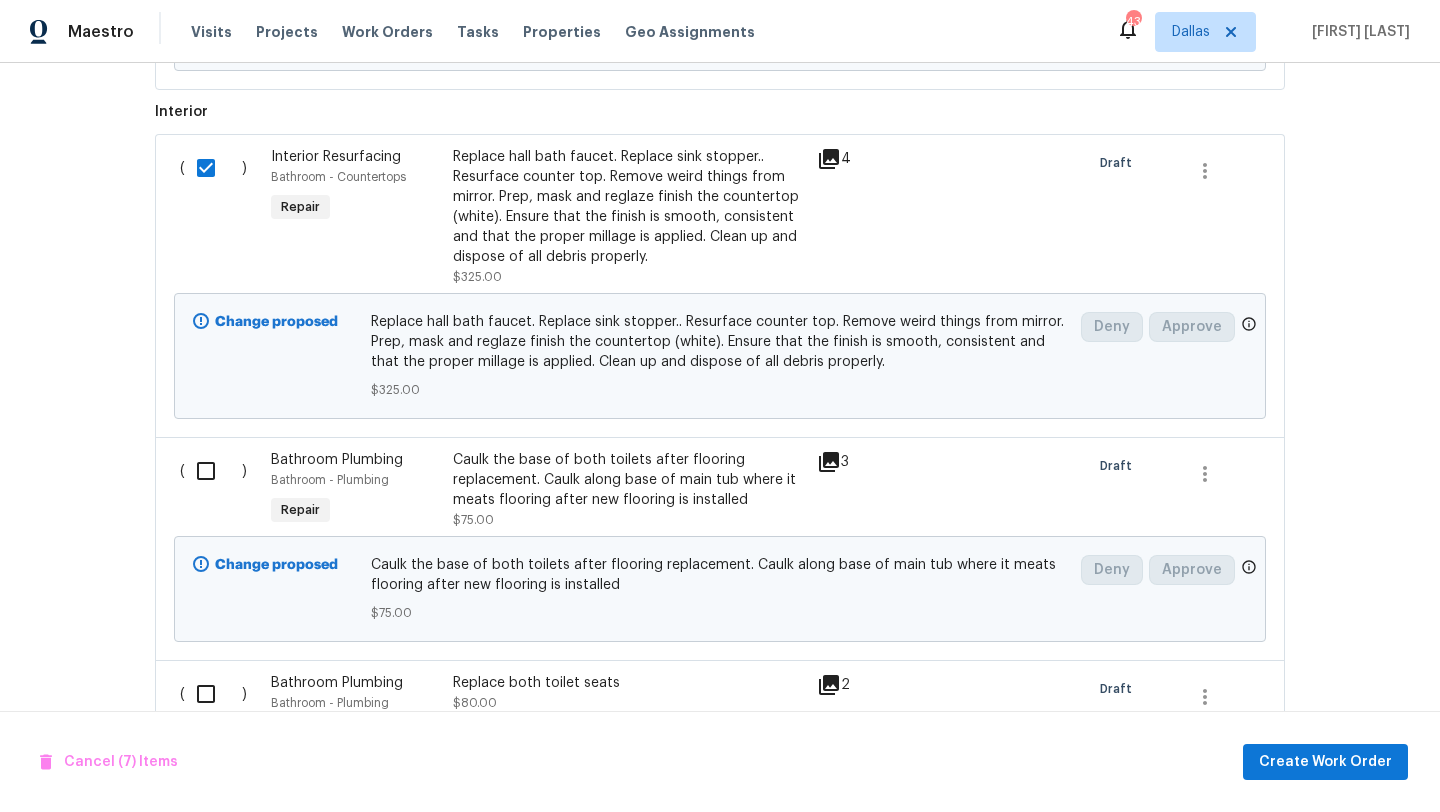scroll, scrollTop: 2222, scrollLeft: 0, axis: vertical 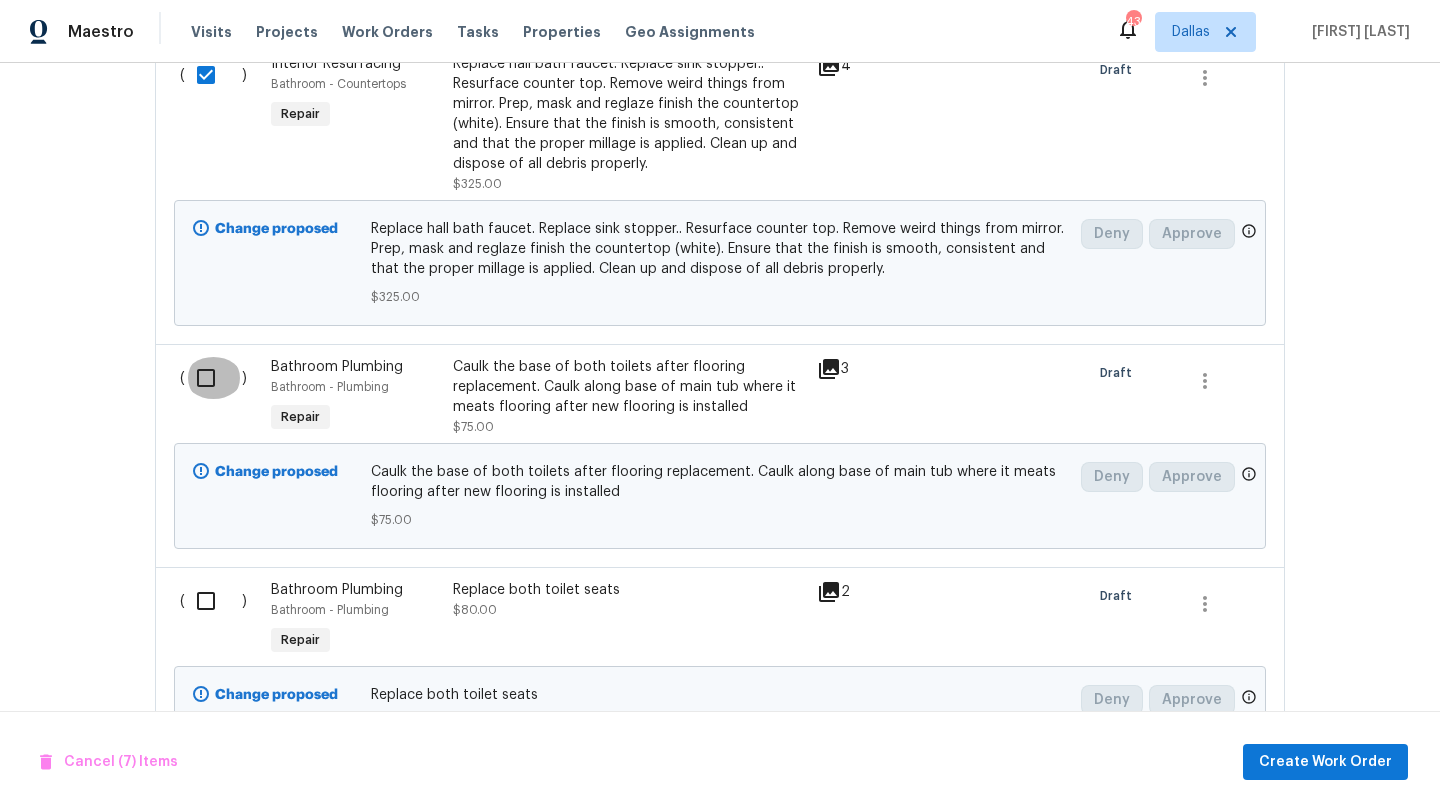 click at bounding box center [213, 378] 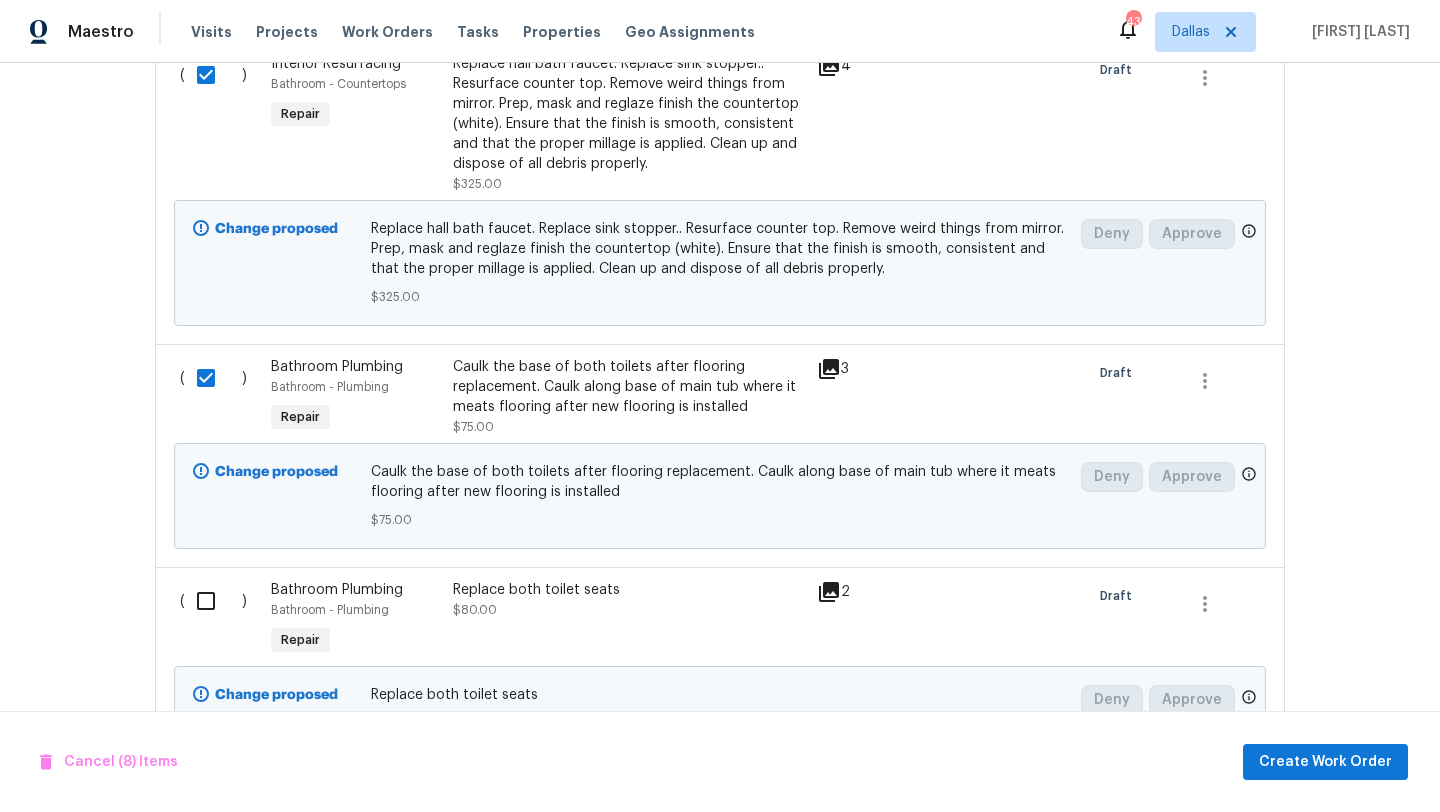 click at bounding box center [213, 601] 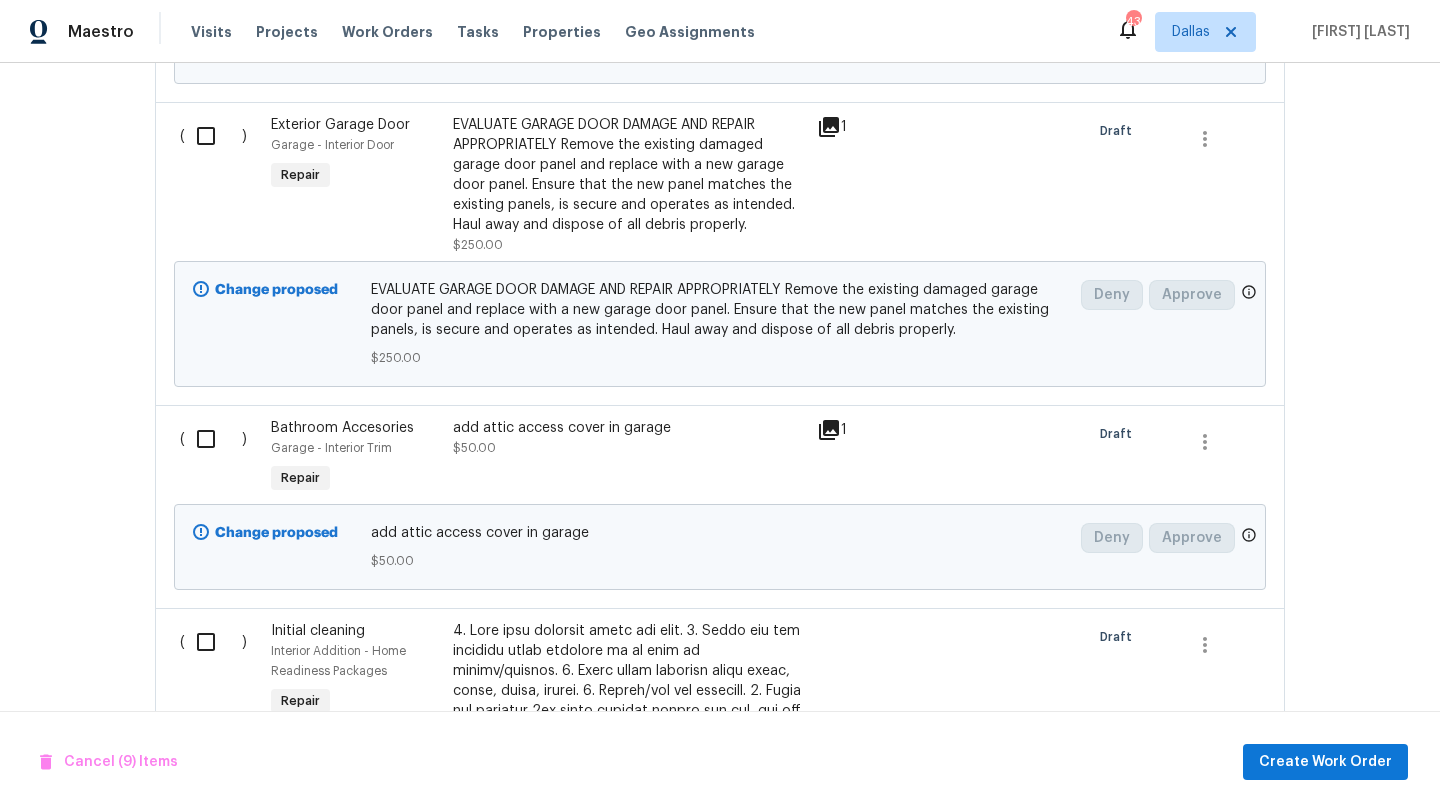 scroll, scrollTop: 2977, scrollLeft: 0, axis: vertical 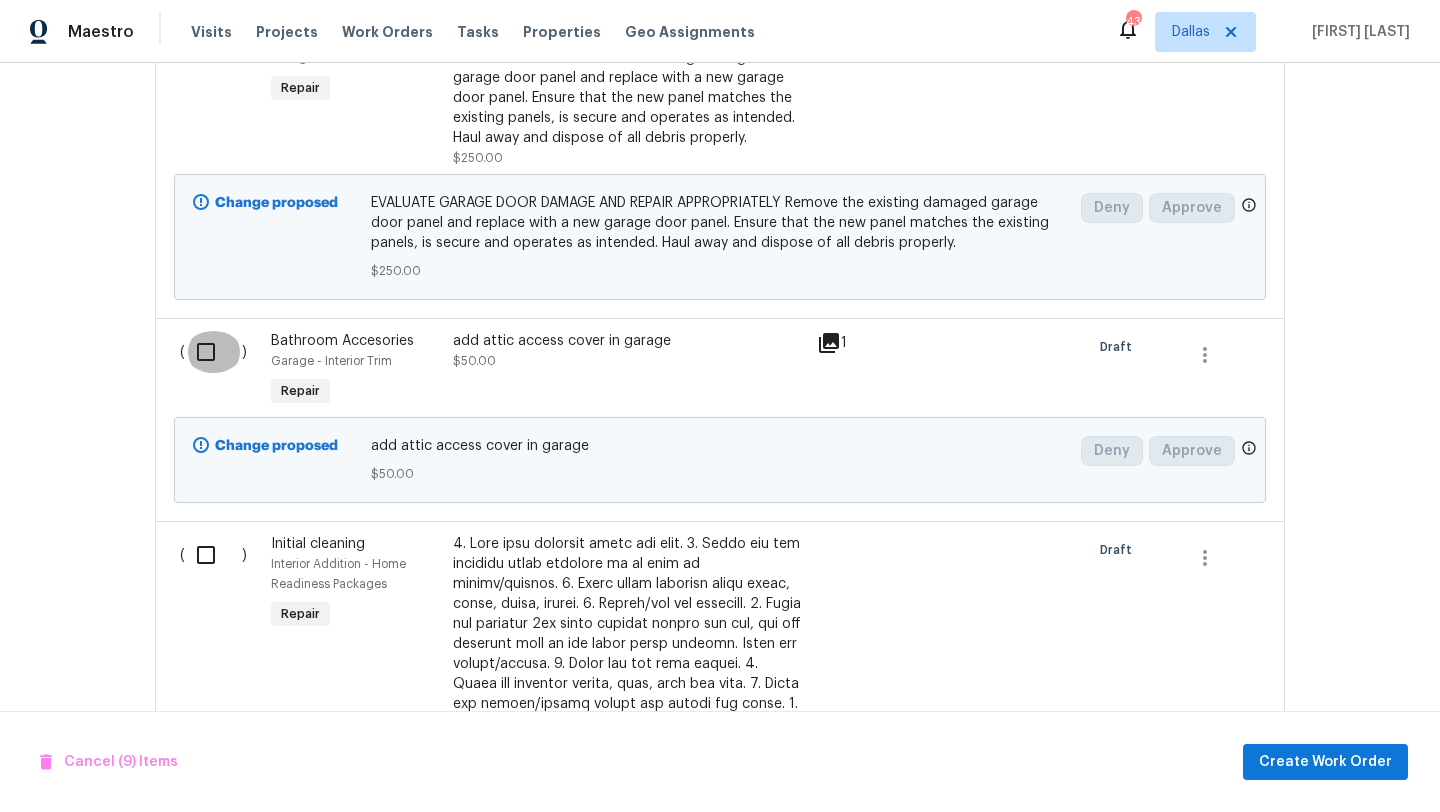 click at bounding box center (213, 352) 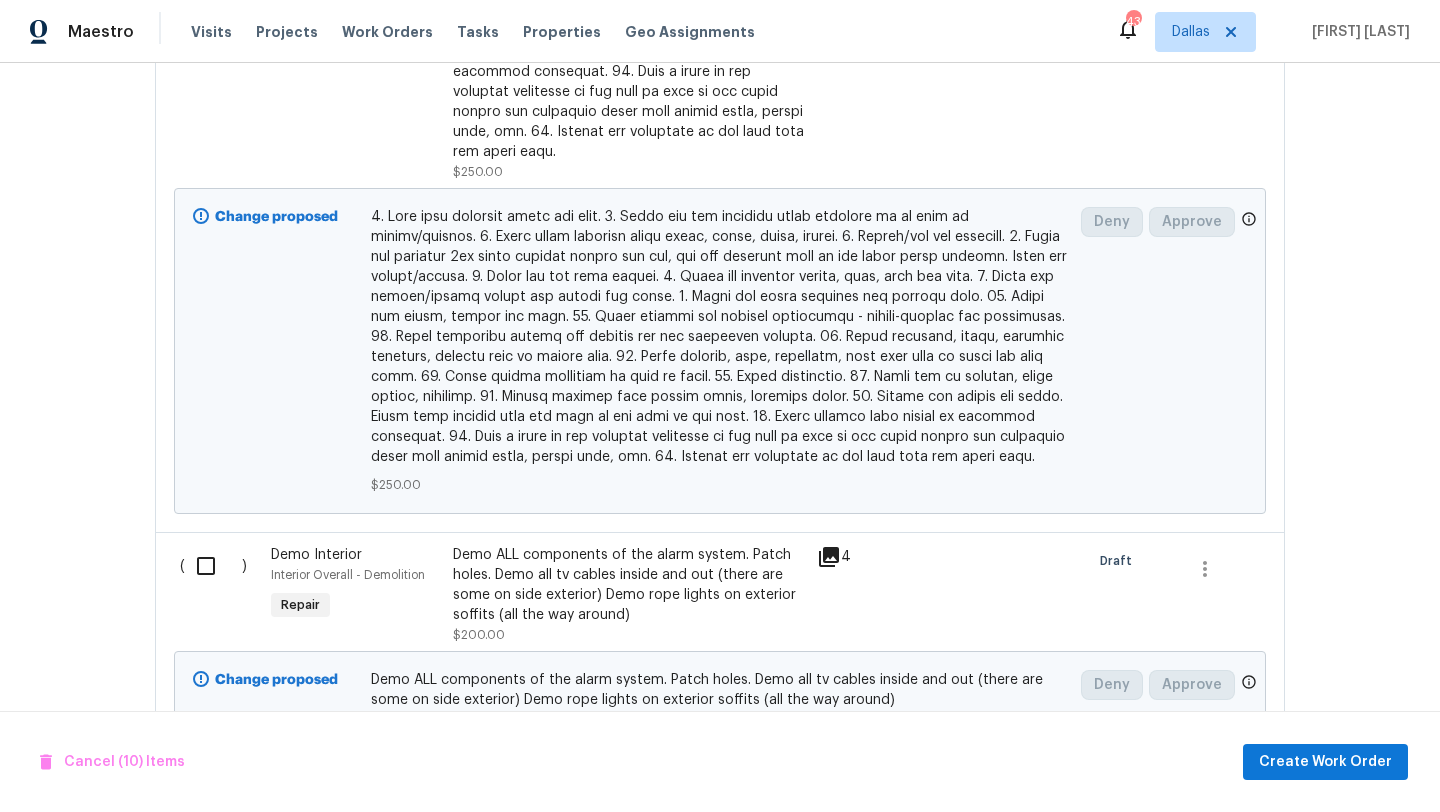 scroll, scrollTop: 3908, scrollLeft: 0, axis: vertical 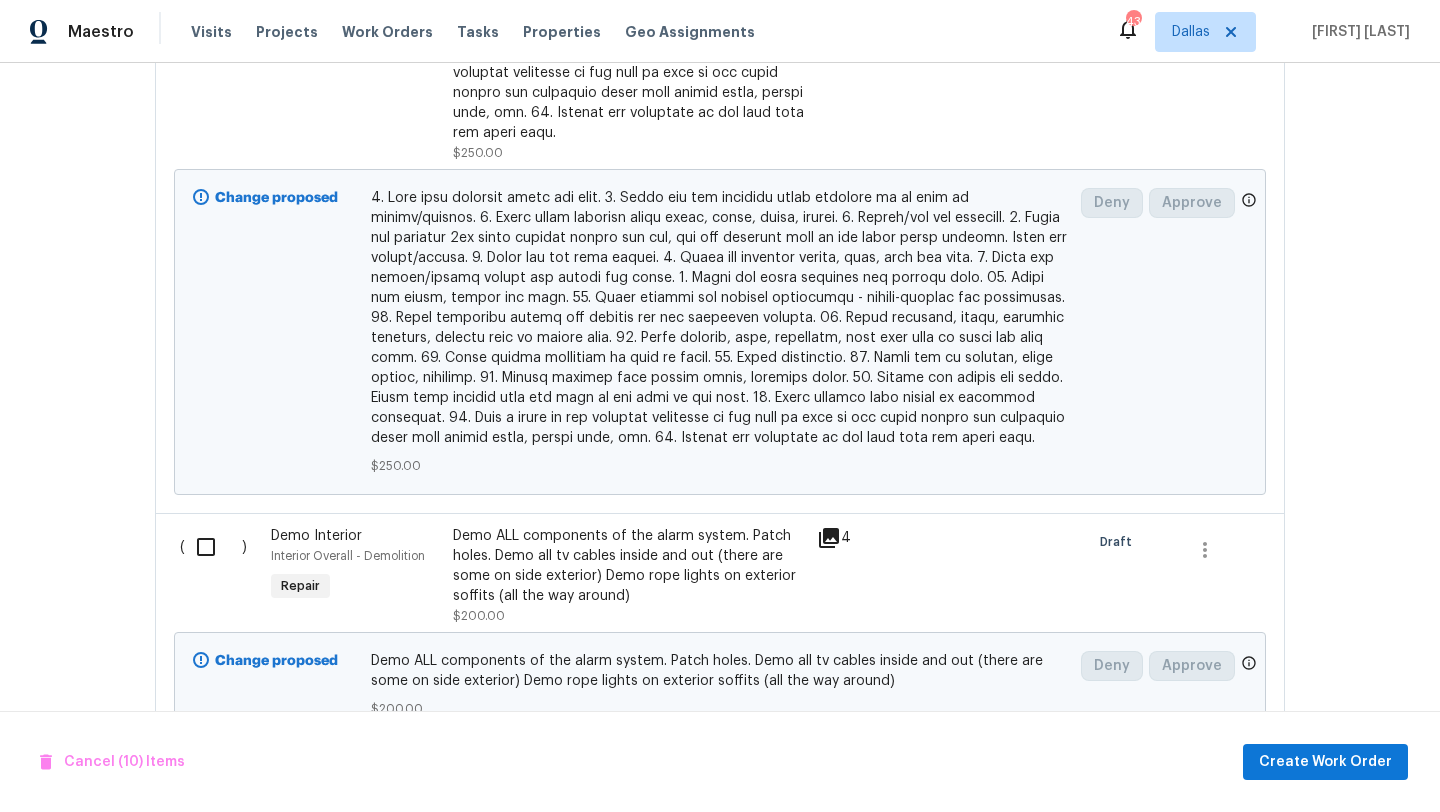 click at bounding box center [213, 547] 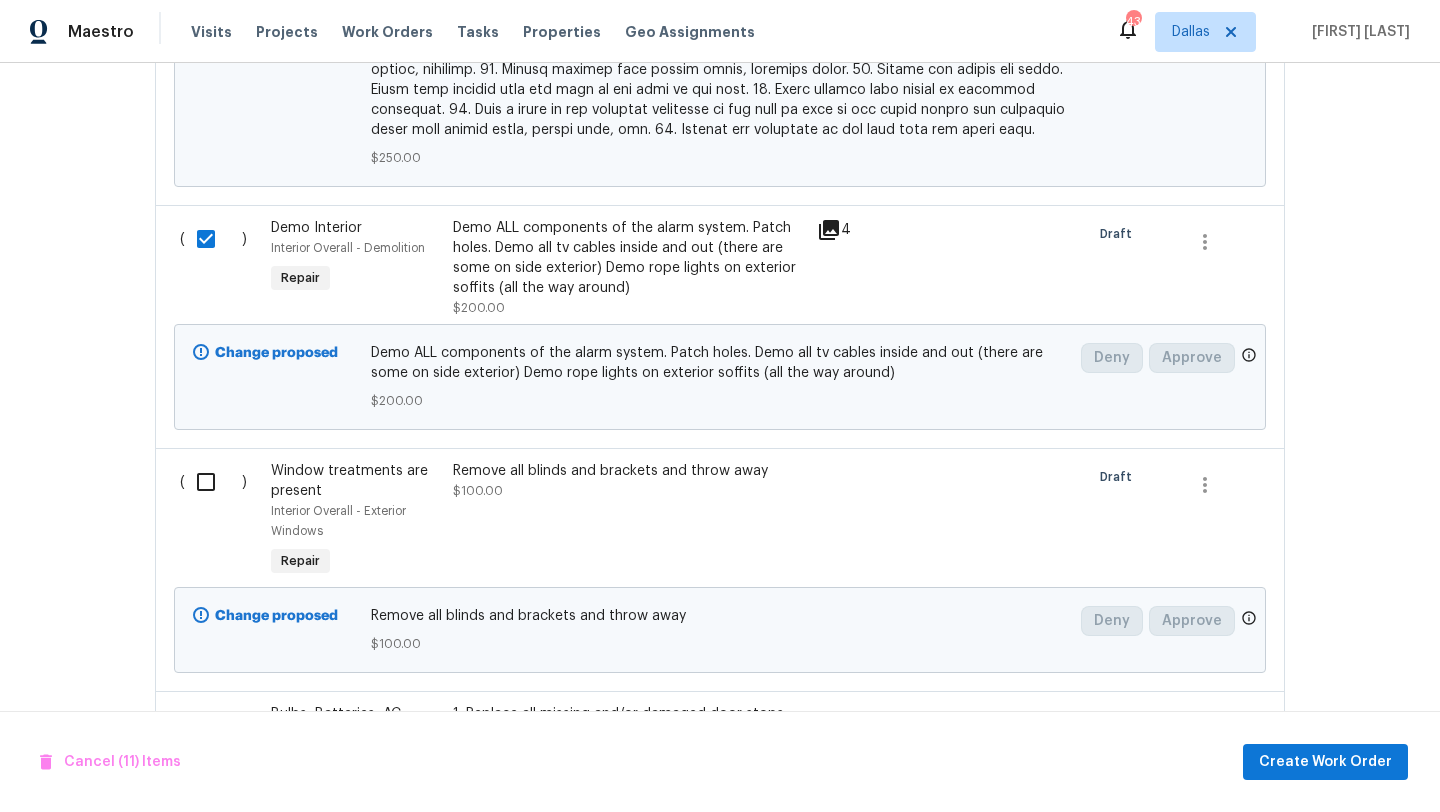 click at bounding box center [213, 482] 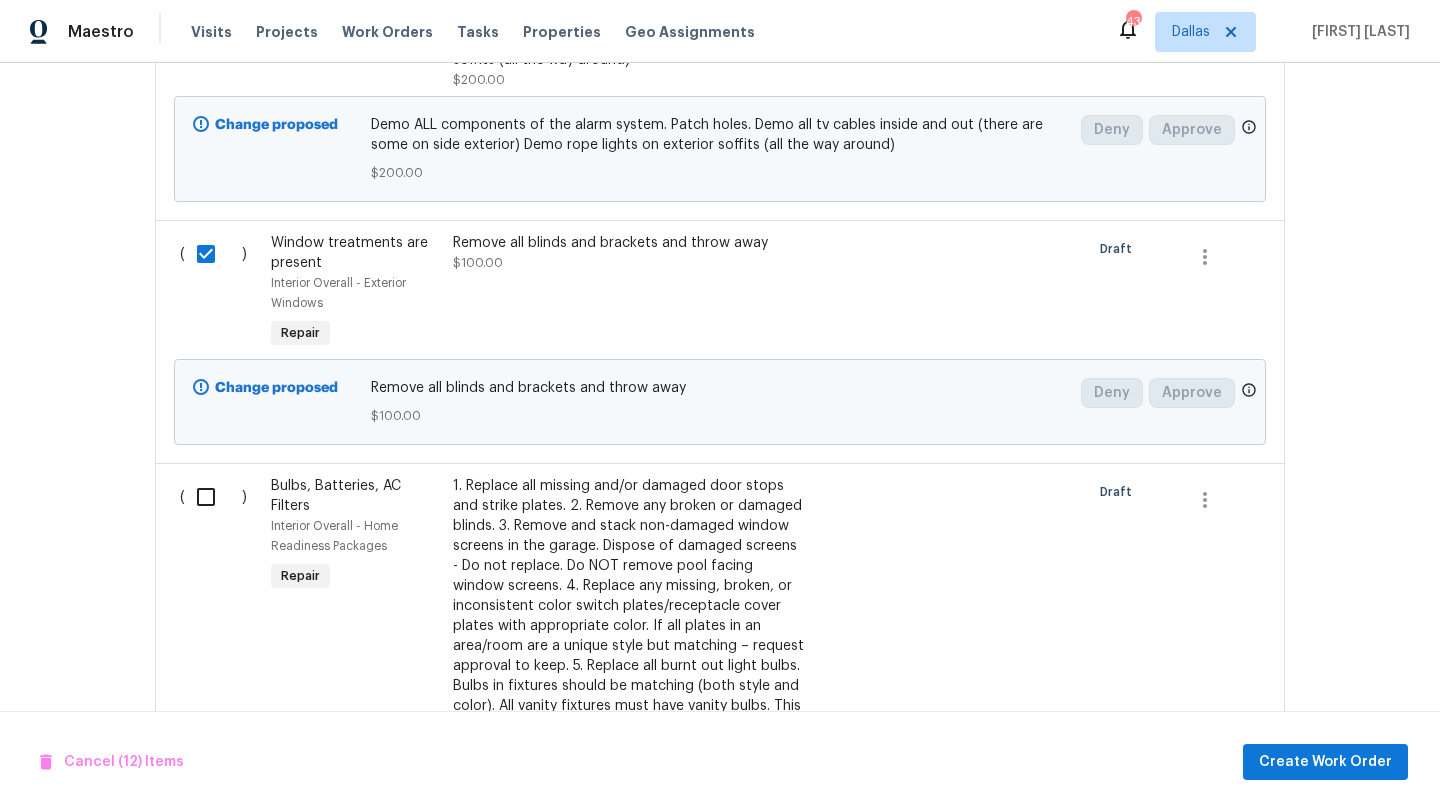 scroll, scrollTop: 4542, scrollLeft: 0, axis: vertical 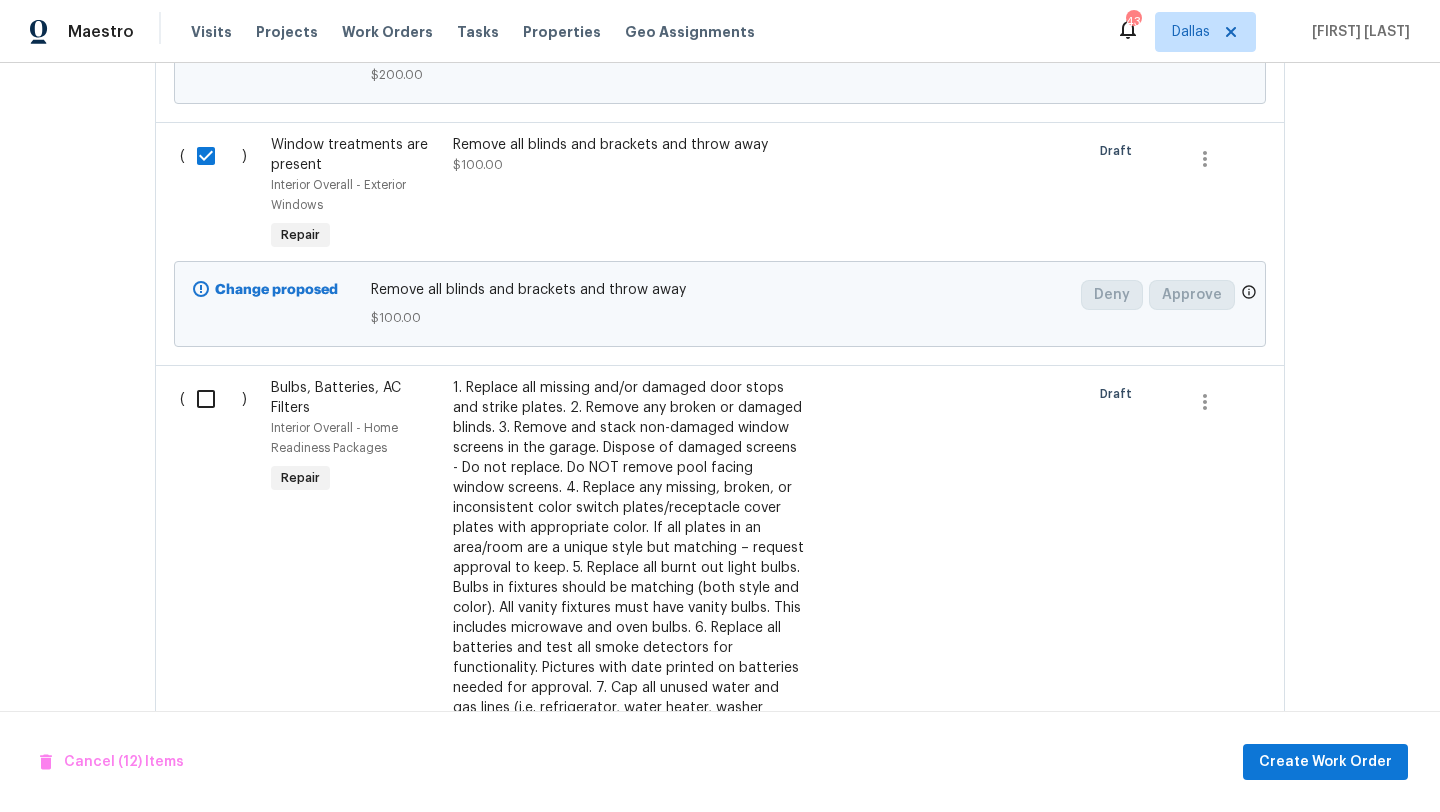 click at bounding box center (213, 399) 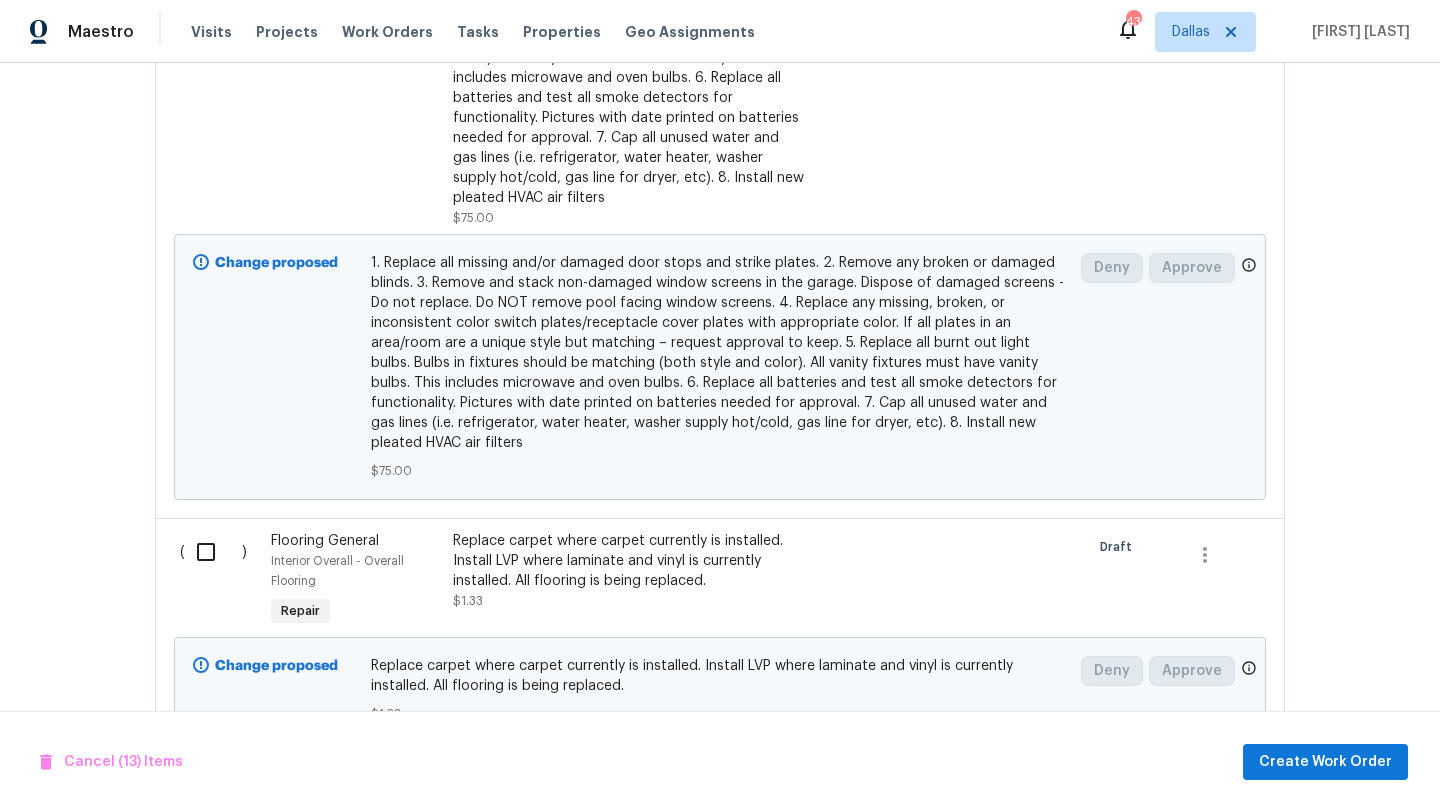 scroll, scrollTop: 5092, scrollLeft: 0, axis: vertical 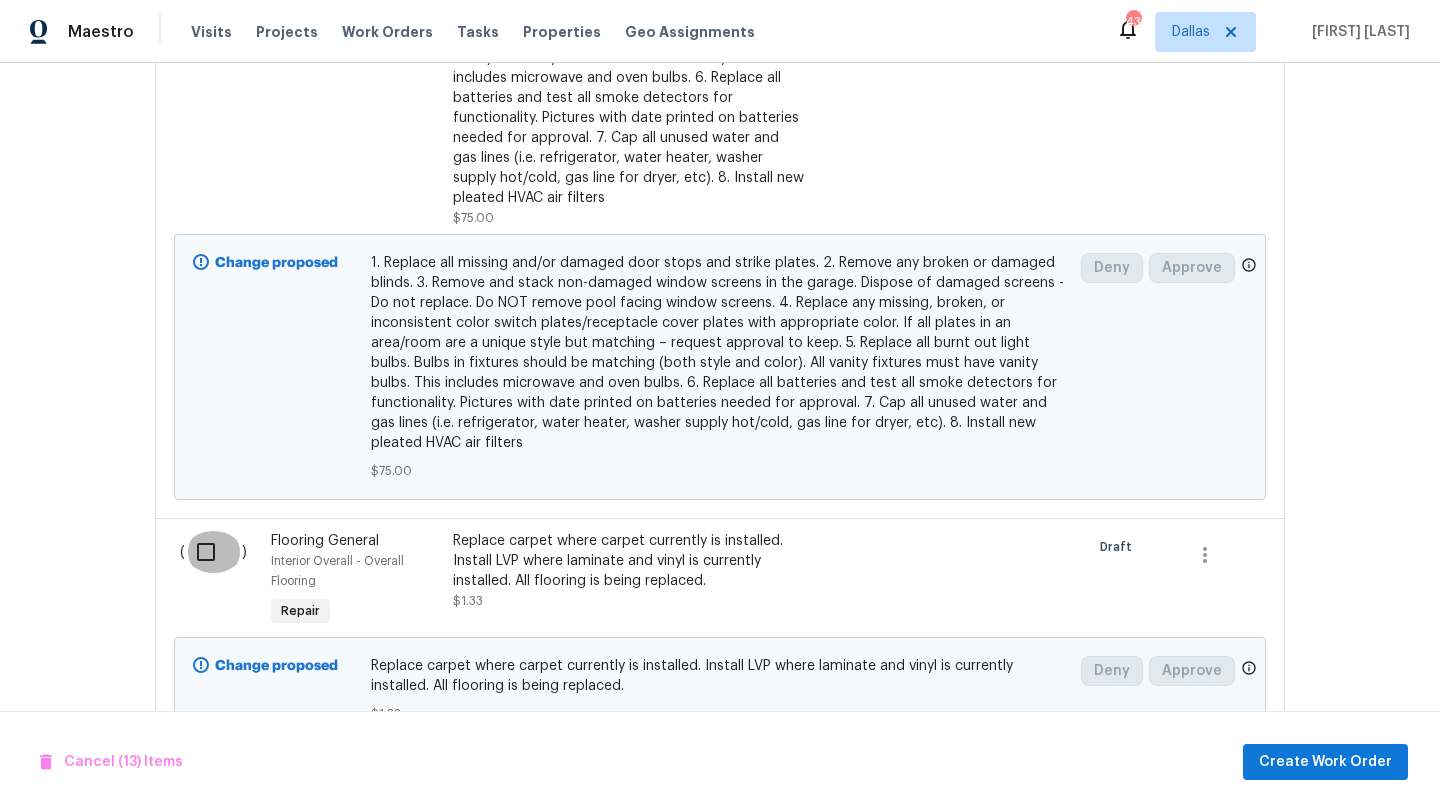 click at bounding box center [213, 552] 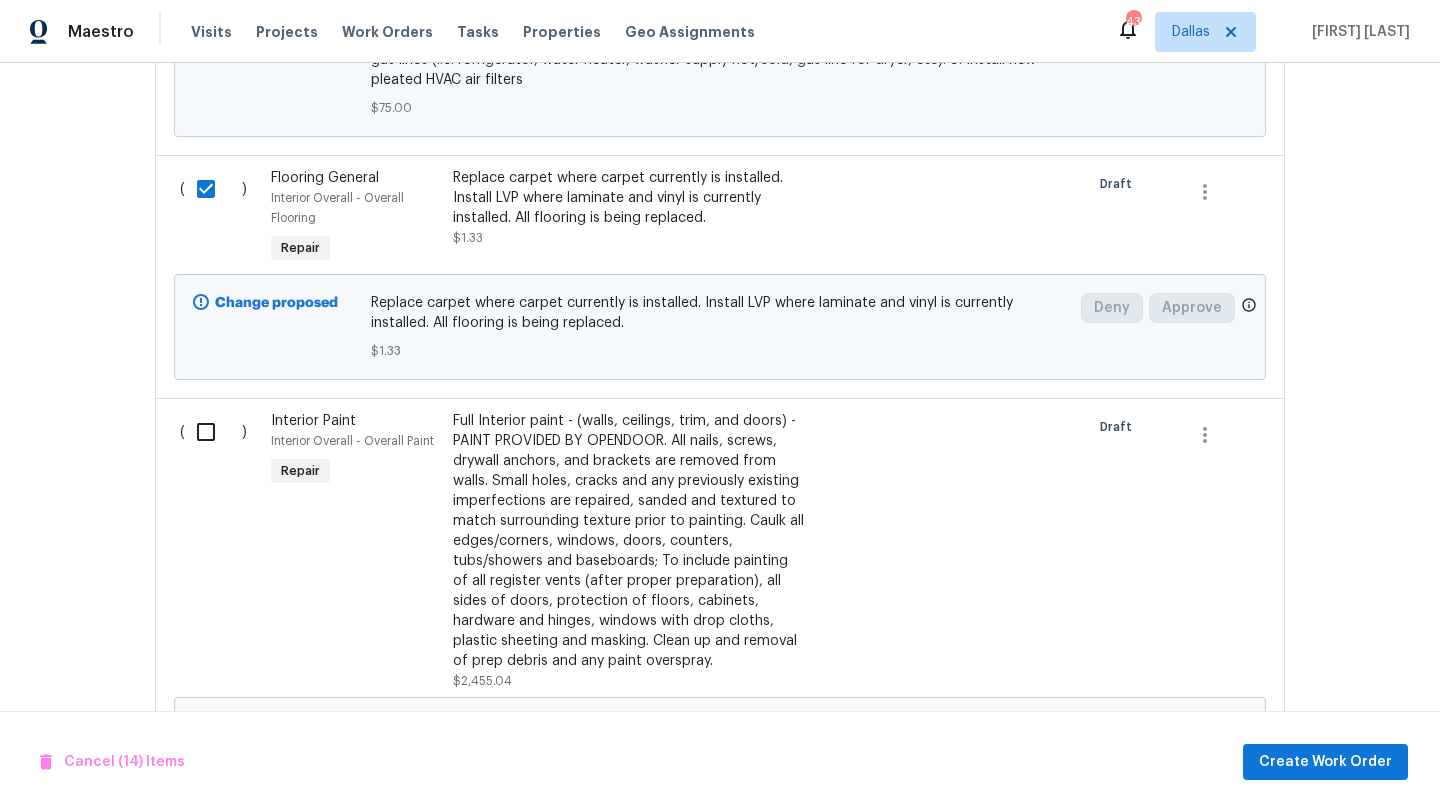 scroll, scrollTop: 5465, scrollLeft: 0, axis: vertical 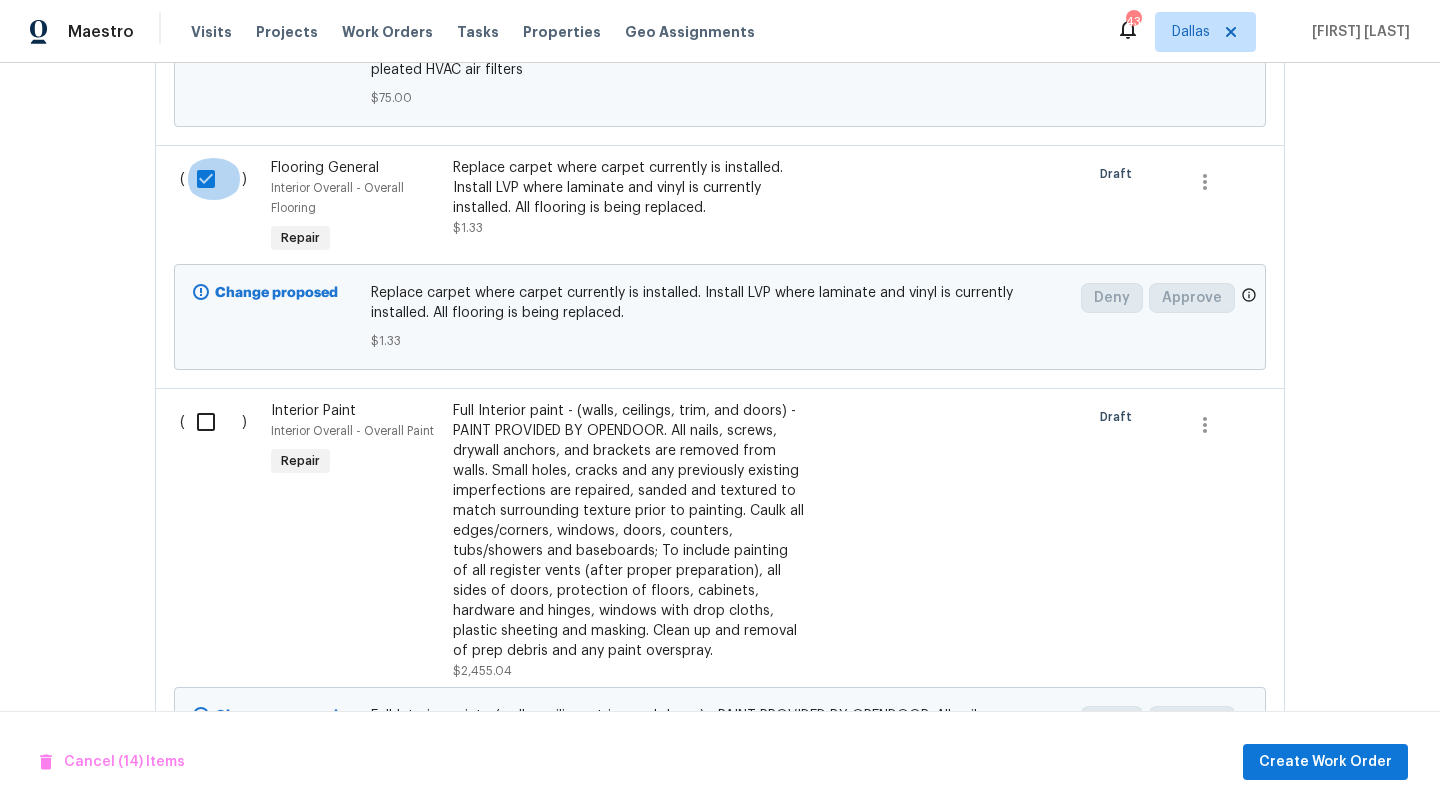 click at bounding box center [213, 179] 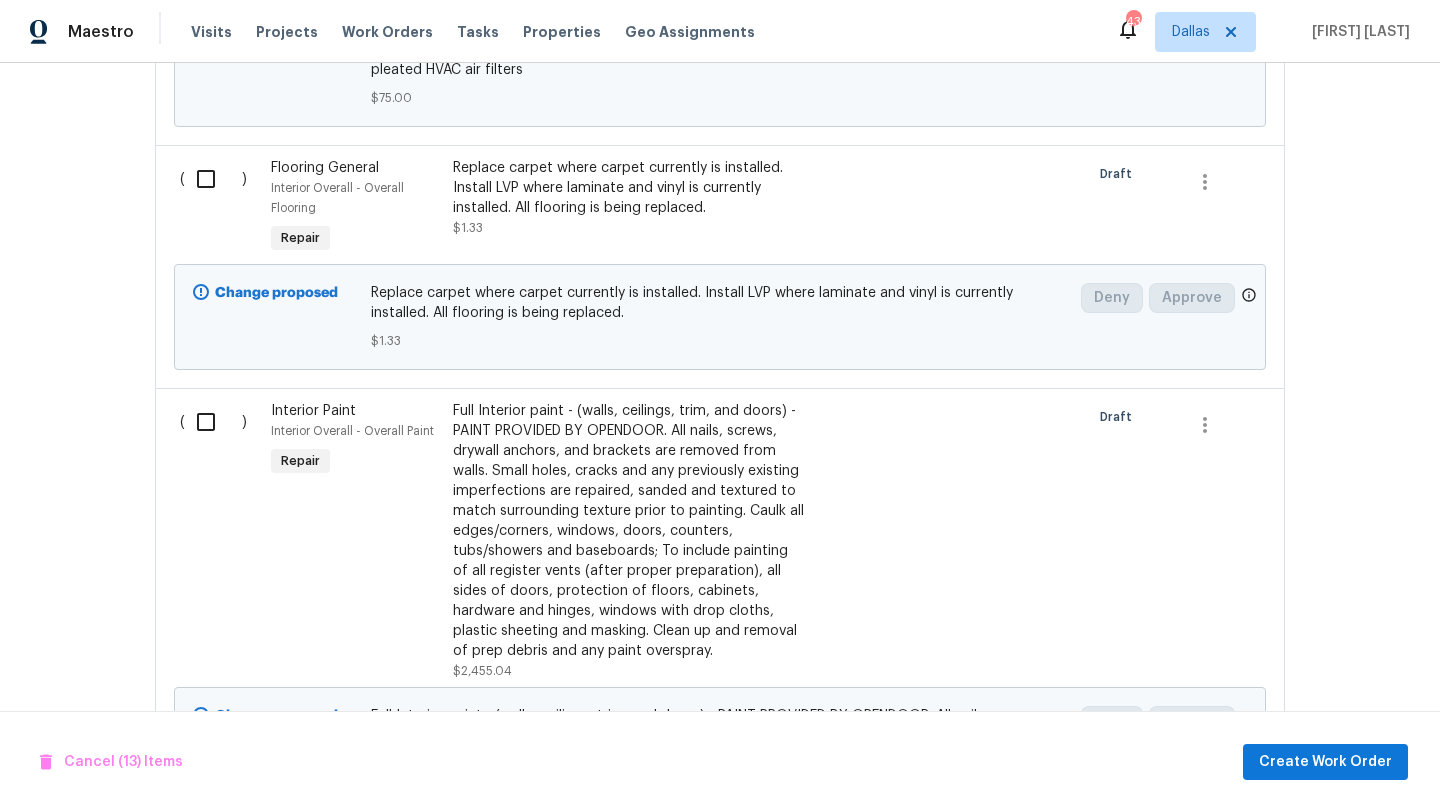 click at bounding box center (213, 422) 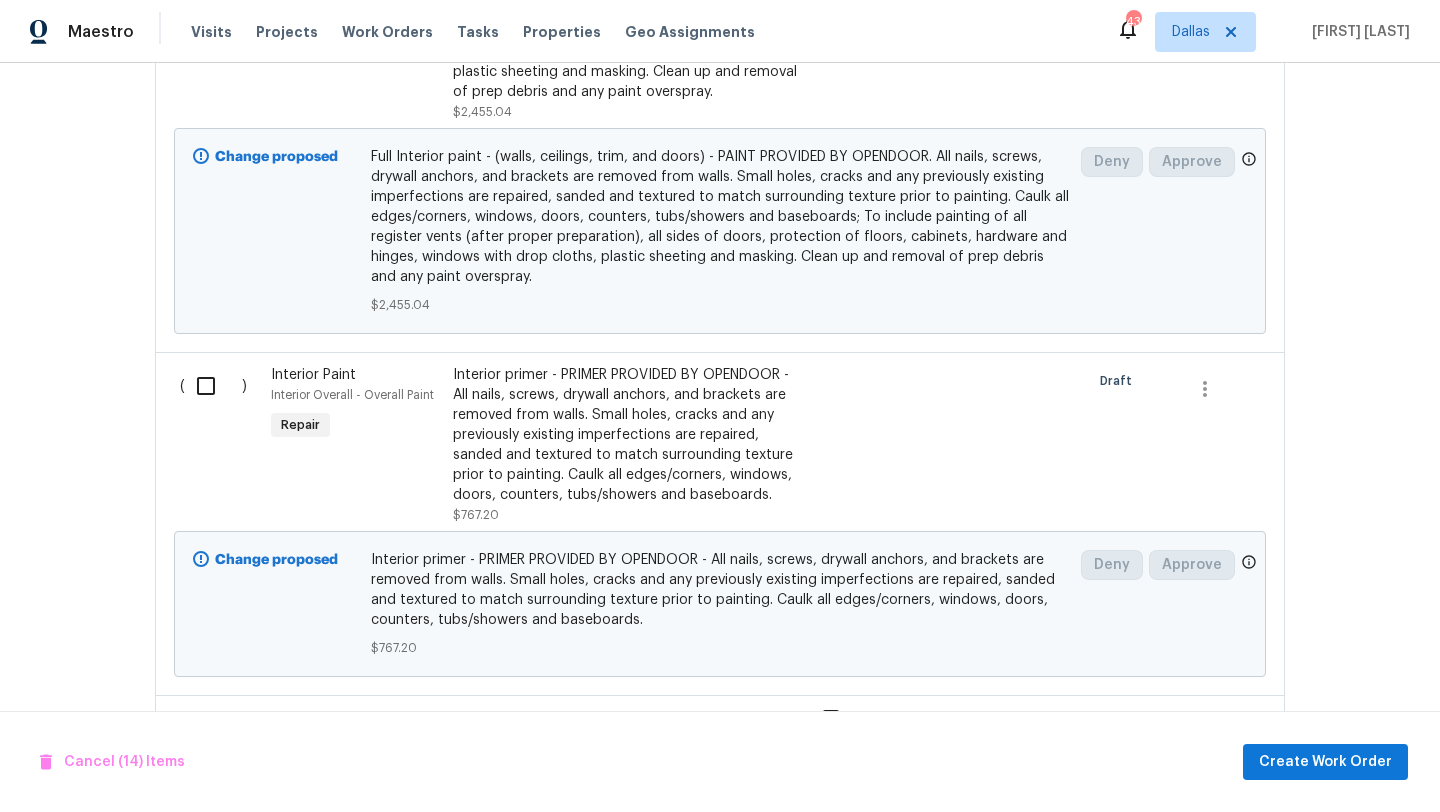 scroll, scrollTop: 6050, scrollLeft: 0, axis: vertical 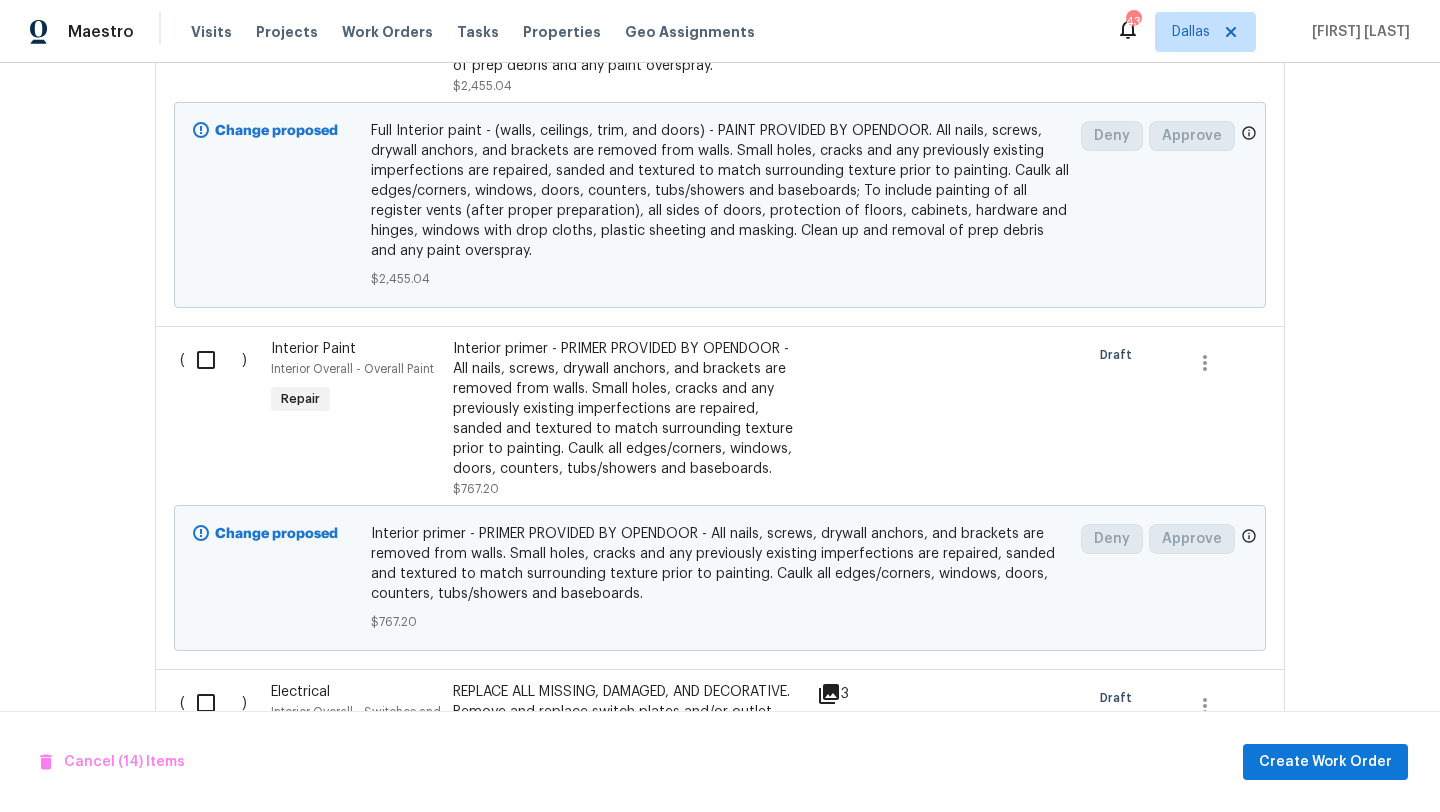 click at bounding box center [213, 360] 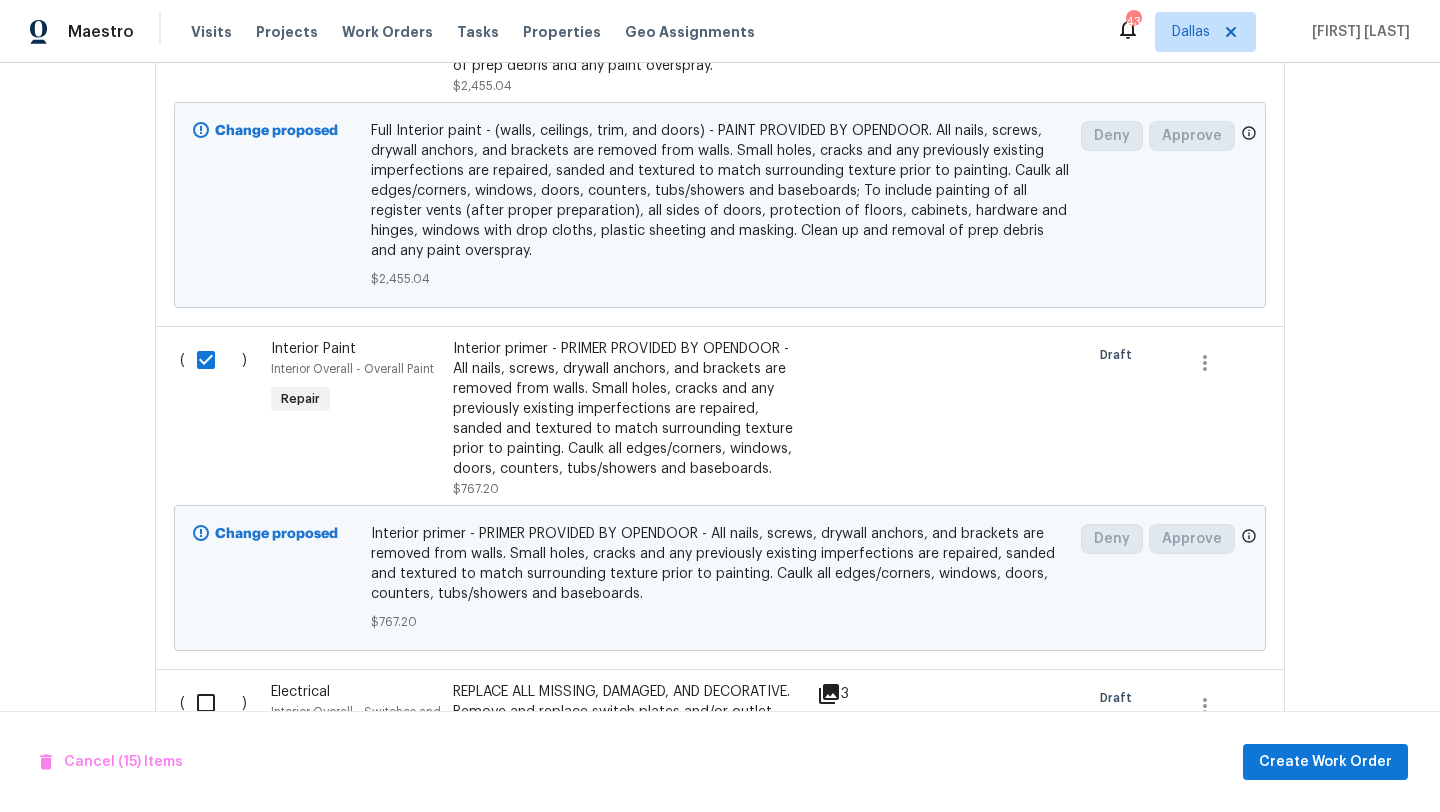 click at bounding box center (213, 703) 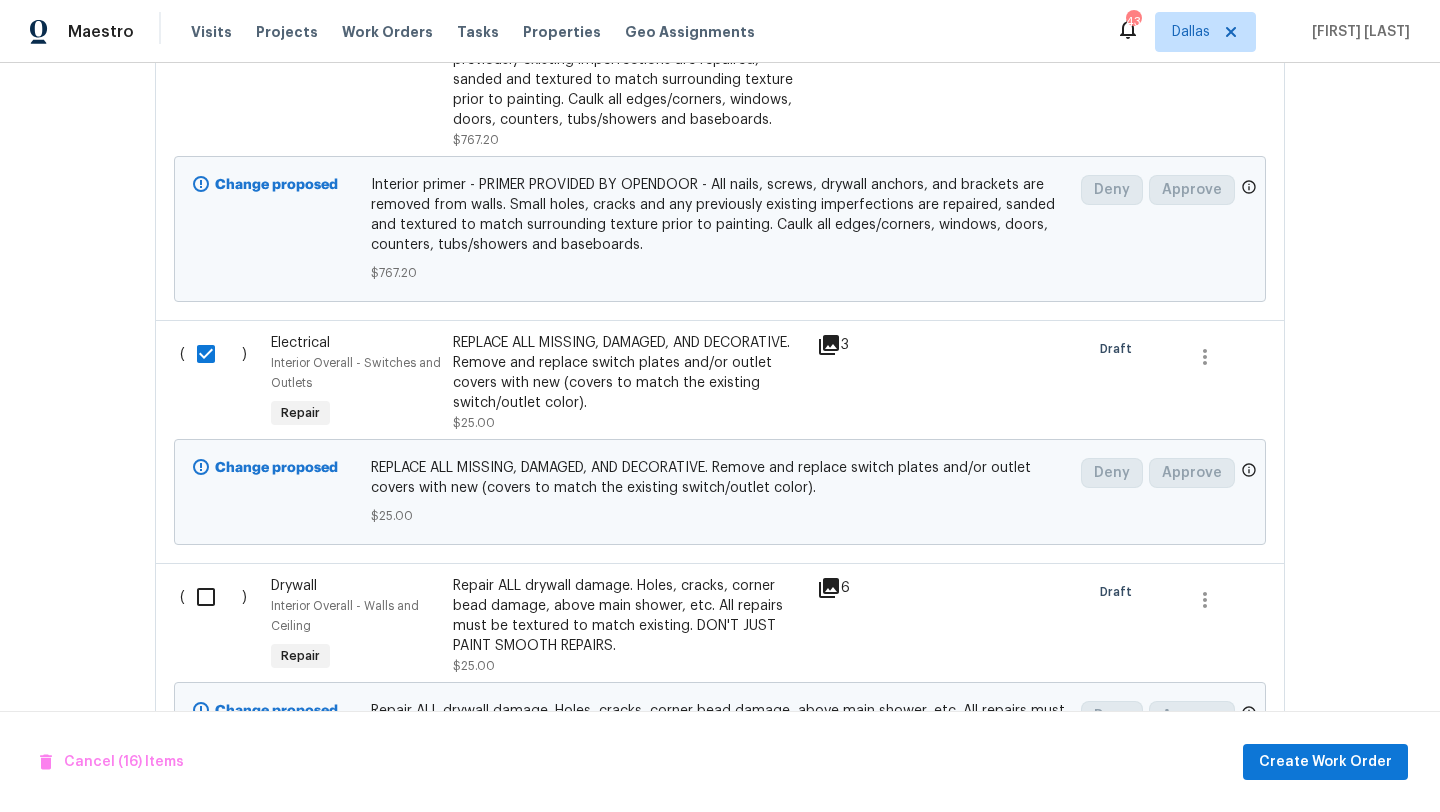 scroll, scrollTop: 6404, scrollLeft: 0, axis: vertical 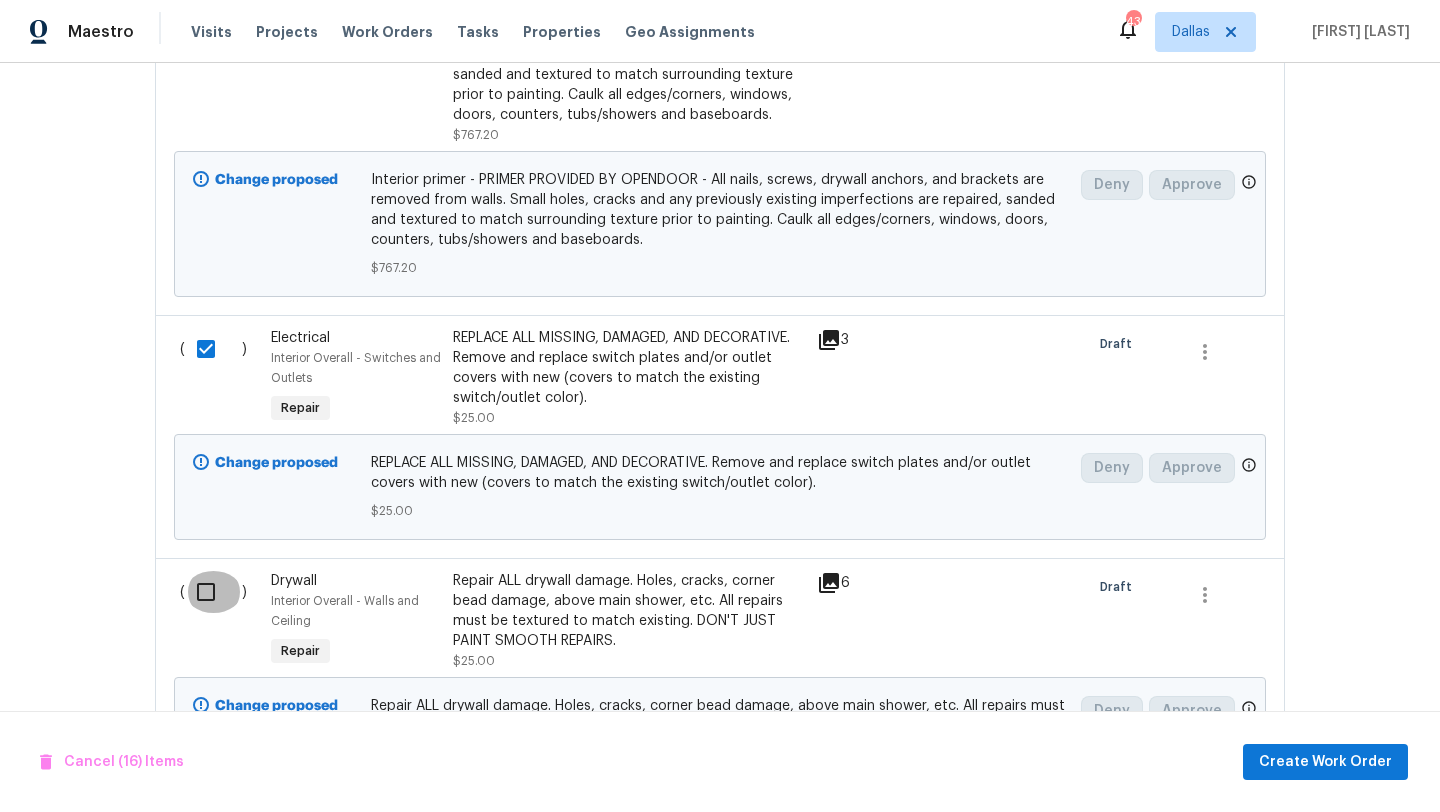 click at bounding box center (213, 592) 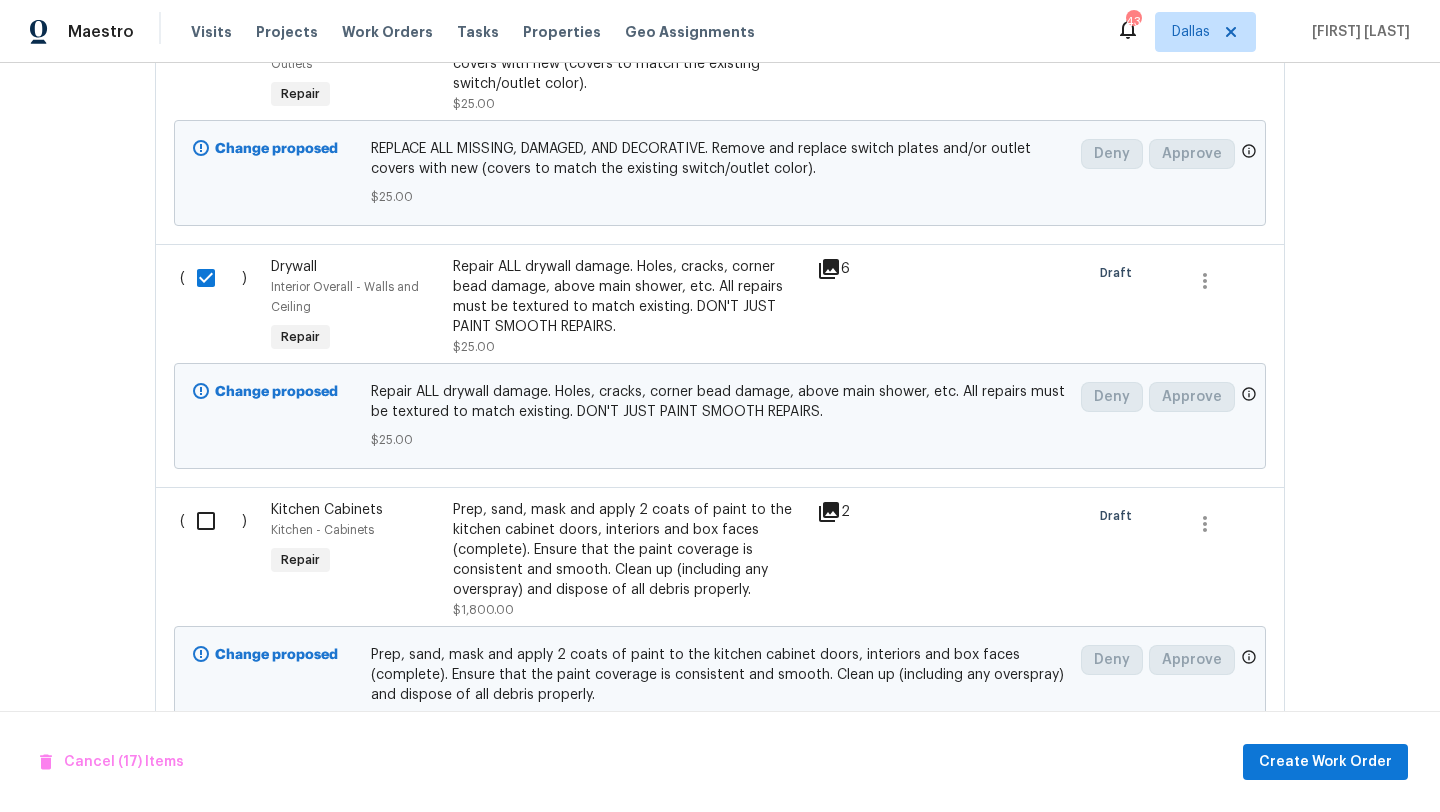 scroll, scrollTop: 6720, scrollLeft: 0, axis: vertical 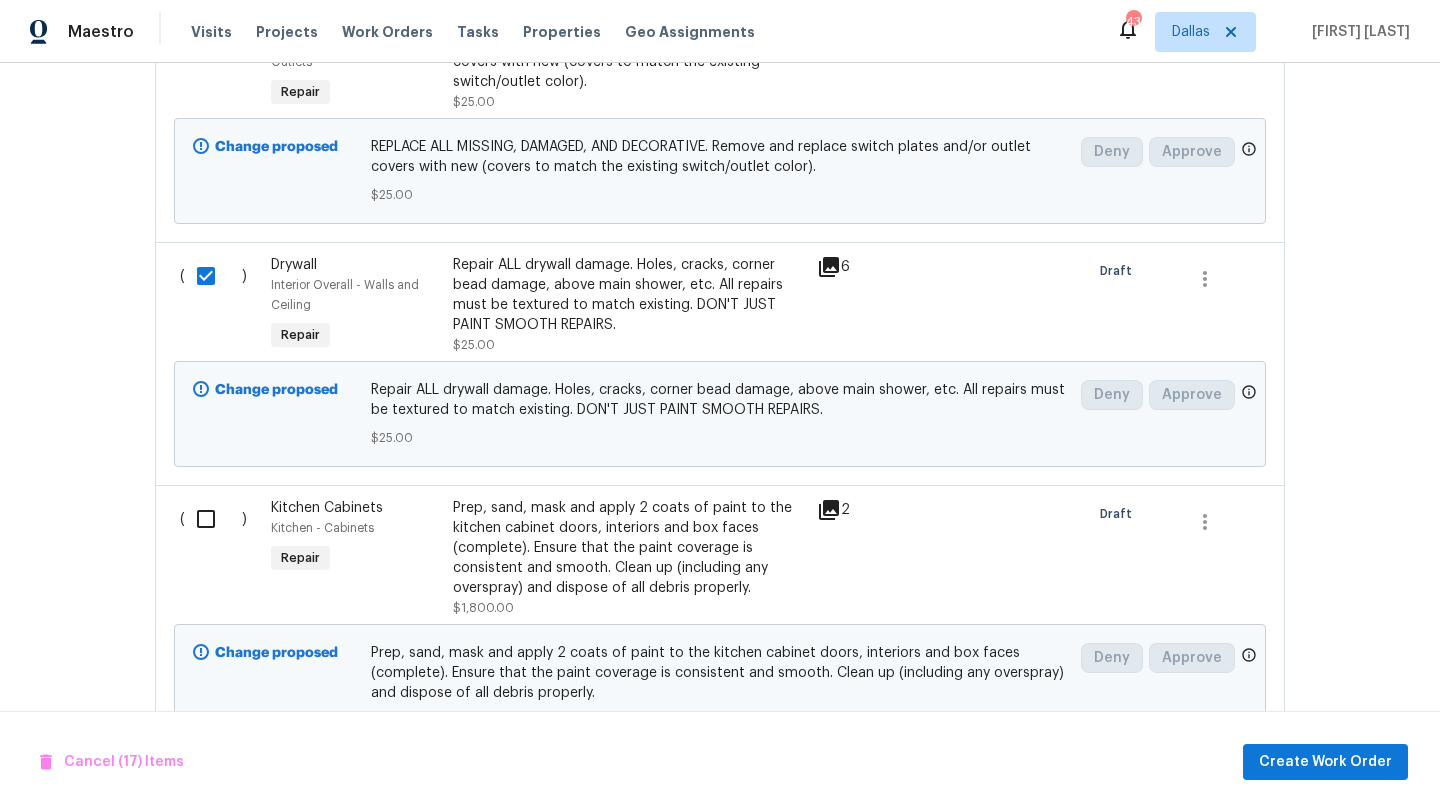 click on "Back to all projects 4100 Dragonfly Ct, Heartland, TX 75126 4 Beds | 2 Baths | Total: 1918 ft² | Above Grade: 1918 ft² | Basement Finished: N/A | 2014 Not seen today Mark Seen Actions Last Visit Date 7/11/2025  by  Francisco Balcazar Serrato   Project Renovation   8/5/2025  -  8/5/2025 Draft Visits Work Orders Maintenance Notes Condition Adjustments Costs Photos Floor Plans Cases RENOVATION   8/5/25  -  8/5/25 Draft Centralized Purchasing PAINTING, APPLIANCE, CABINETS, OD_SELECT $1,277.05 2 Repairs 8/5/2025  -  8/5/2025 Sent to vendor Cancel (17) Items Create Work Order Pending Line Items Create Line Item Exterior ( ) Exterior Paint Back - Overall Paint Repair Remove diy screen on back door.
Paint back door and trim (match color) $150.00   2 Draft Change proposed Remove diy screen on back door.
Paint back door and trim (match color) $150.00 Deny Approve ( ) Windows & Skylights Exterior Overall - Exterior Windows Repair $50.00 Draft Change proposed $50.00 Deny Approve ( ) Landscape Package Repair $60.00 Deny" at bounding box center [720, 437] 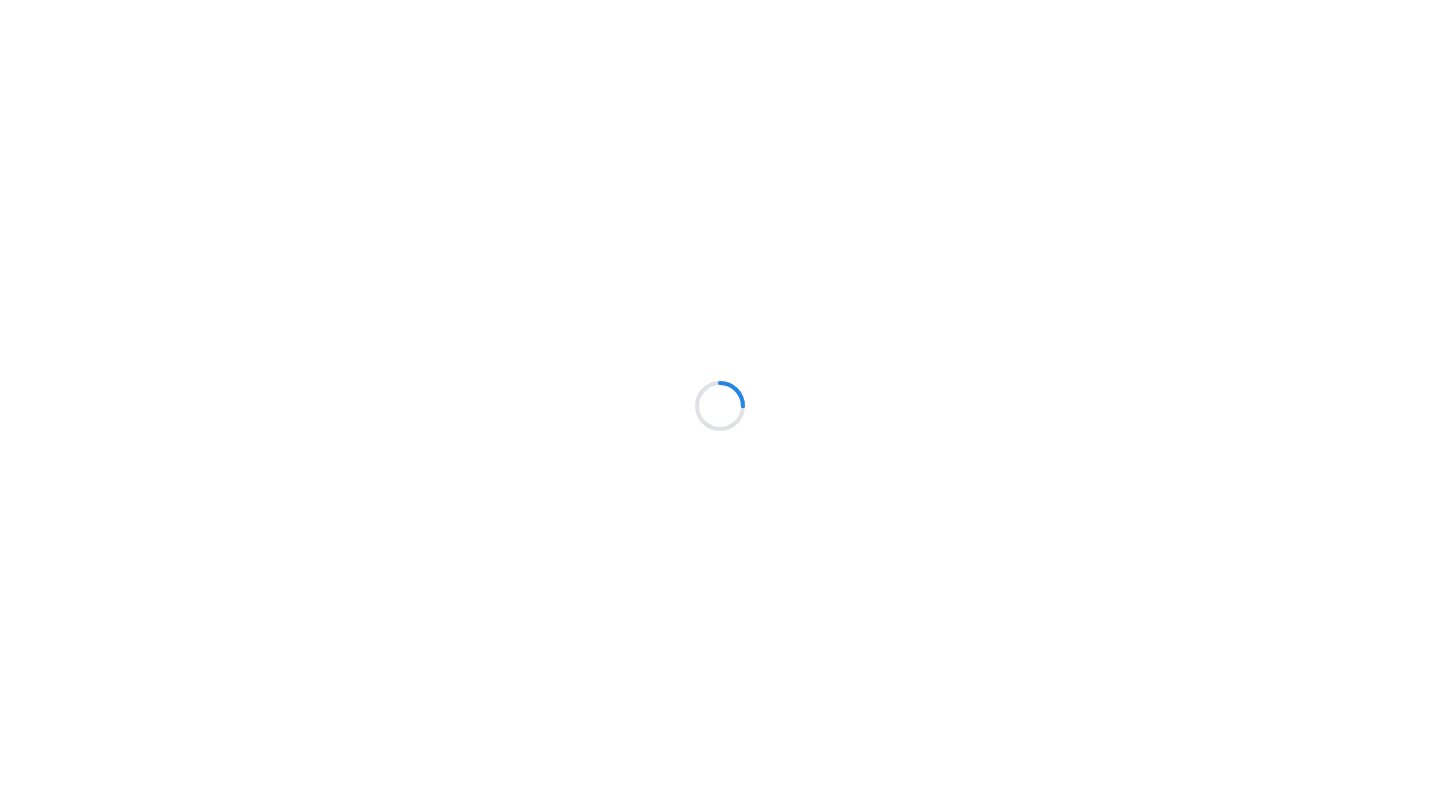scroll, scrollTop: 0, scrollLeft: 0, axis: both 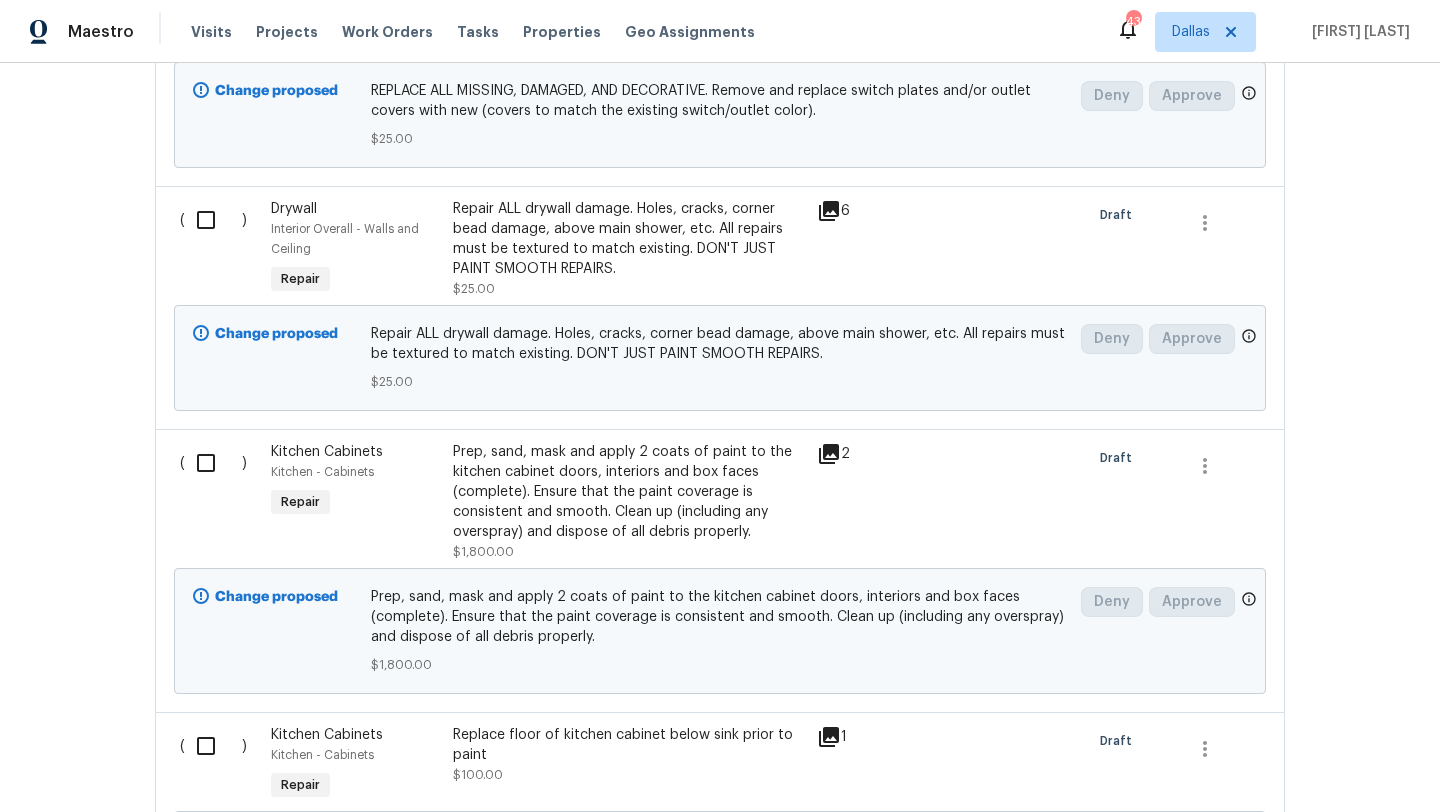 click on "Repair ALL drywall damage. Holes, cracks, corner bead damage, above main shower, etc.
All repairs must be textured to match existing. DON'T JUST PAINT SMOOTH REPAIRS." at bounding box center [629, 239] 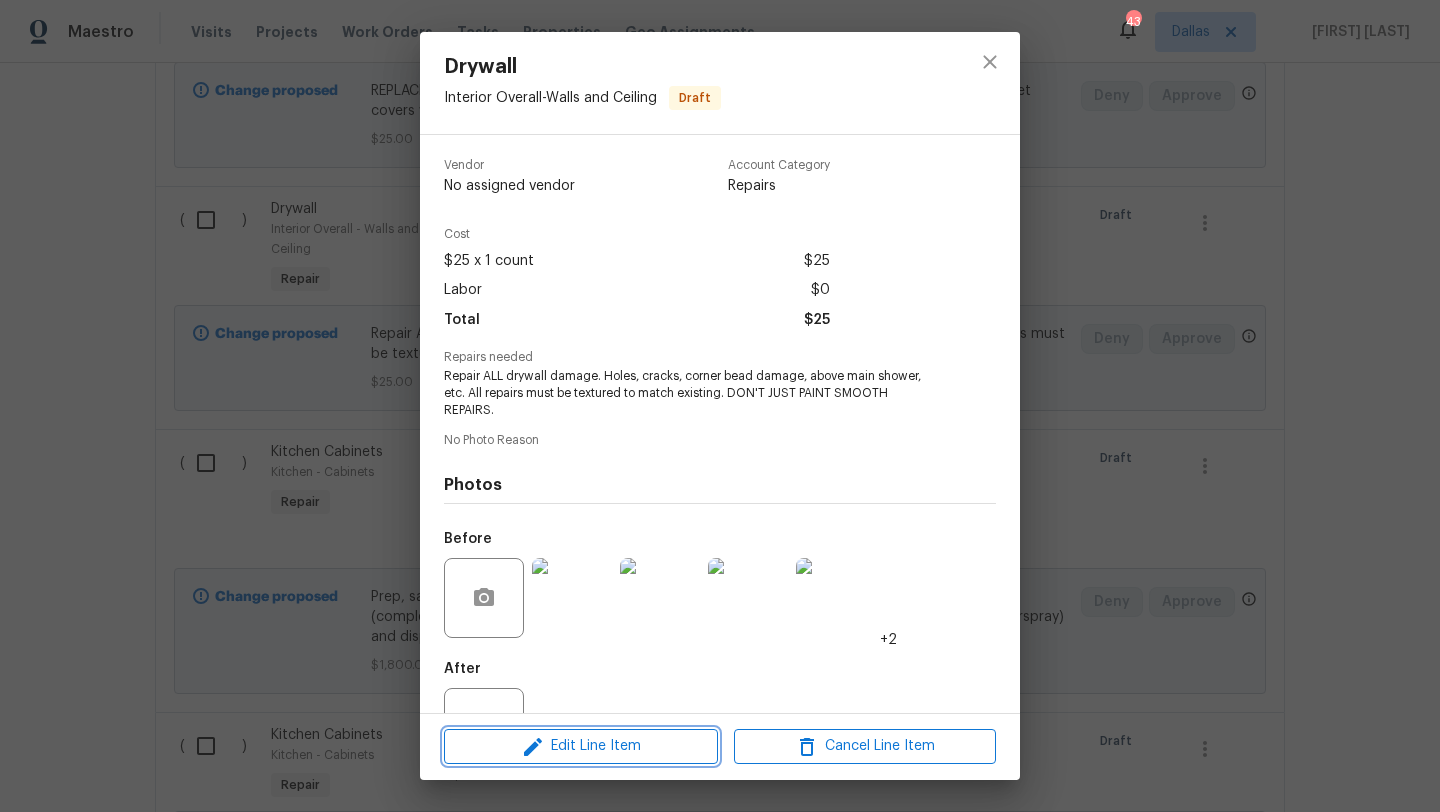 click on "Edit Line Item" at bounding box center (581, 746) 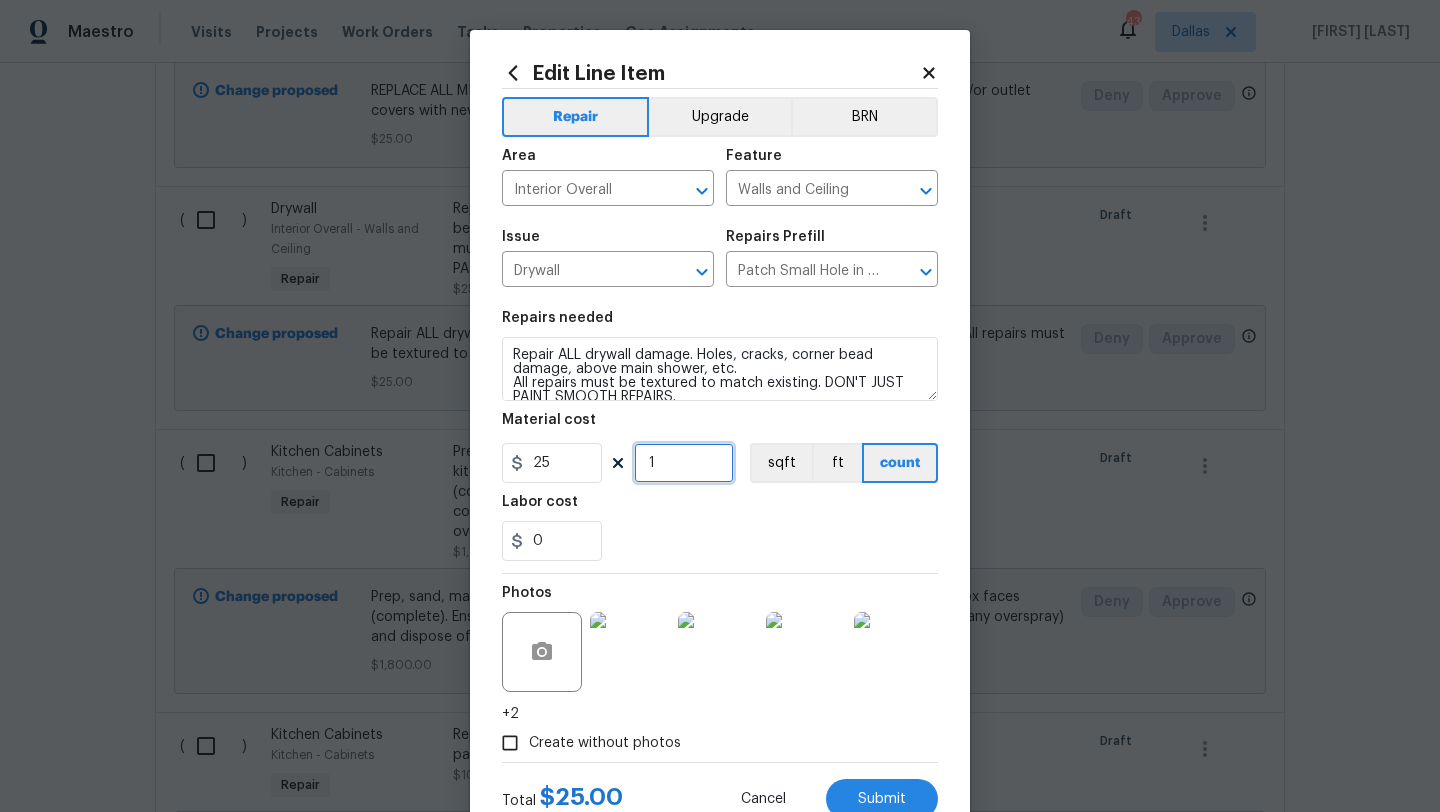 drag, startPoint x: 680, startPoint y: 468, endPoint x: 594, endPoint y: 468, distance: 86 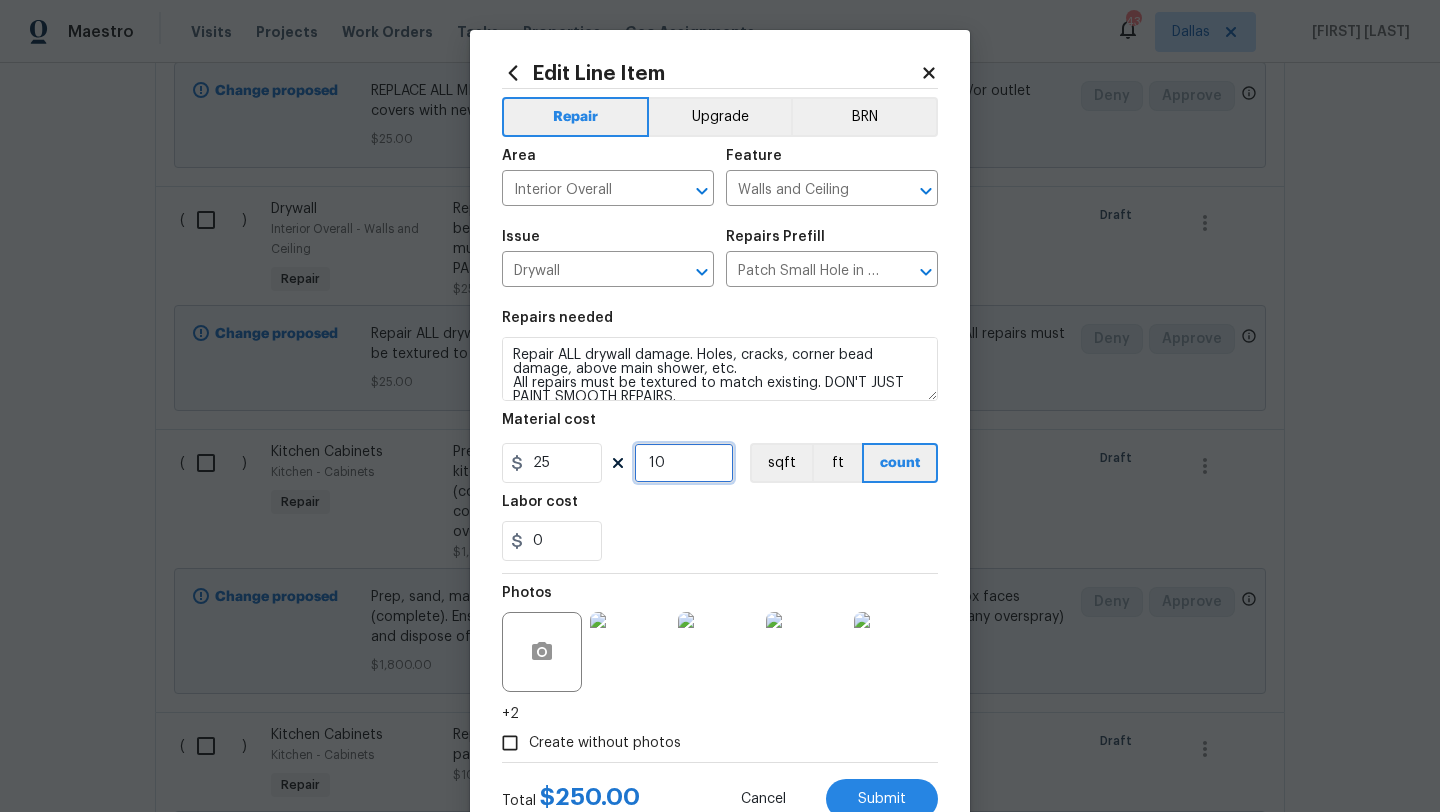 type on "10" 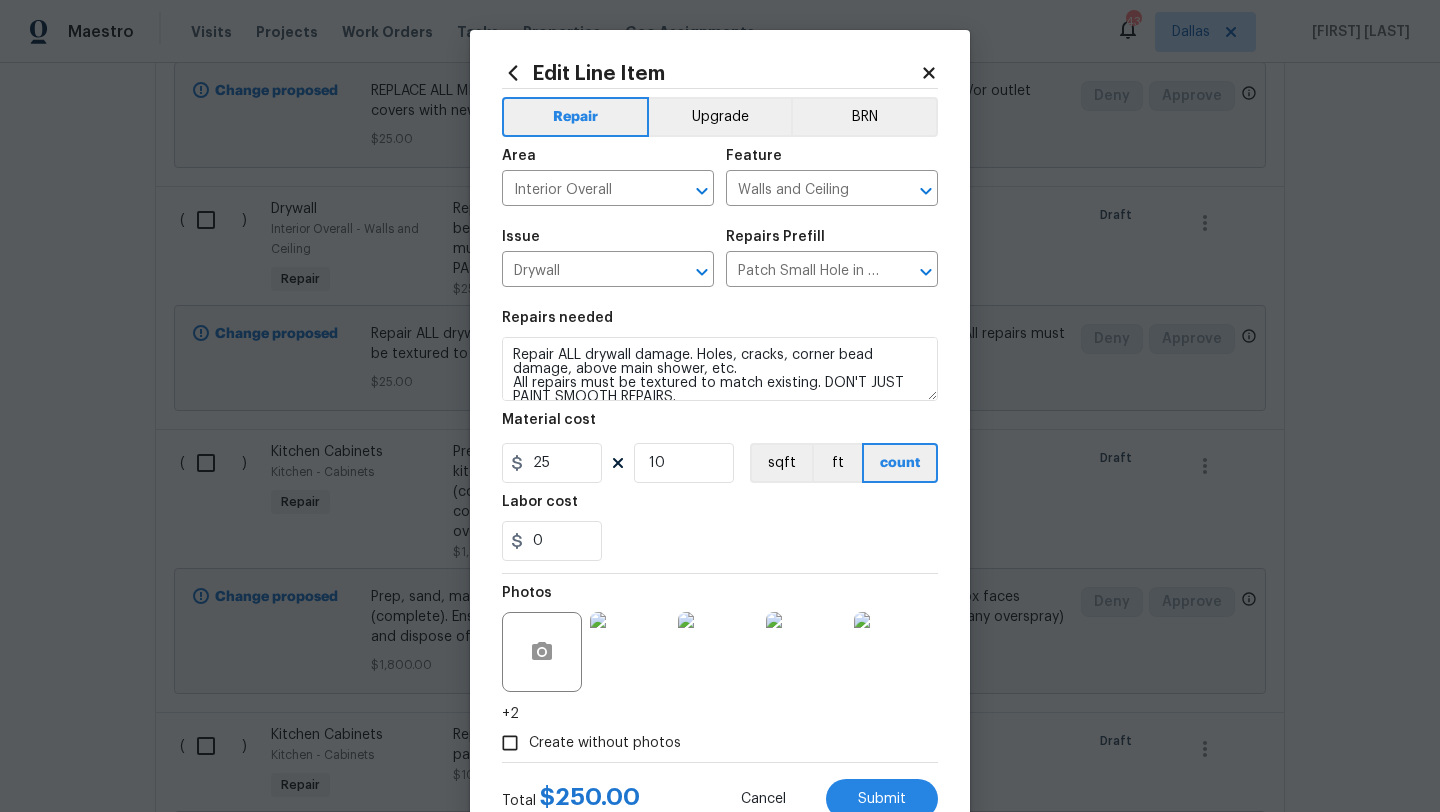 click on "0" at bounding box center [720, 541] 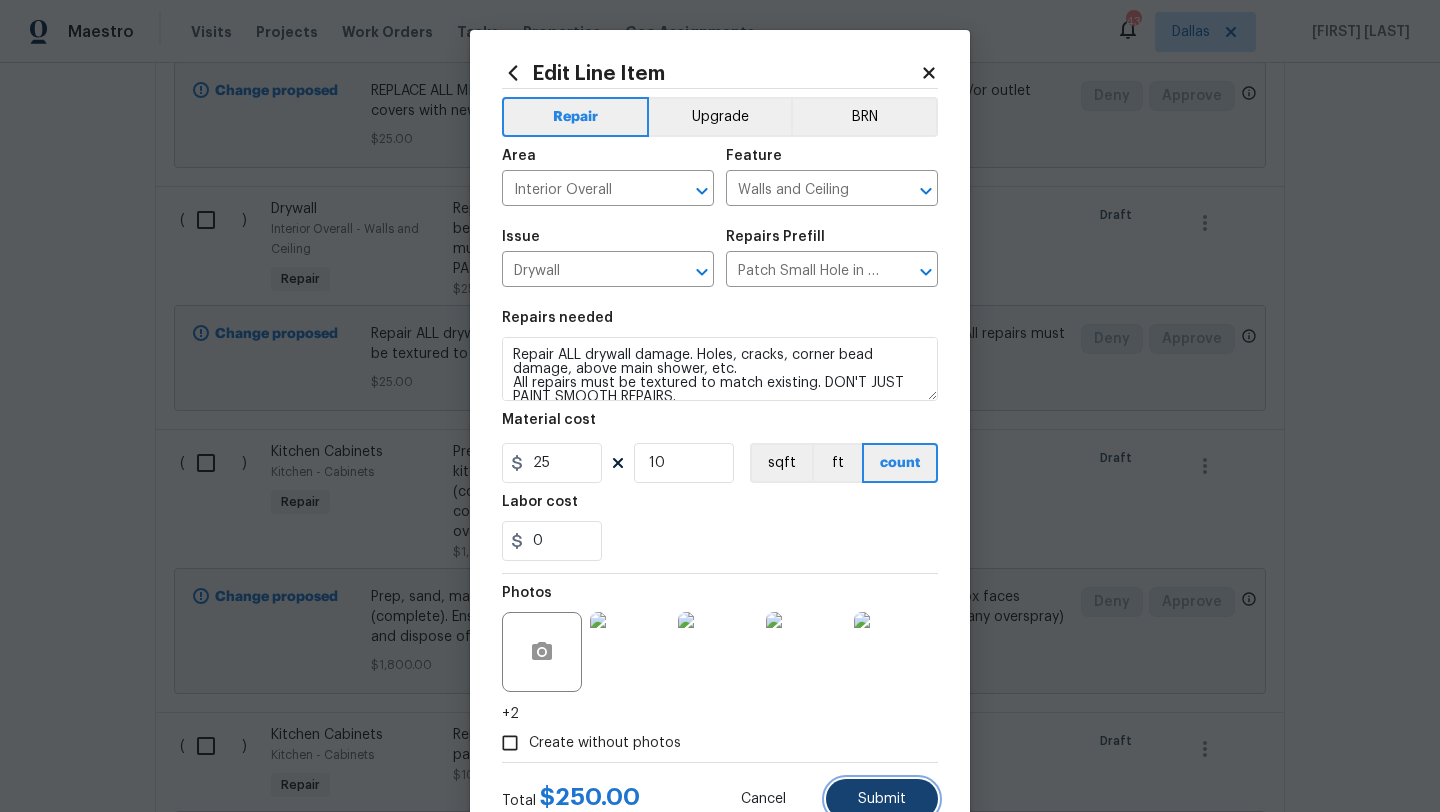 click on "Submit" at bounding box center [882, 799] 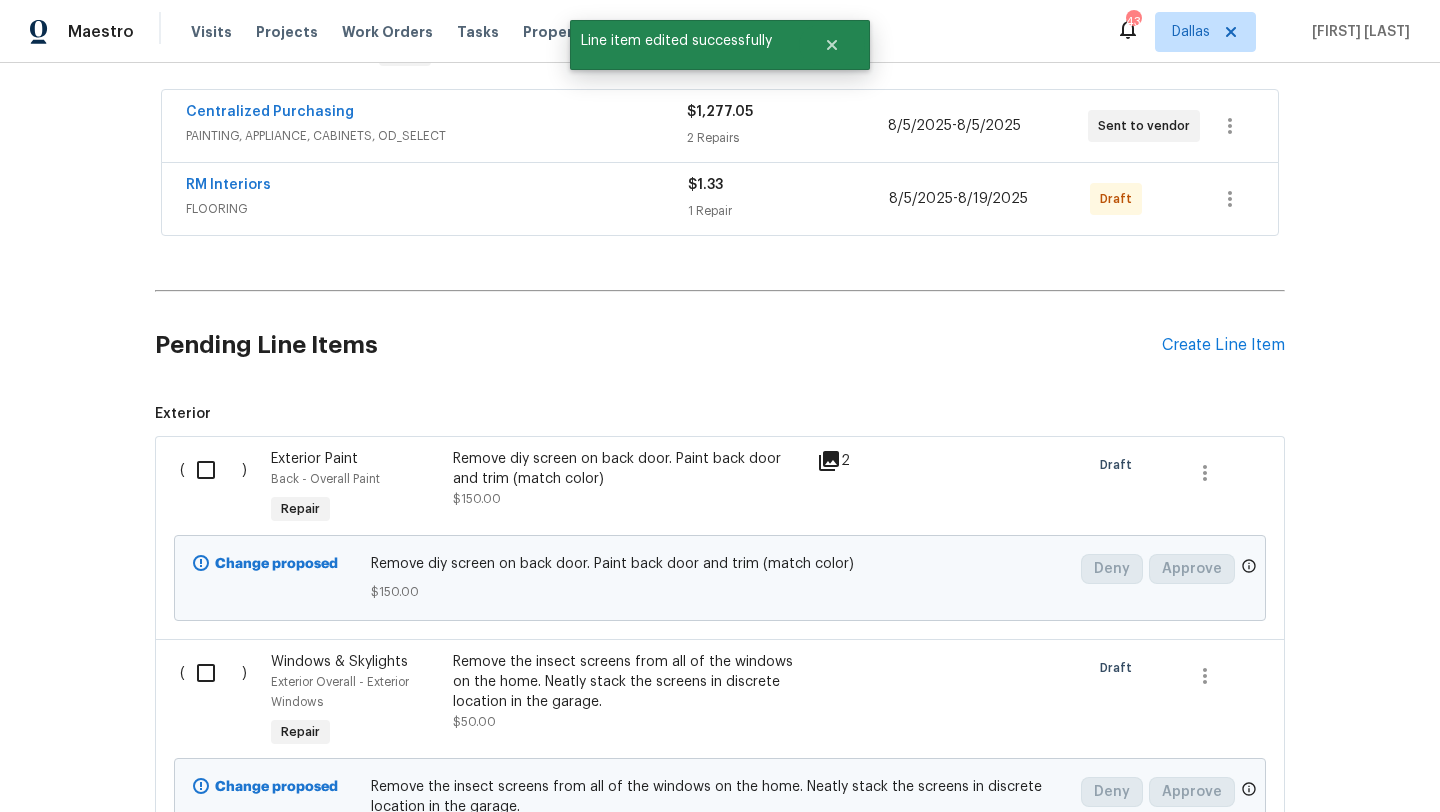 scroll, scrollTop: 373, scrollLeft: 0, axis: vertical 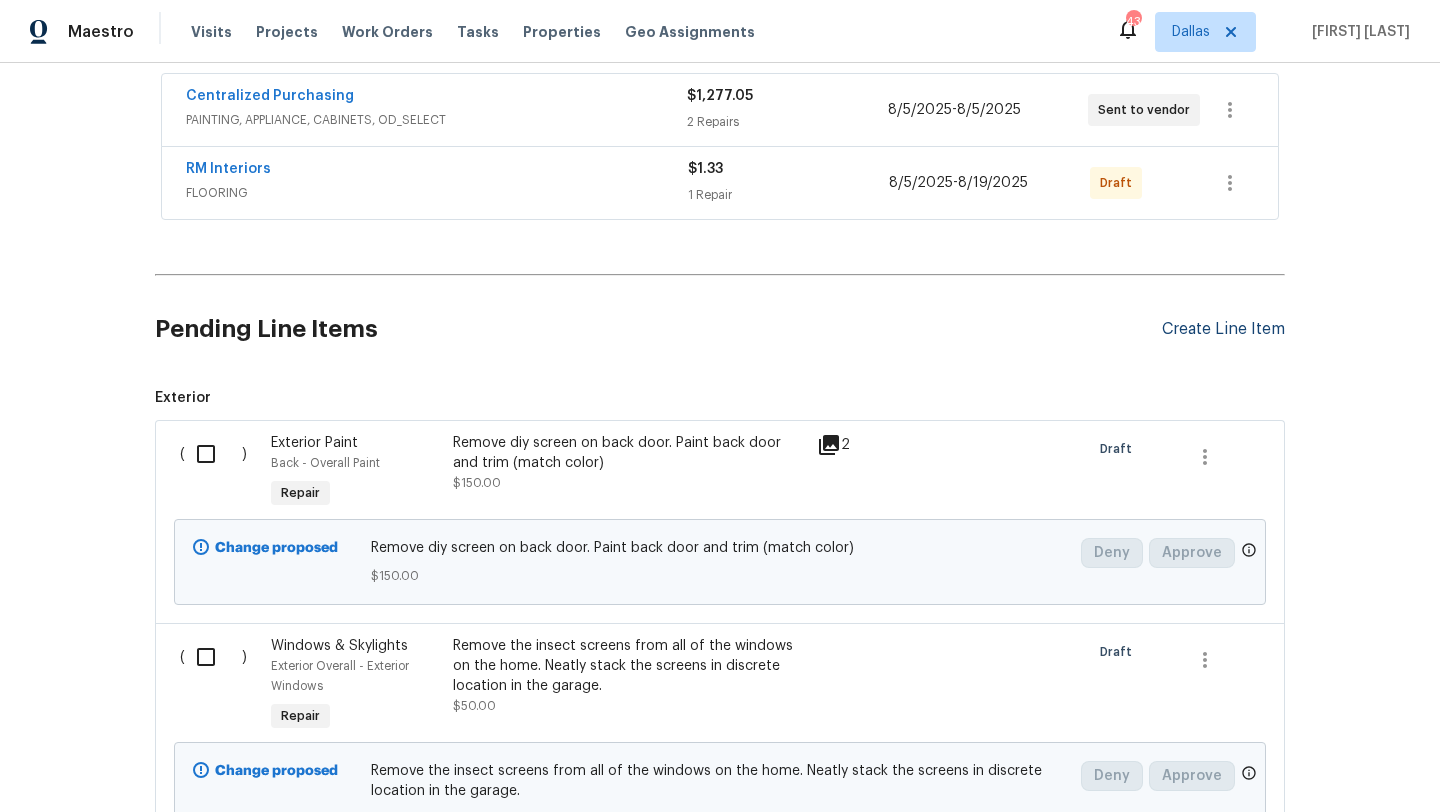 click on "Create Line Item" at bounding box center [1223, 329] 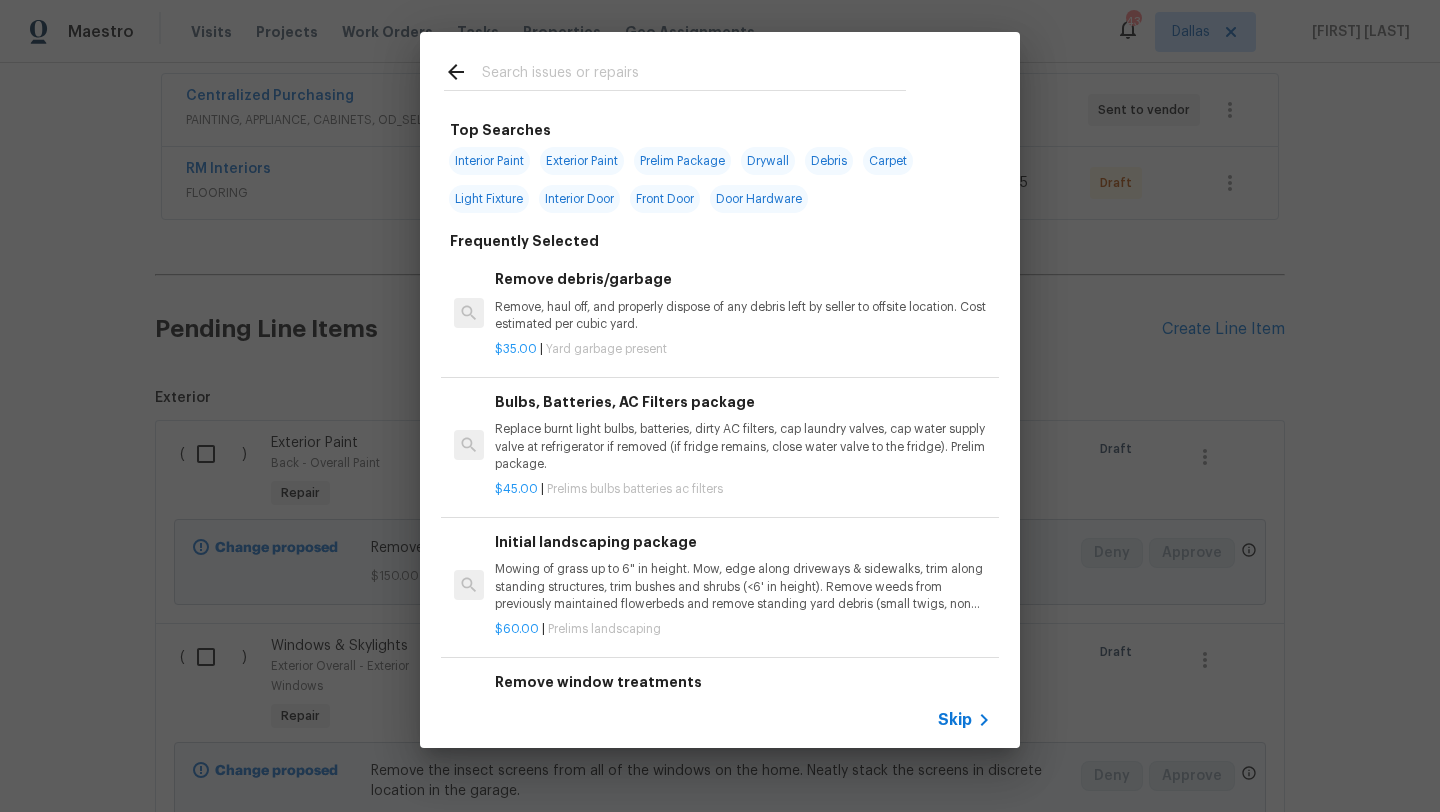 click at bounding box center [694, 75] 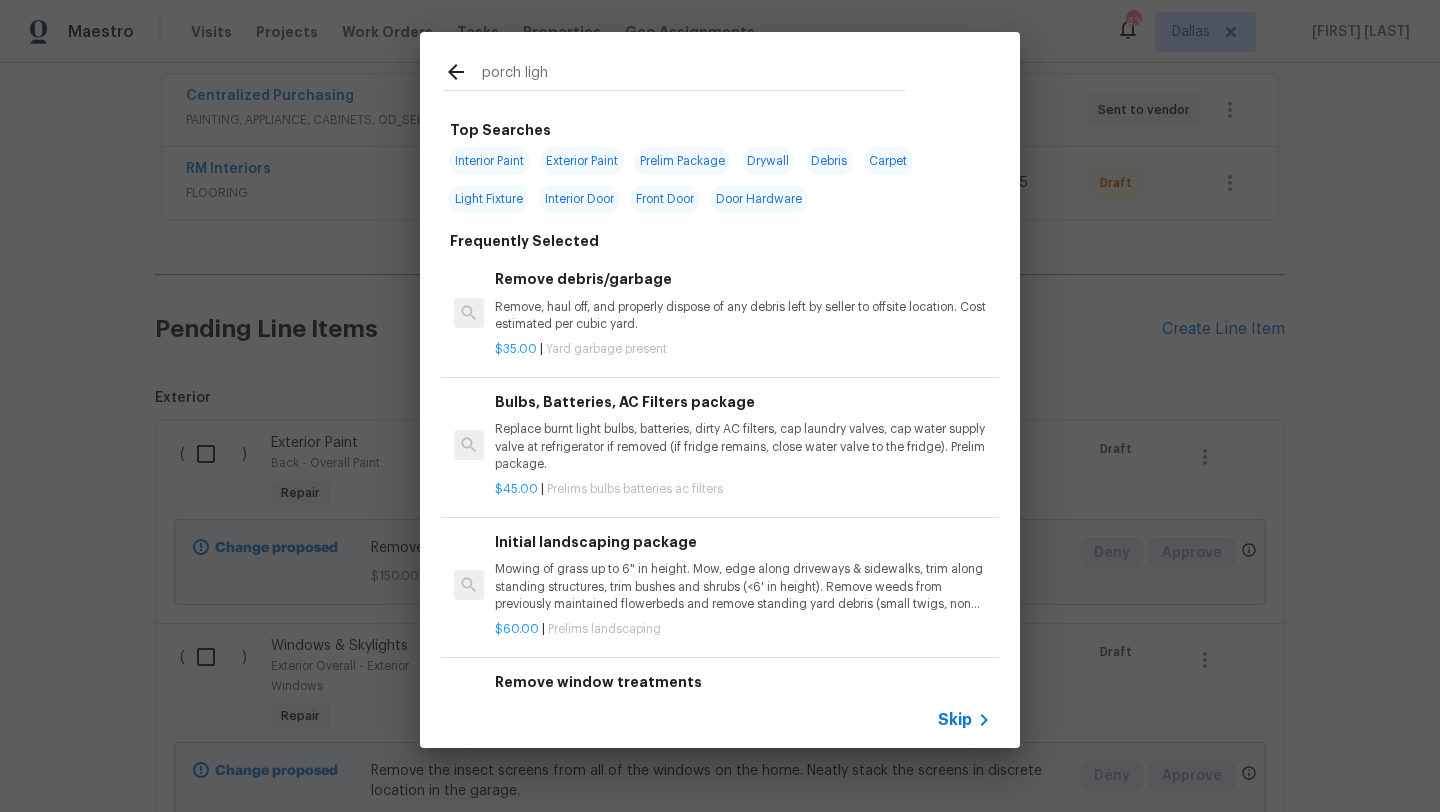 type on "porch light" 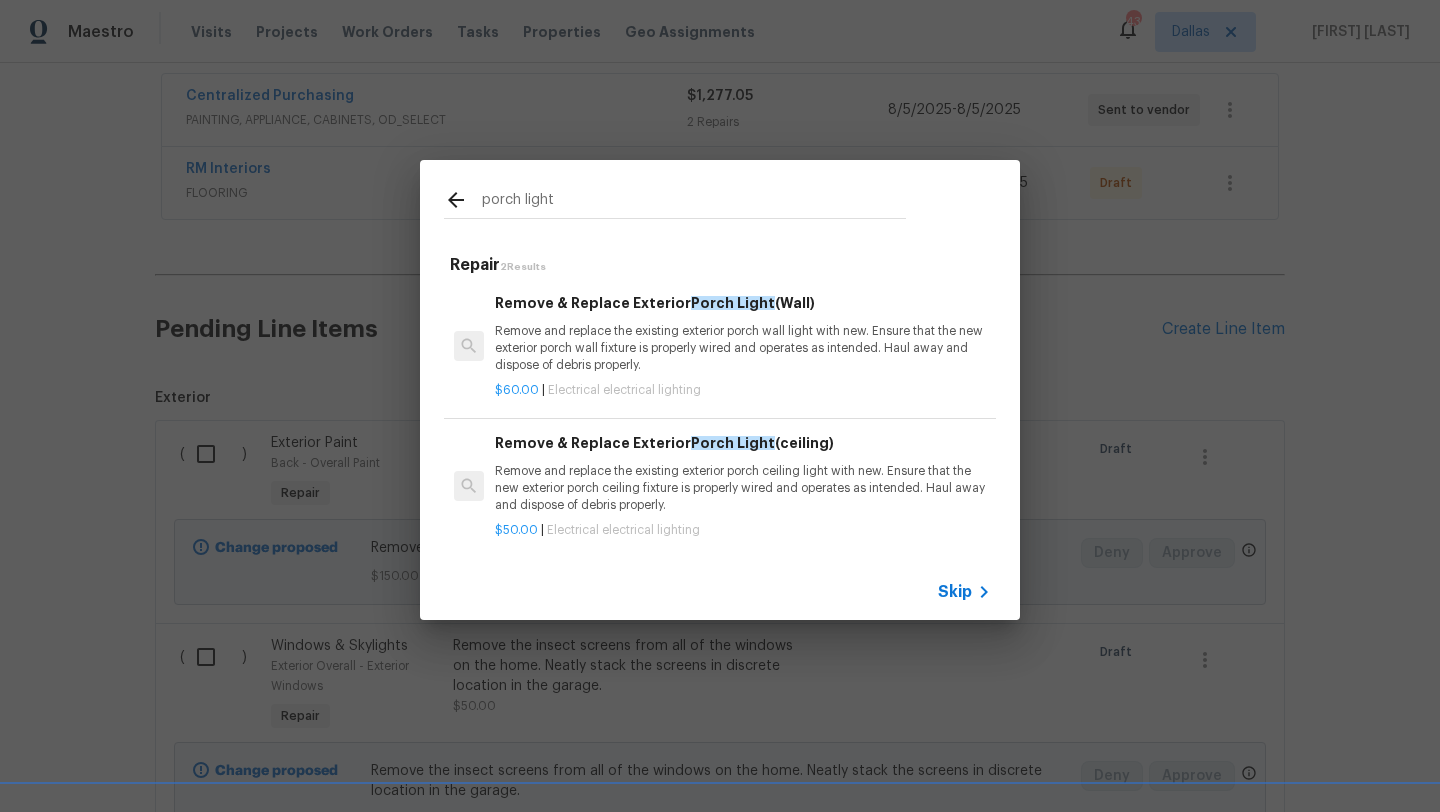 click on "Remove and replace the existing exterior porch wall light with new. Ensure that the new exterior porch wall fixture is properly wired and operates as intended. Haul away and dispose of debris properly." at bounding box center [743, 348] 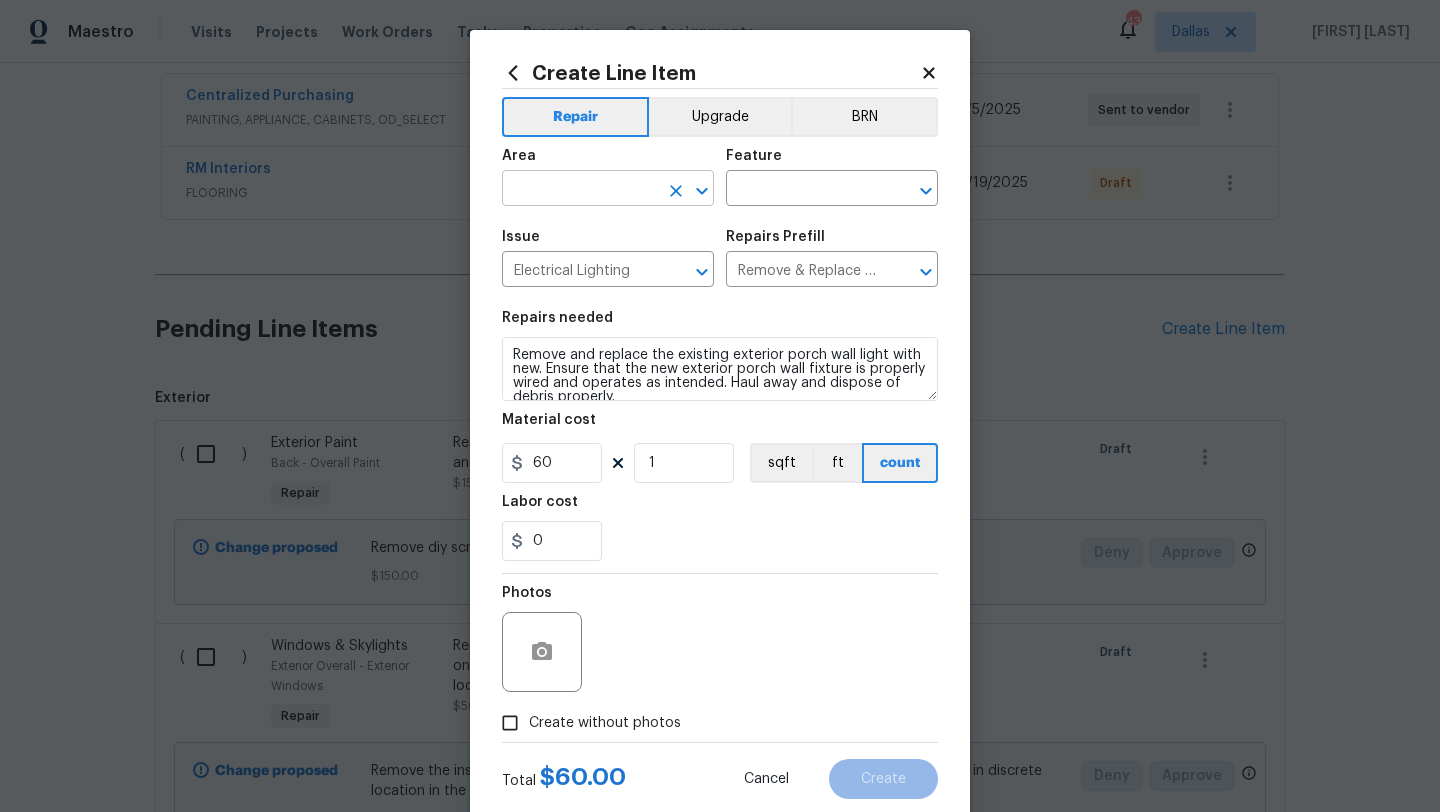 click at bounding box center [580, 190] 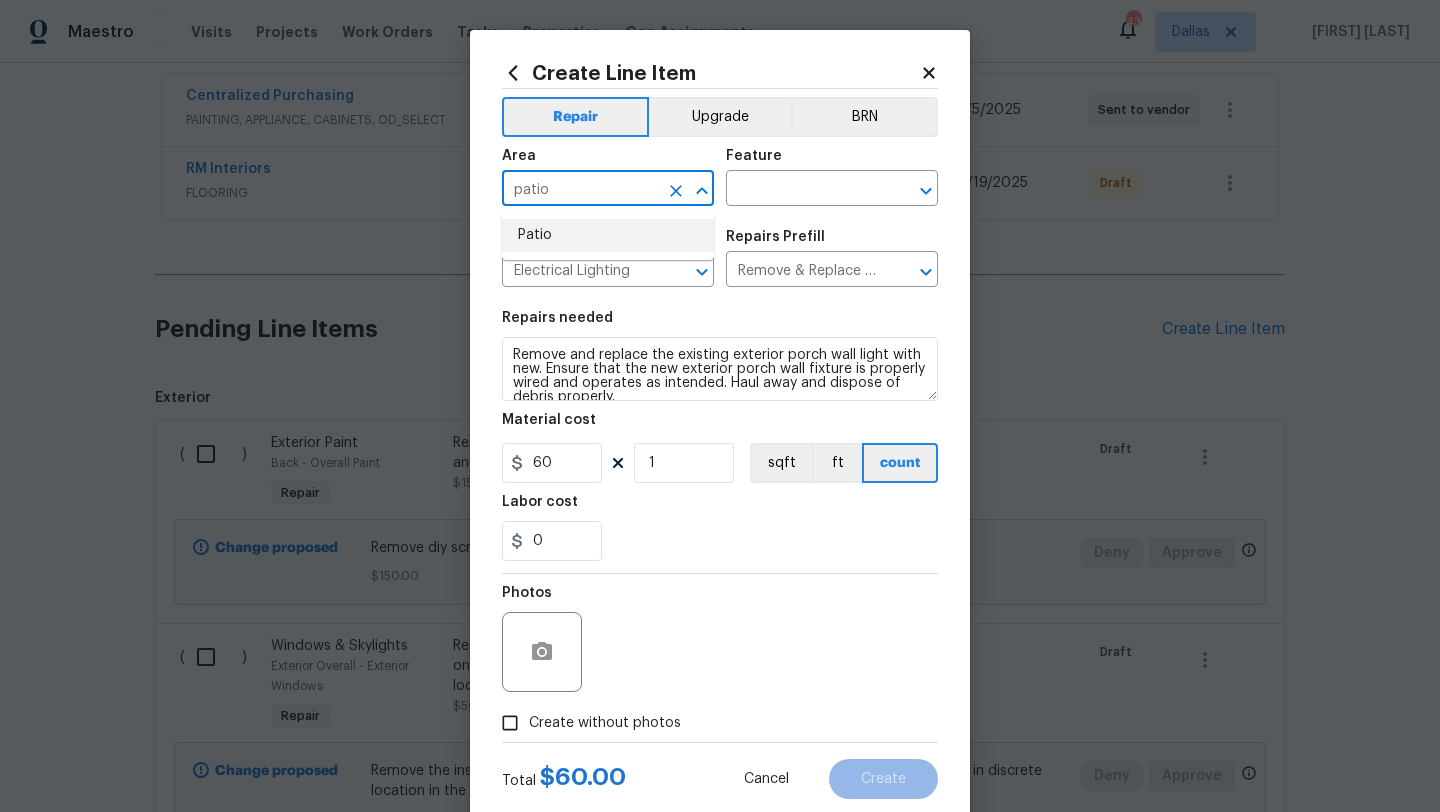 click on "Patio" at bounding box center [608, 235] 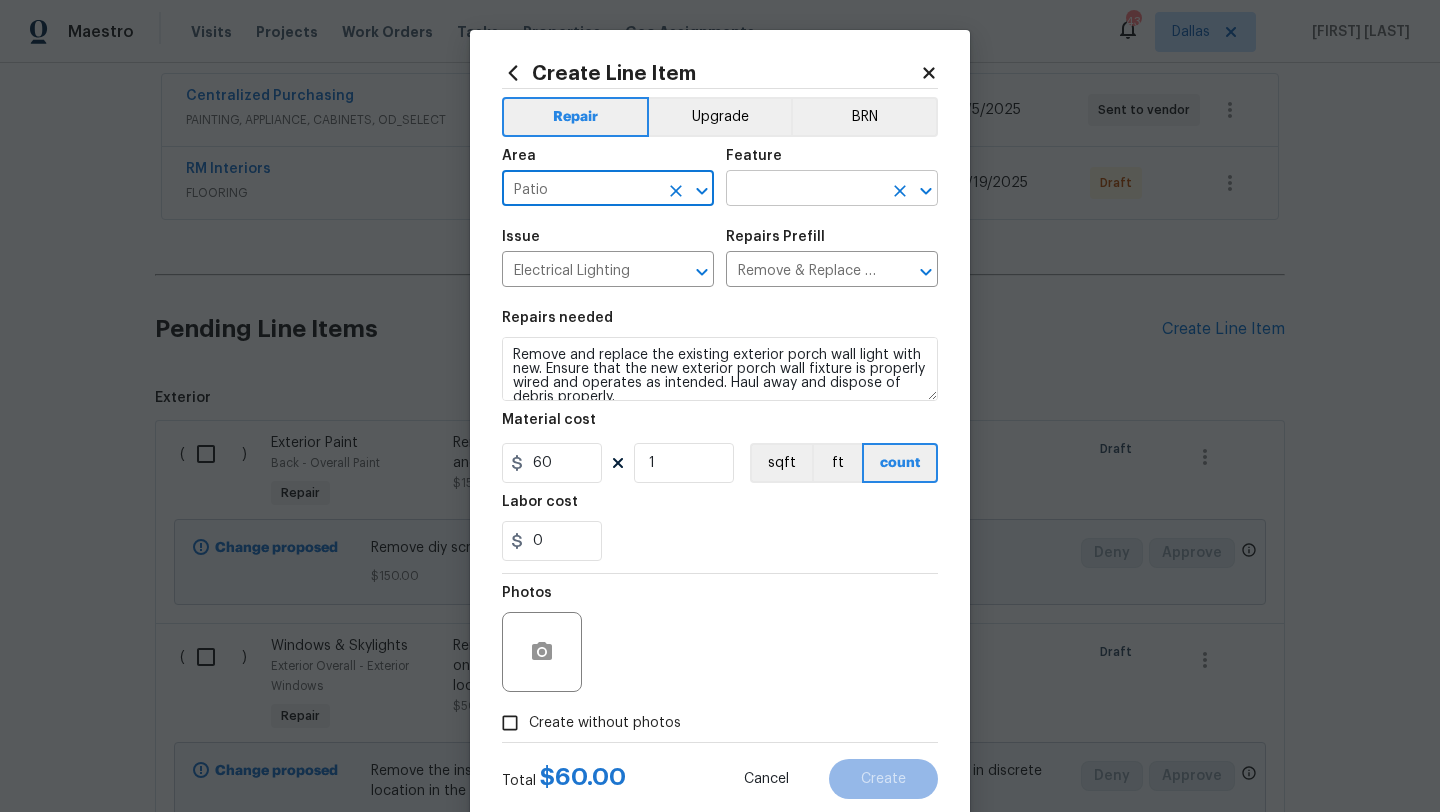 type on "Patio" 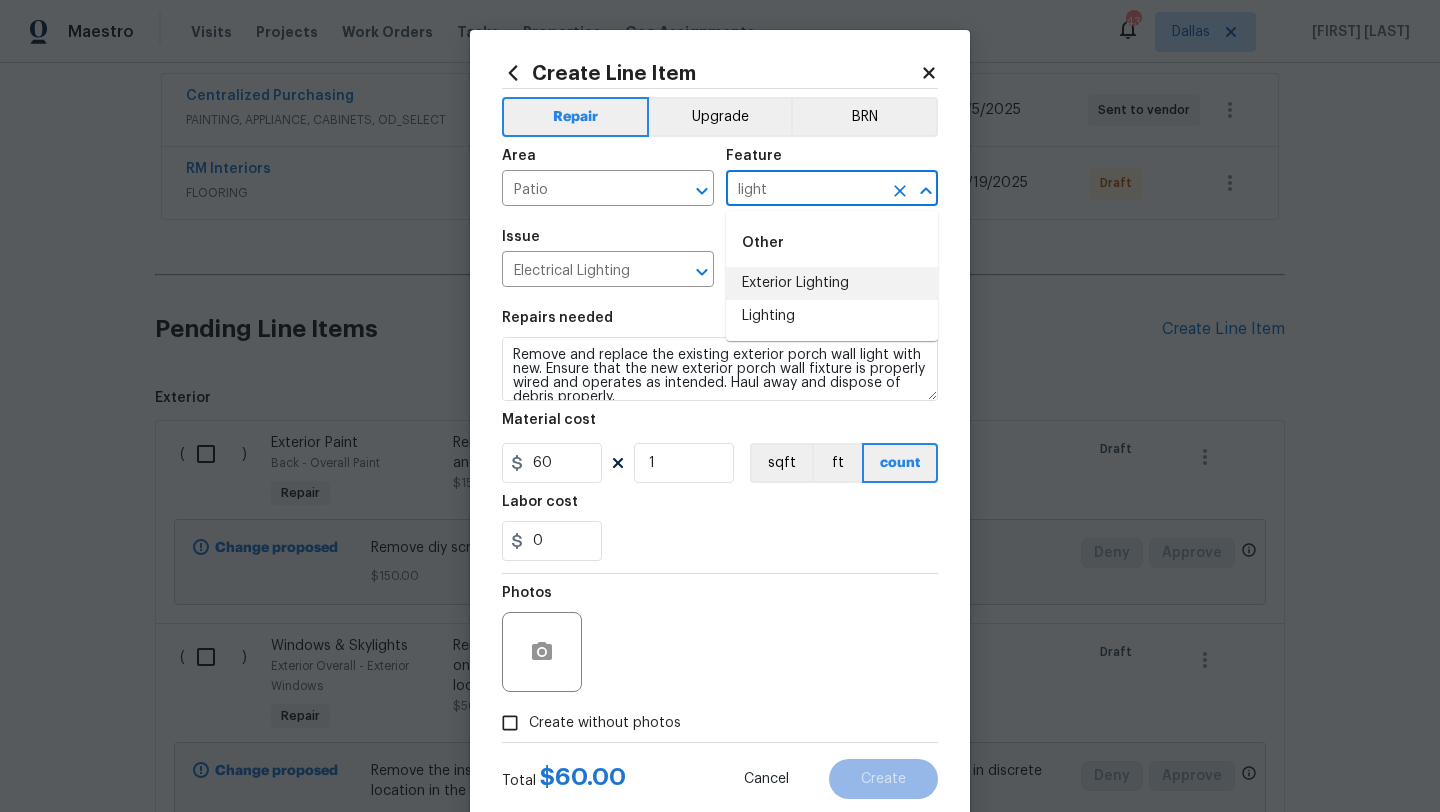 click on "Exterior Lighting" at bounding box center (832, 283) 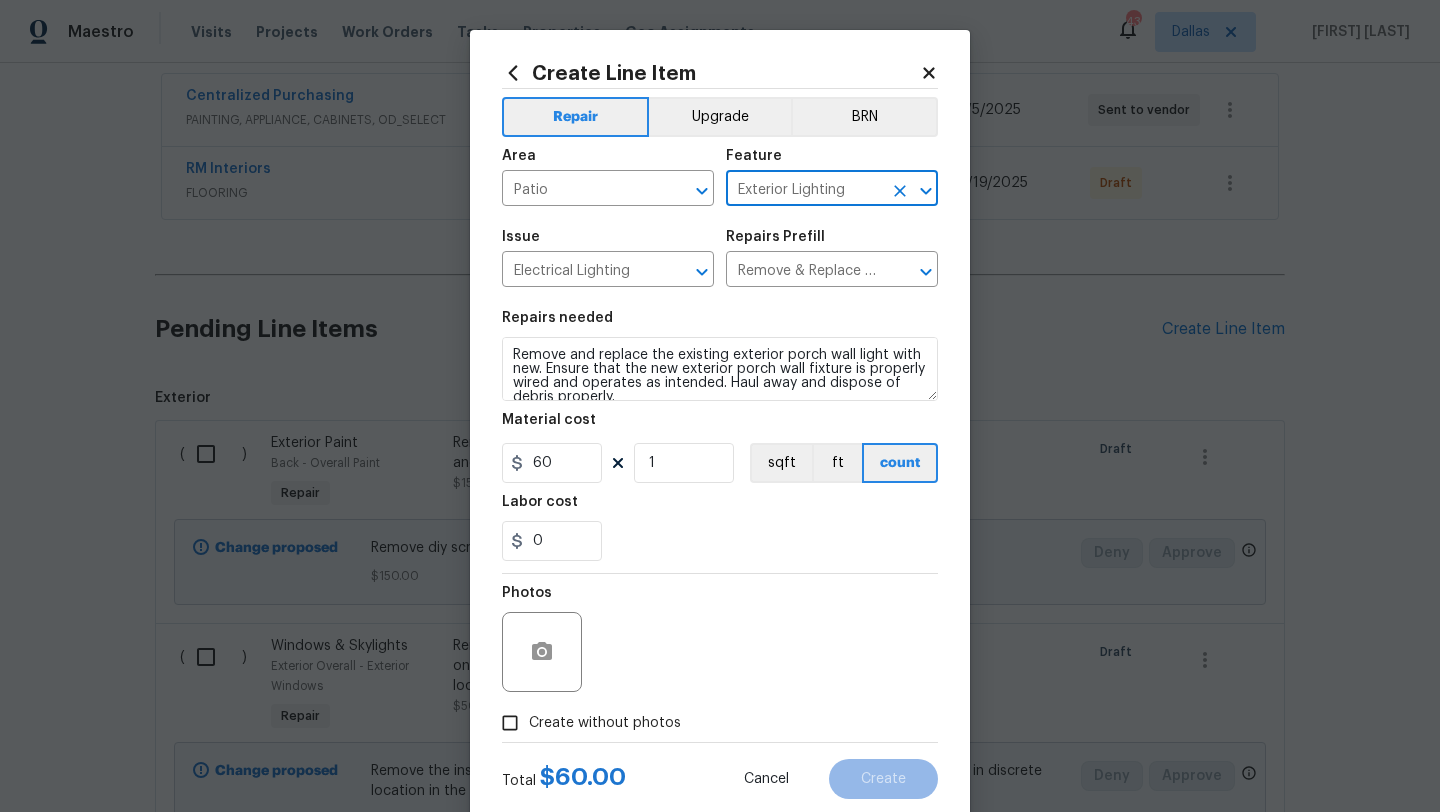 type on "Exterior Lighting" 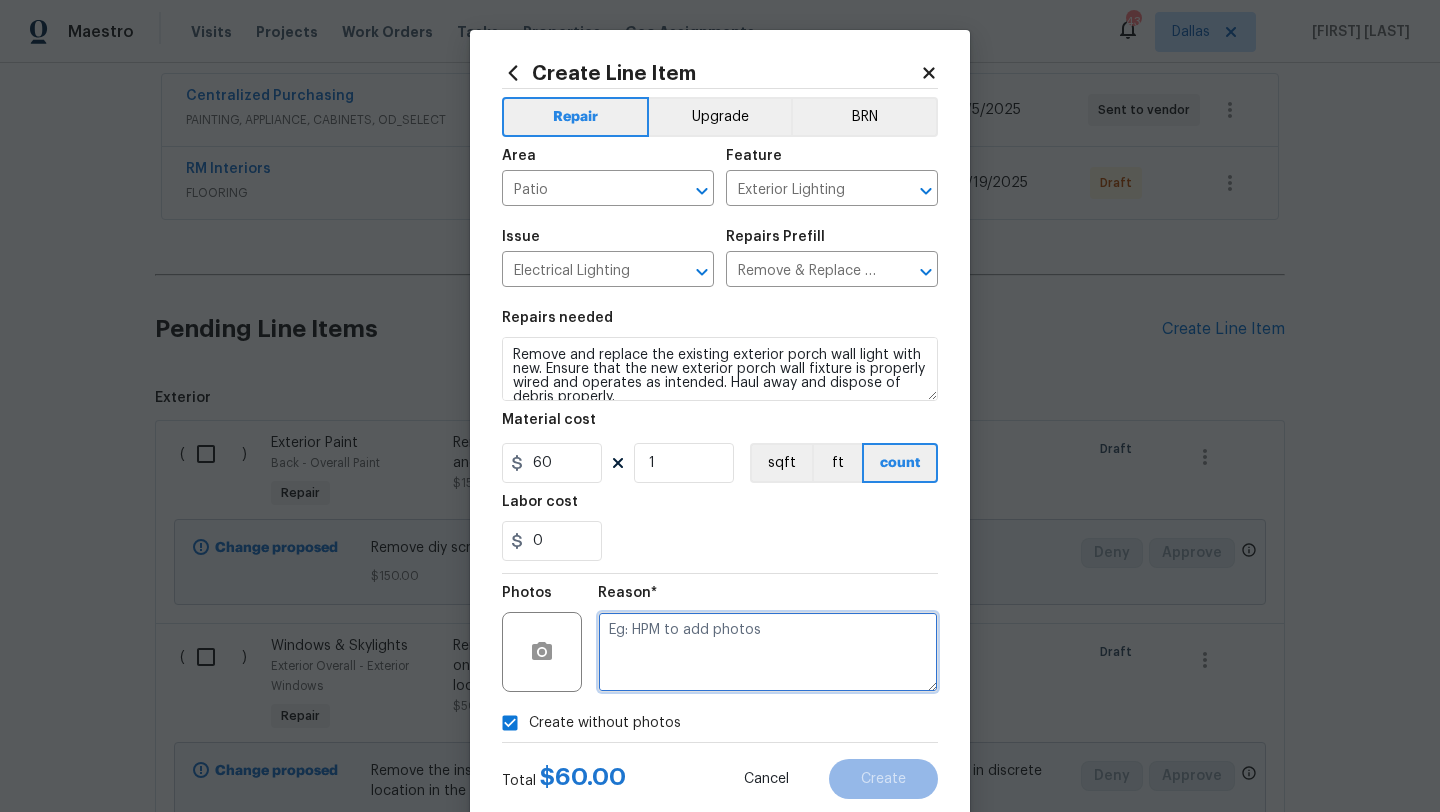 click at bounding box center [768, 652] 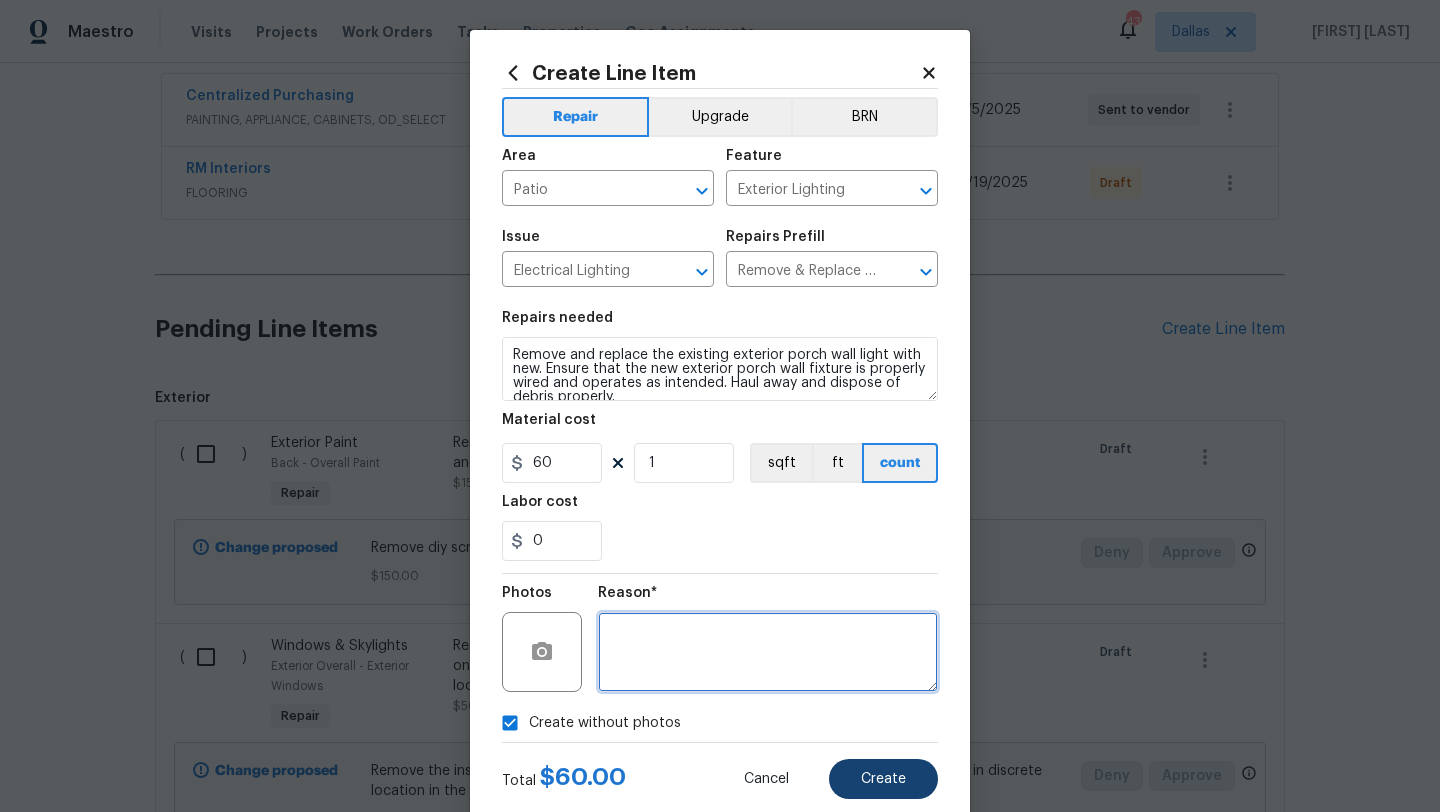 type 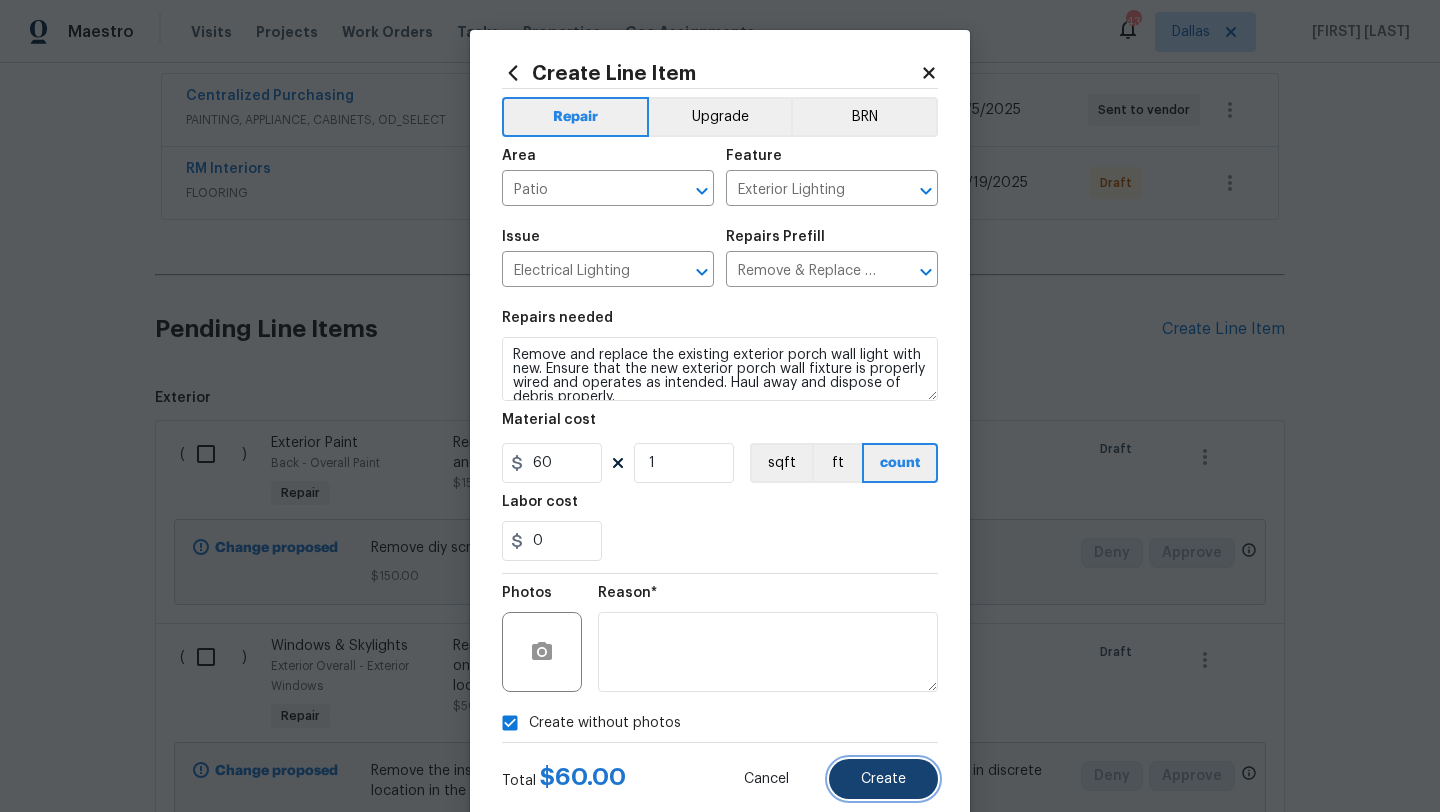 click on "Create" at bounding box center [883, 779] 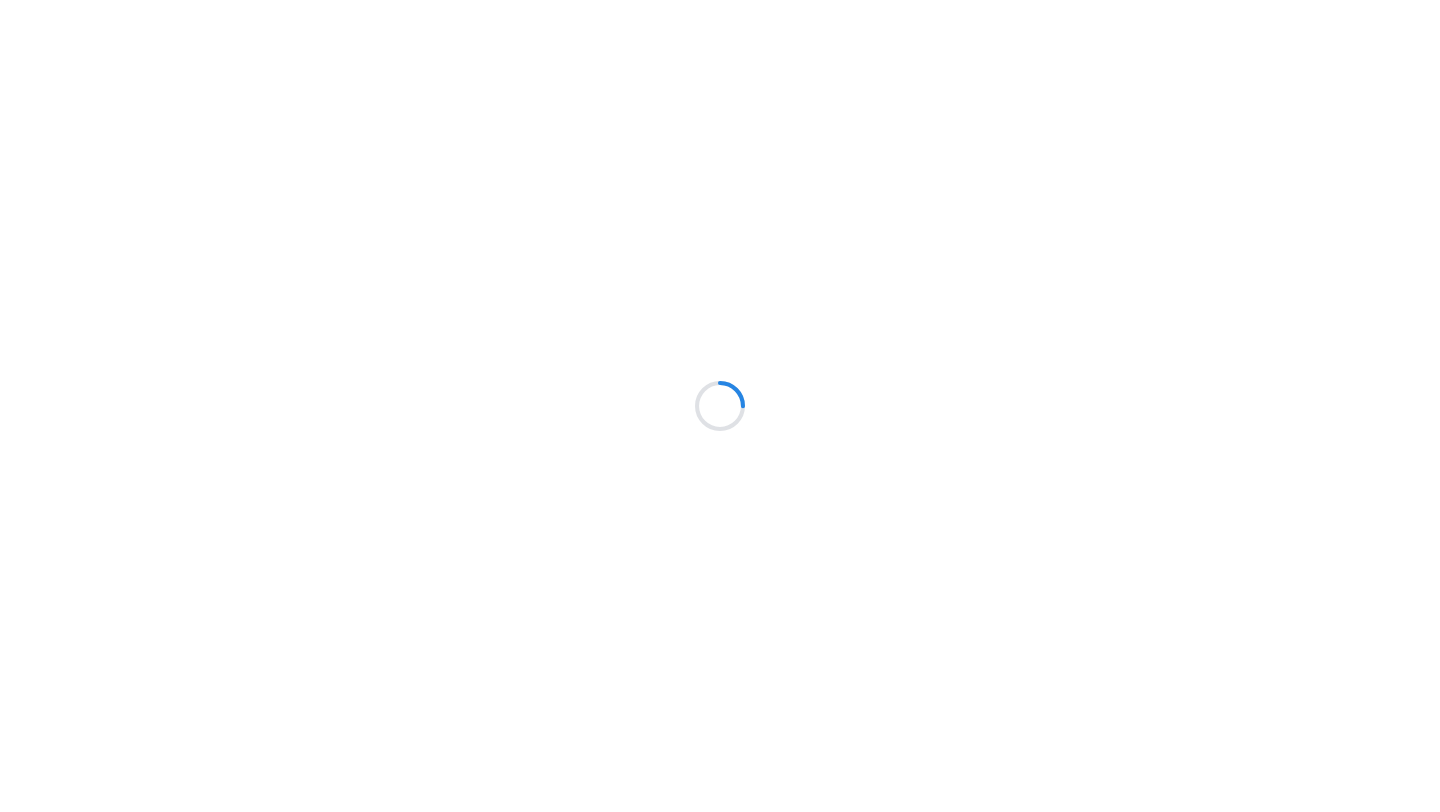 scroll, scrollTop: 0, scrollLeft: 0, axis: both 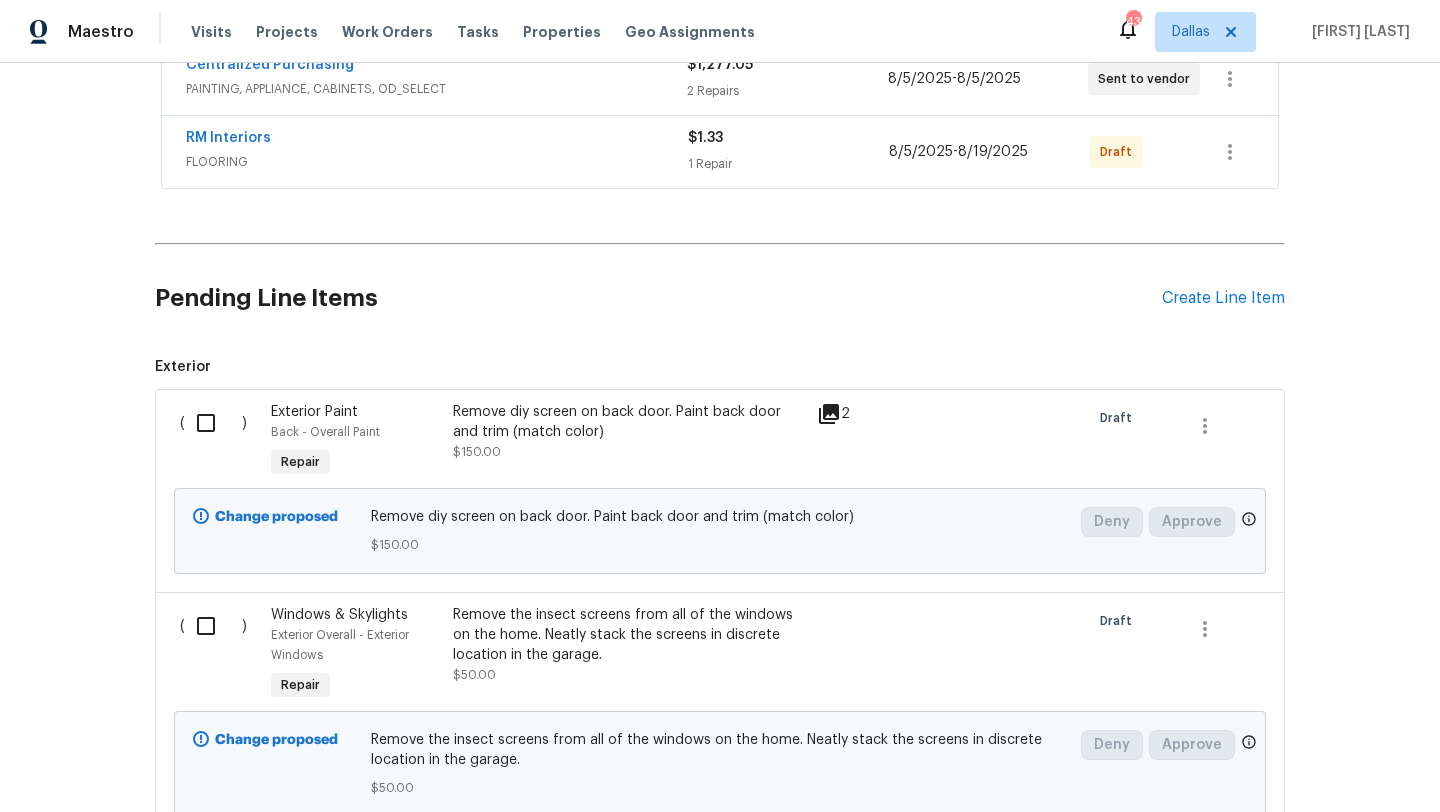 click at bounding box center (213, 423) 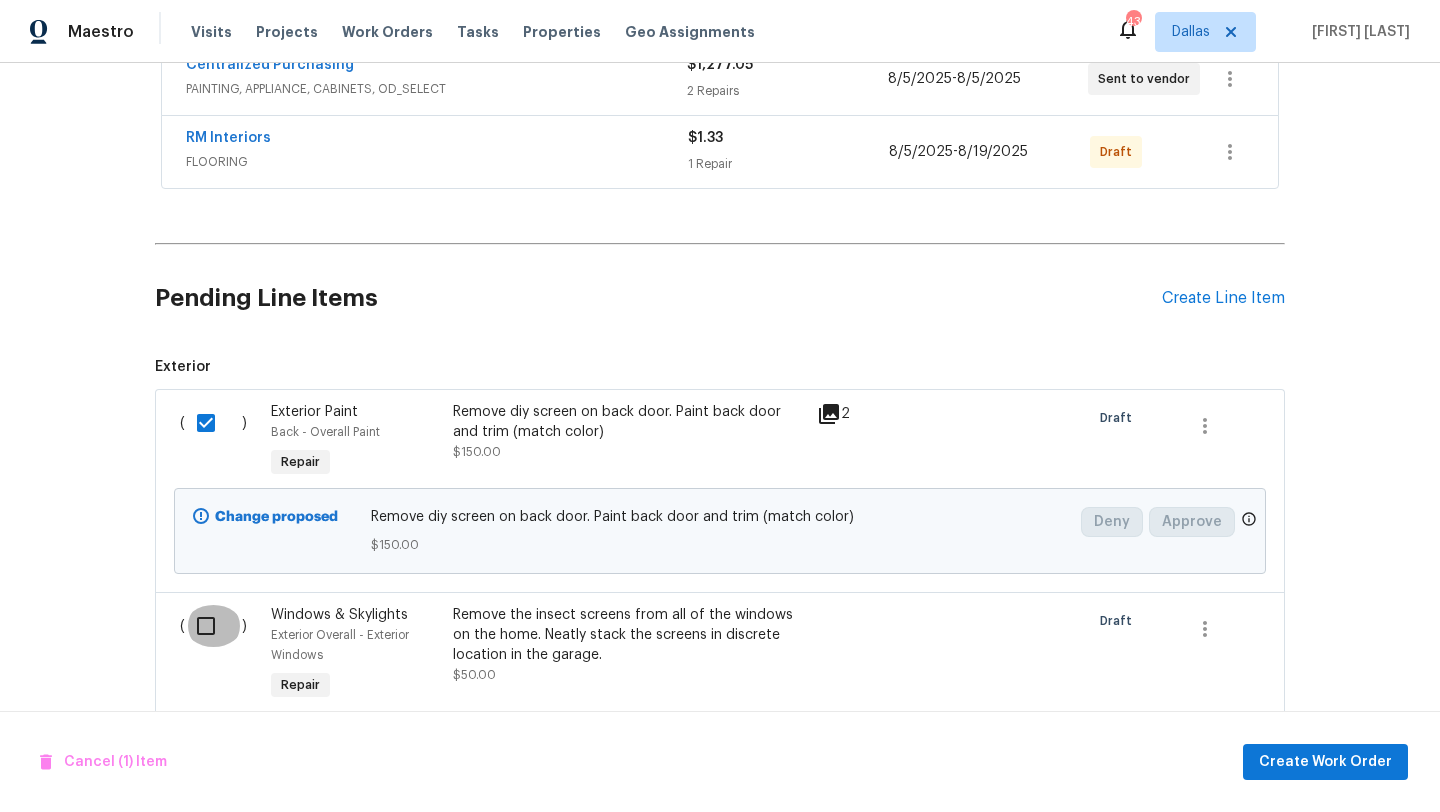 click at bounding box center [213, 626] 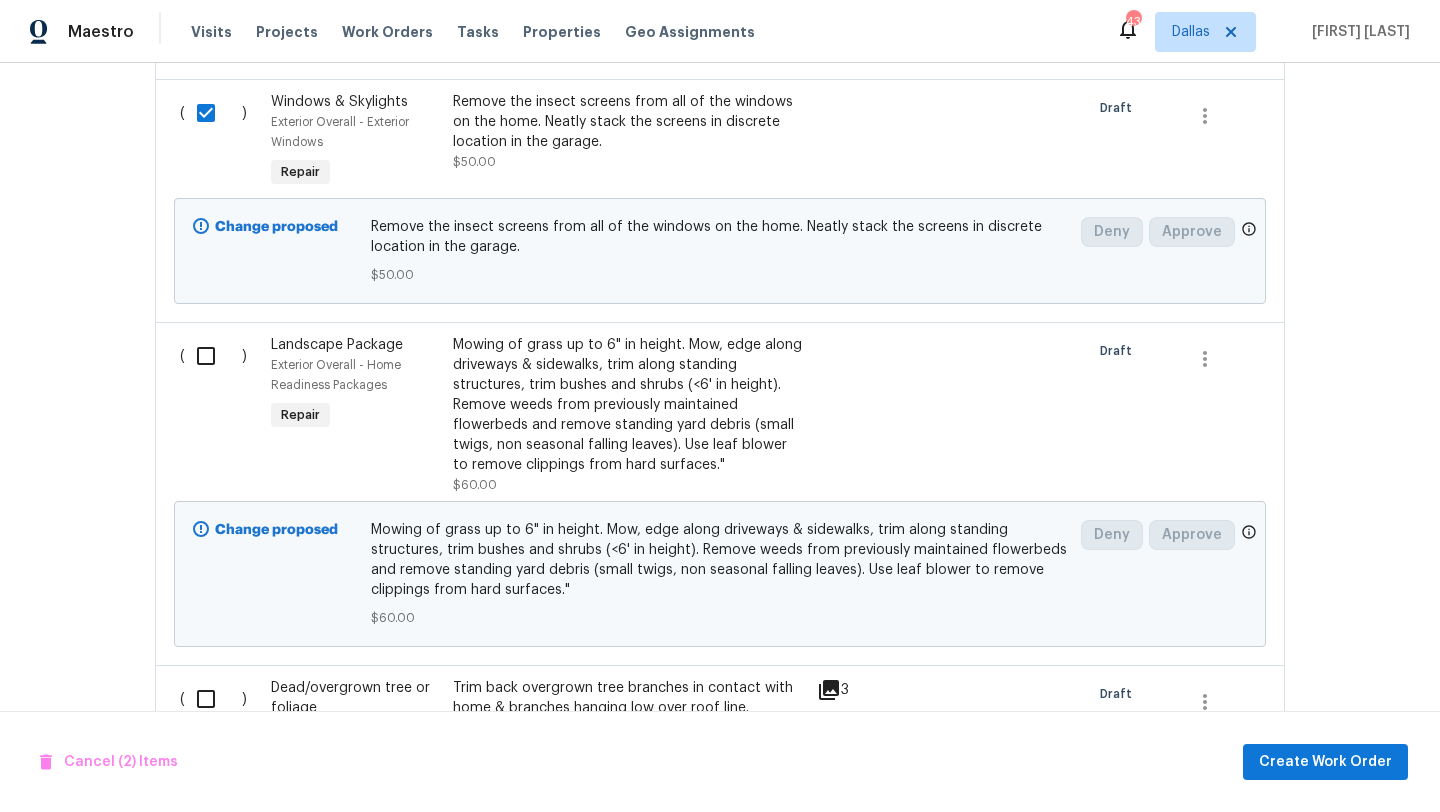 scroll, scrollTop: 927, scrollLeft: 0, axis: vertical 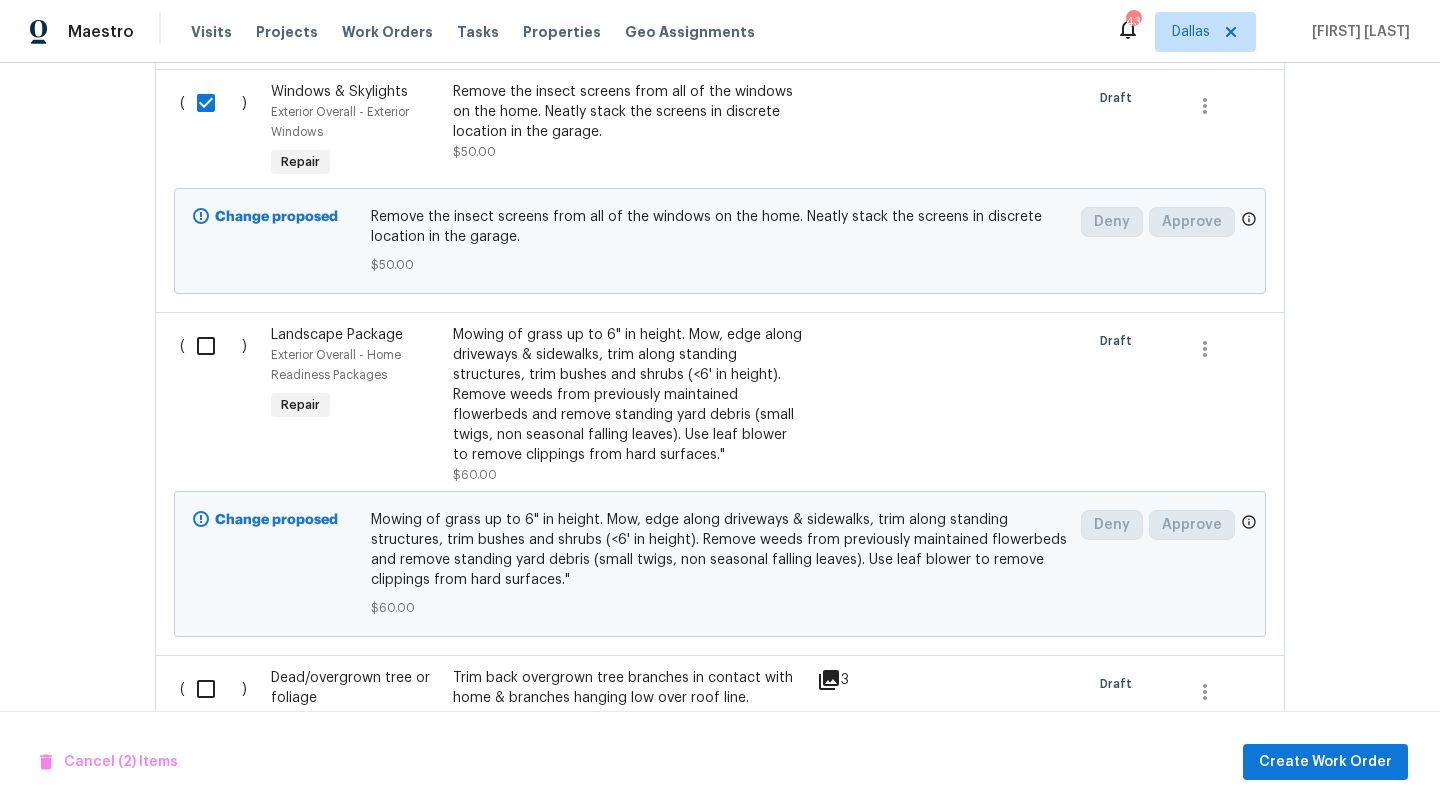 click at bounding box center (213, 346) 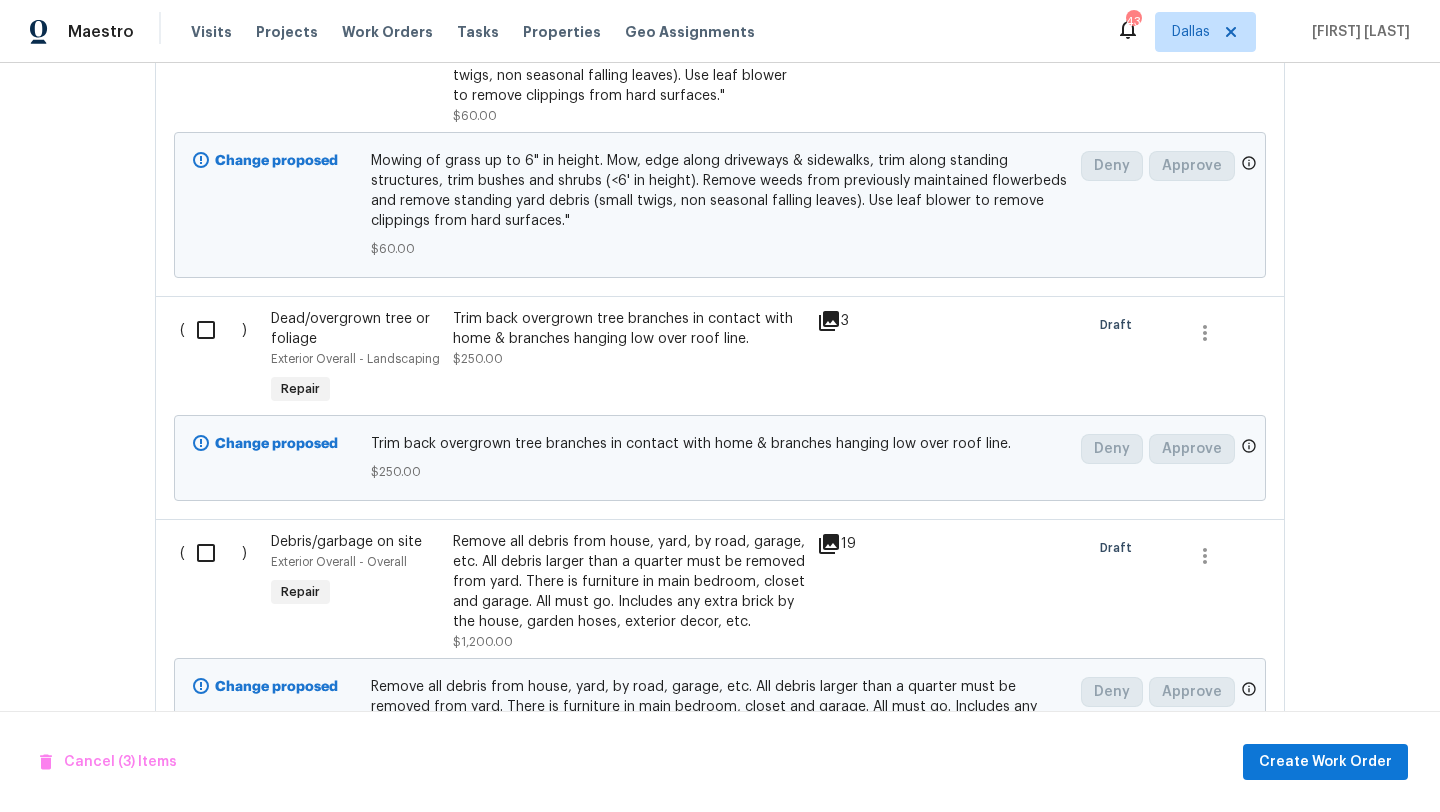 scroll, scrollTop: 1322, scrollLeft: 0, axis: vertical 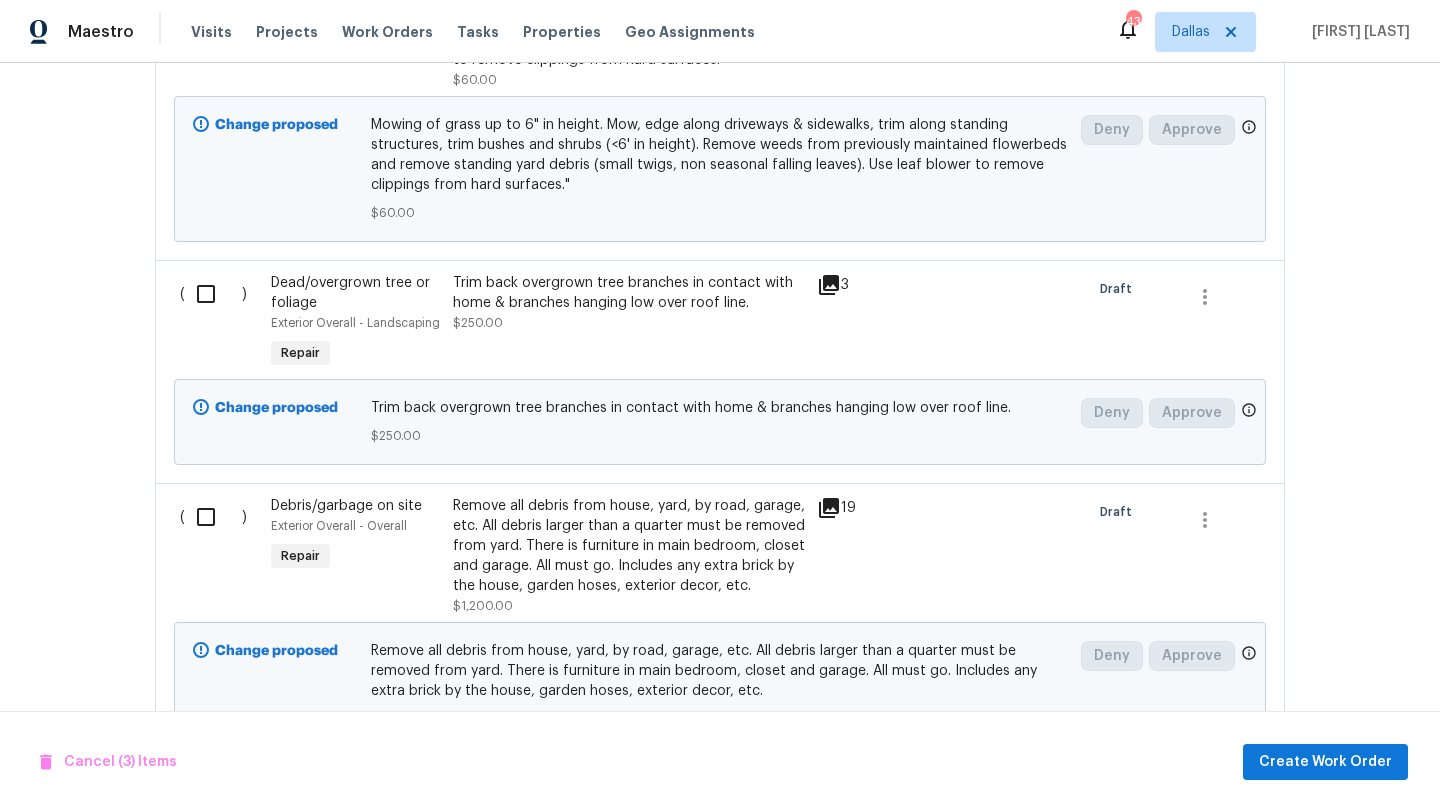 click at bounding box center (213, 294) 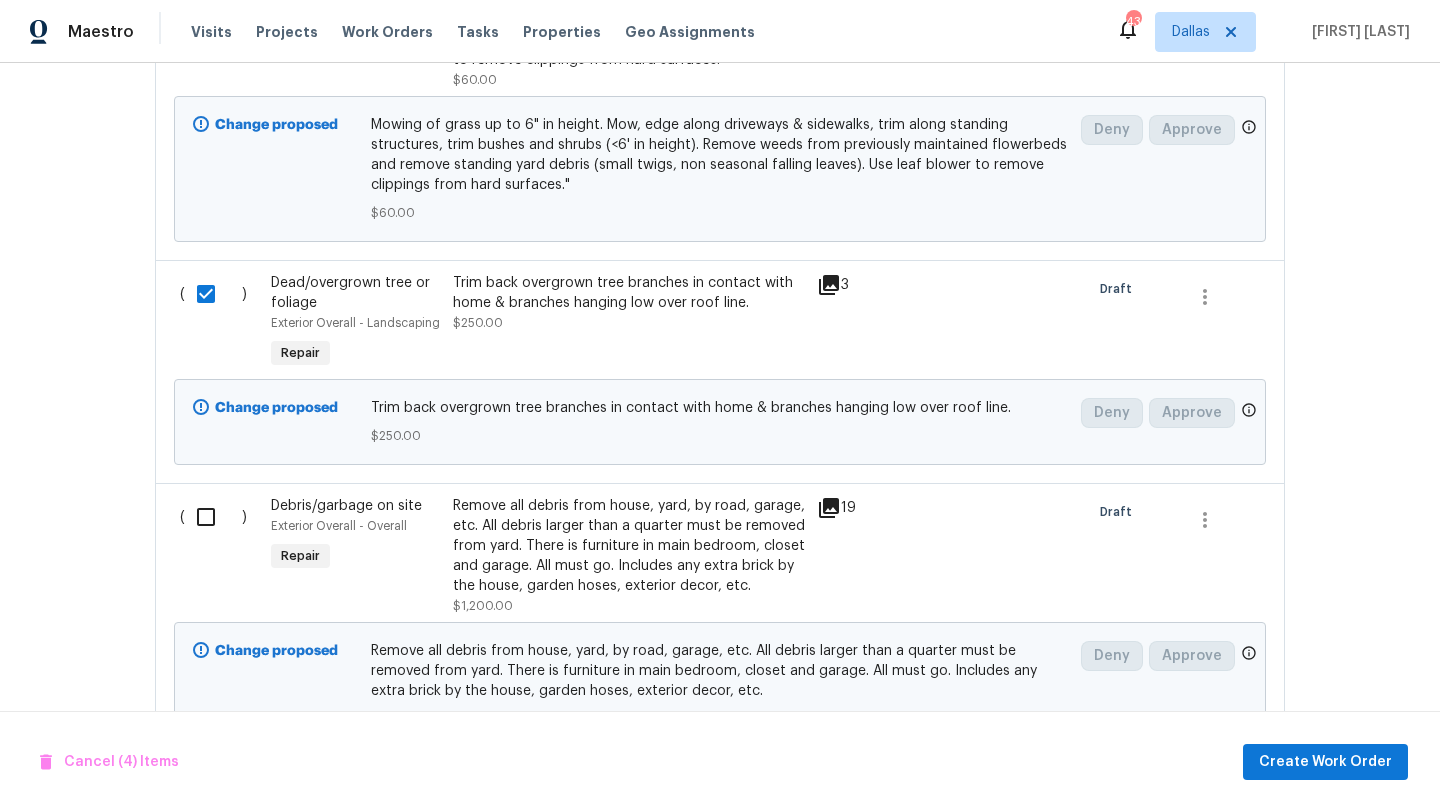 click at bounding box center (213, 517) 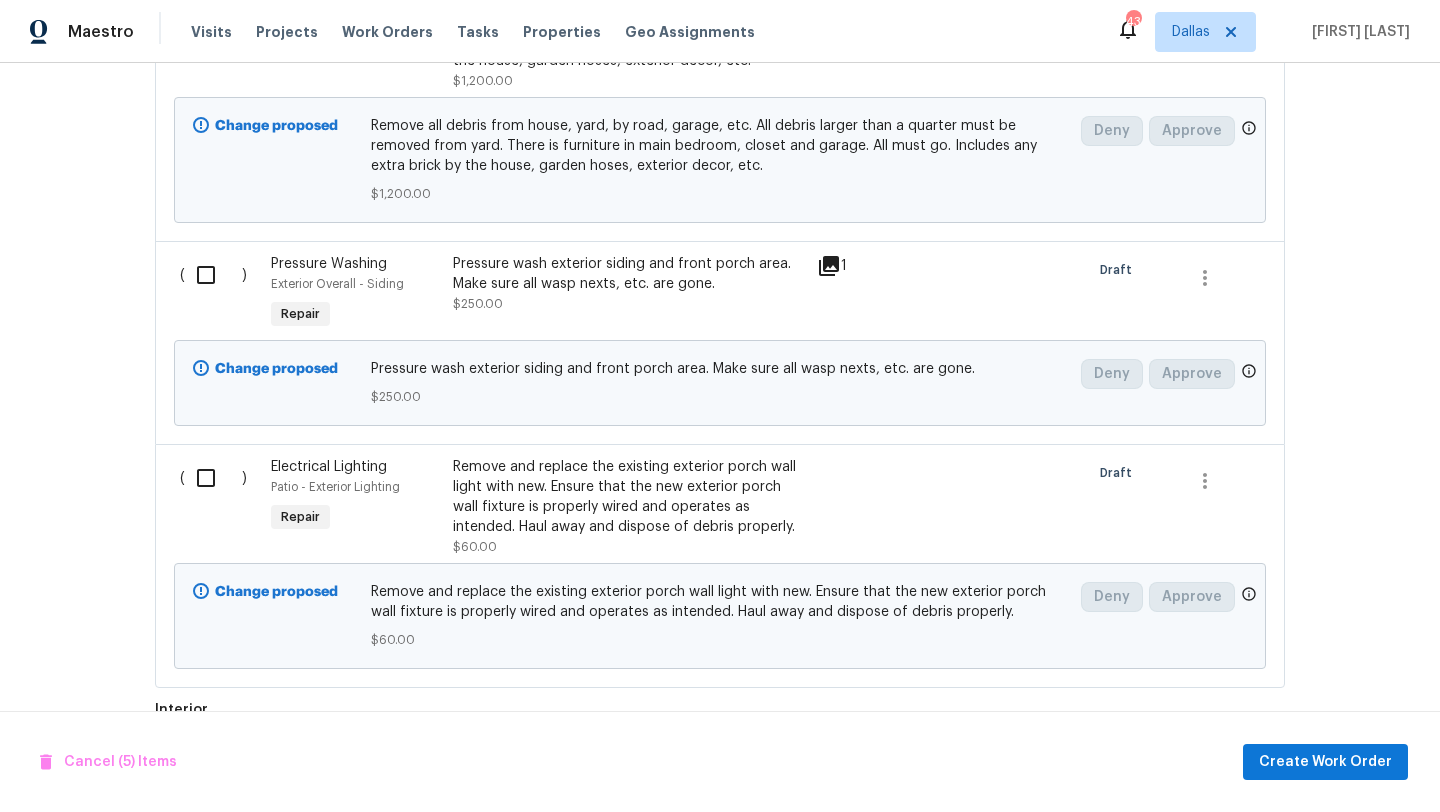 scroll, scrollTop: 1867, scrollLeft: 0, axis: vertical 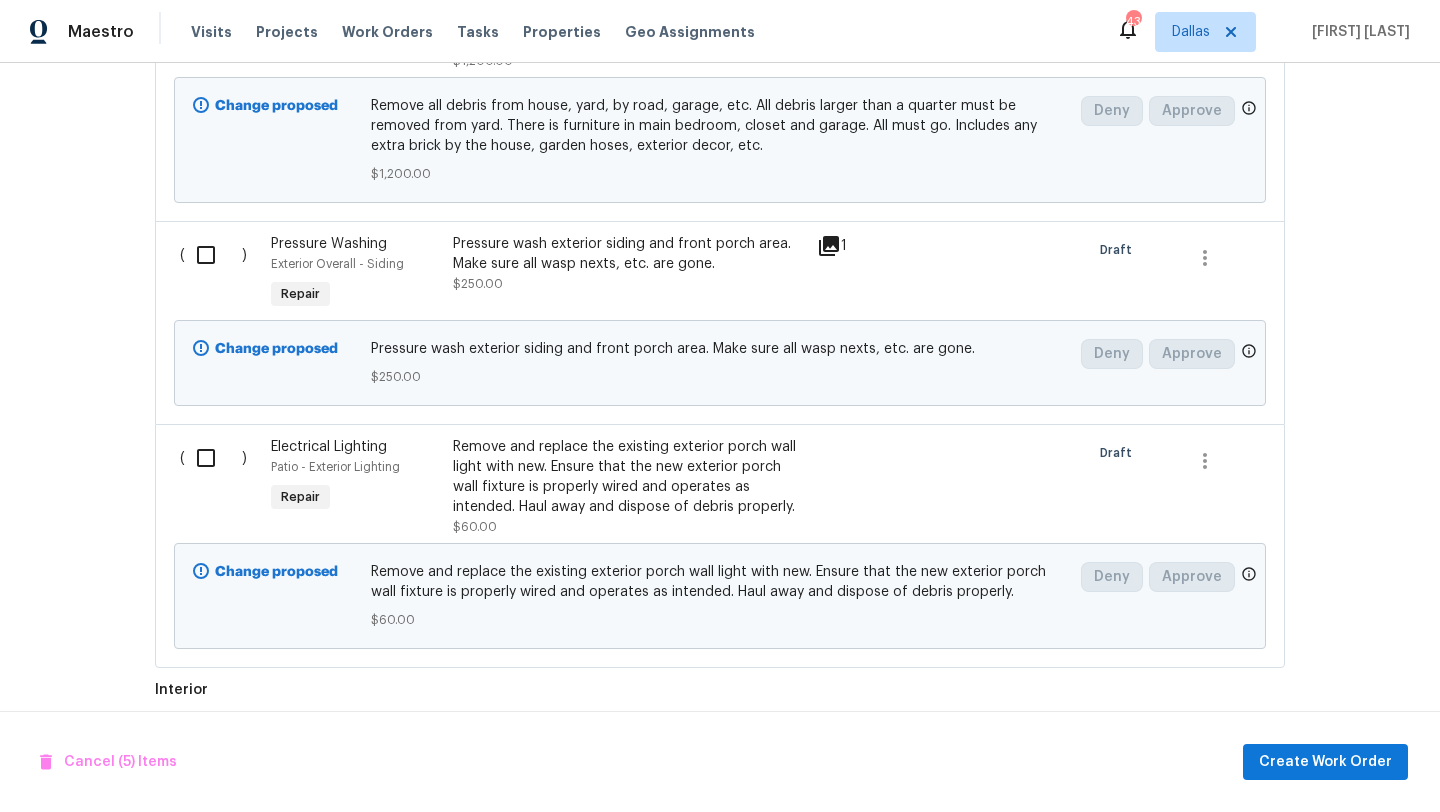 click at bounding box center [213, 255] 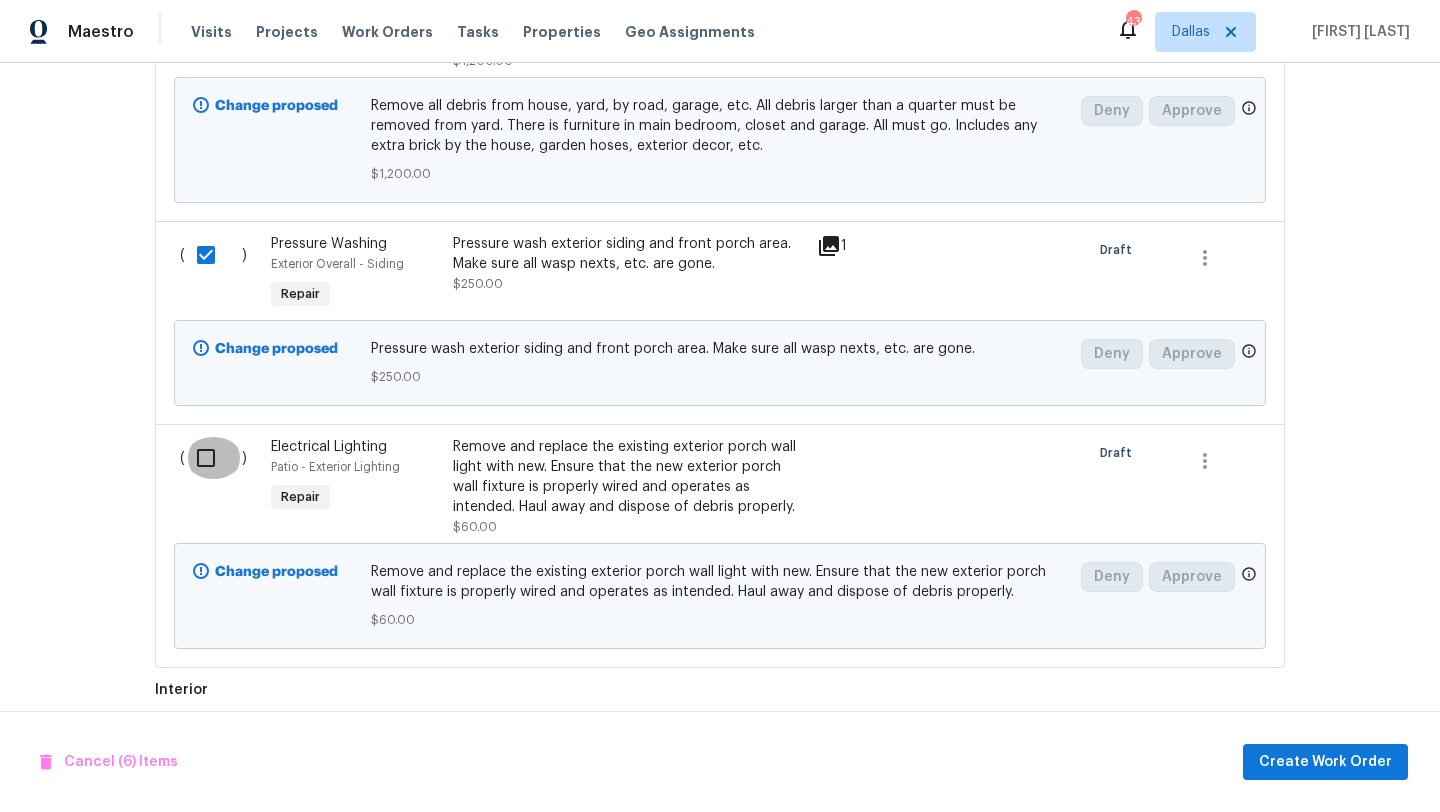 click at bounding box center (213, 458) 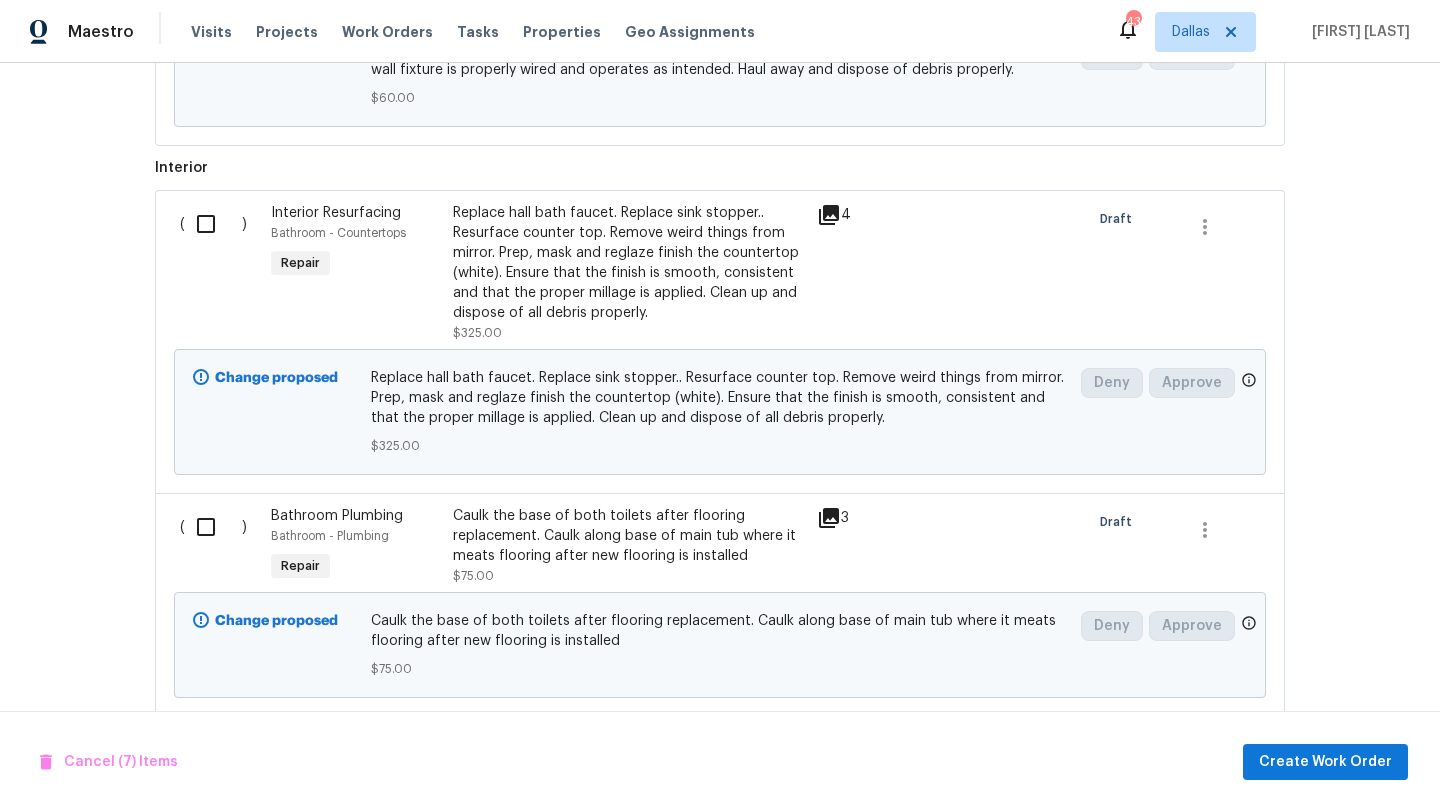 scroll, scrollTop: 2409, scrollLeft: 0, axis: vertical 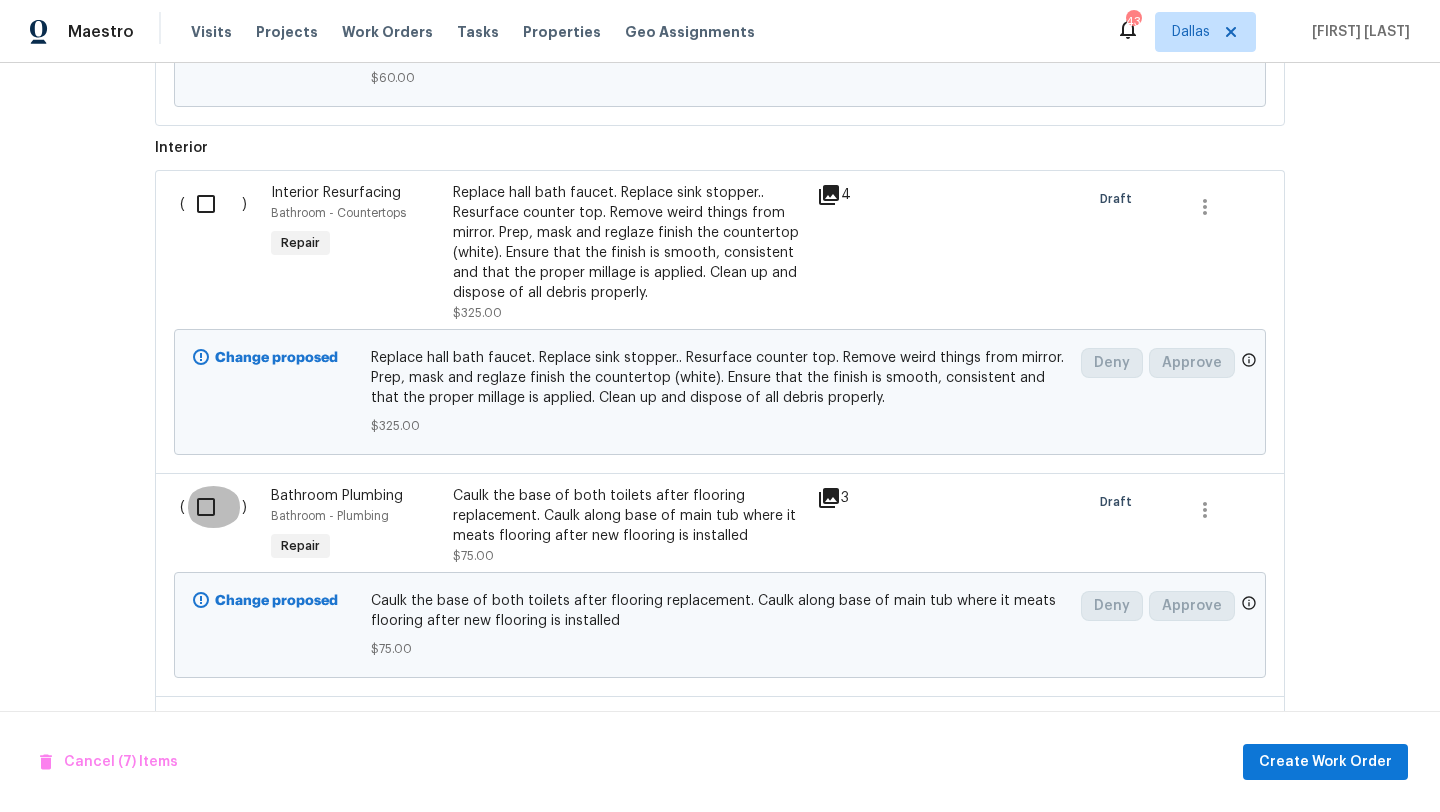 click at bounding box center (213, 507) 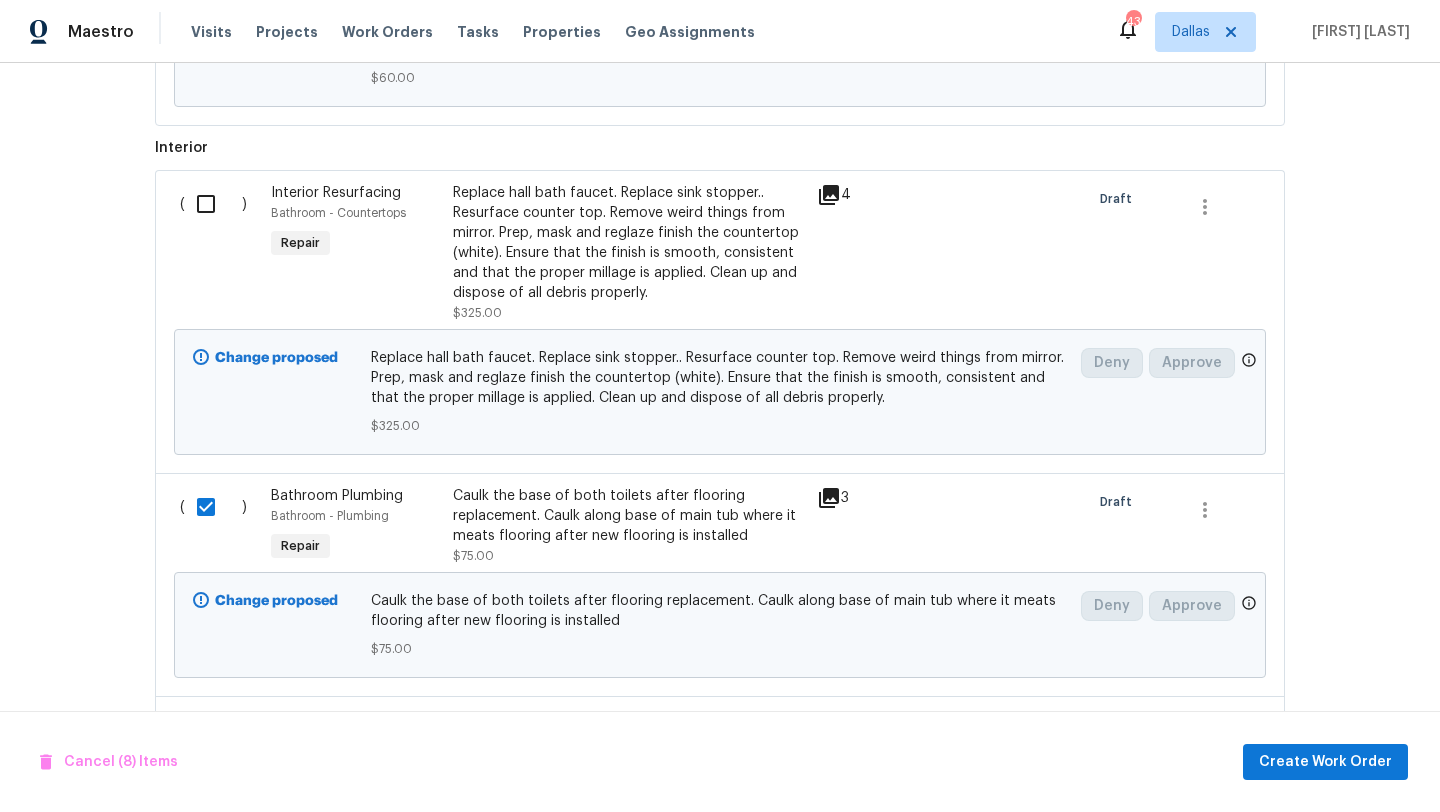 click at bounding box center [213, 204] 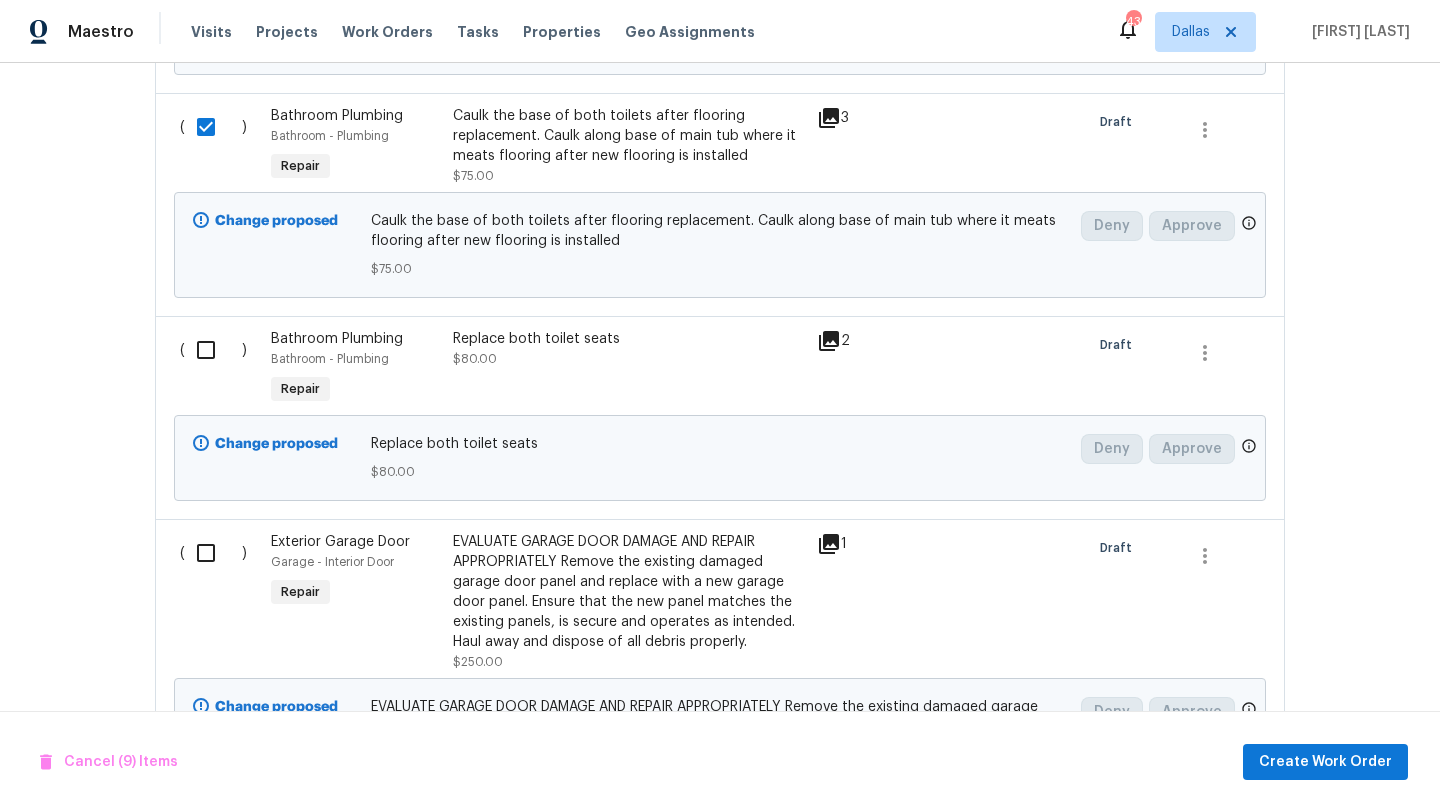 scroll, scrollTop: 2801, scrollLeft: 0, axis: vertical 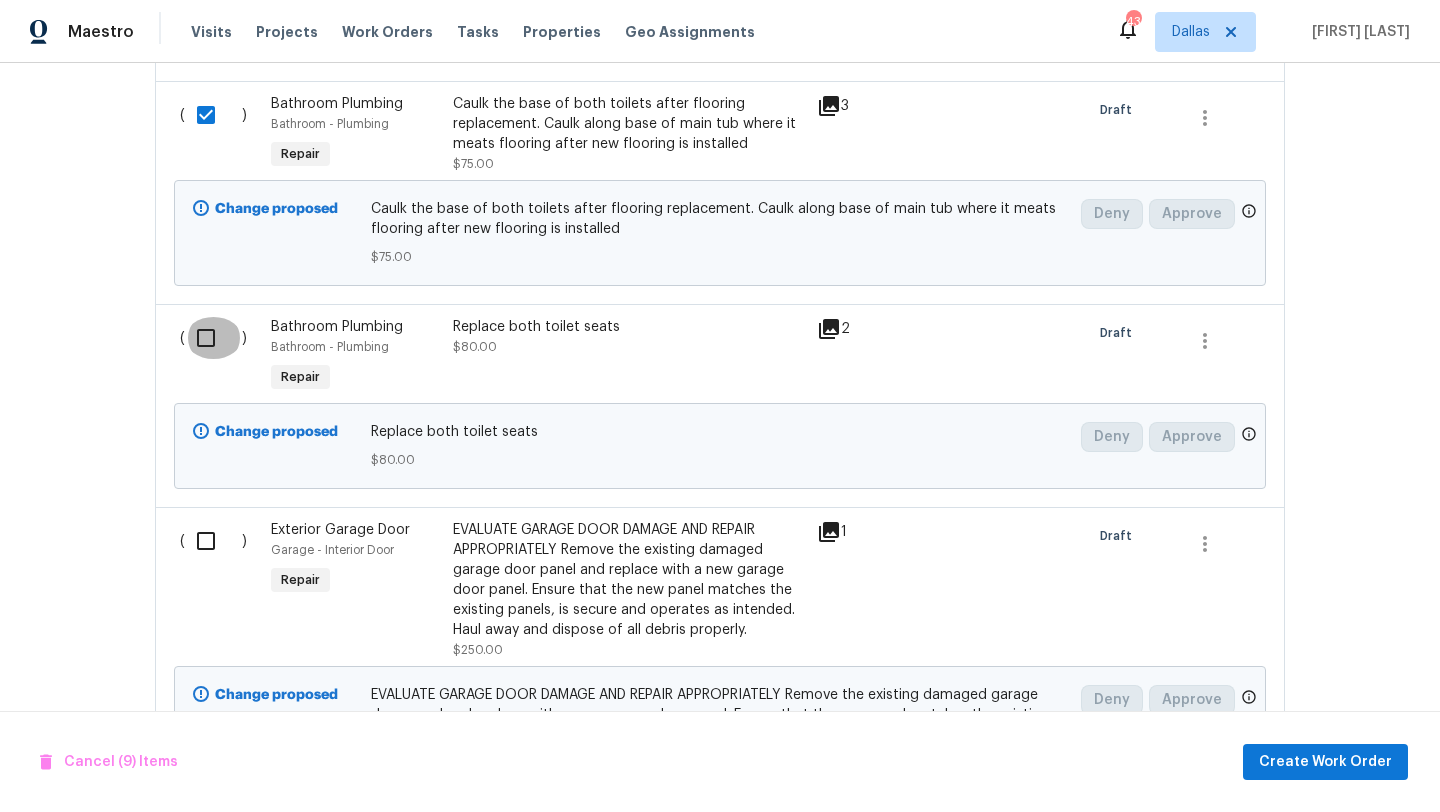 click at bounding box center (213, 338) 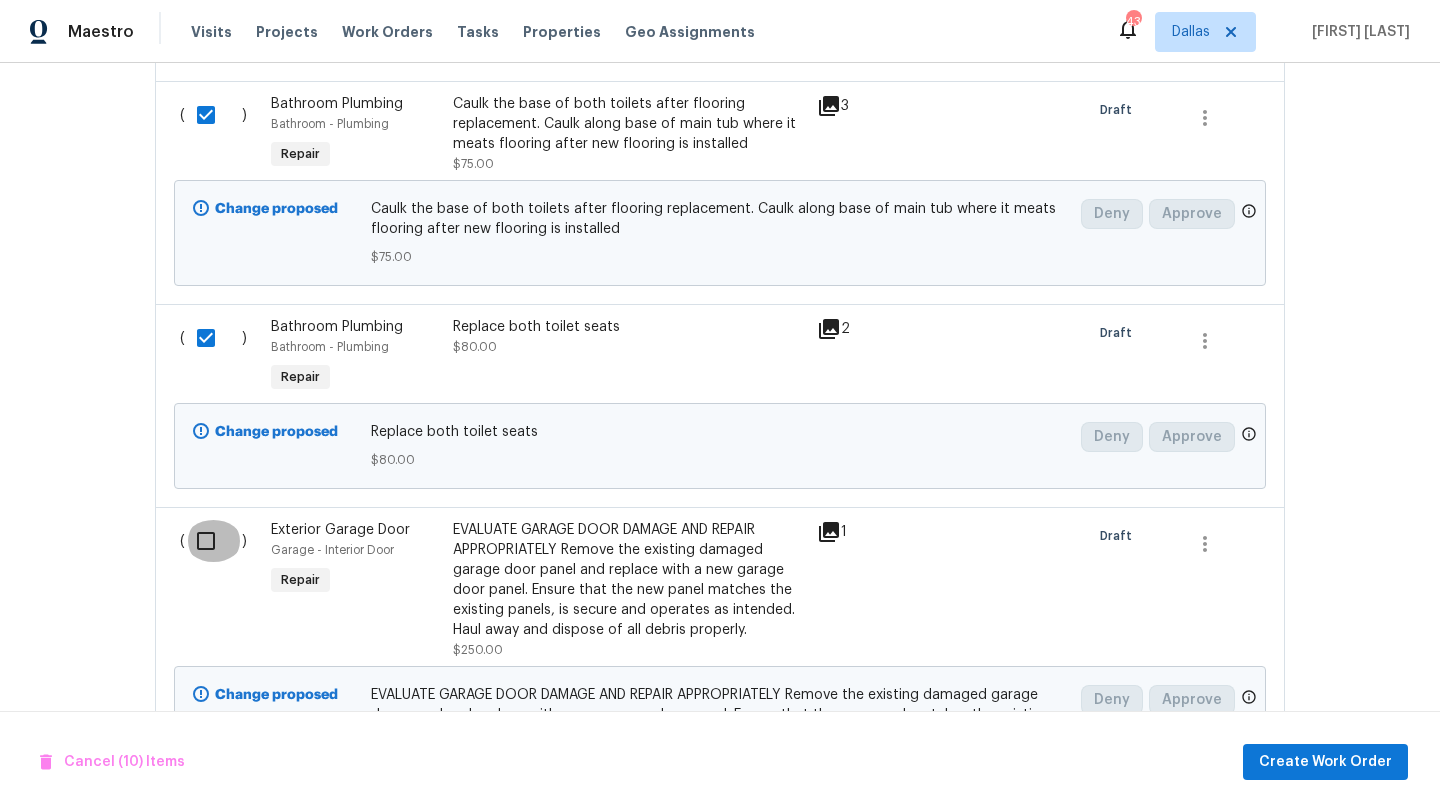 click at bounding box center (213, 541) 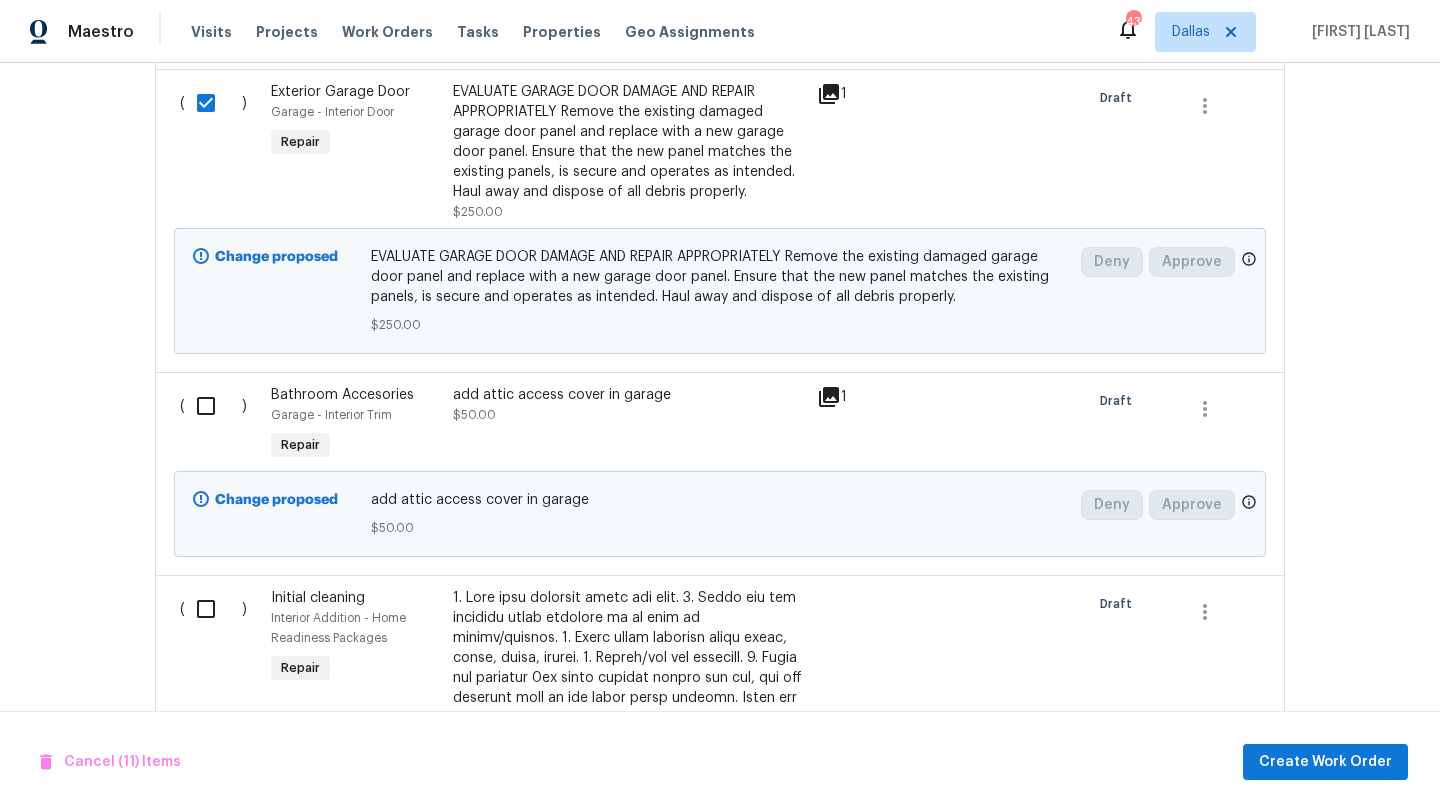 scroll, scrollTop: 3273, scrollLeft: 0, axis: vertical 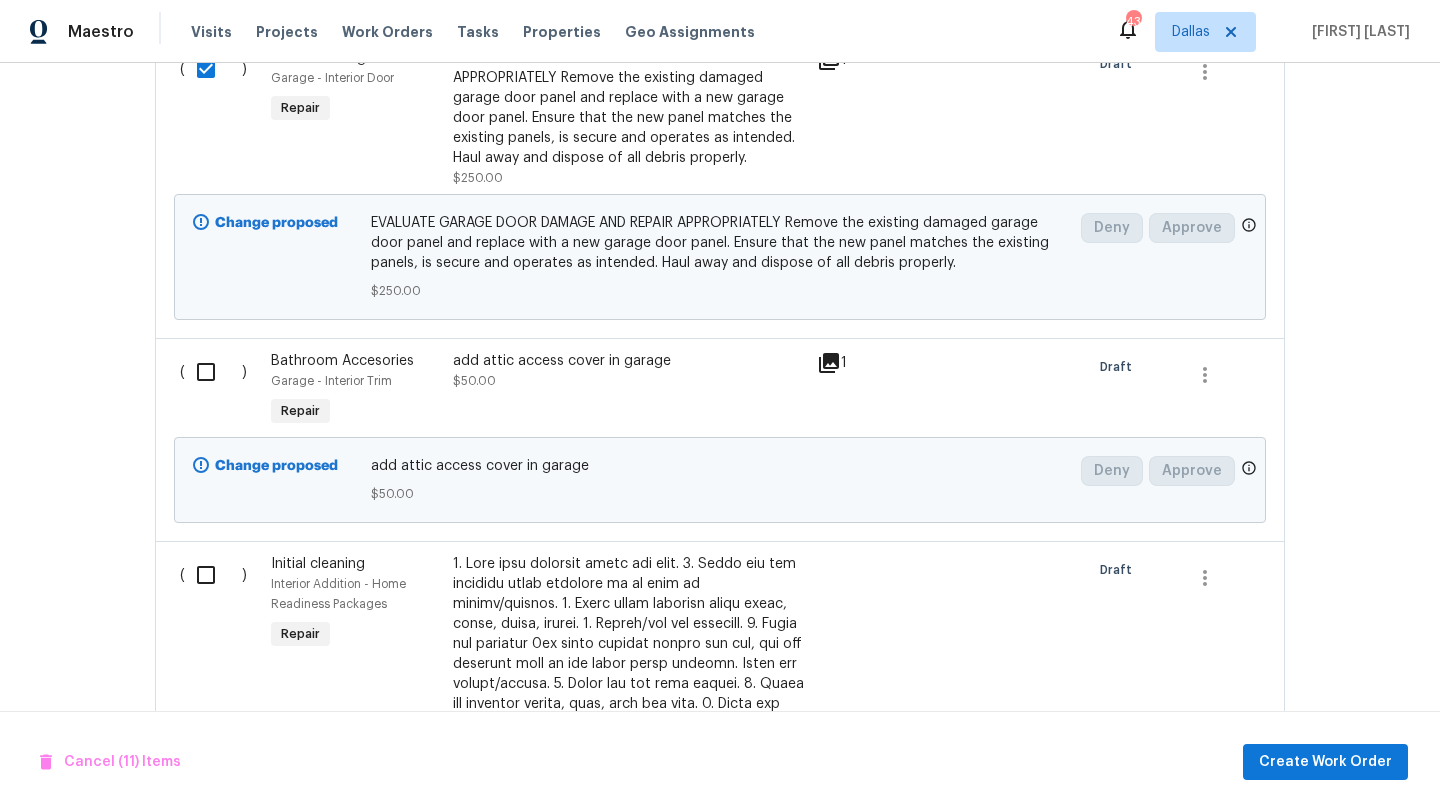 click at bounding box center [213, 69] 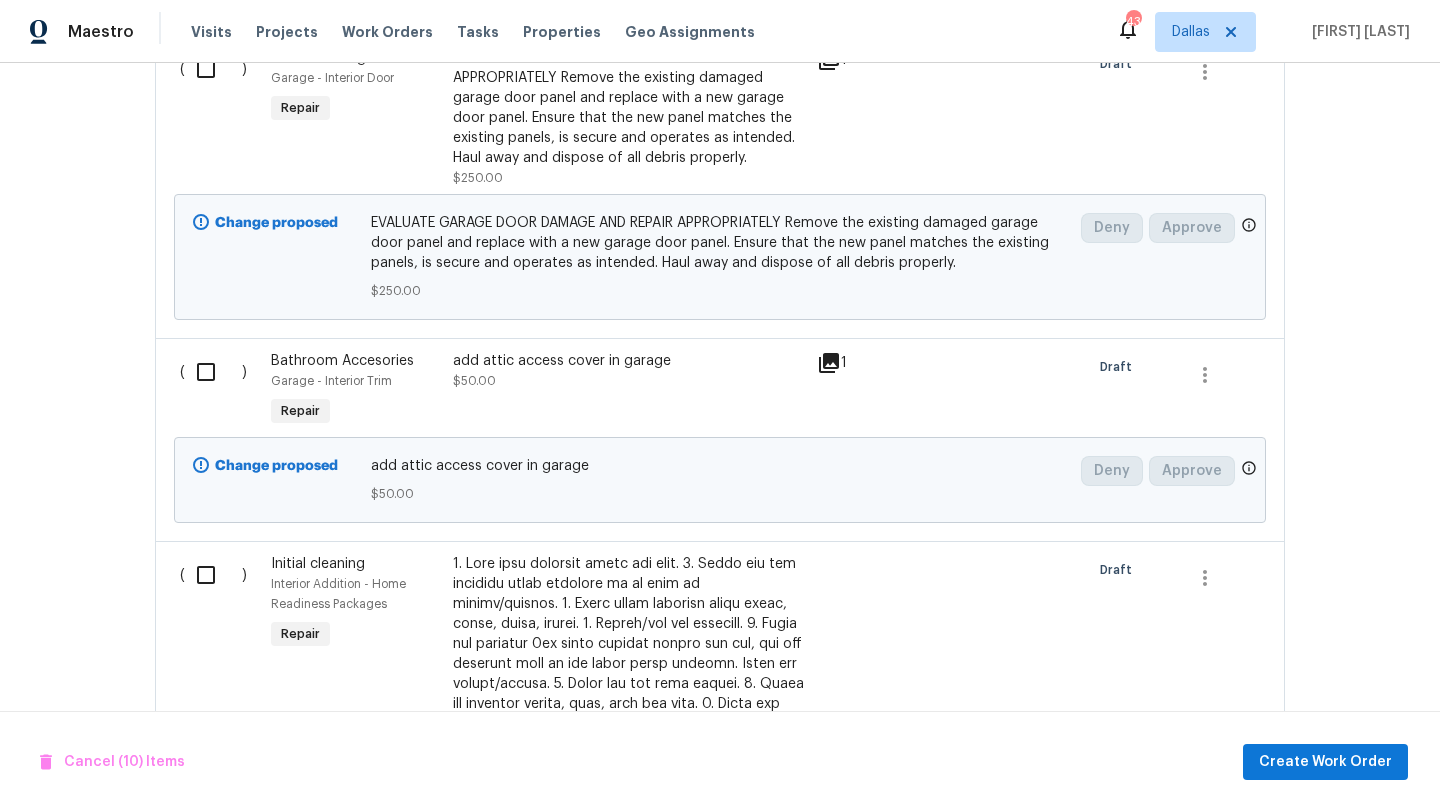 click at bounding box center [213, 372] 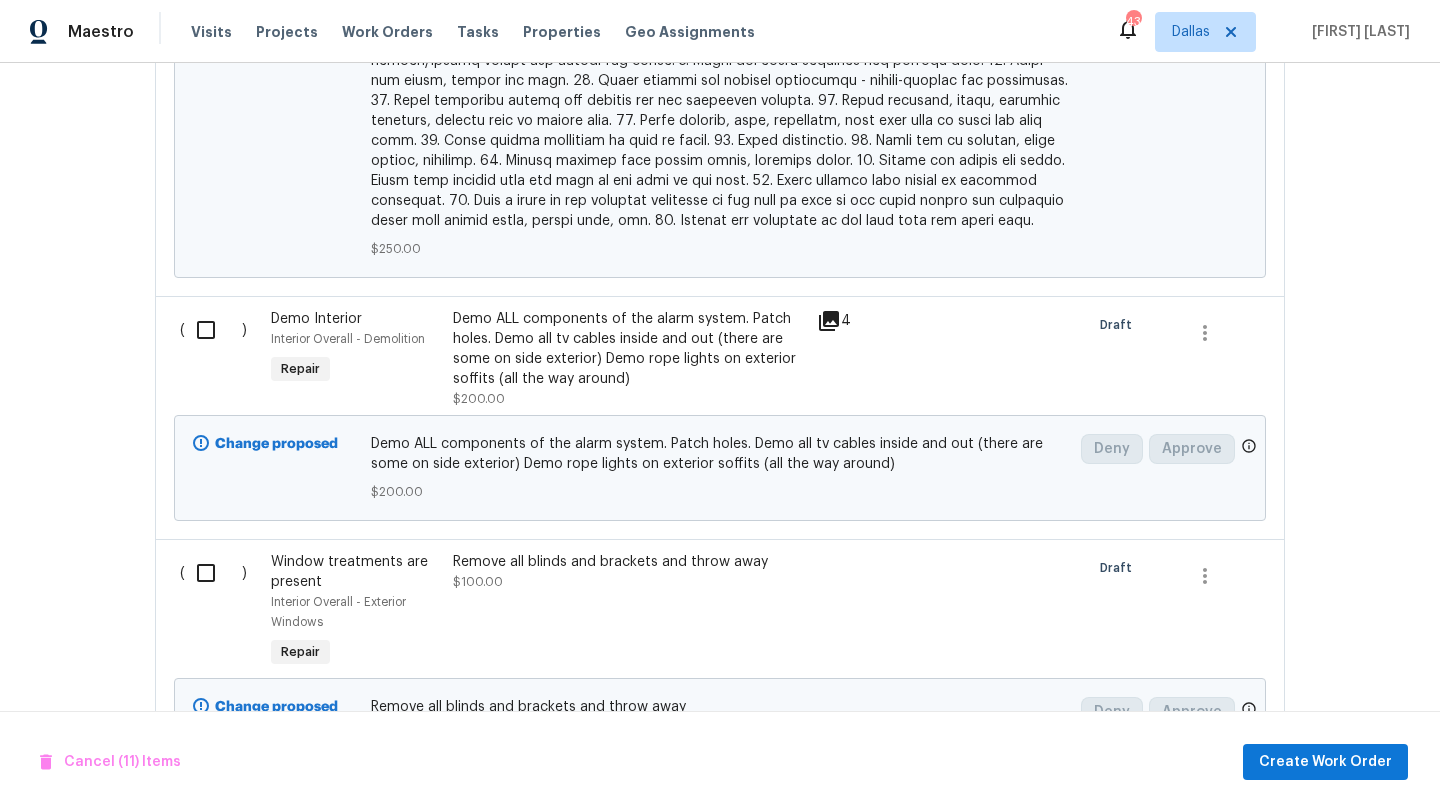 scroll, scrollTop: 4573, scrollLeft: 0, axis: vertical 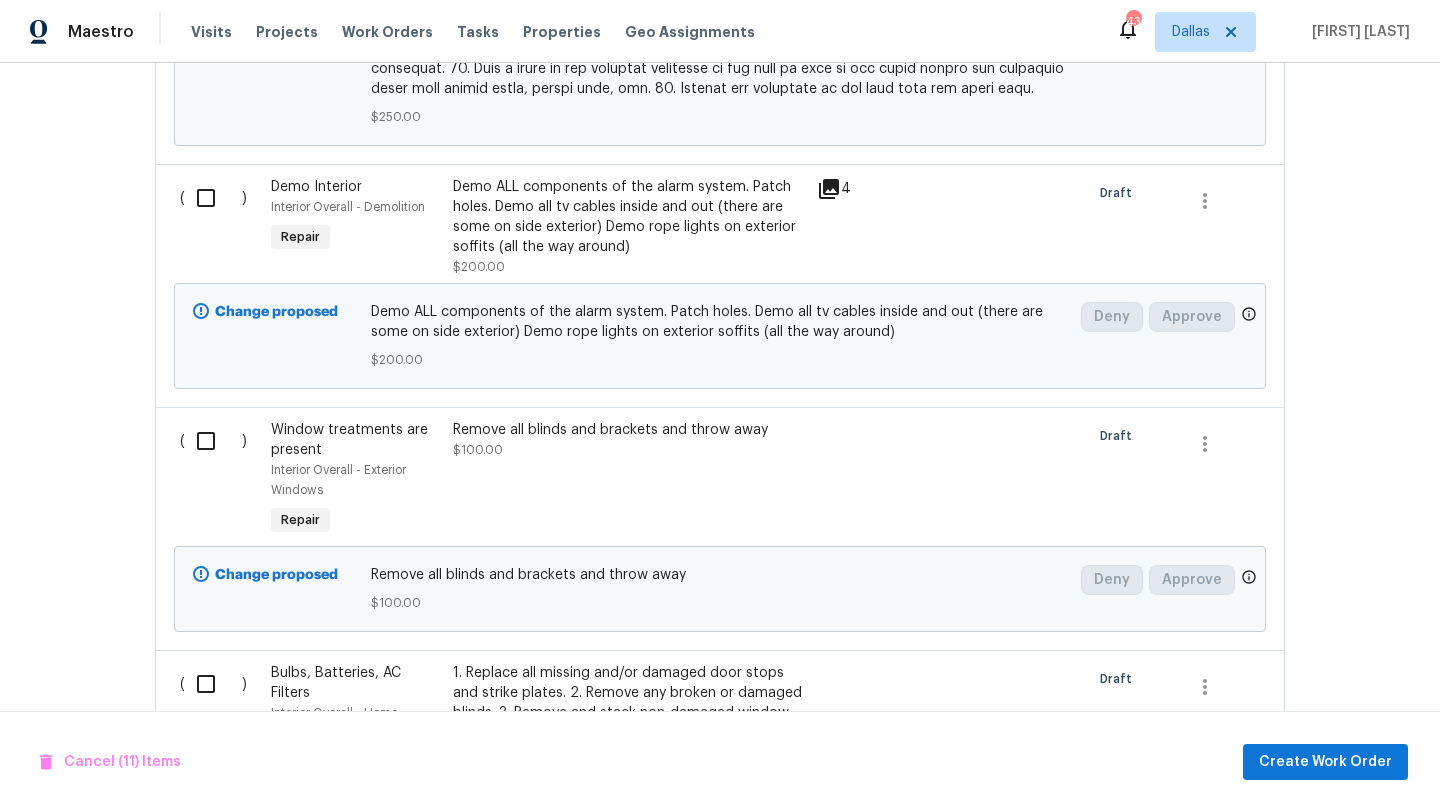 click at bounding box center [213, 198] 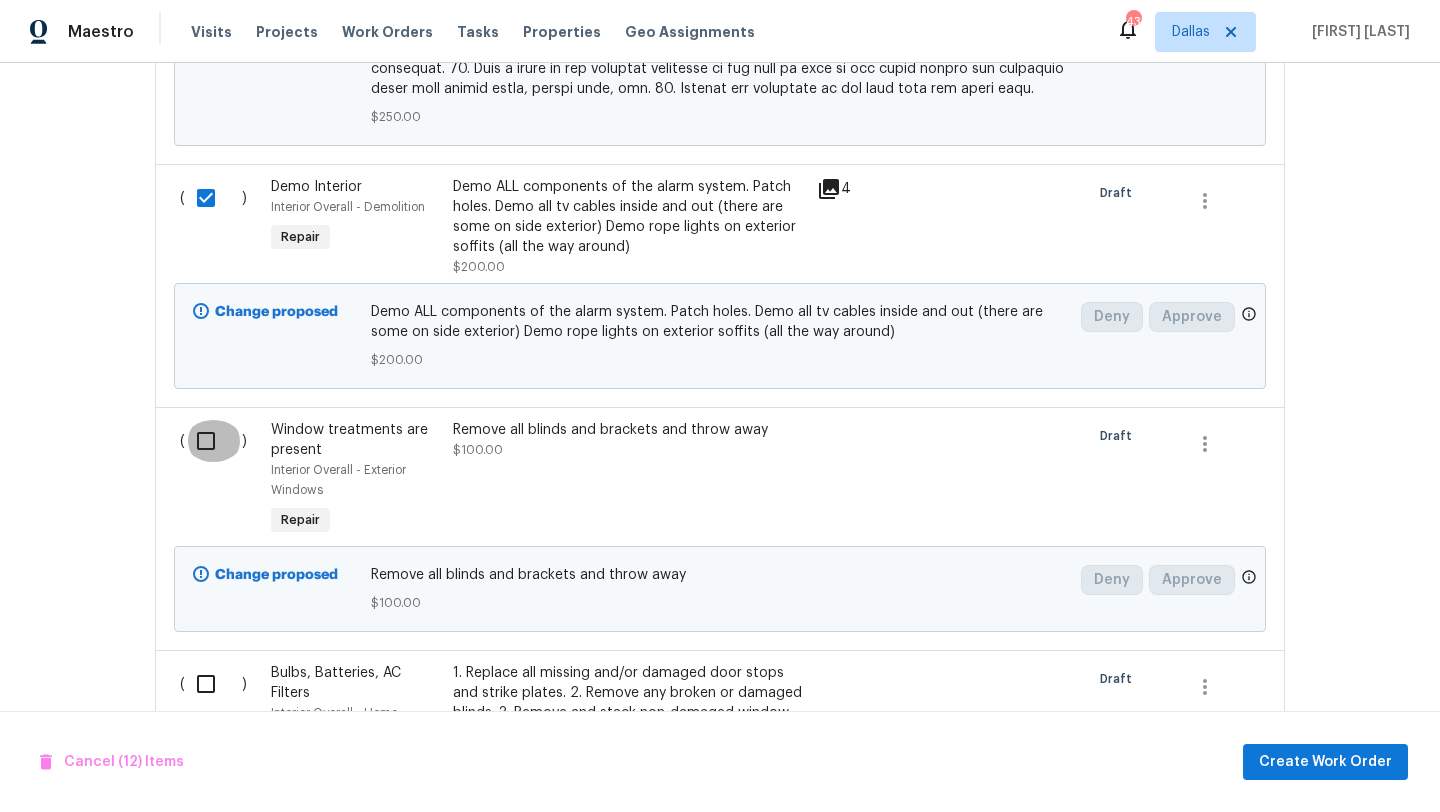 click at bounding box center [213, 441] 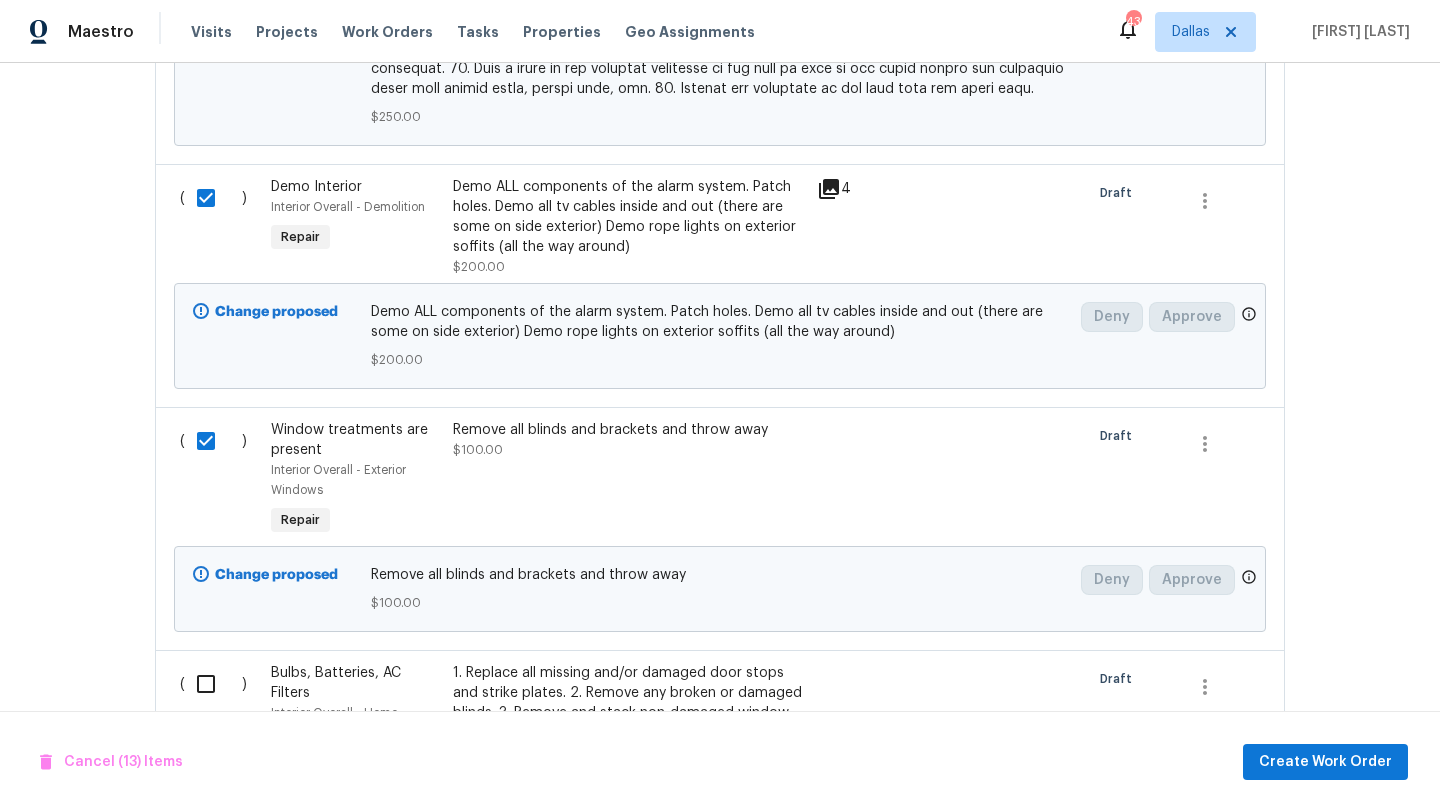 click at bounding box center (213, 684) 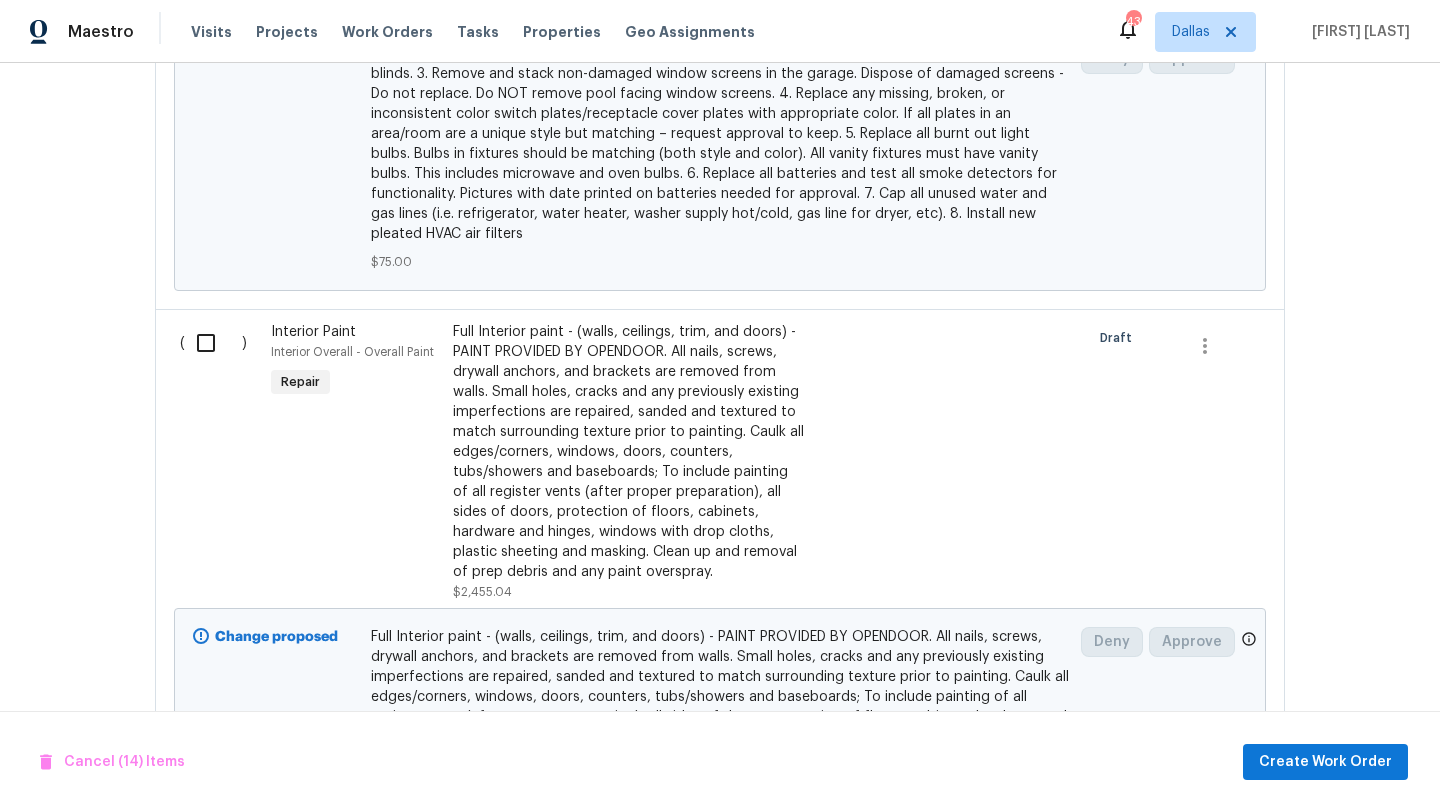 scroll, scrollTop: 5636, scrollLeft: 0, axis: vertical 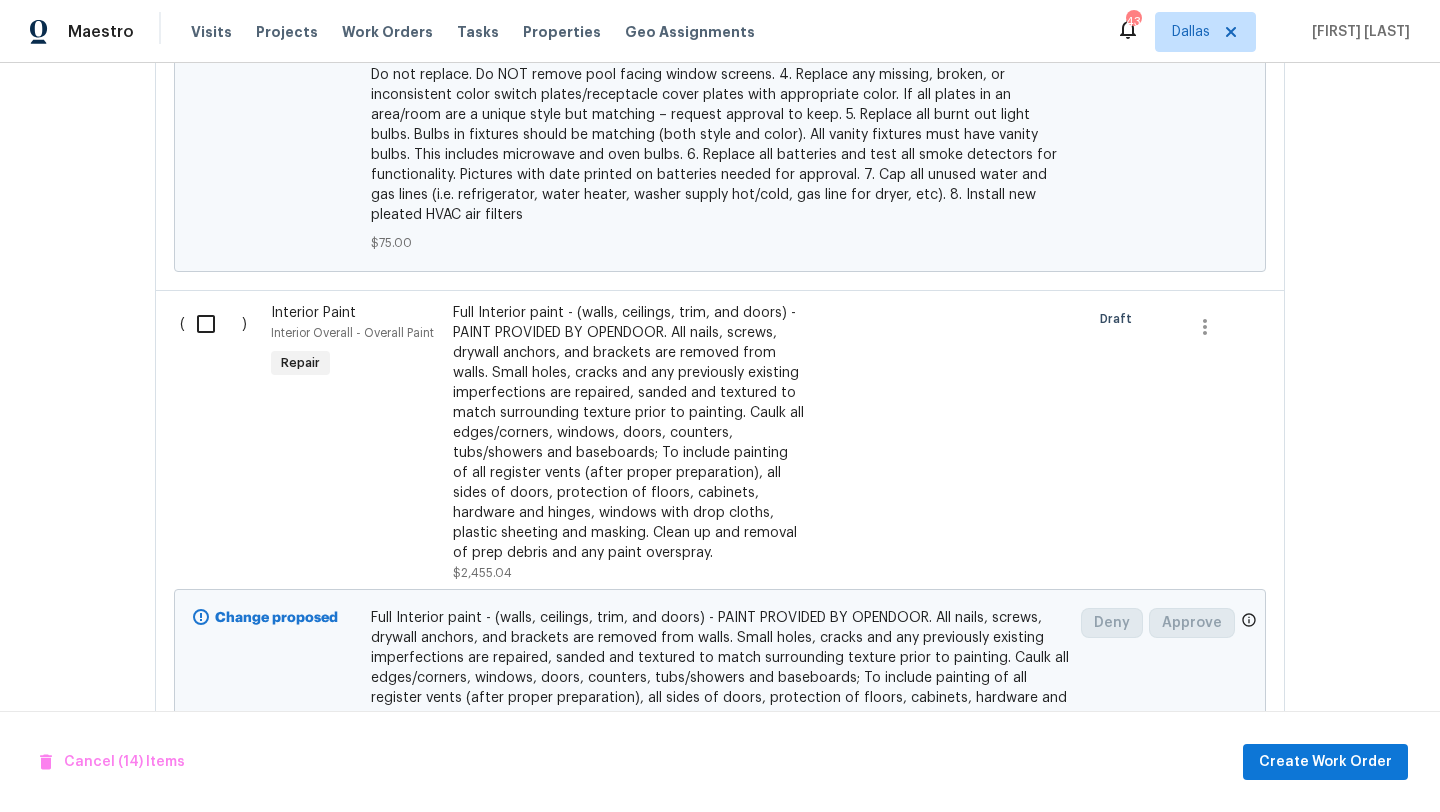 click at bounding box center (213, 324) 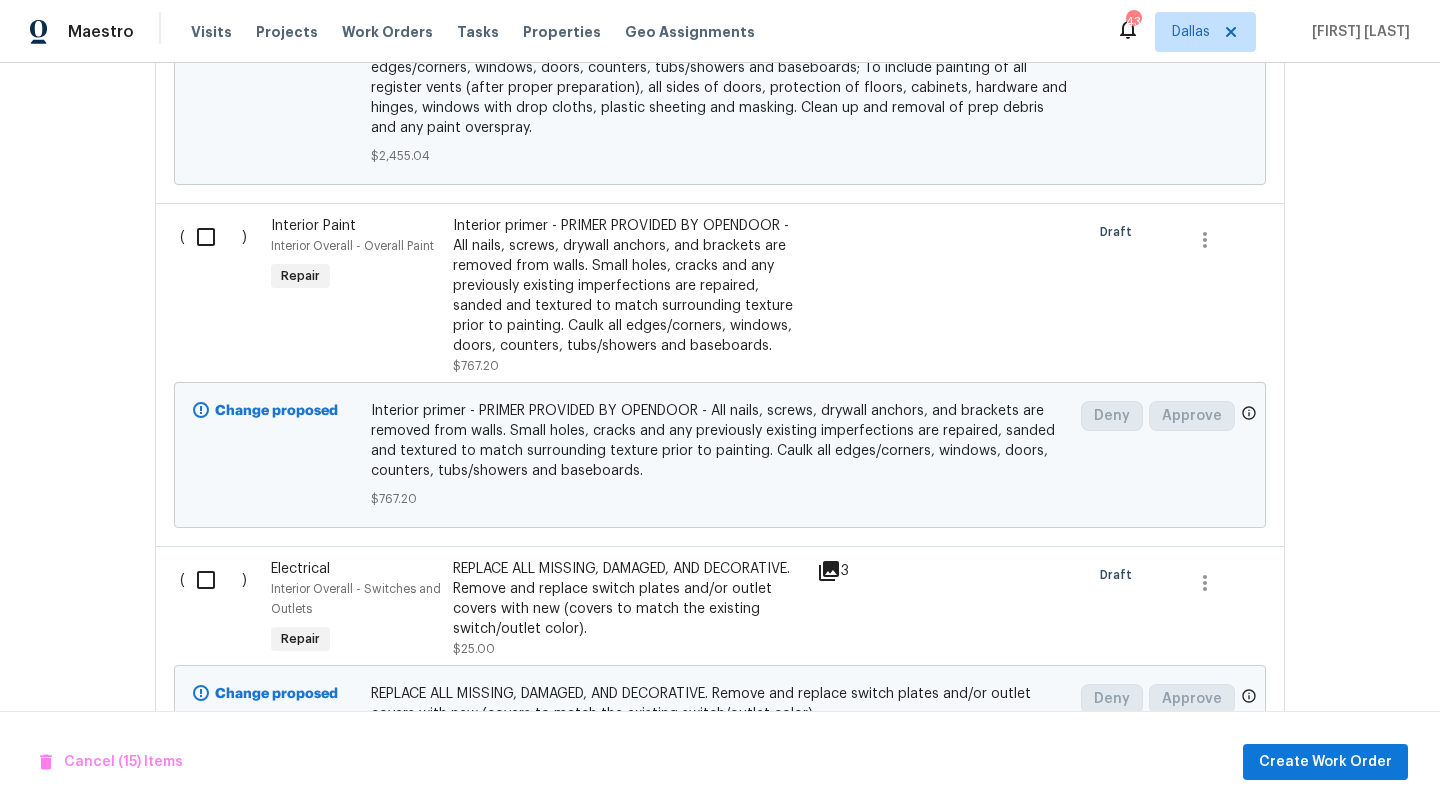 scroll, scrollTop: 6284, scrollLeft: 0, axis: vertical 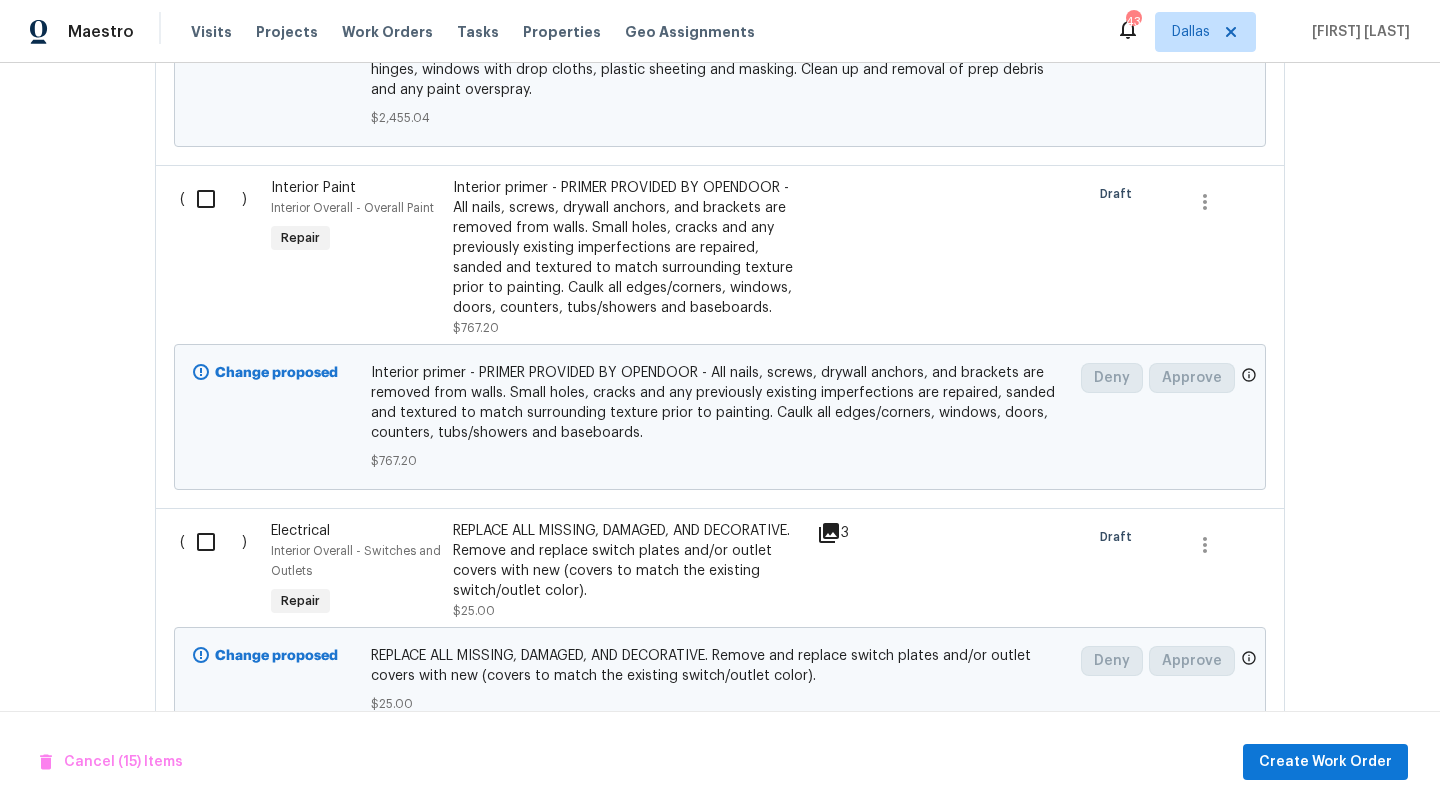 click on "( )" at bounding box center (219, 258) 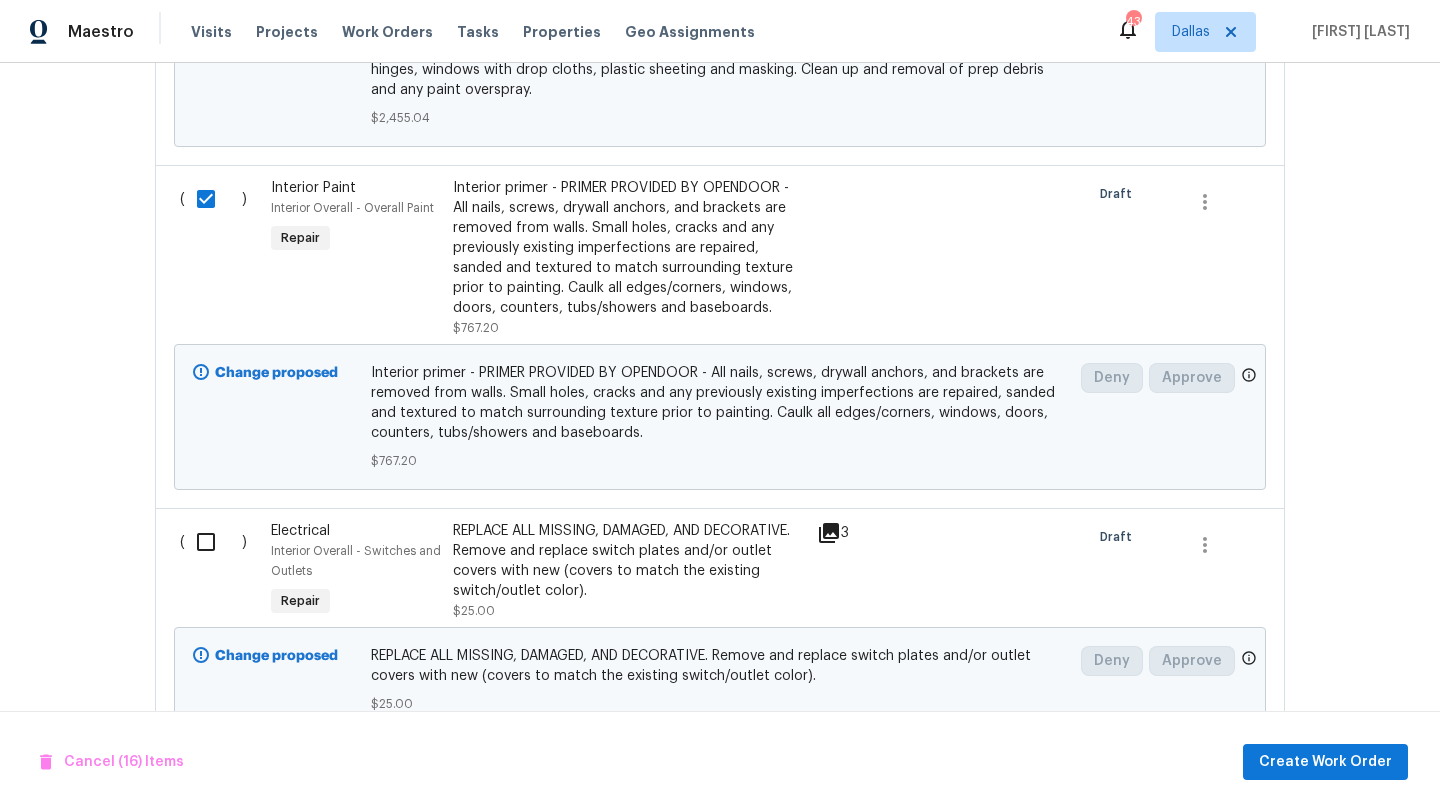 click at bounding box center [213, 542] 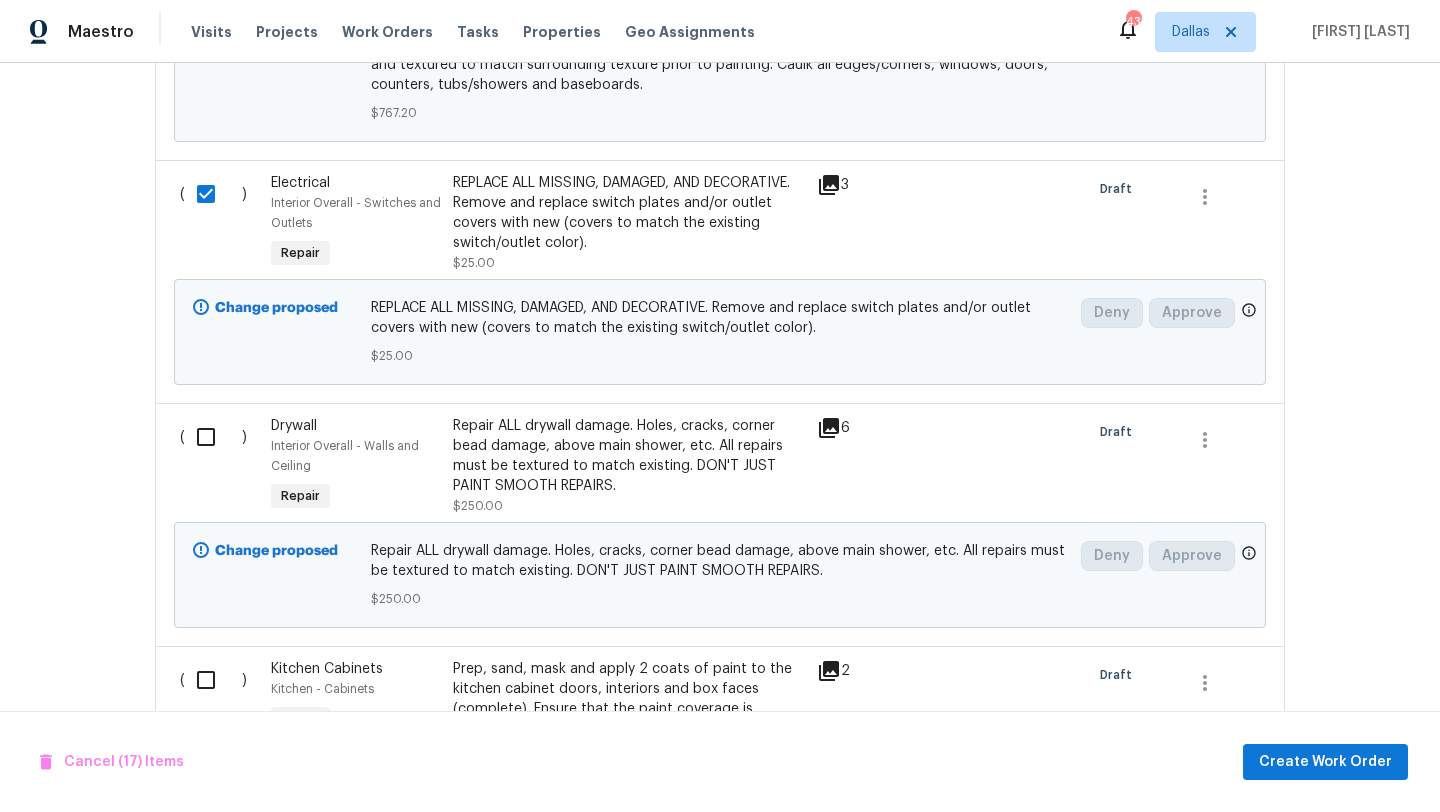 scroll, scrollTop: 6685, scrollLeft: 0, axis: vertical 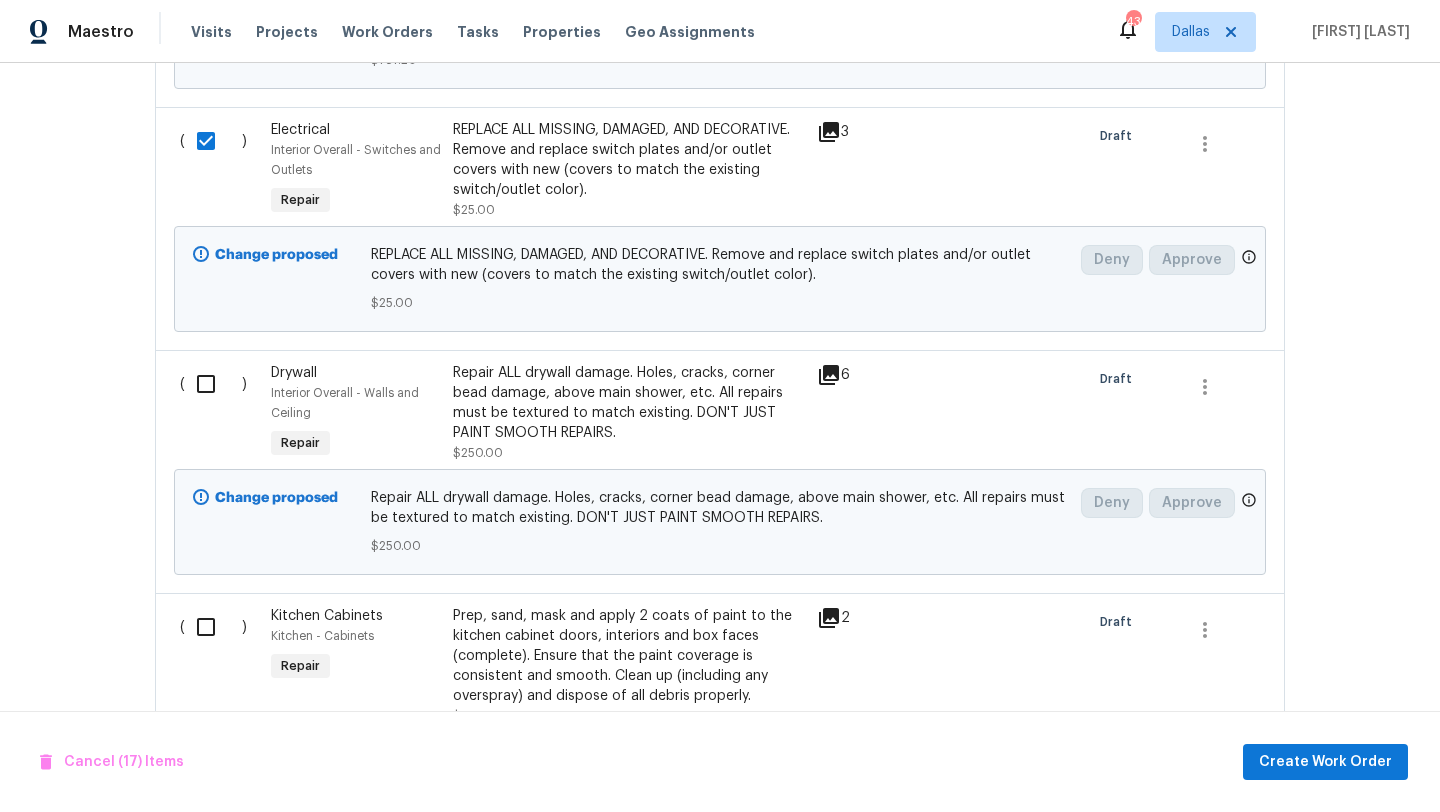 click at bounding box center [213, 384] 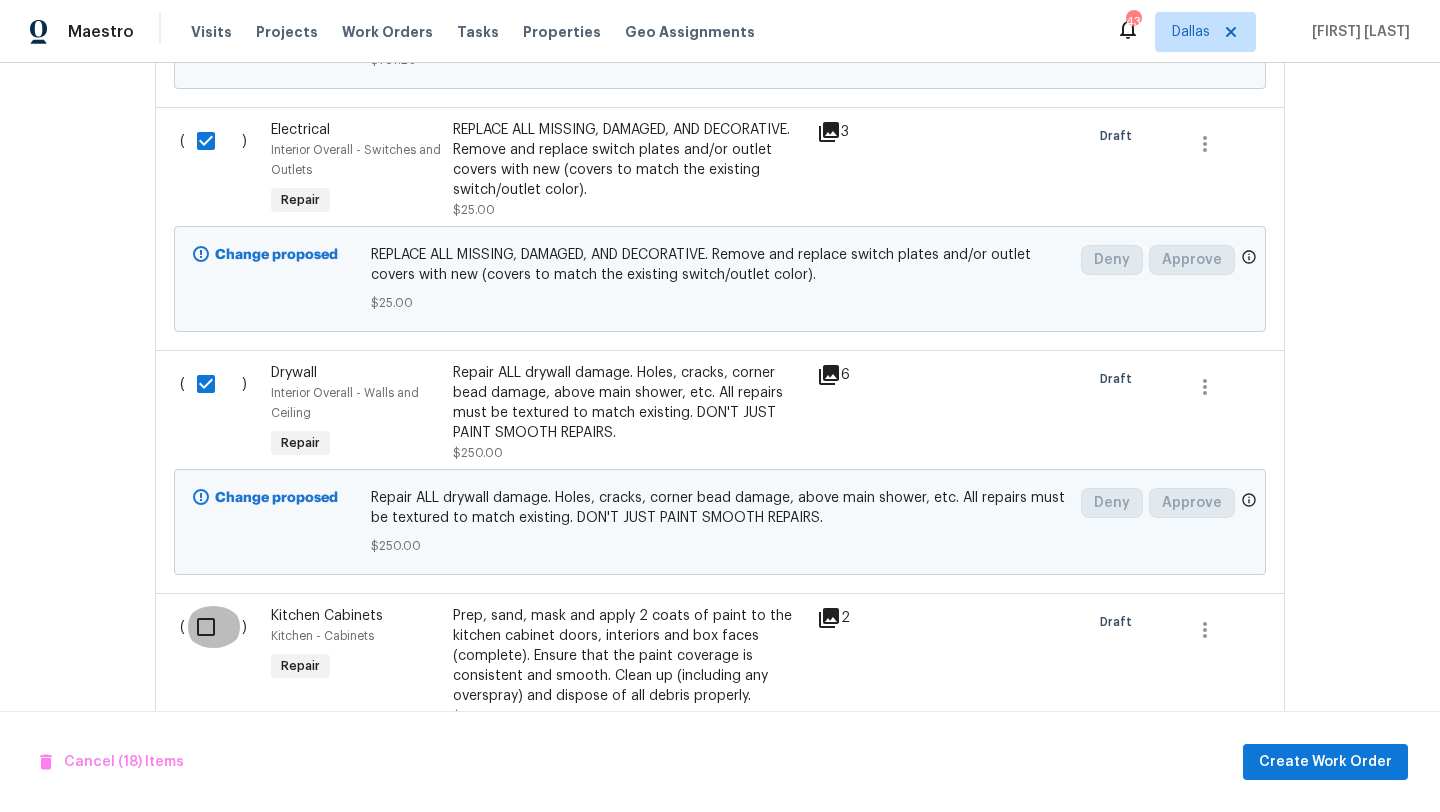 click at bounding box center (213, 627) 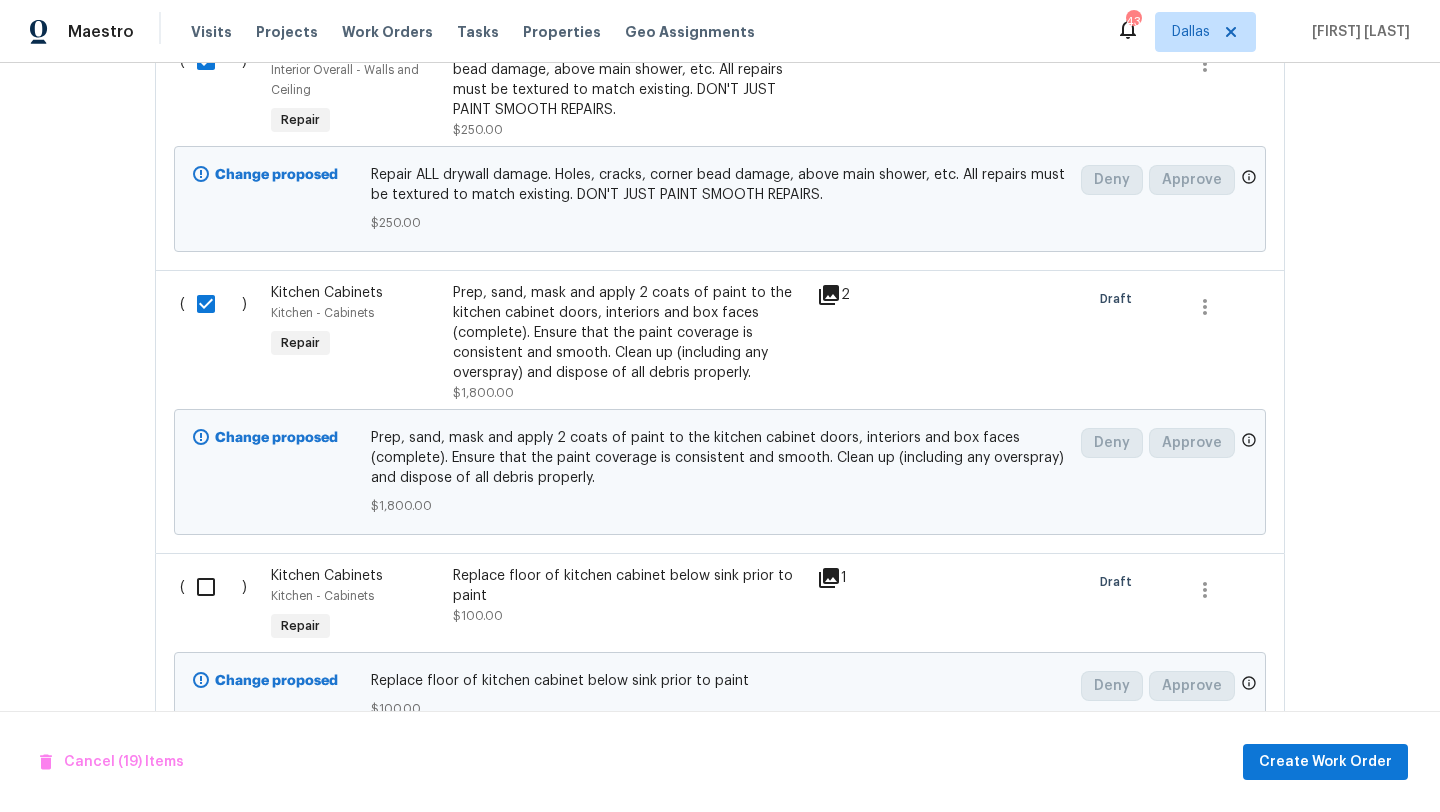 scroll, scrollTop: 7082, scrollLeft: 0, axis: vertical 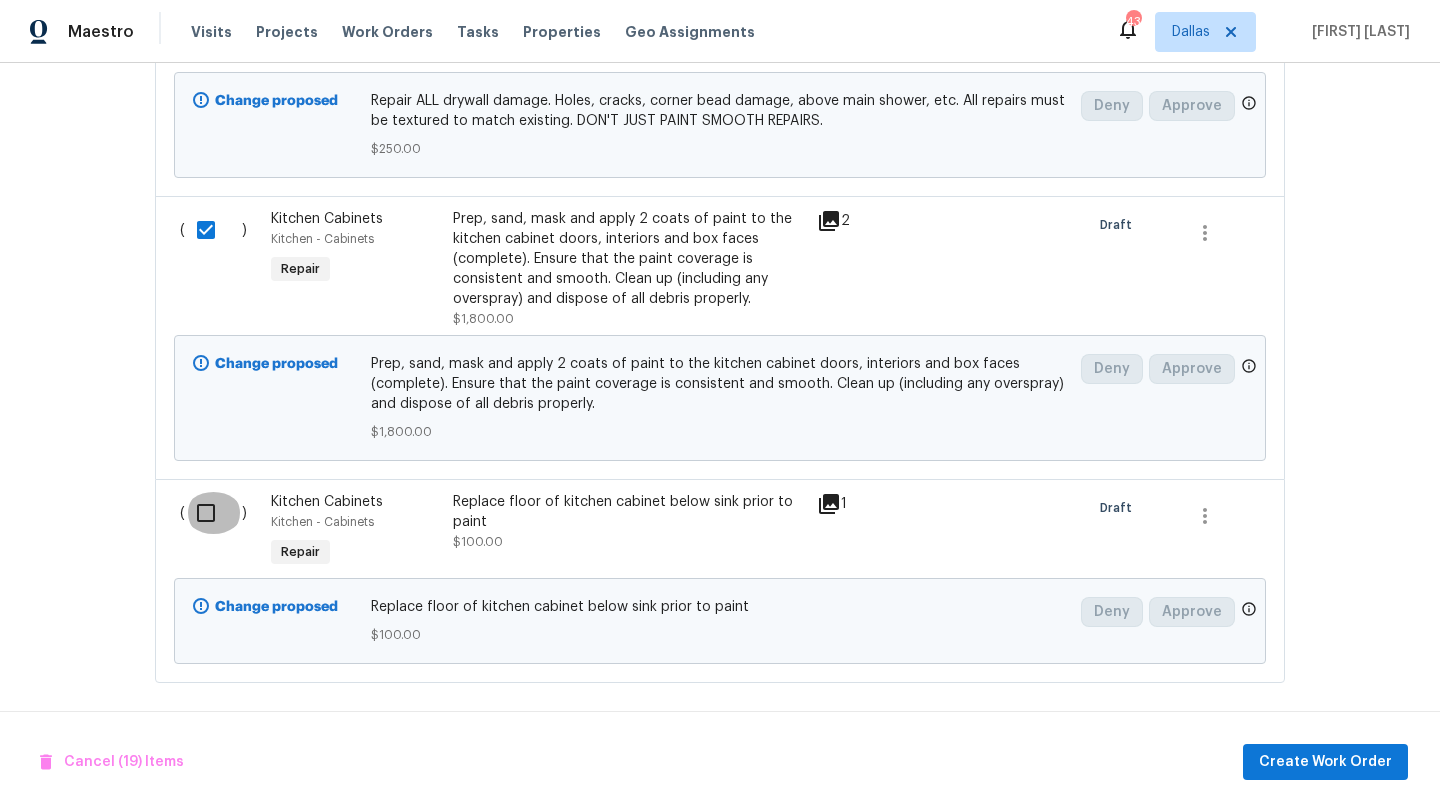 click at bounding box center [213, 513] 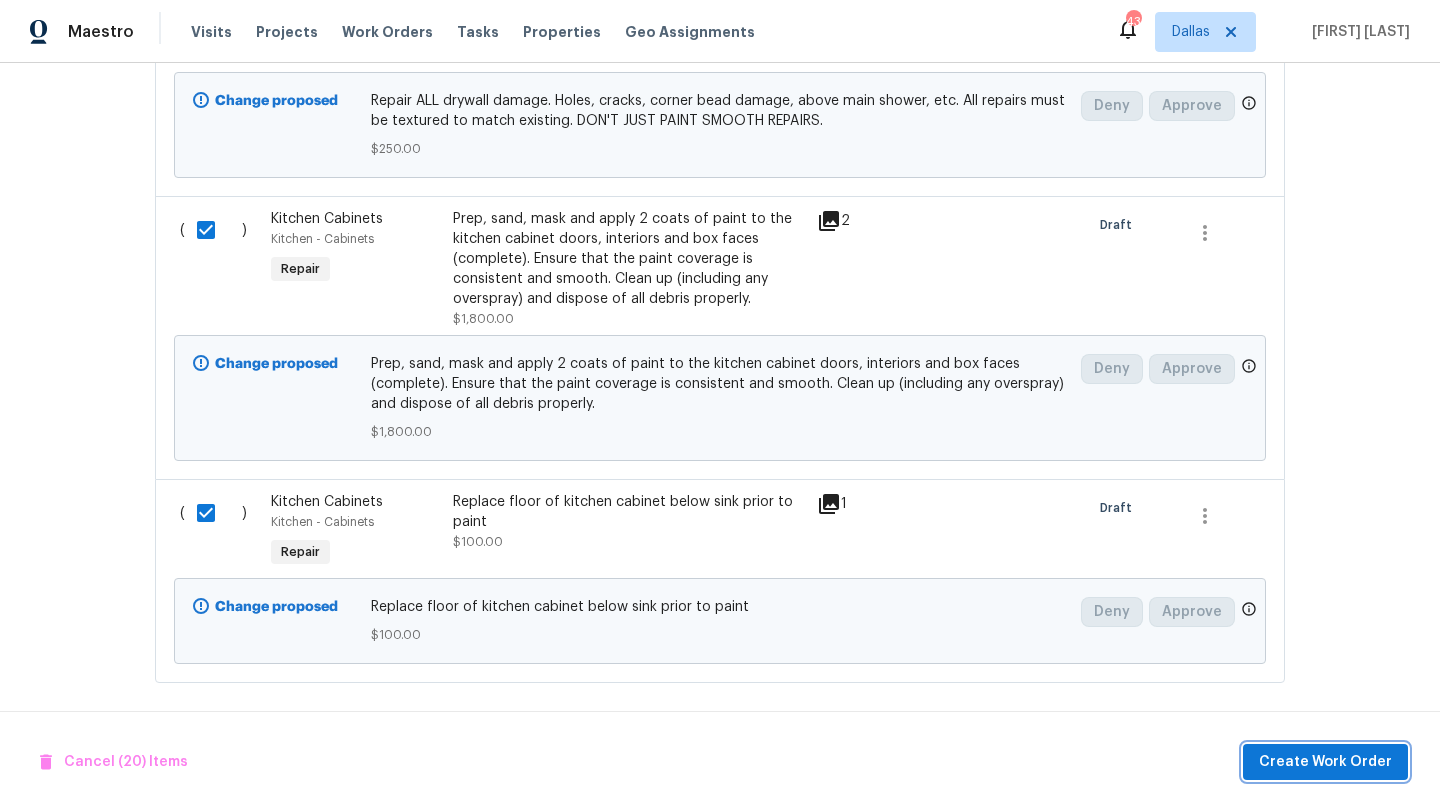 click on "Create Work Order" at bounding box center (1325, 762) 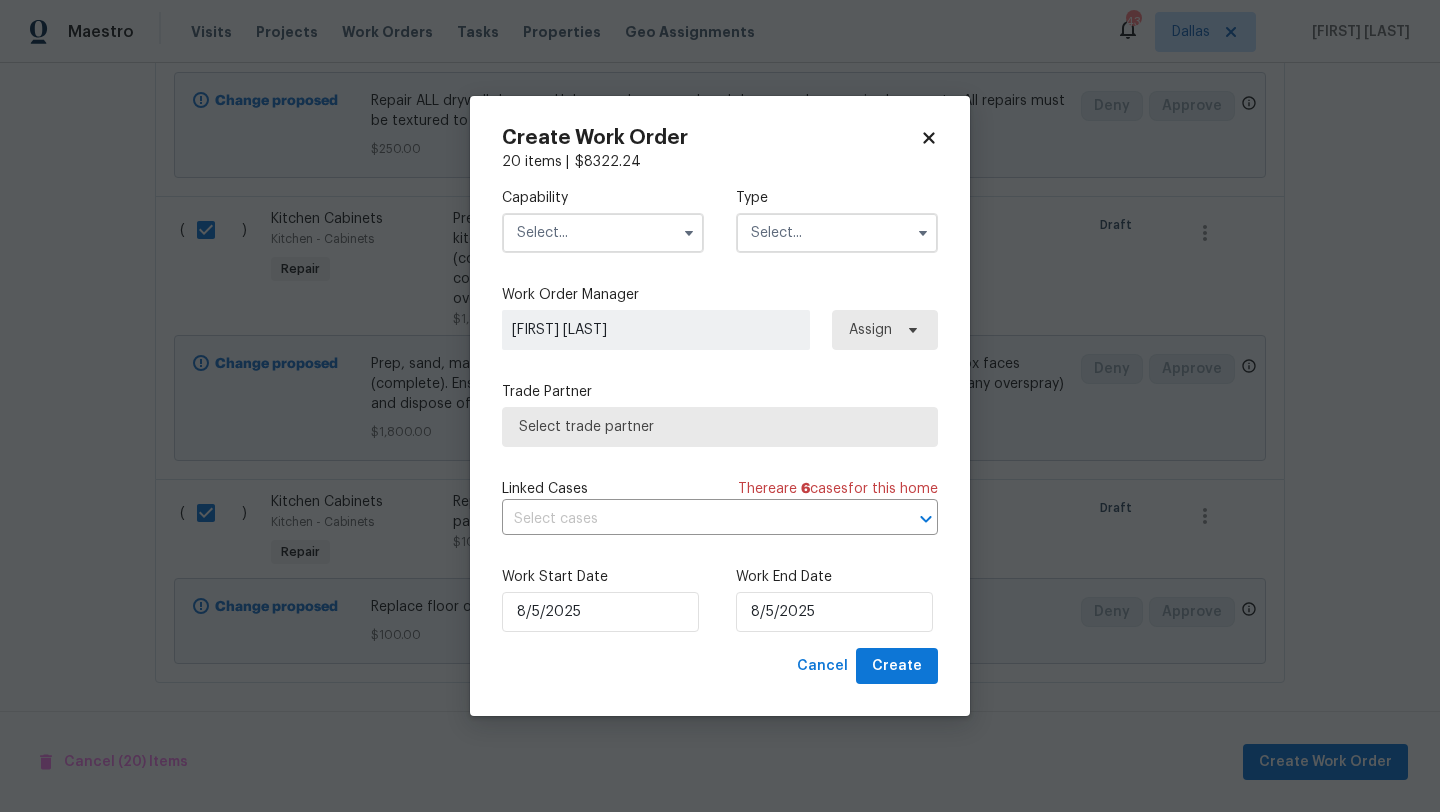 click at bounding box center (603, 233) 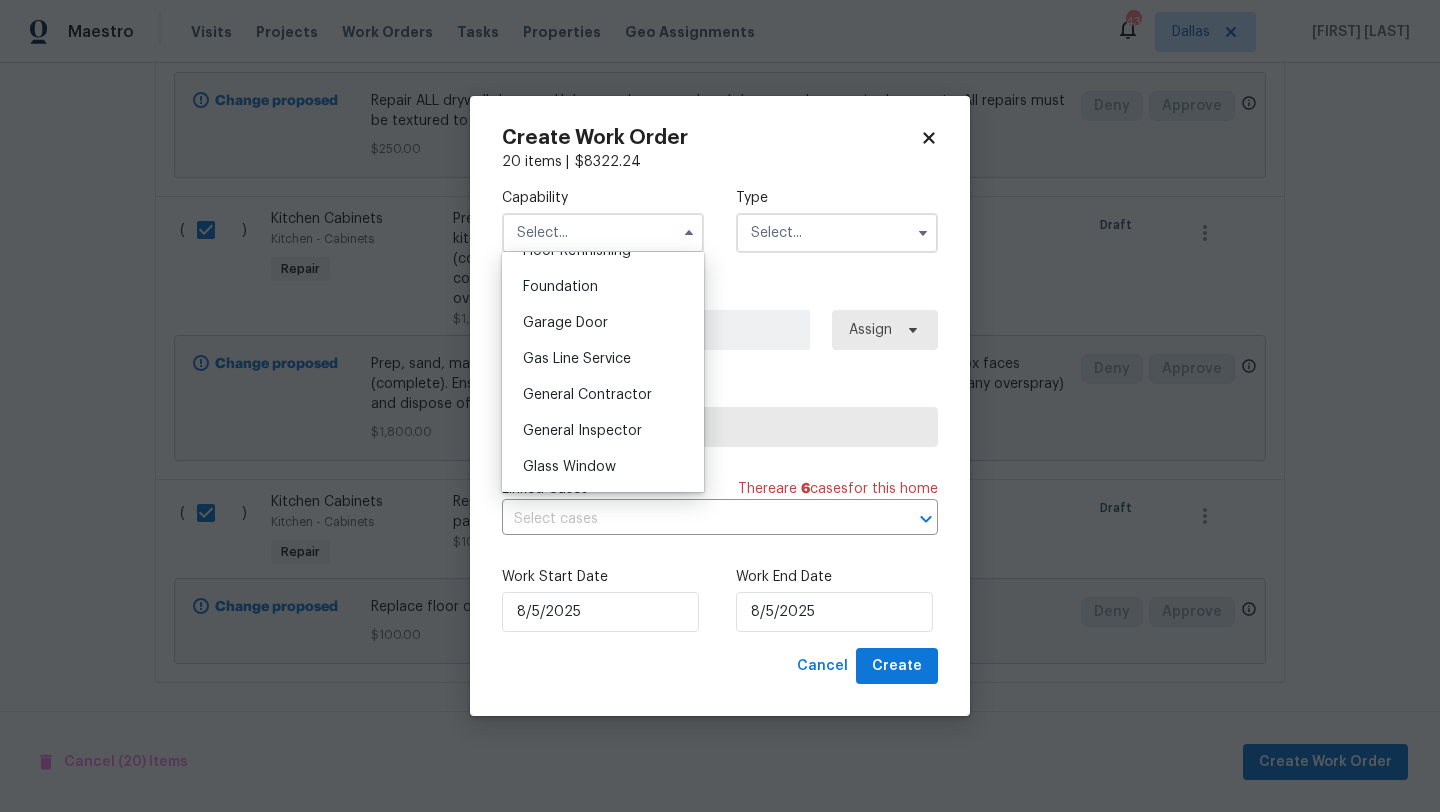 scroll, scrollTop: 837, scrollLeft: 0, axis: vertical 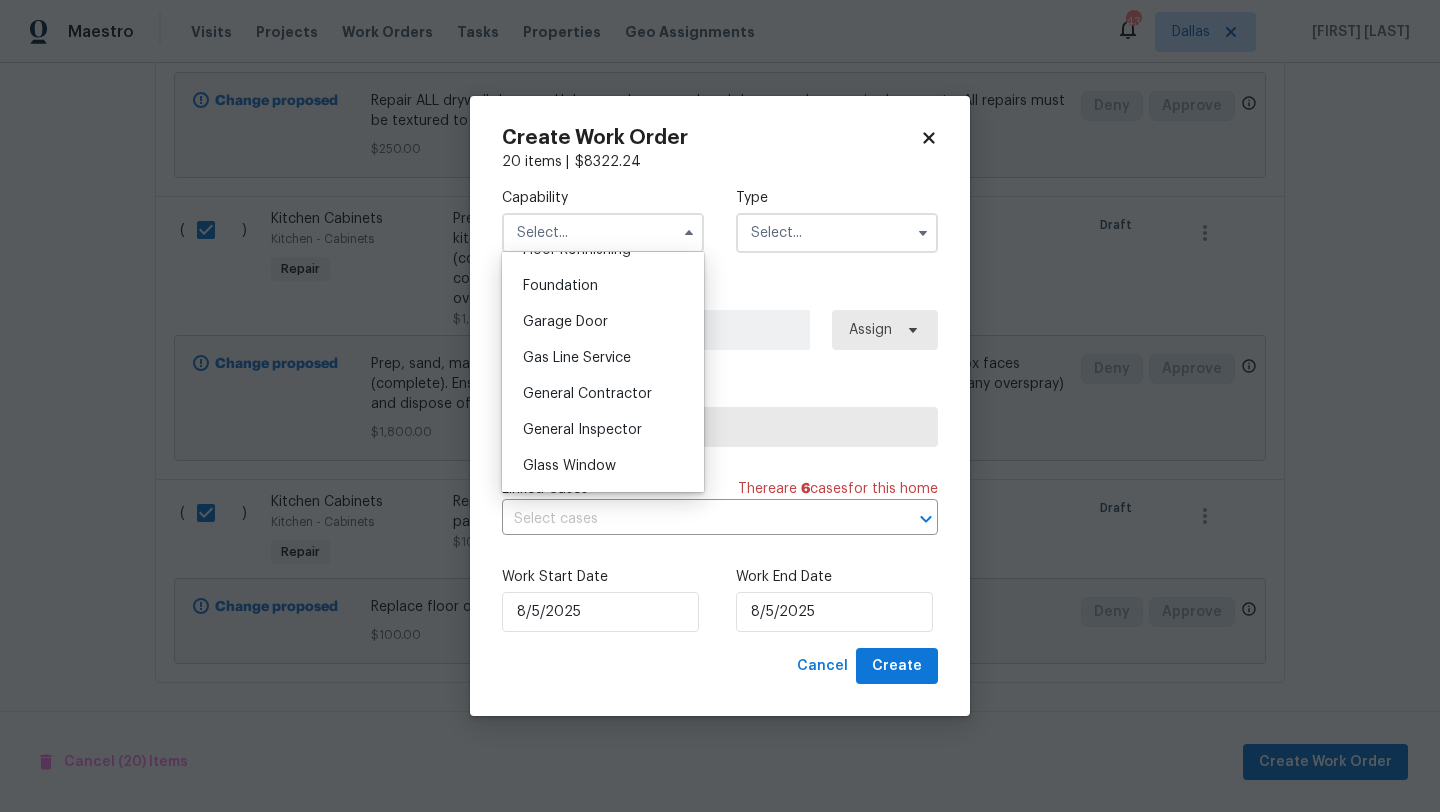 click on "General Contractor" at bounding box center (603, 394) 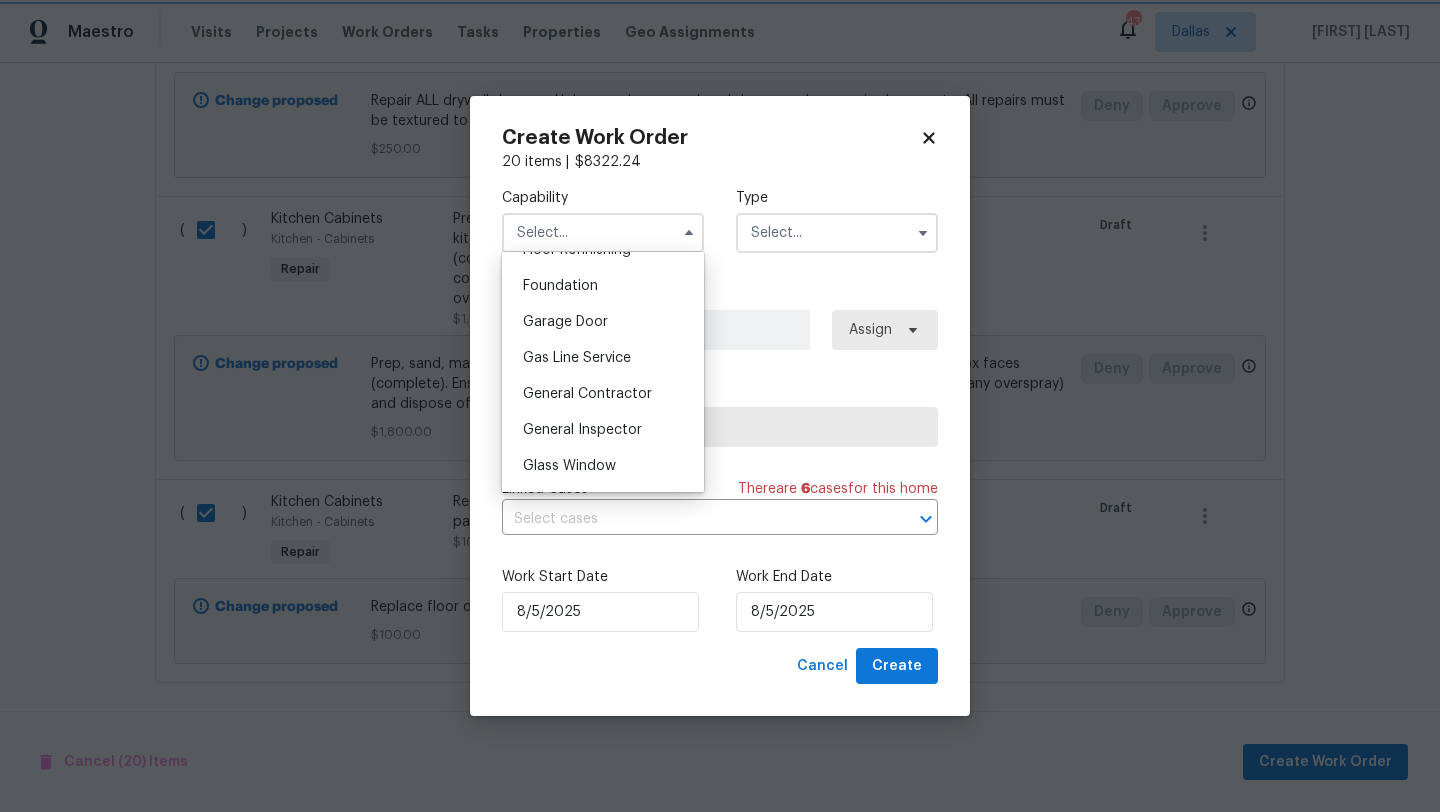 type on "General Contractor" 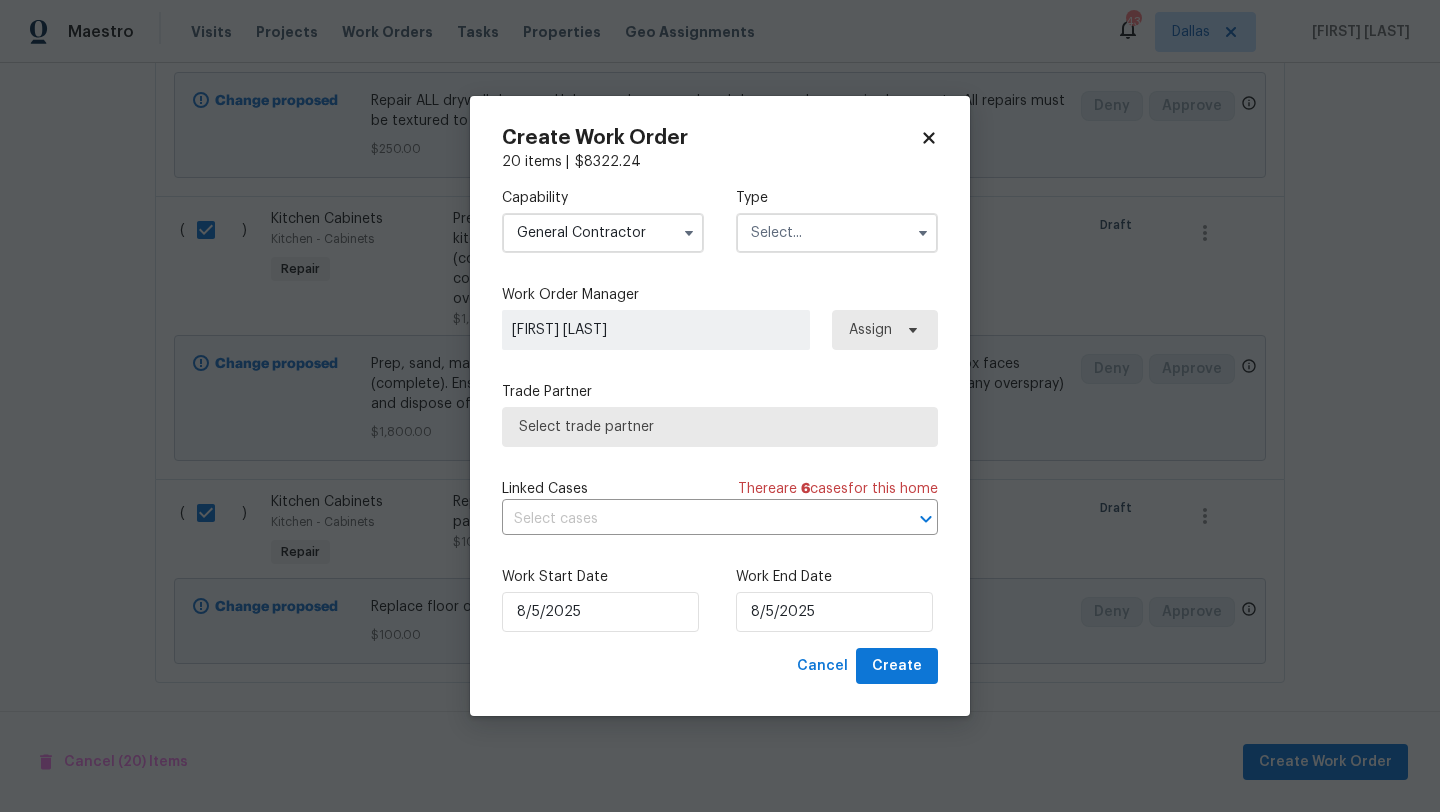 click at bounding box center (837, 233) 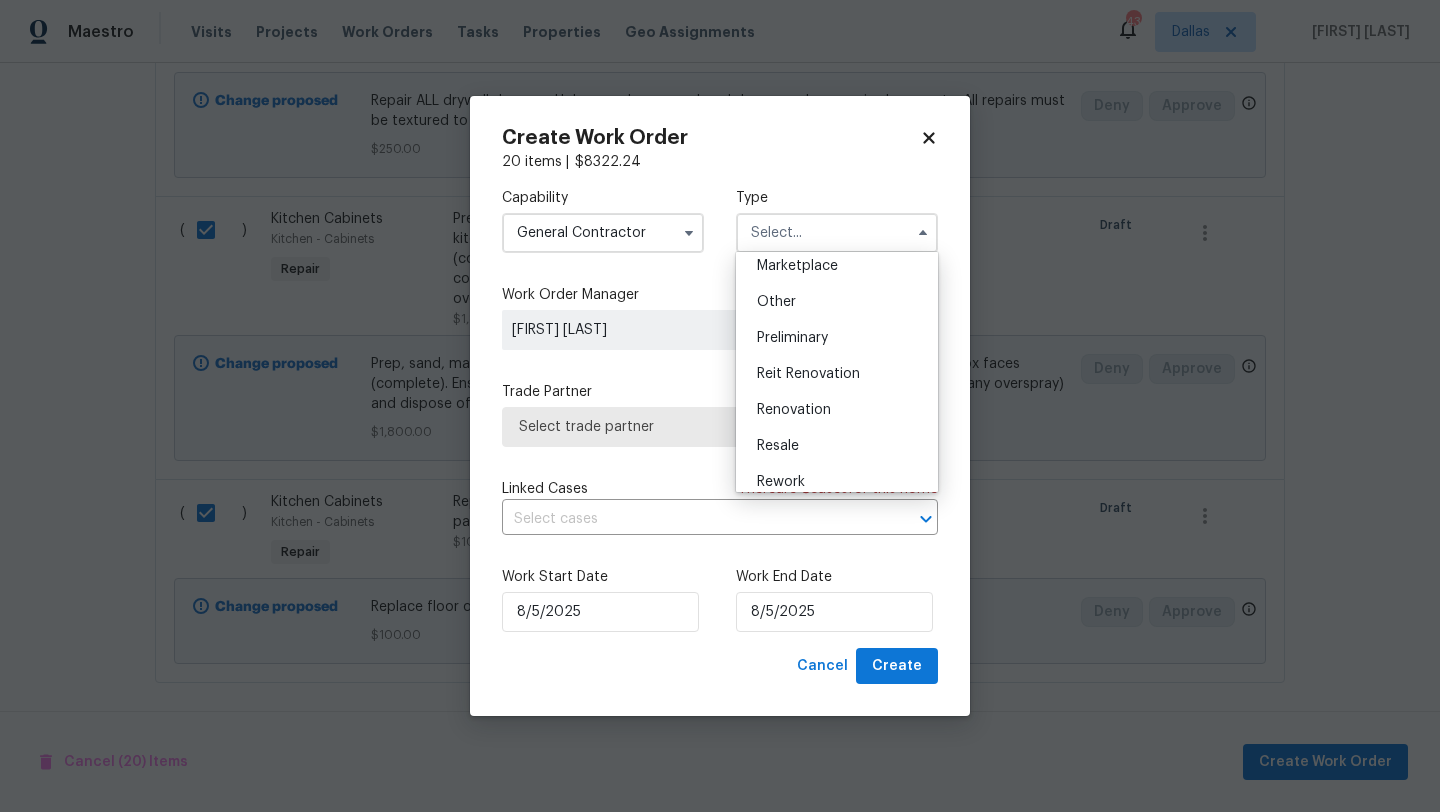 scroll, scrollTop: 414, scrollLeft: 0, axis: vertical 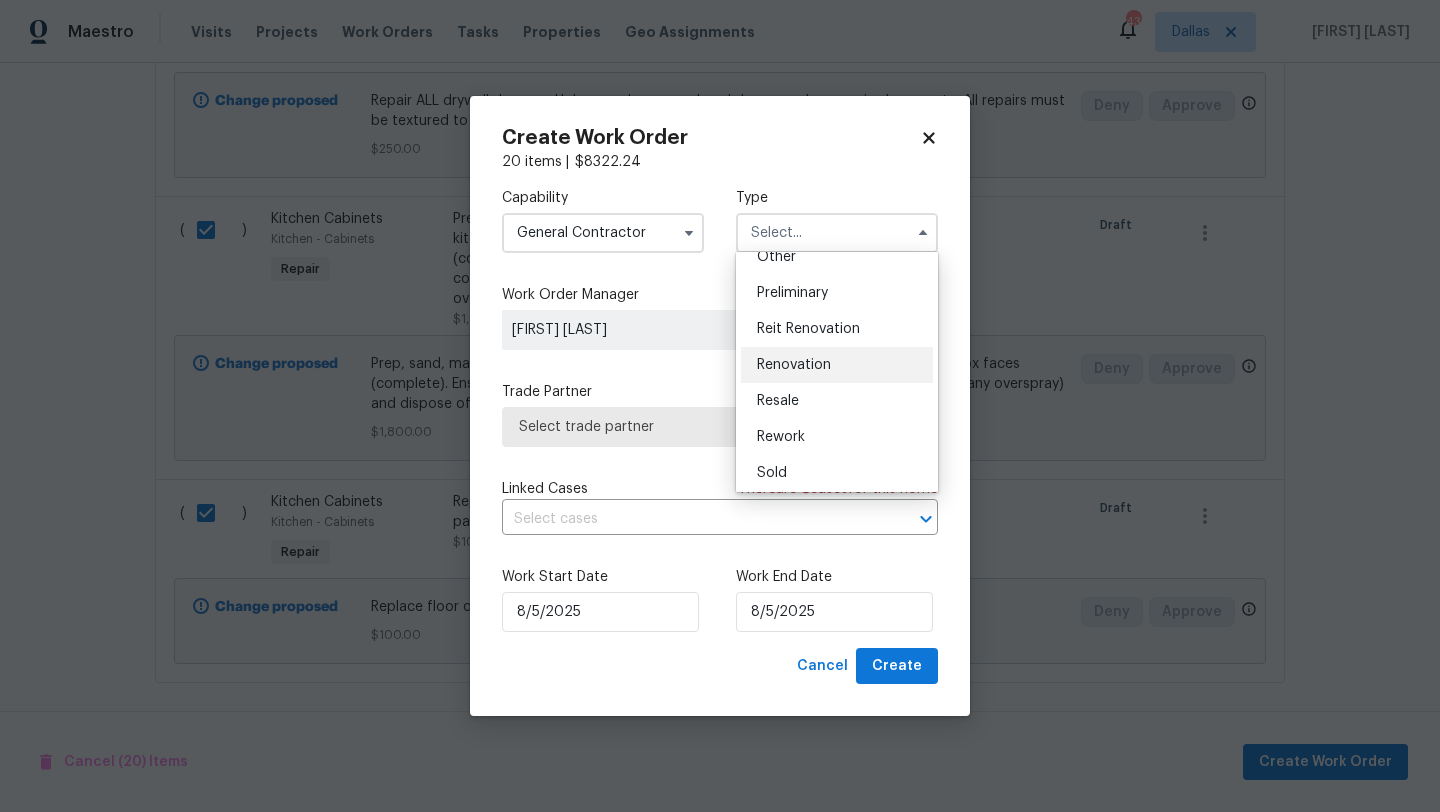 click on "Renovation" at bounding box center (794, 365) 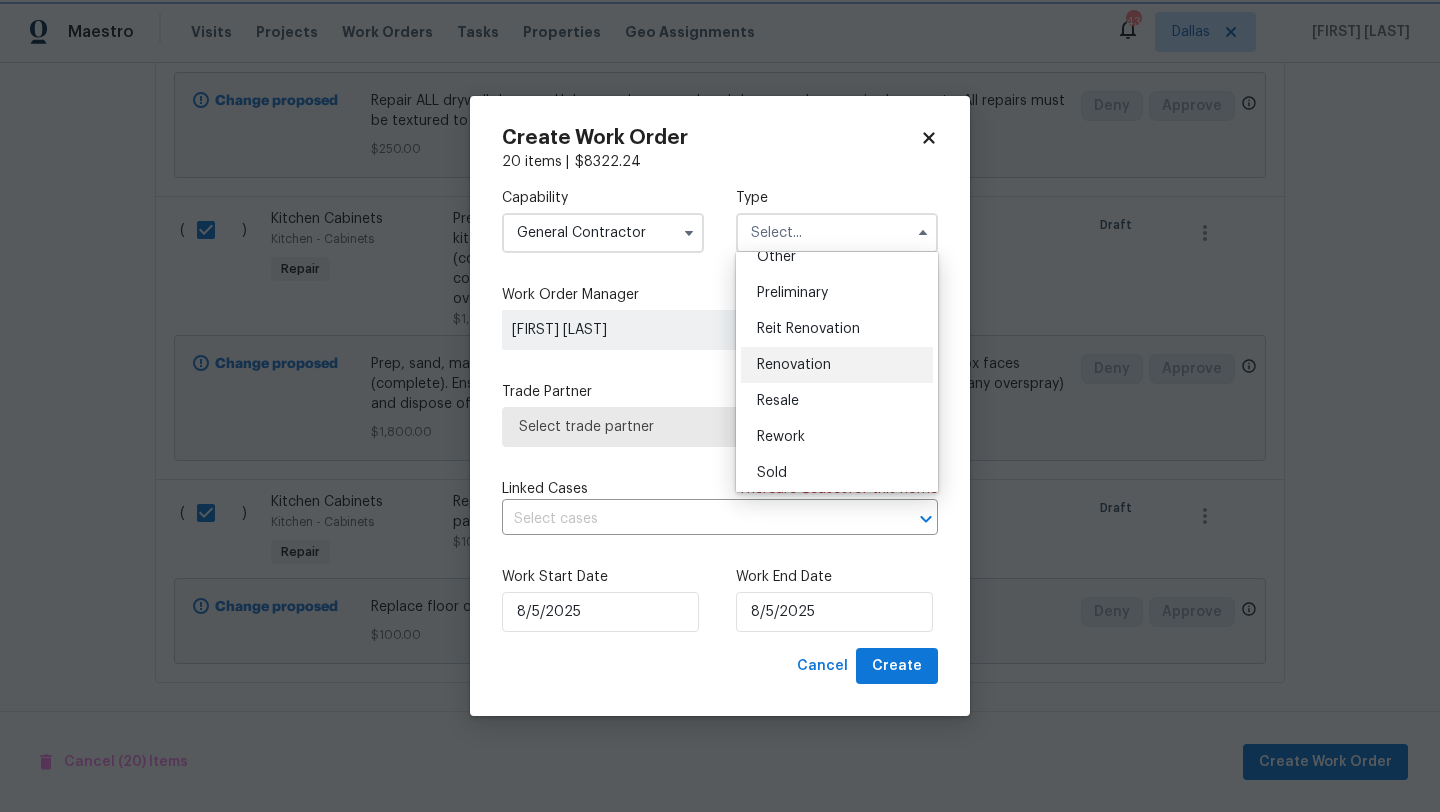 type on "Renovation" 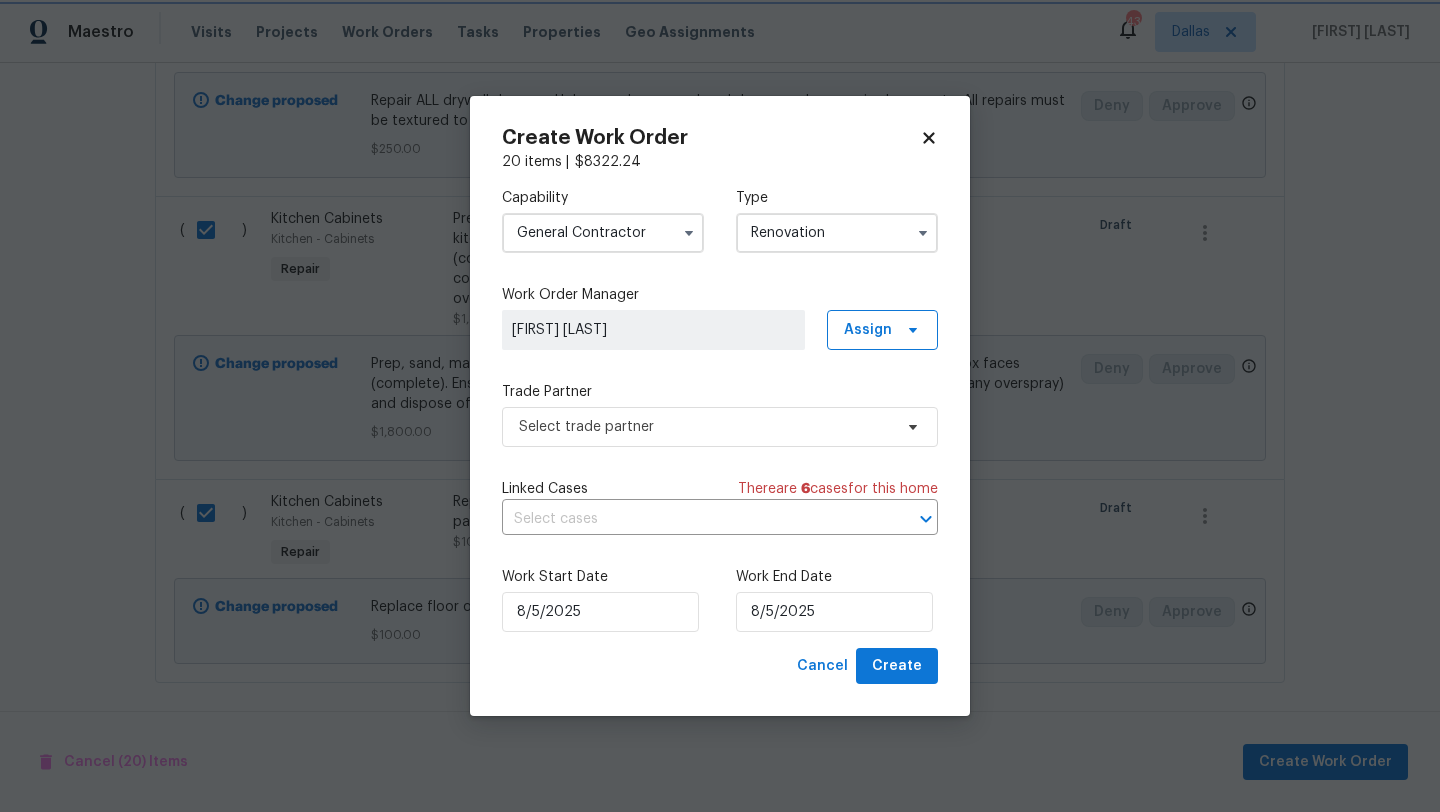 scroll, scrollTop: 0, scrollLeft: 0, axis: both 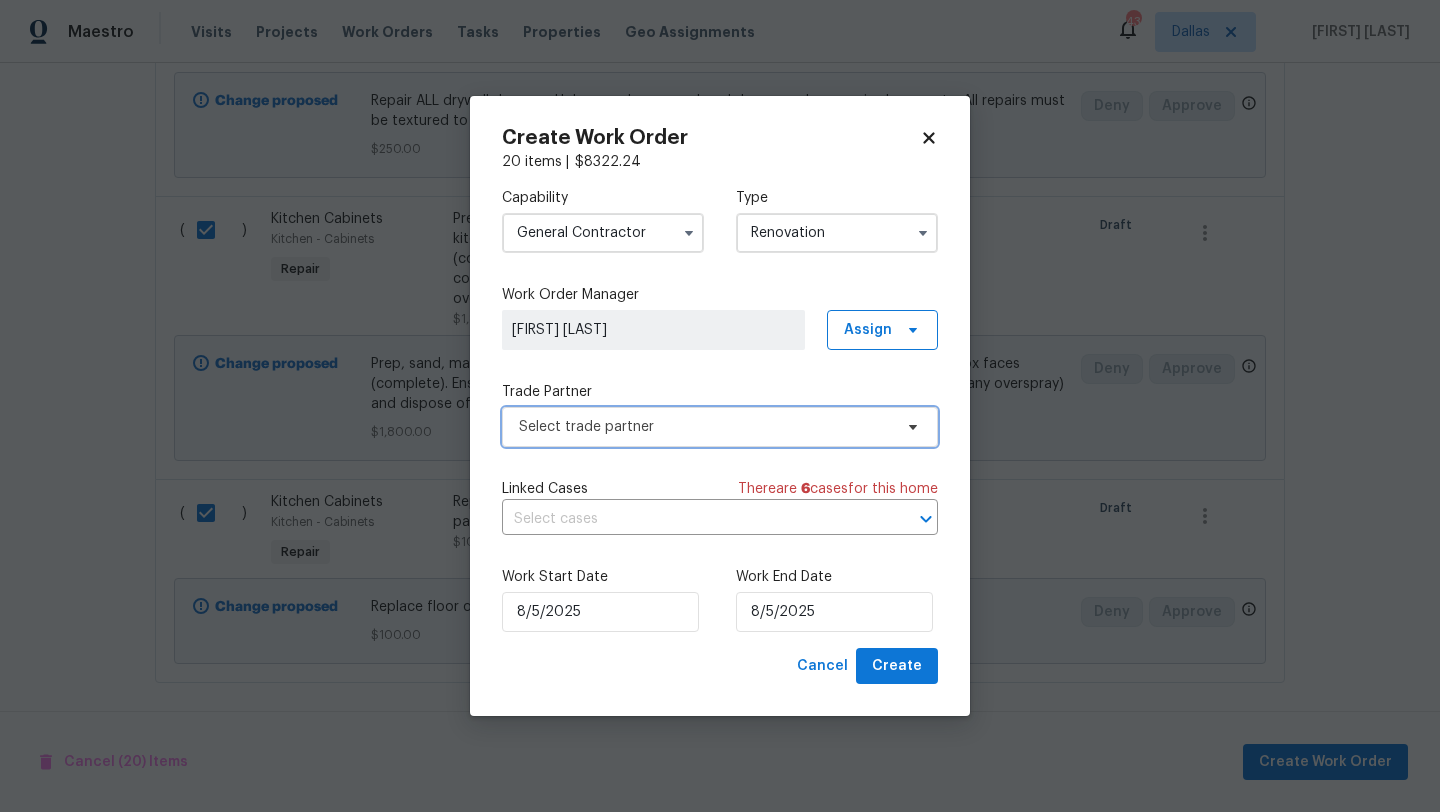 click on "Select trade partner" at bounding box center [720, 427] 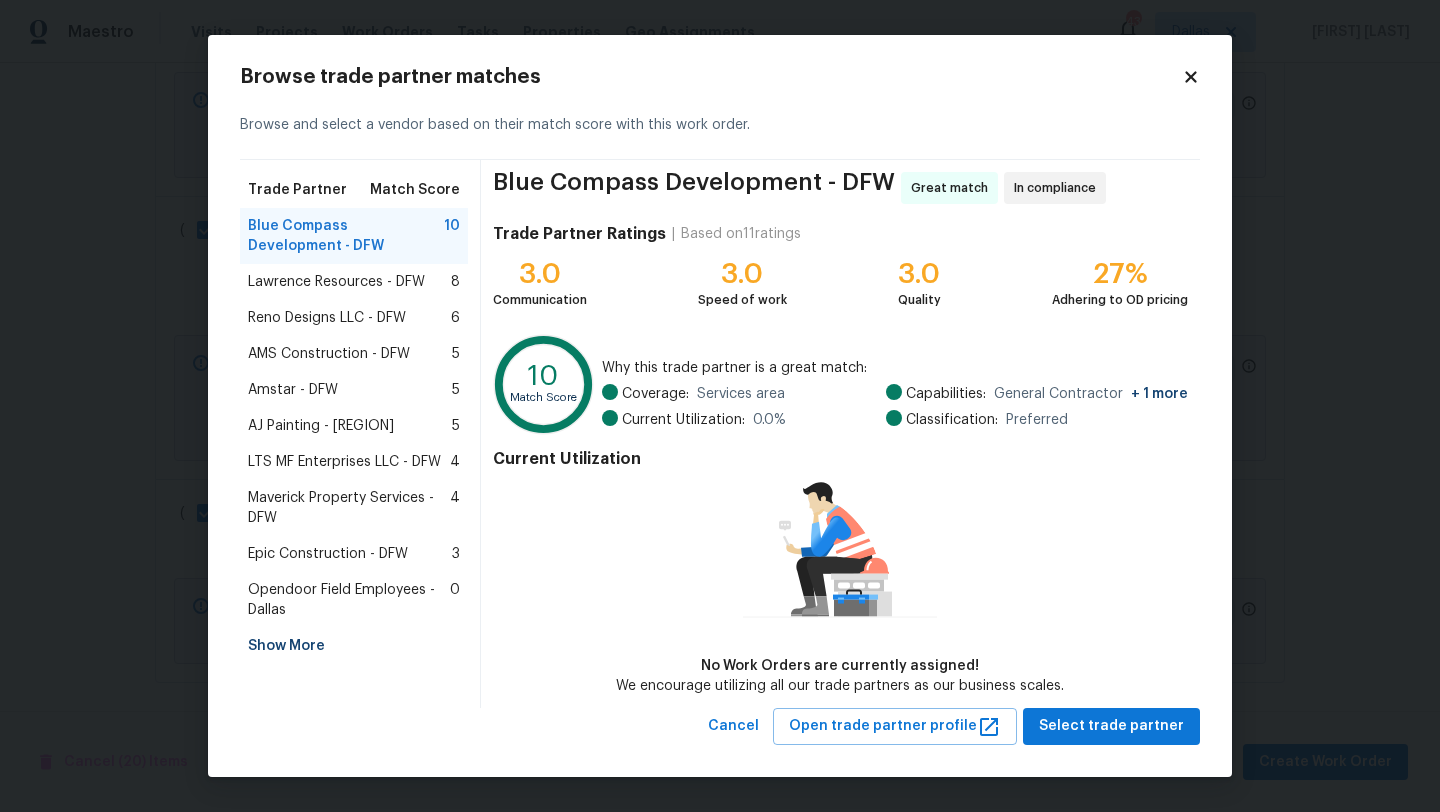click on "Reno Designs LLC - DFW" at bounding box center (327, 318) 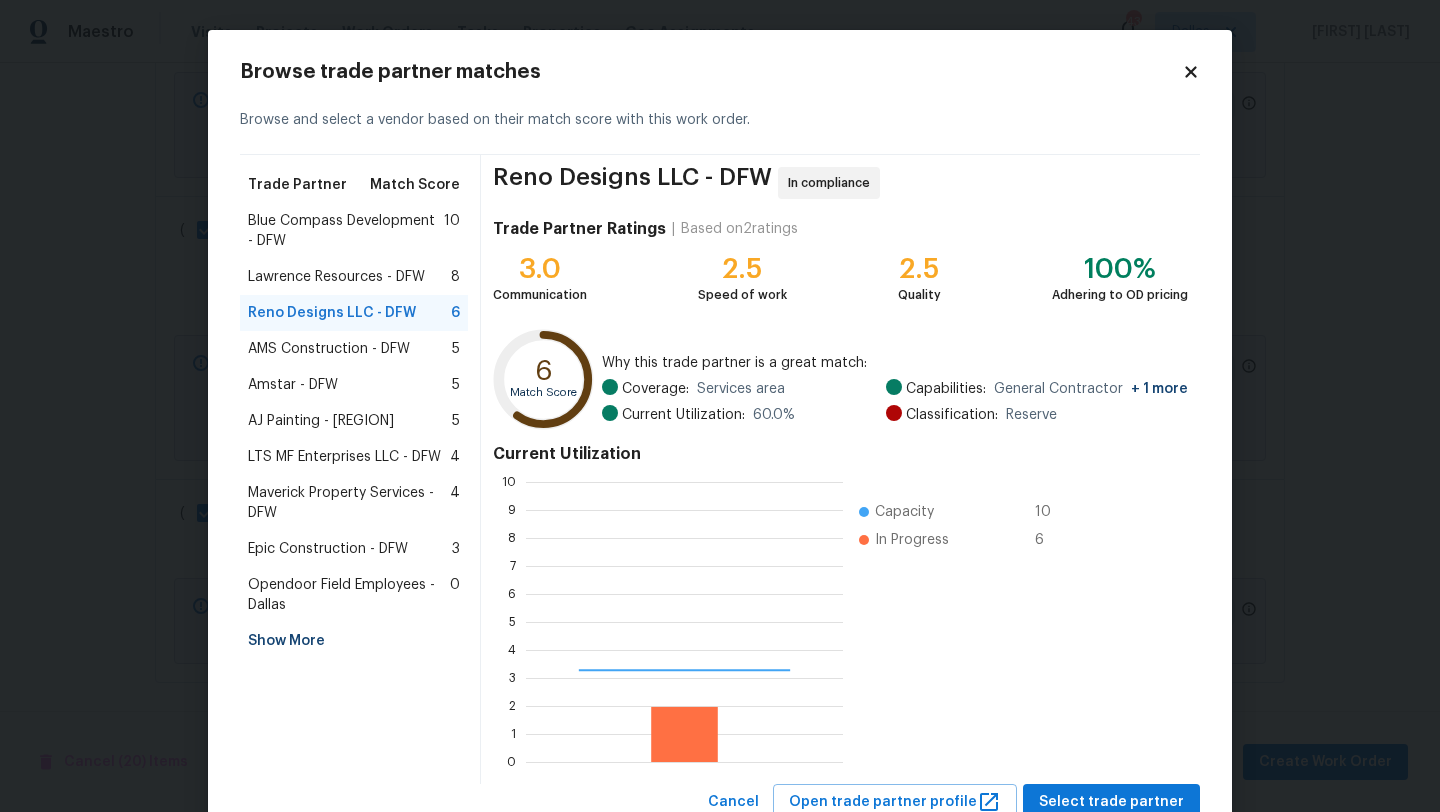 scroll, scrollTop: 2, scrollLeft: 2, axis: both 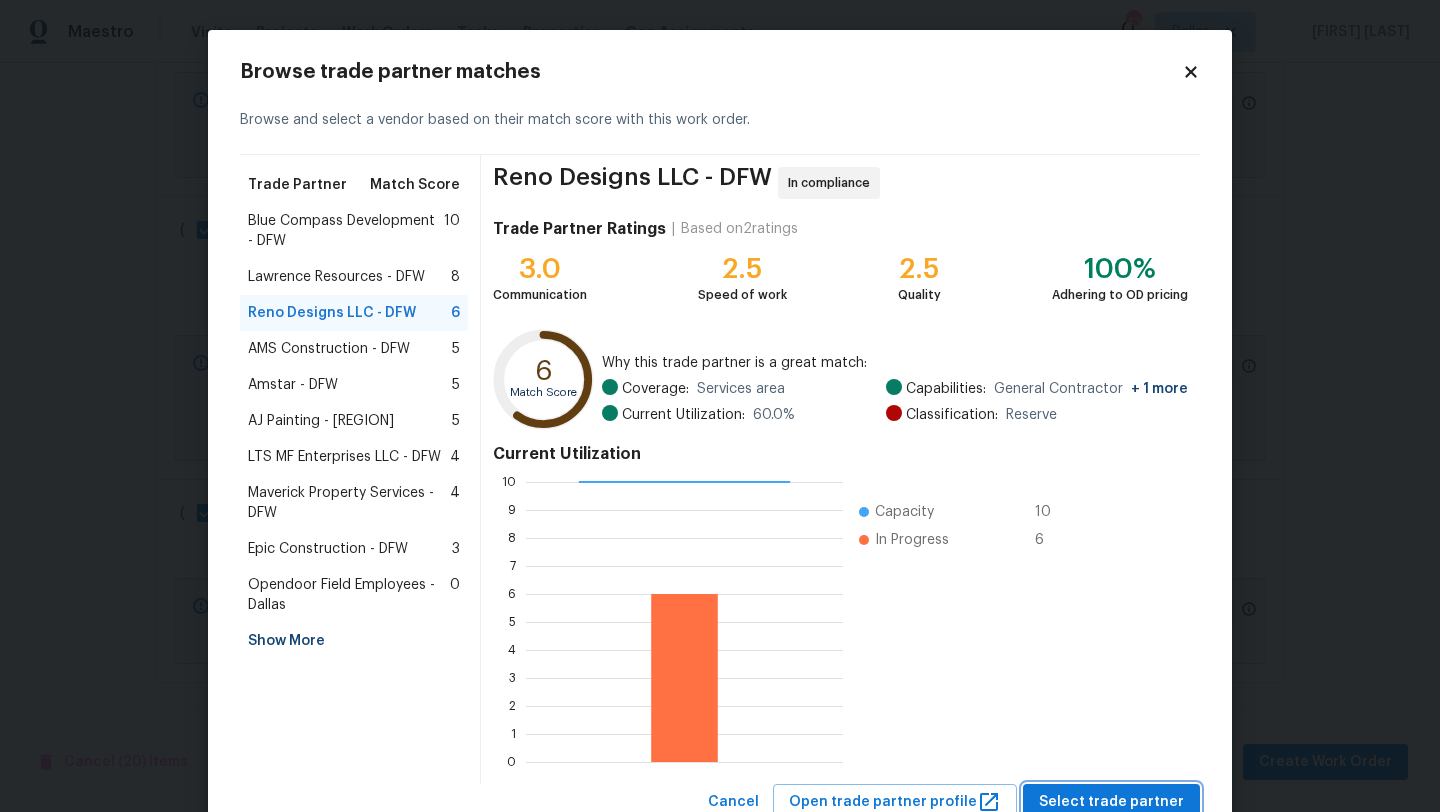 click on "Select trade partner" at bounding box center [1111, 802] 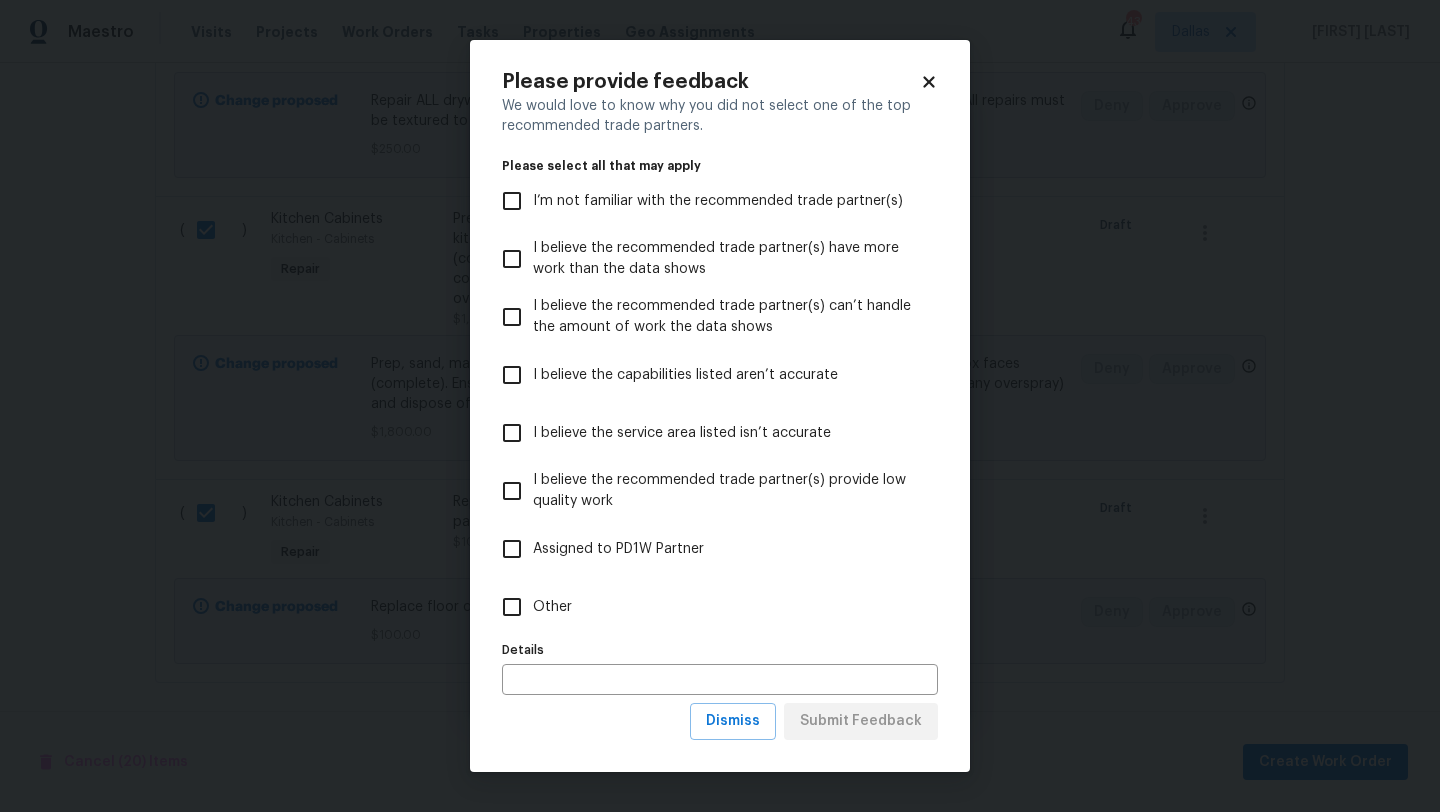 click on "Other" at bounding box center [552, 607] 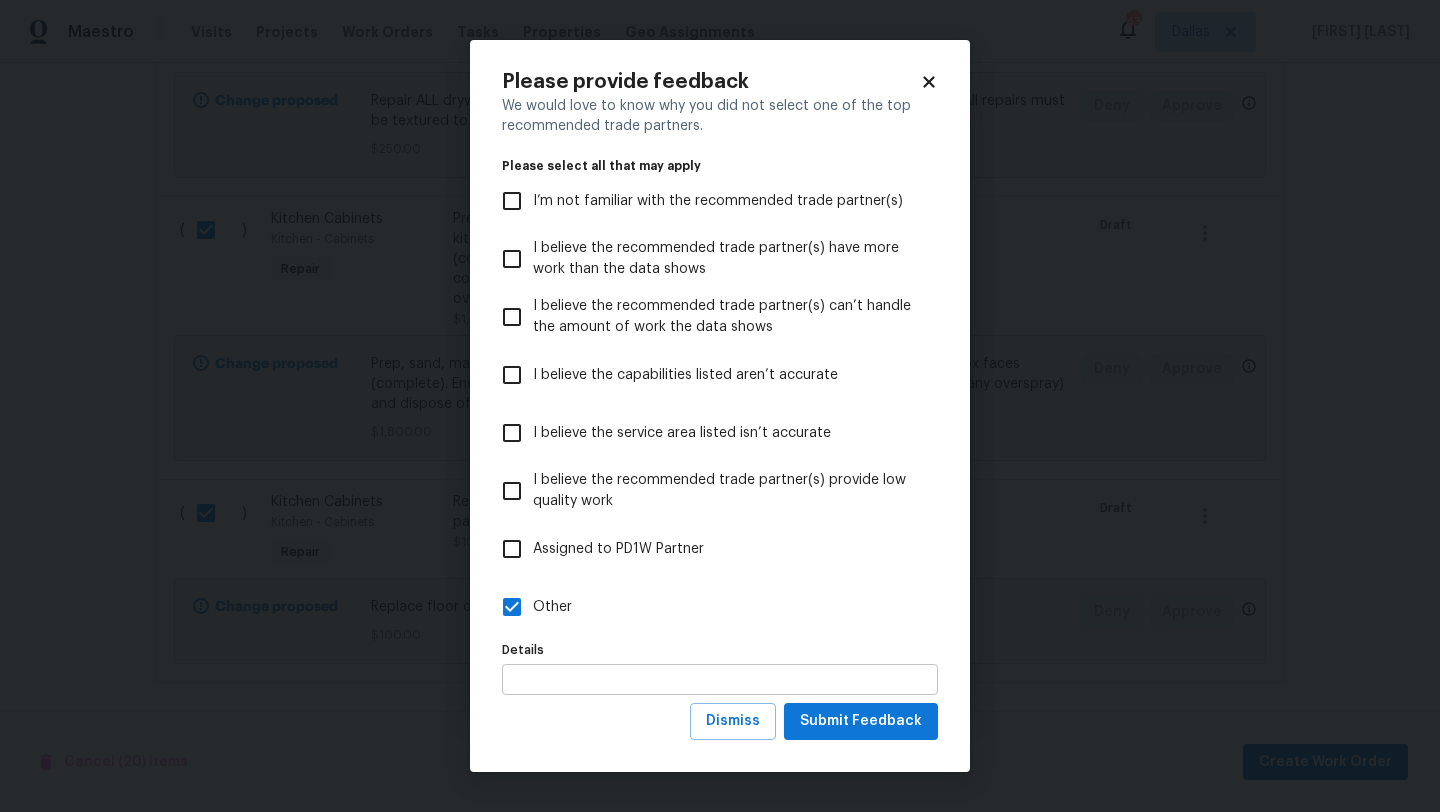 click at bounding box center [720, 679] 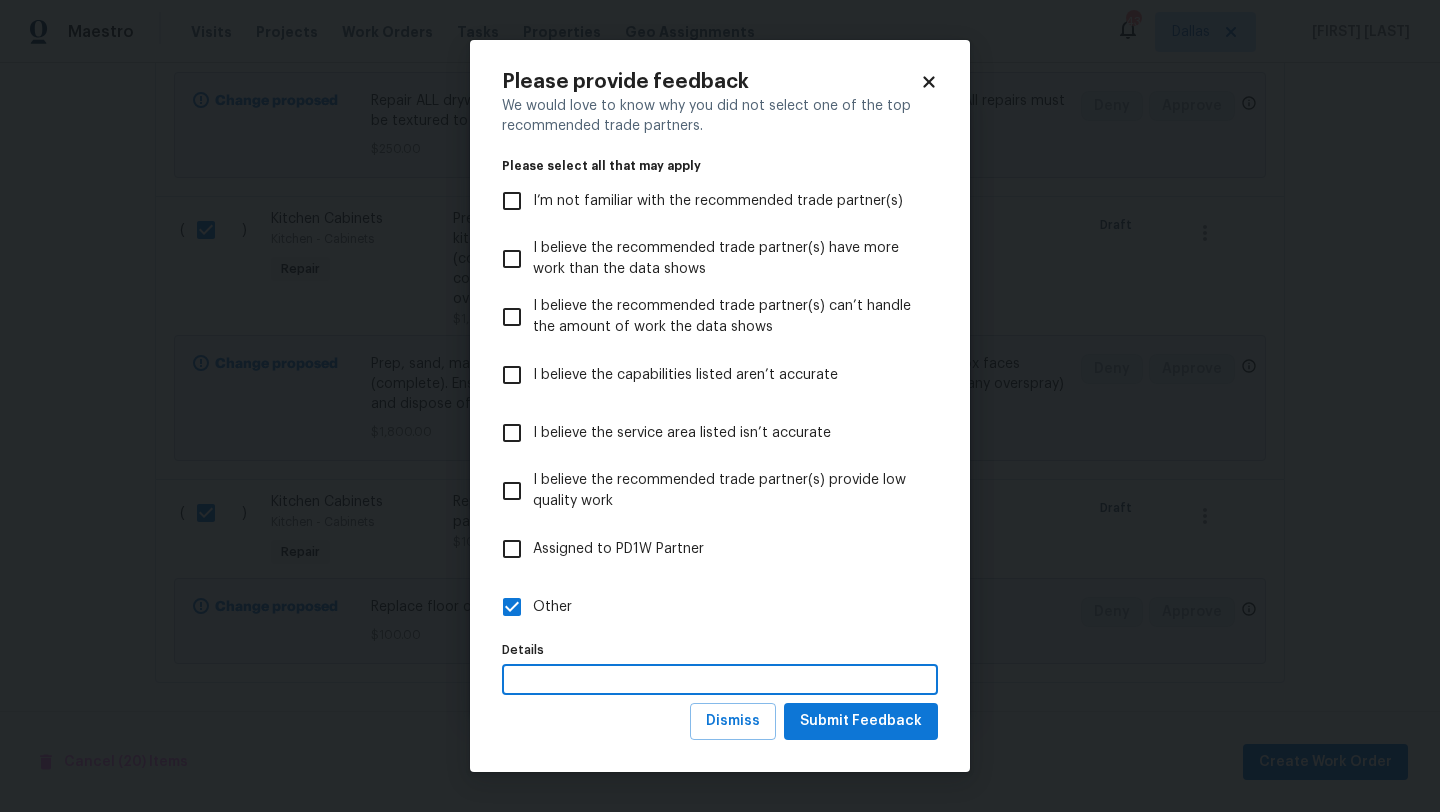 type 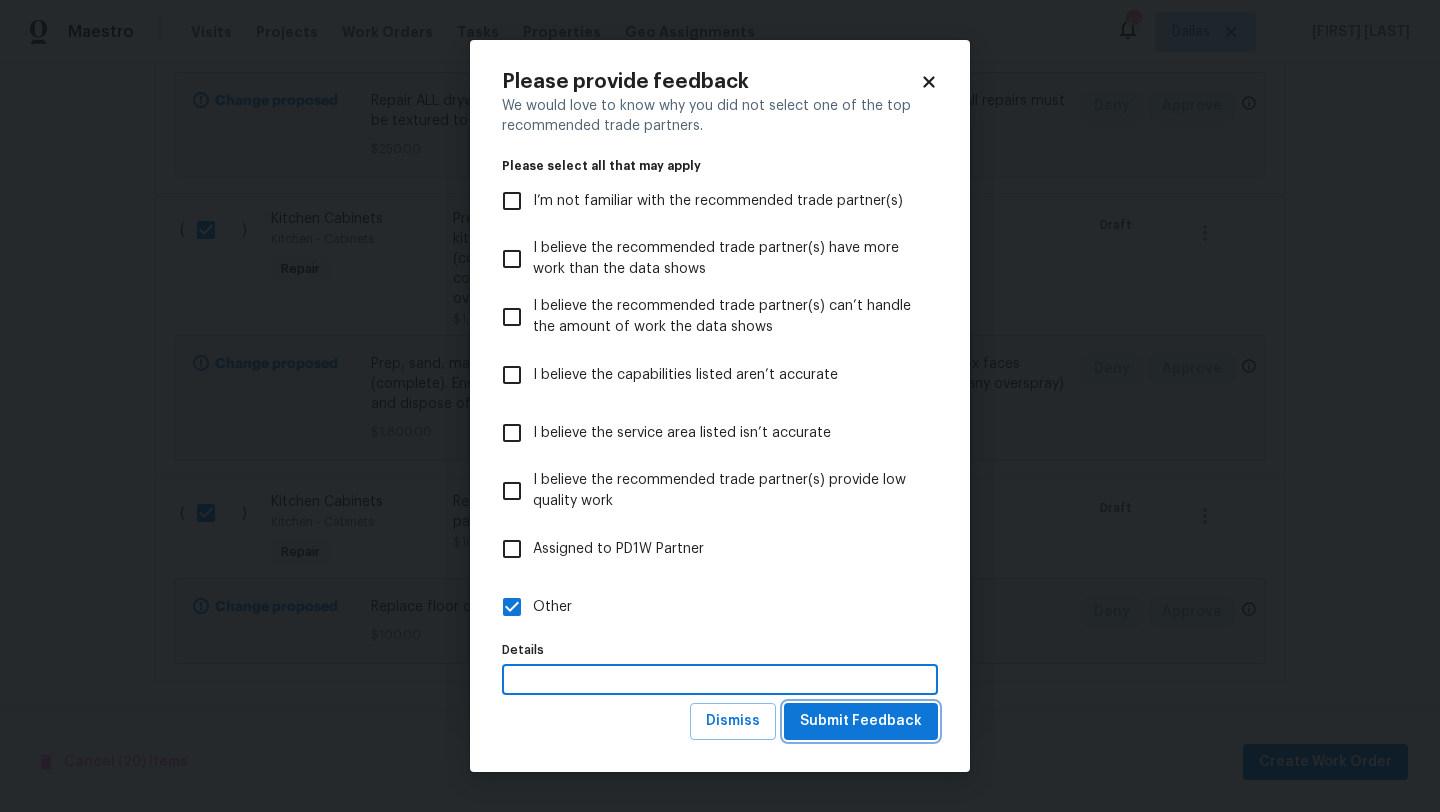 click on "Submit Feedback" at bounding box center (861, 721) 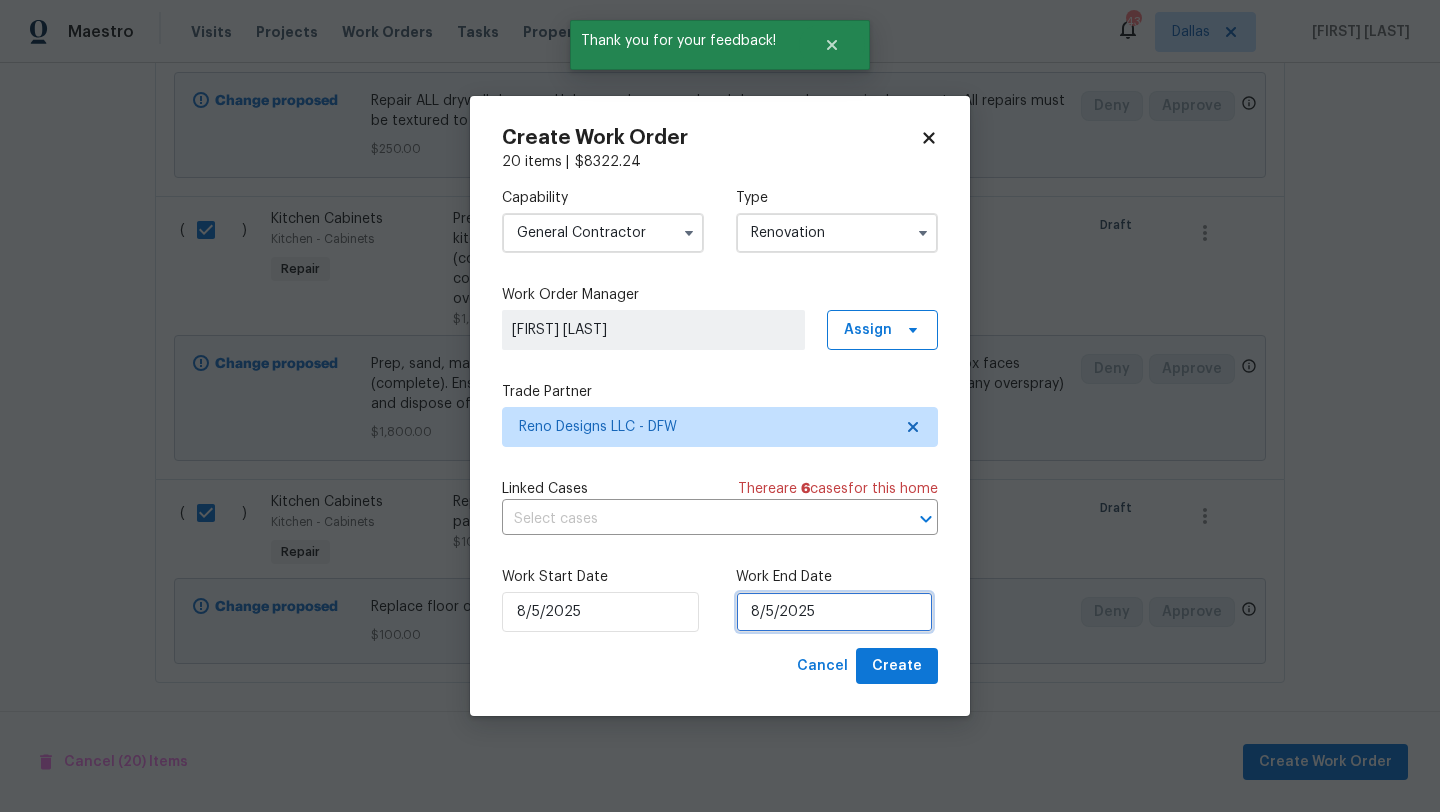 click on "8/5/2025" at bounding box center (834, 612) 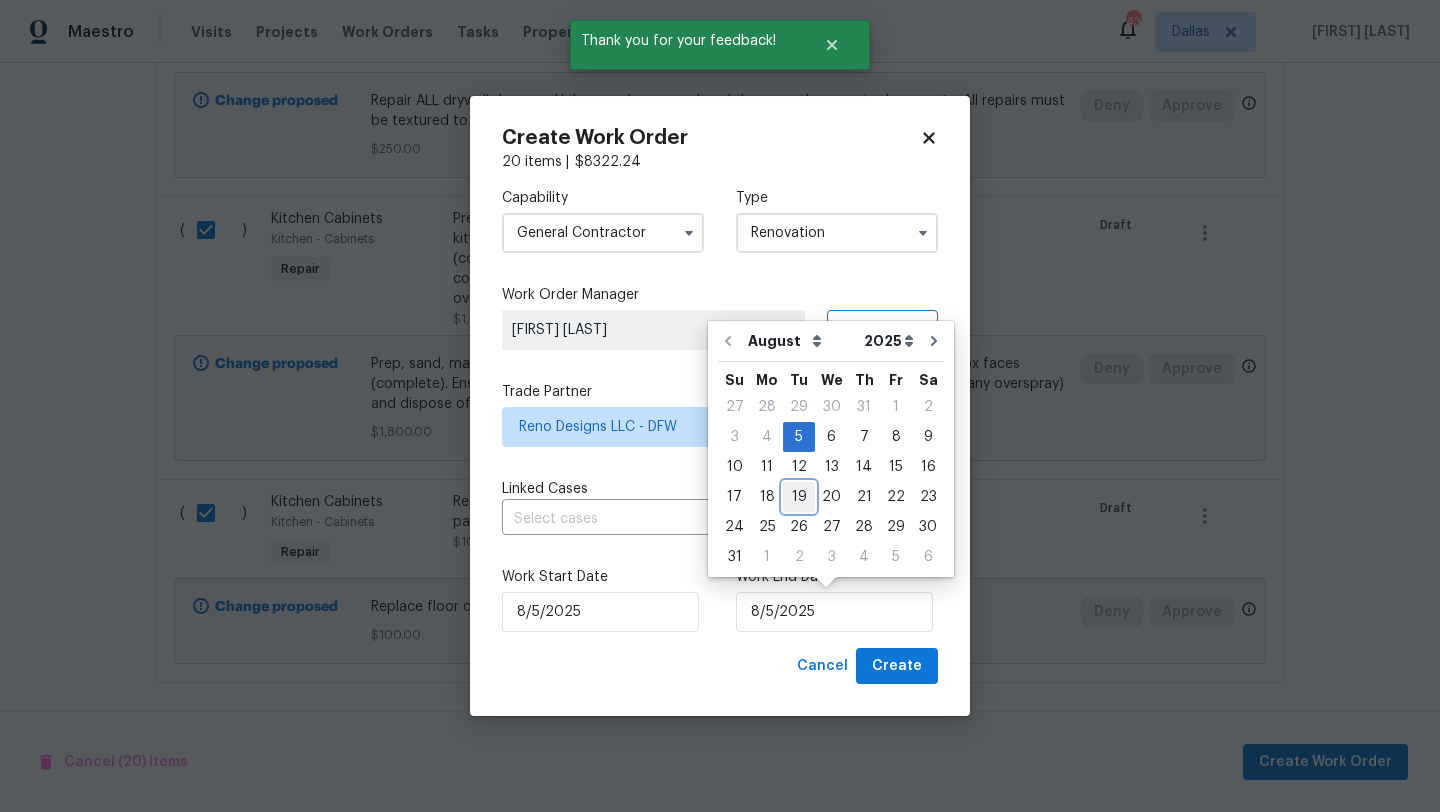 click on "19" at bounding box center (799, 497) 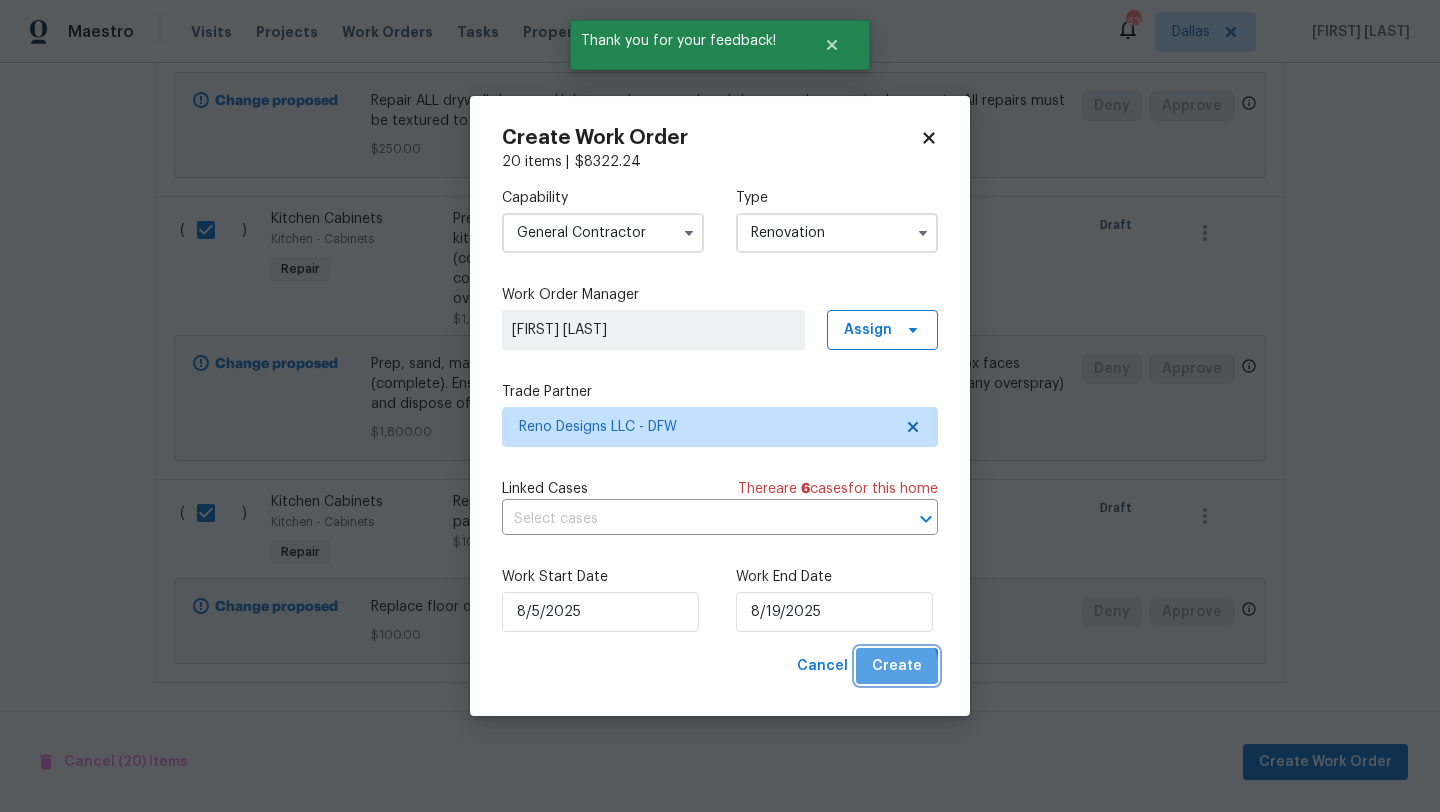 click on "Create" at bounding box center [897, 666] 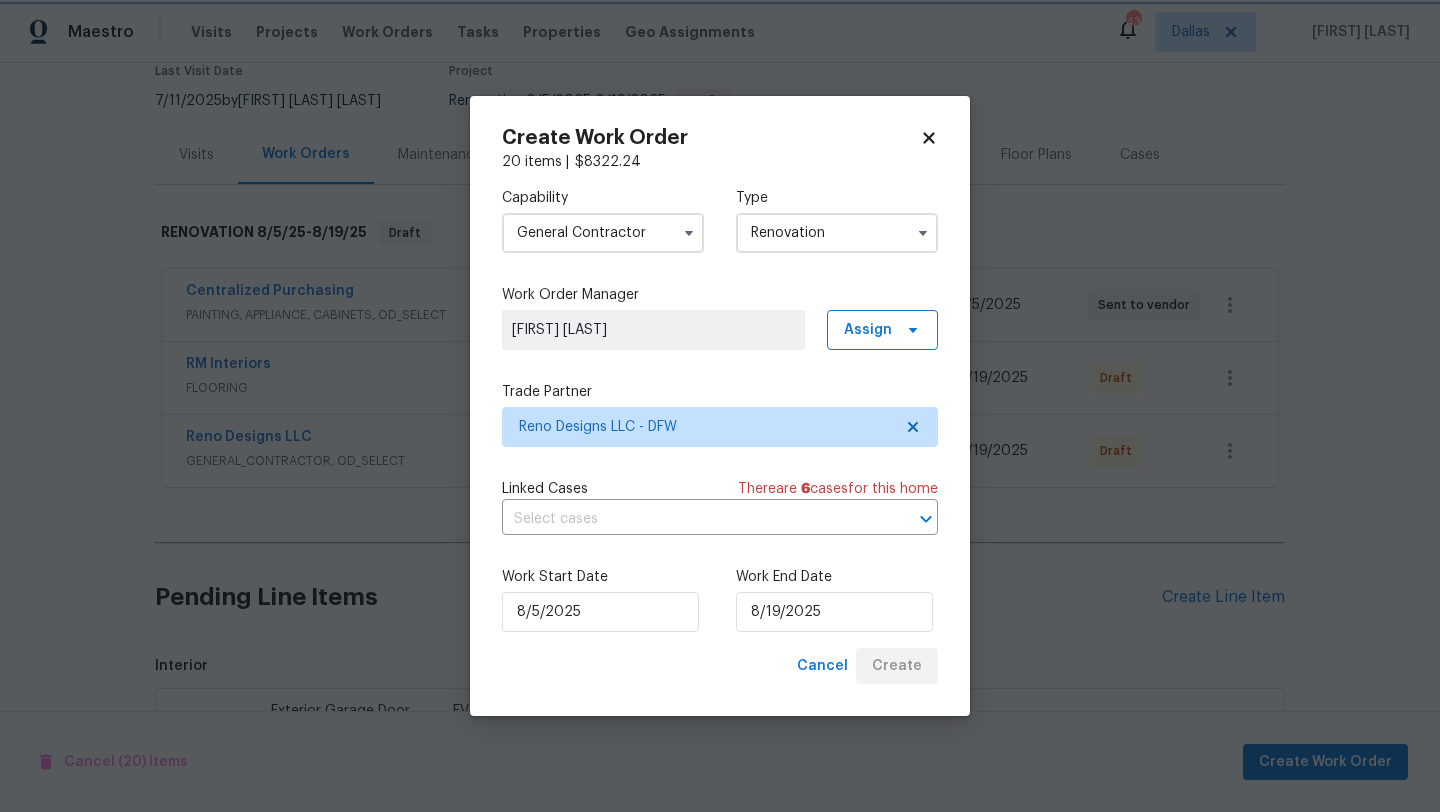 scroll, scrollTop: 1398, scrollLeft: 0, axis: vertical 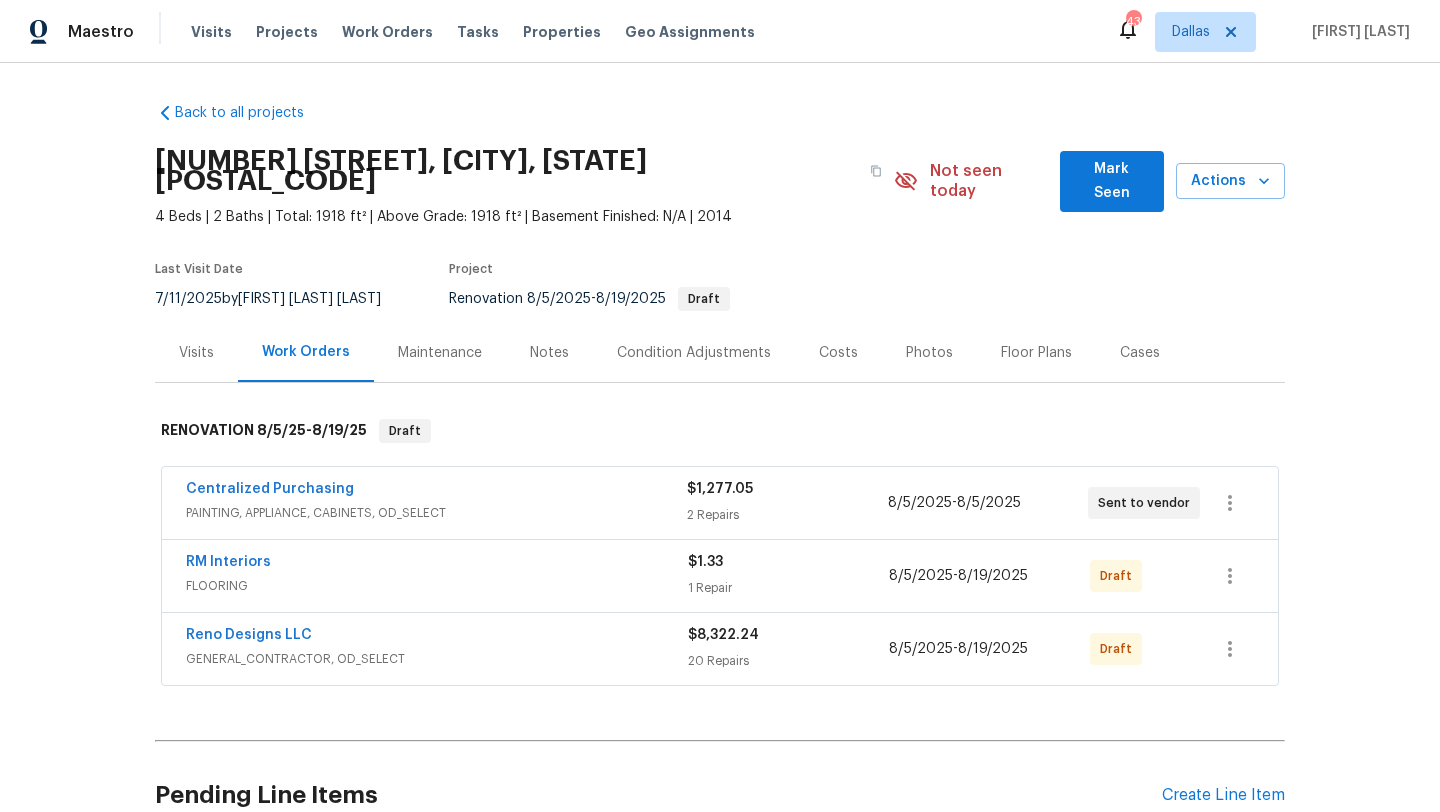 click on "Costs" at bounding box center [838, 353] 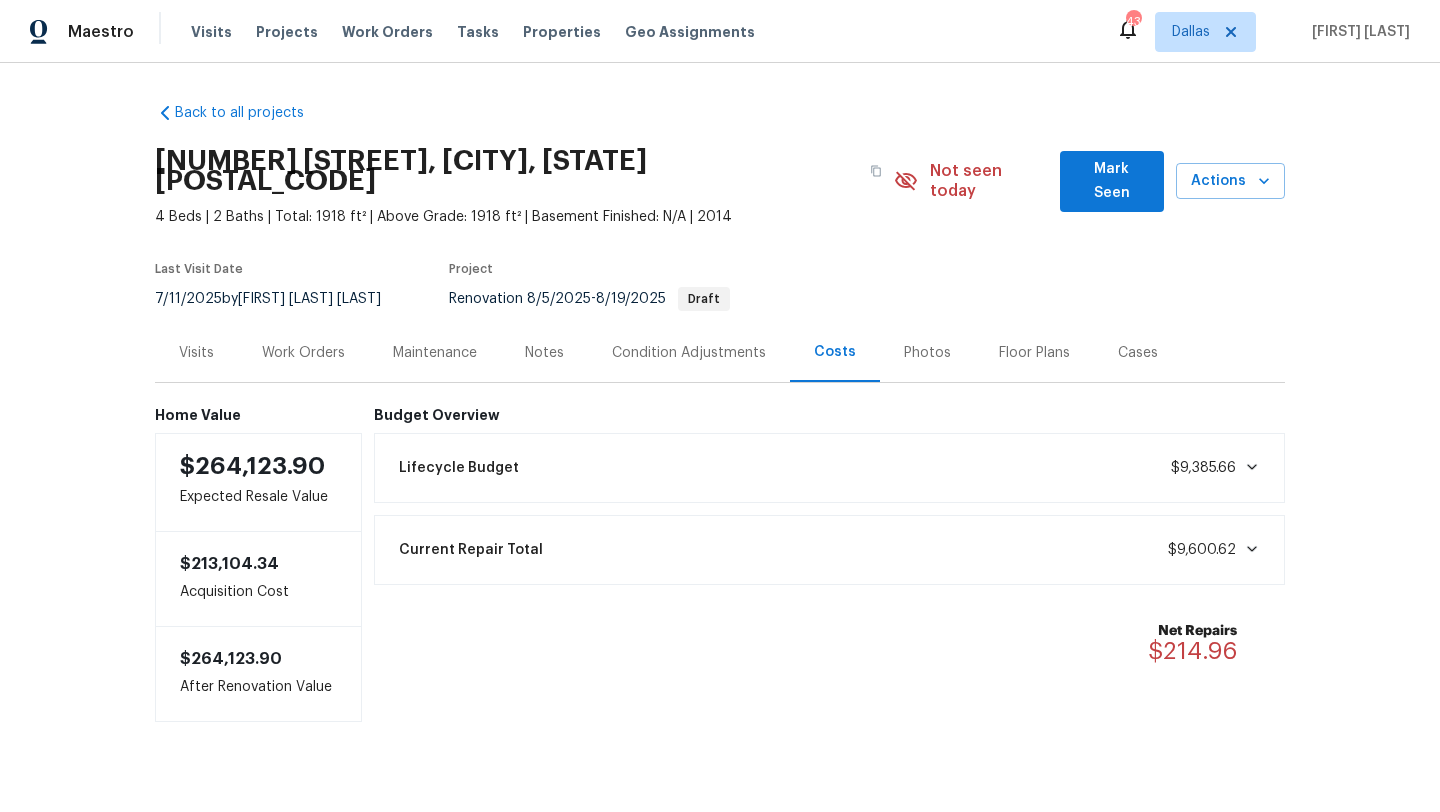 click on "Work Orders" at bounding box center (303, 353) 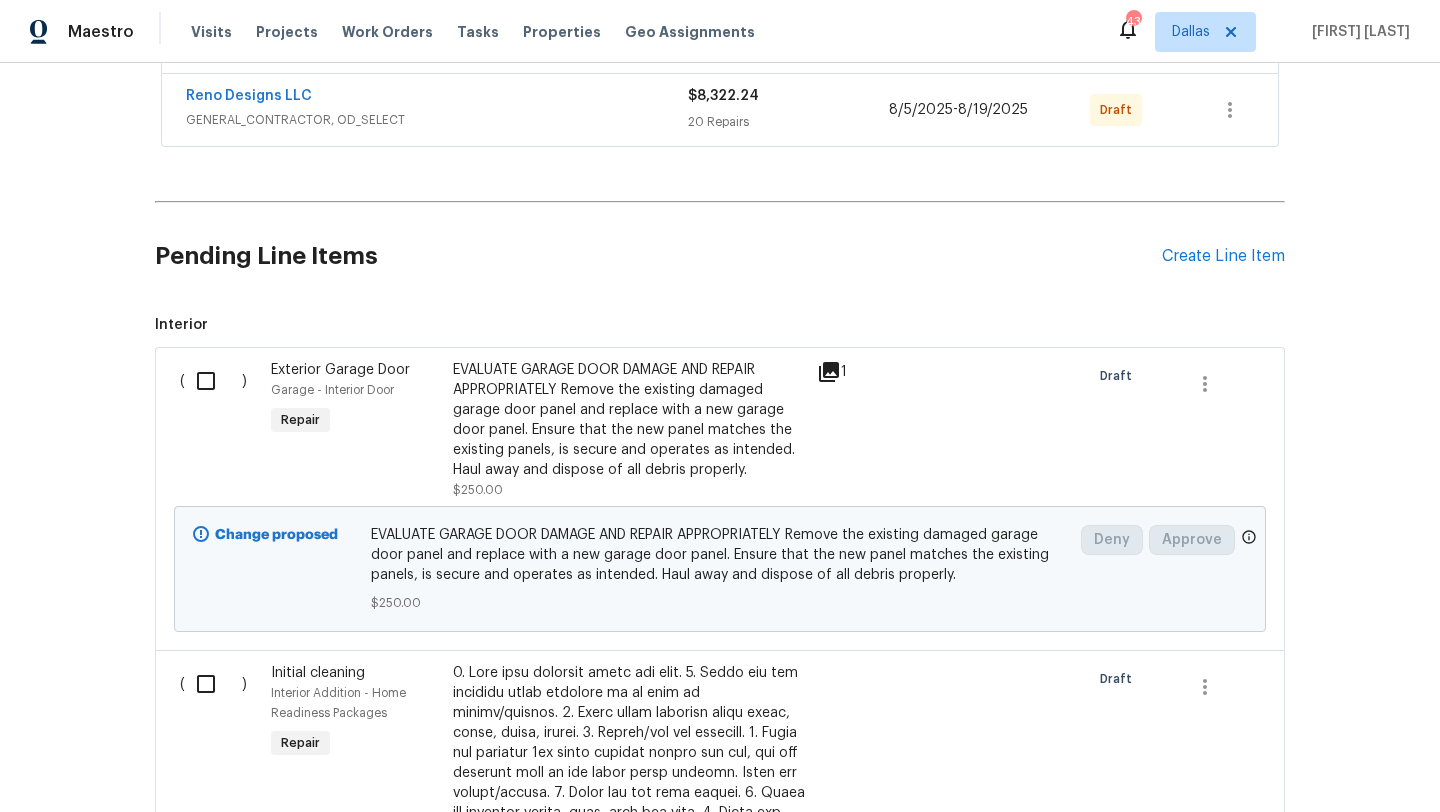 scroll, scrollTop: 541, scrollLeft: 0, axis: vertical 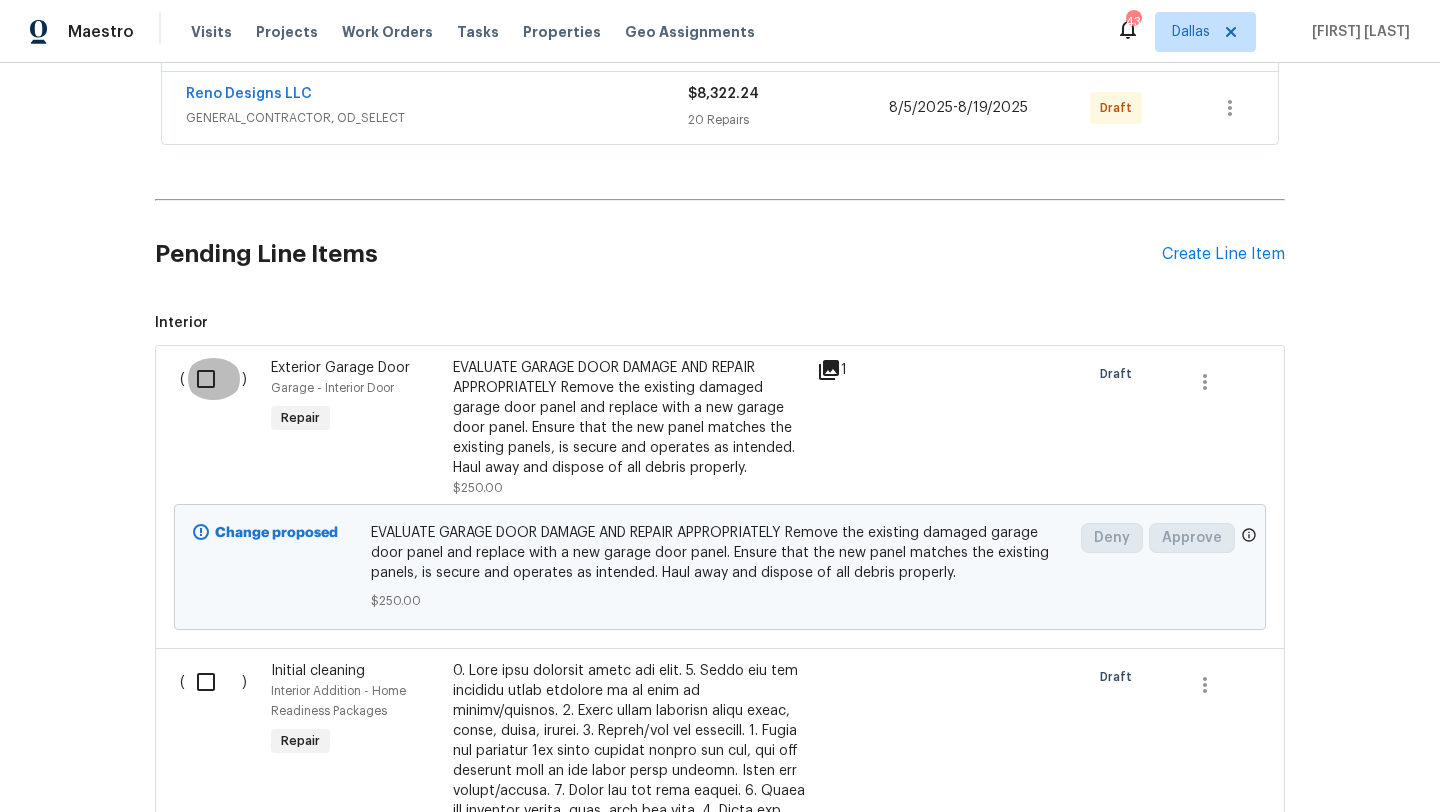 click at bounding box center [213, 379] 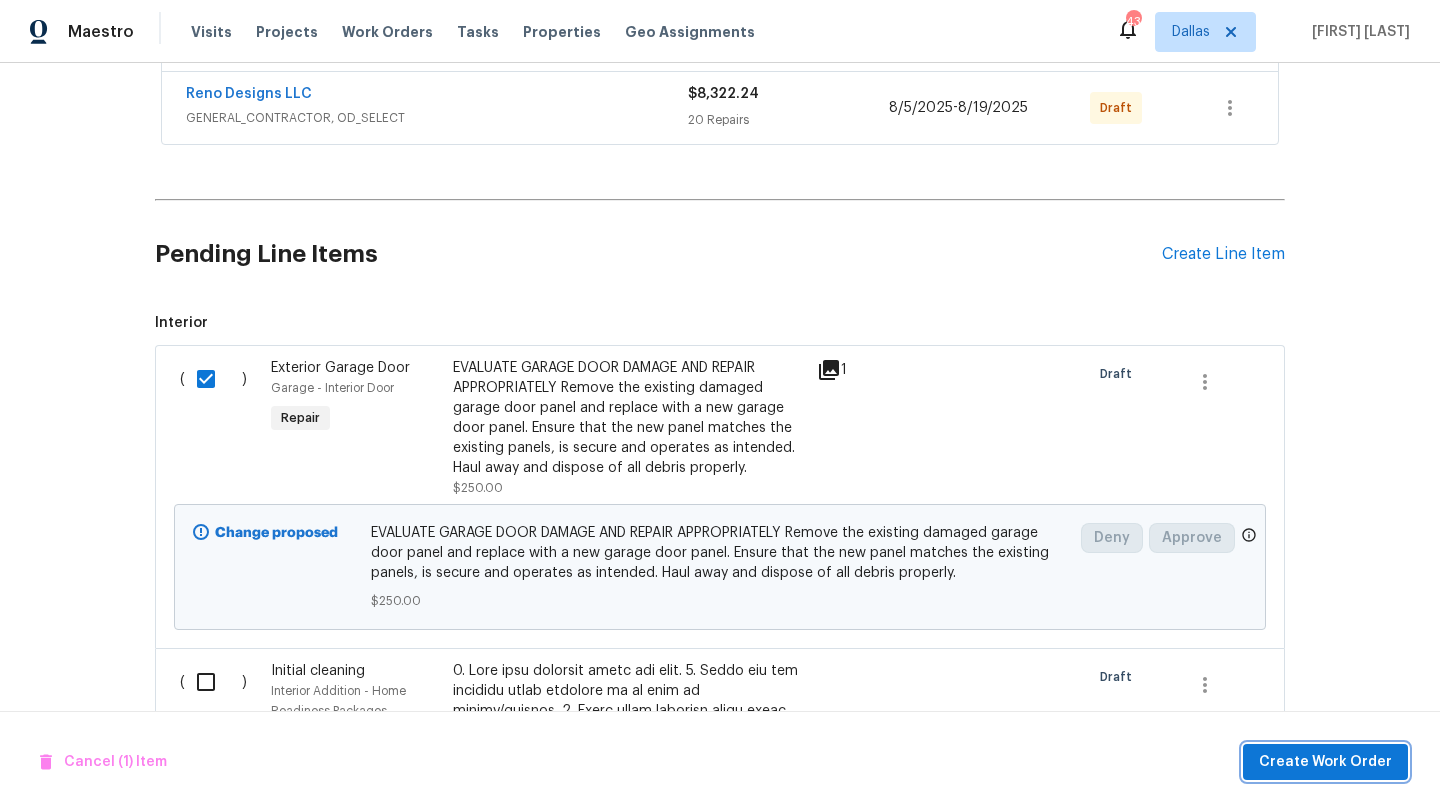 click on "Create Work Order" at bounding box center [1325, 762] 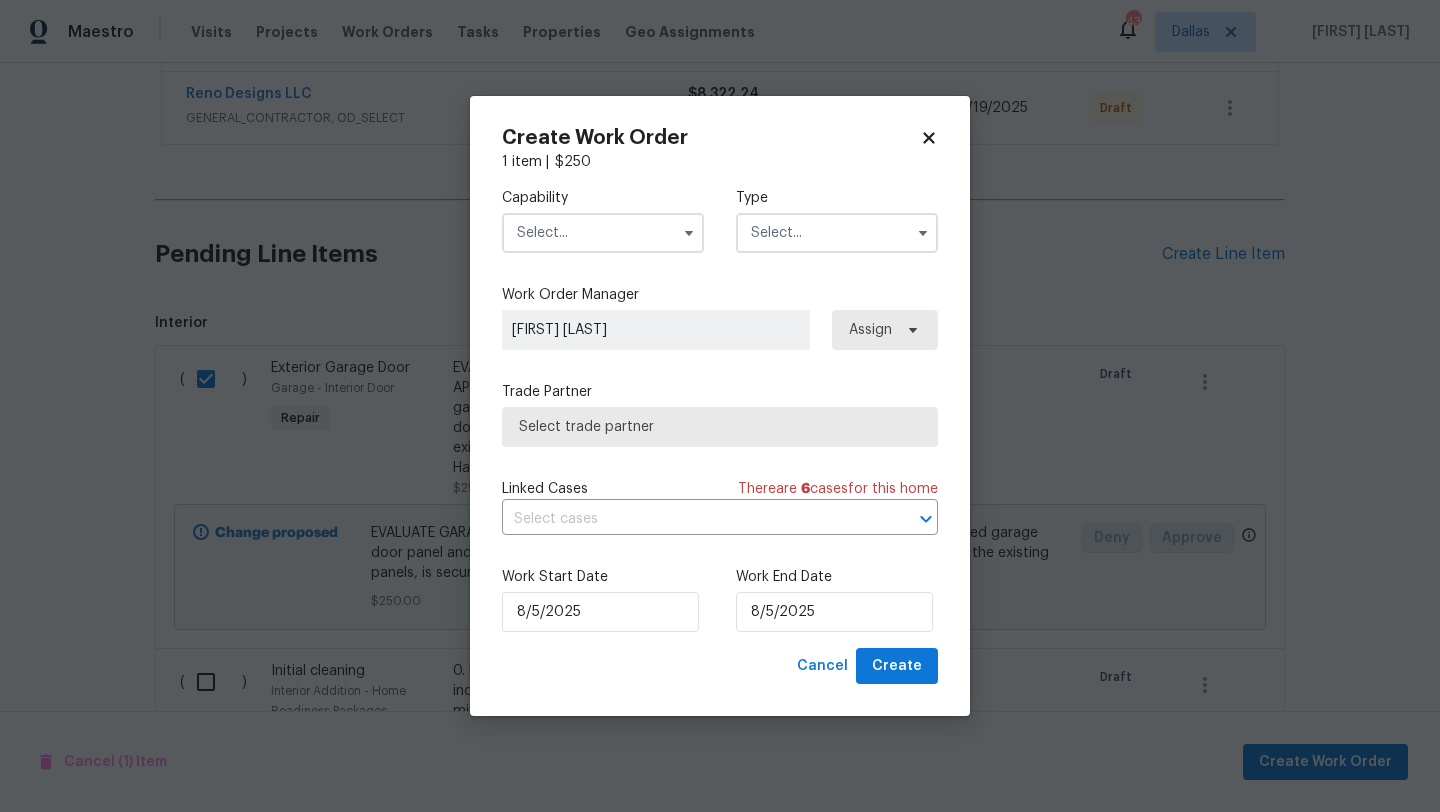 click at bounding box center (603, 233) 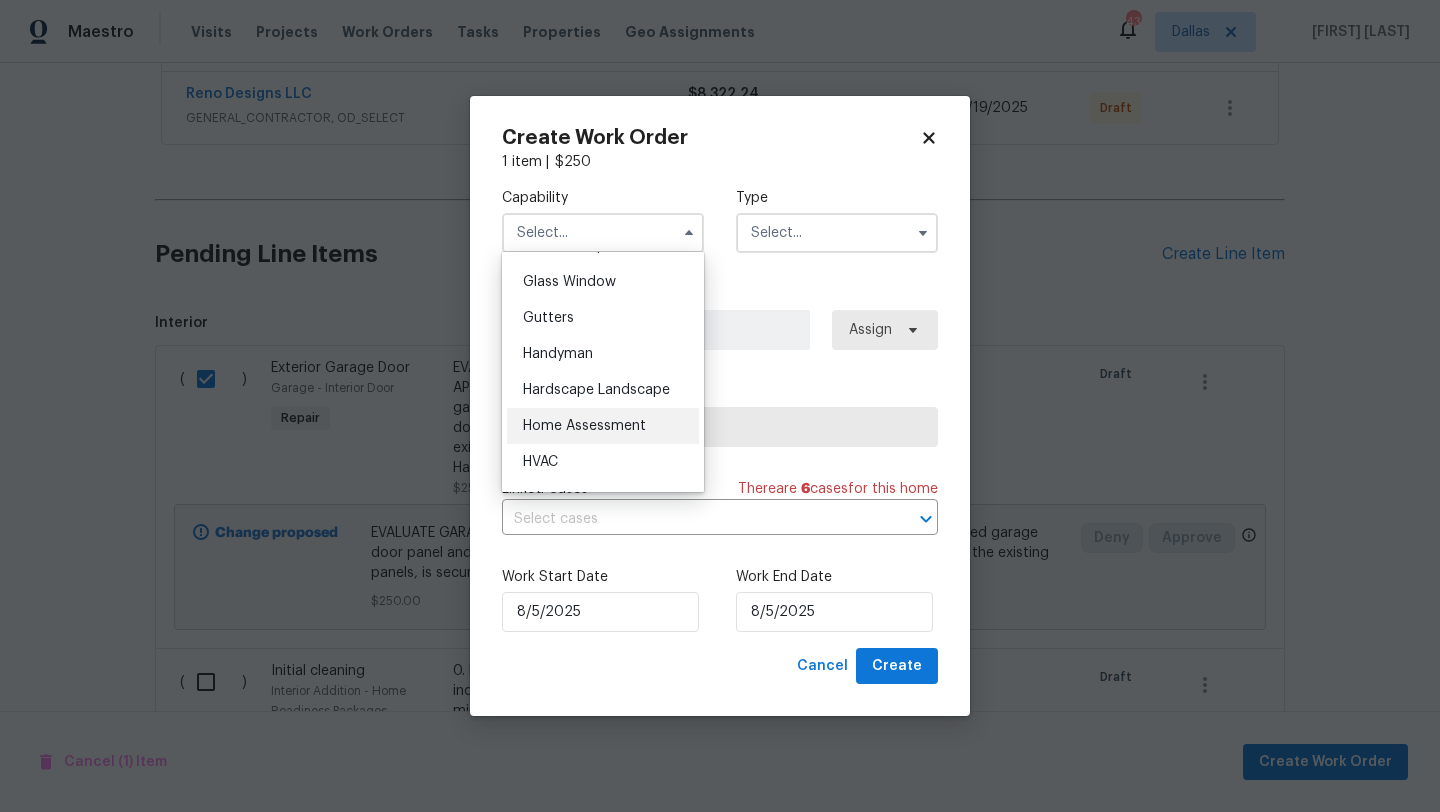 scroll, scrollTop: 1027, scrollLeft: 0, axis: vertical 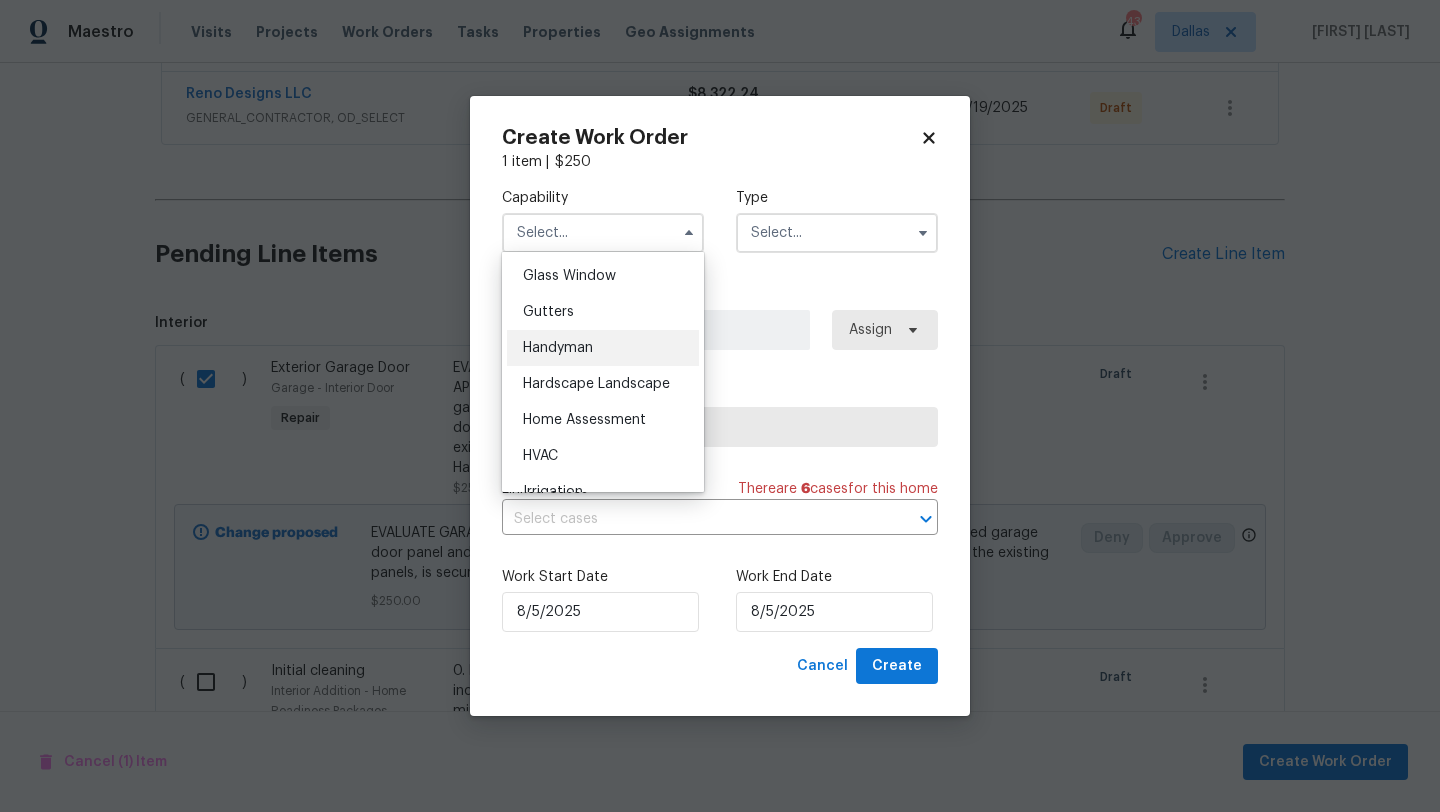 click on "Handyman" at bounding box center [603, 348] 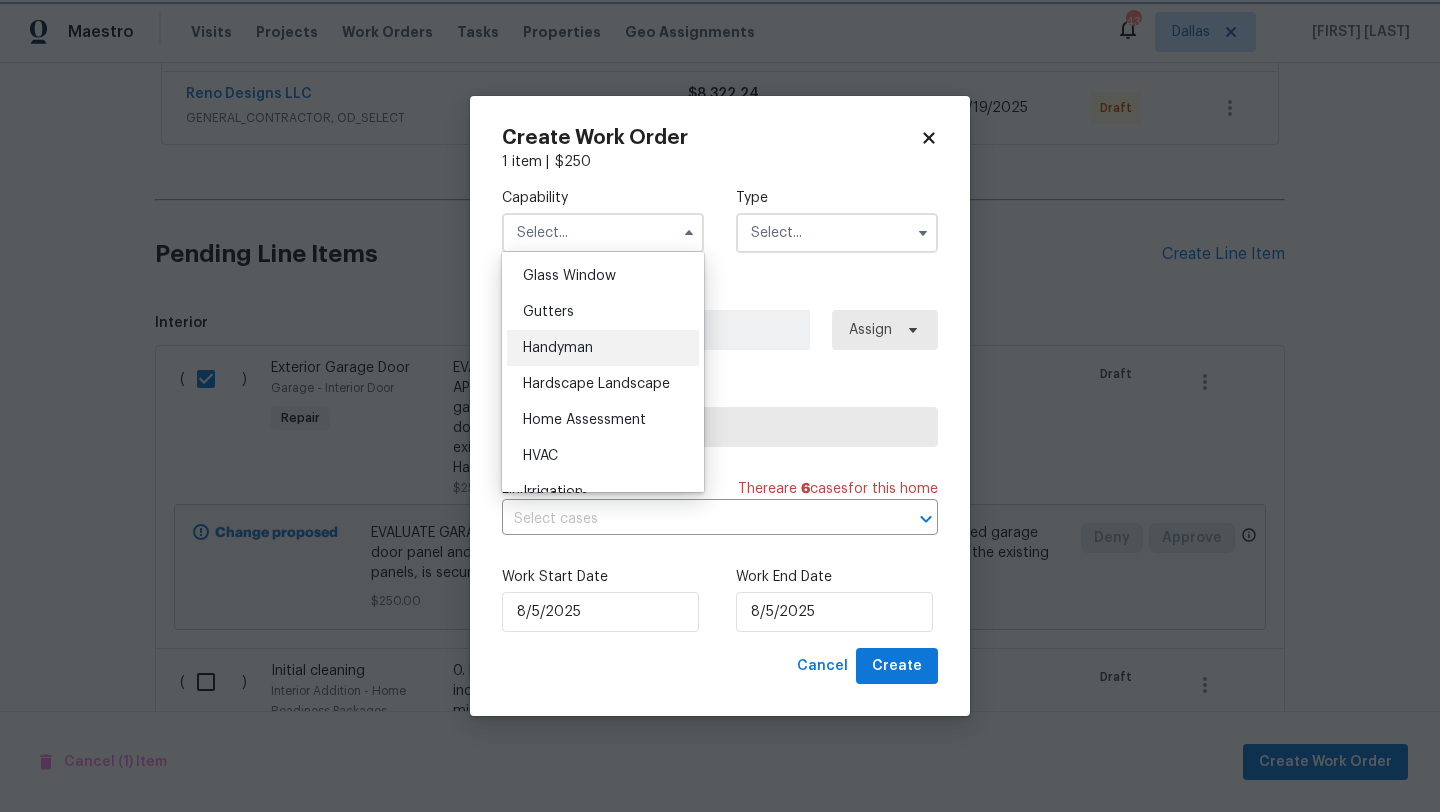 type on "Handyman" 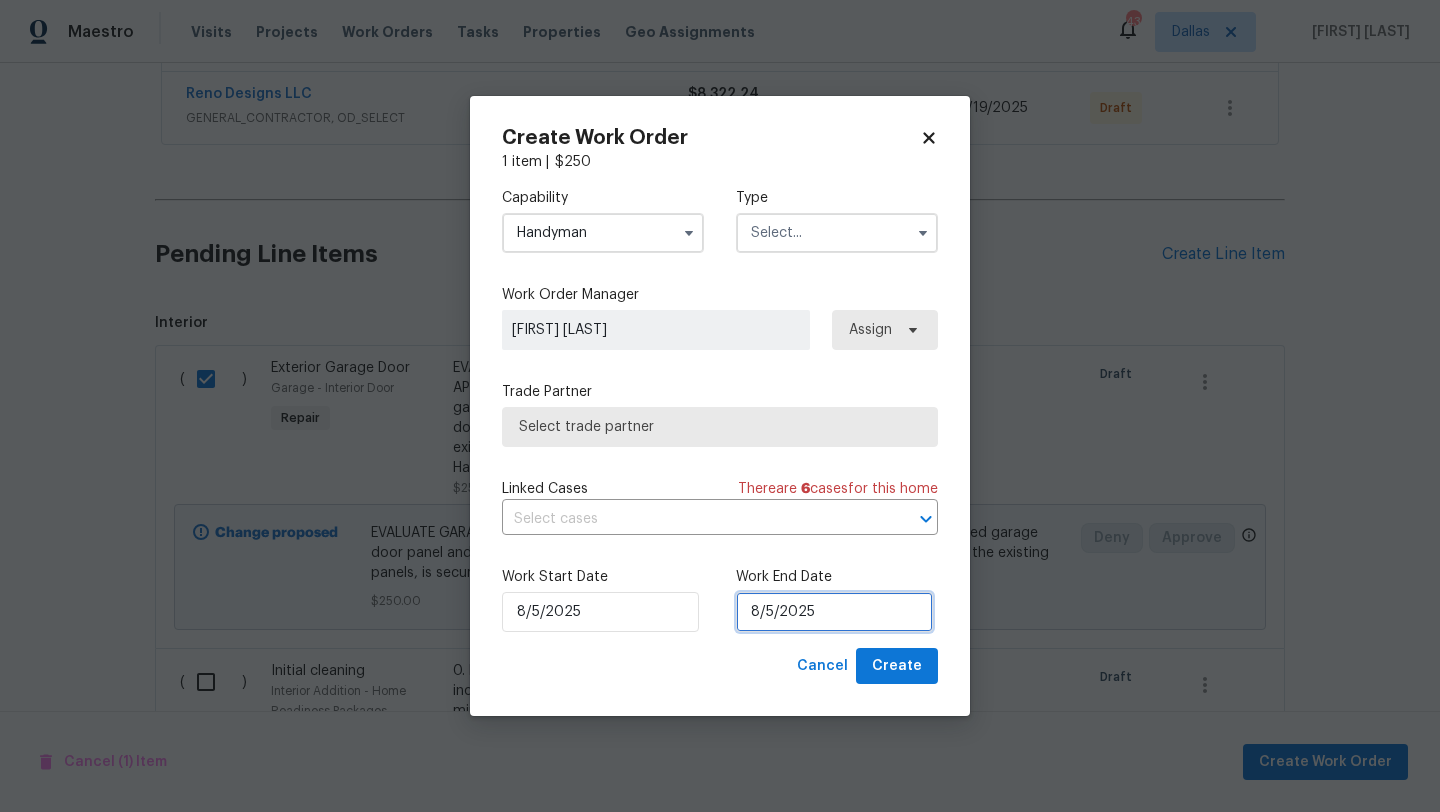 click on "8/5/2025" at bounding box center [834, 612] 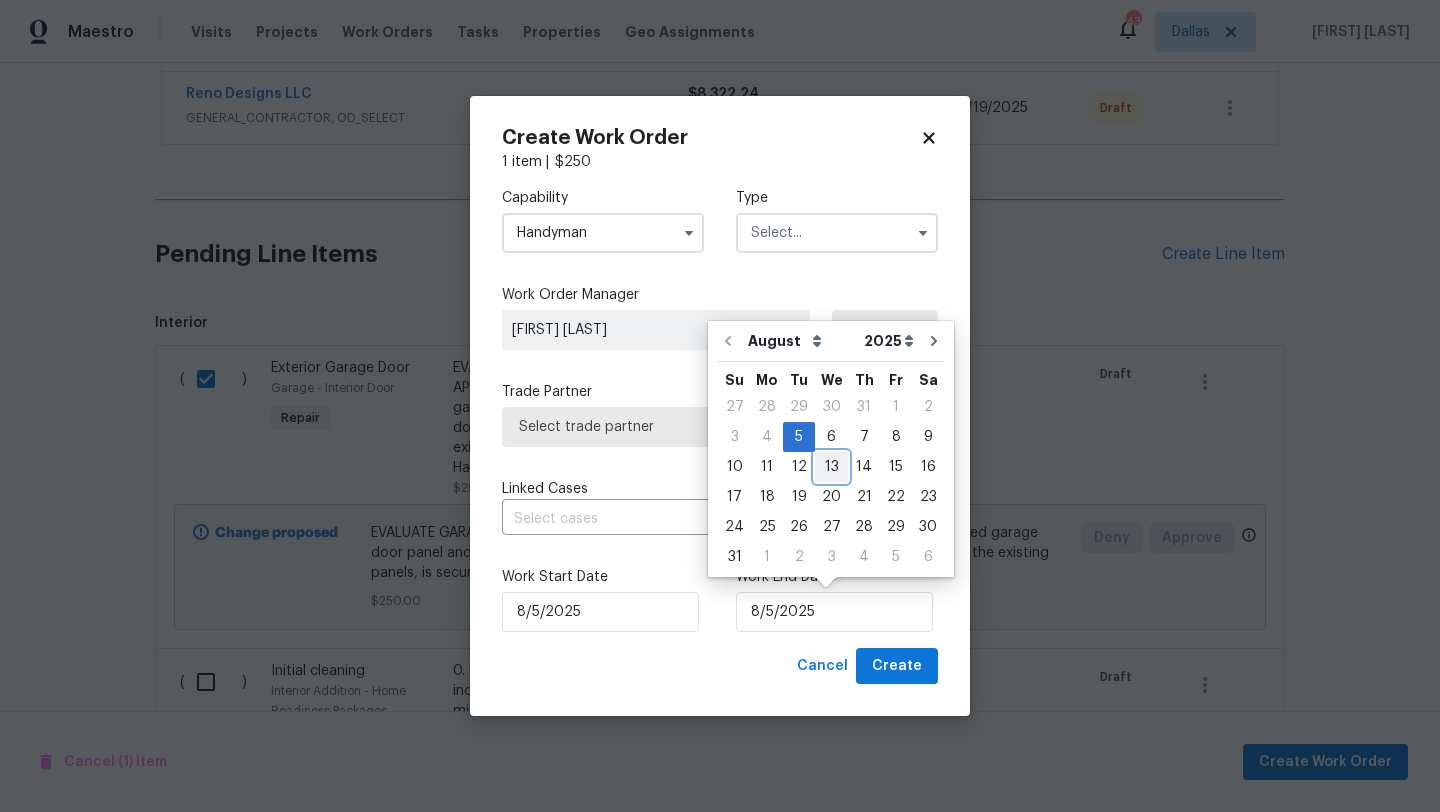 click on "13" at bounding box center [831, 467] 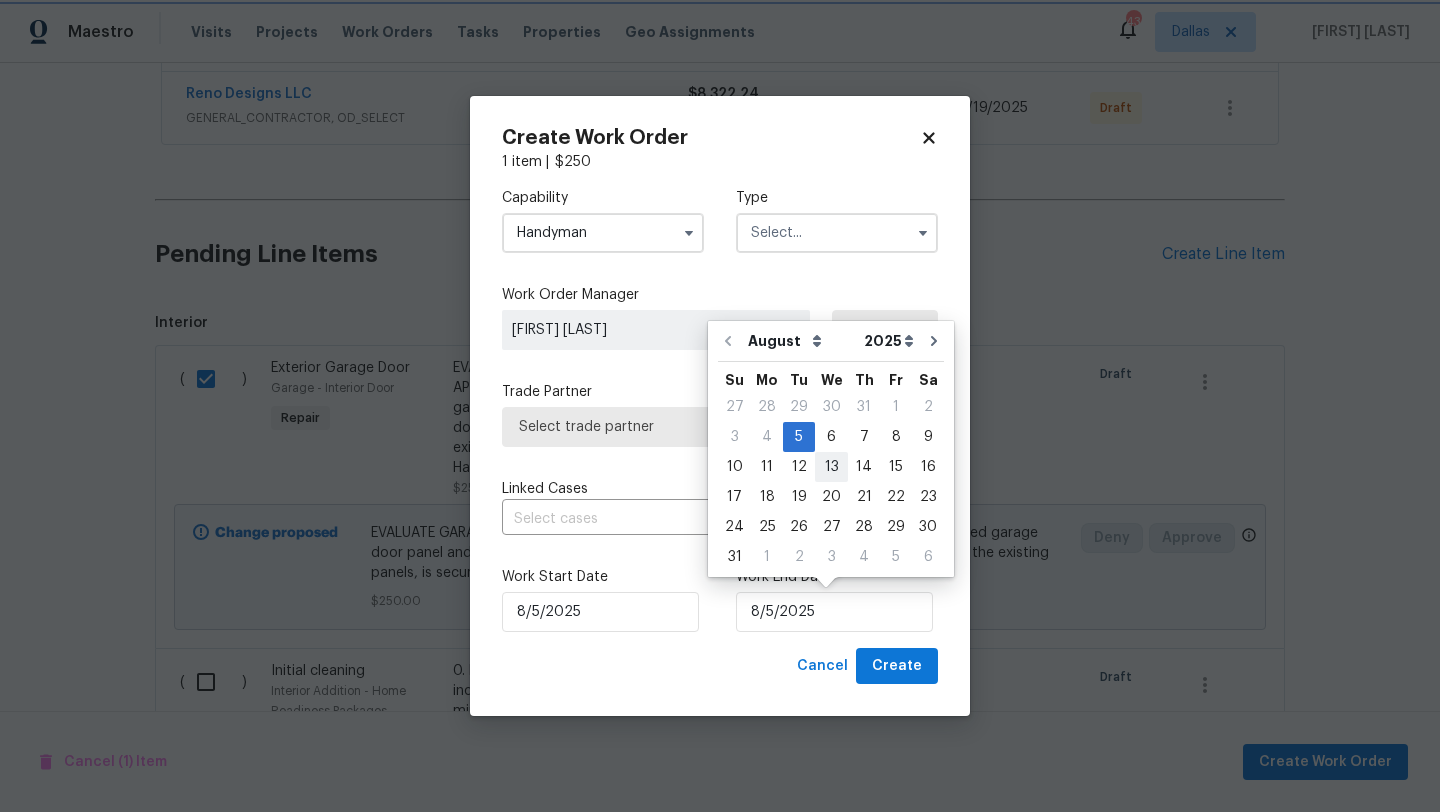 type on "8/13/2025" 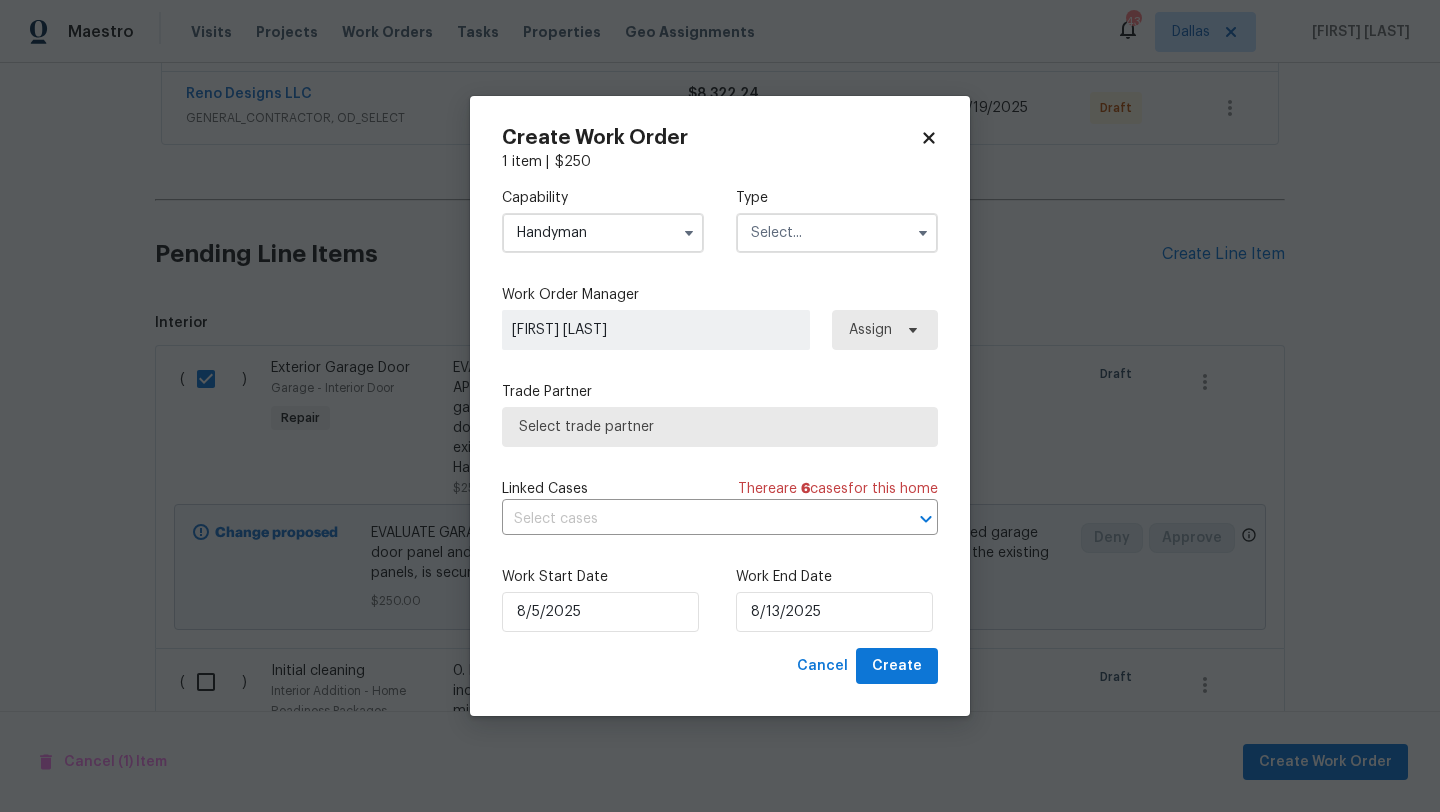 click at bounding box center (837, 233) 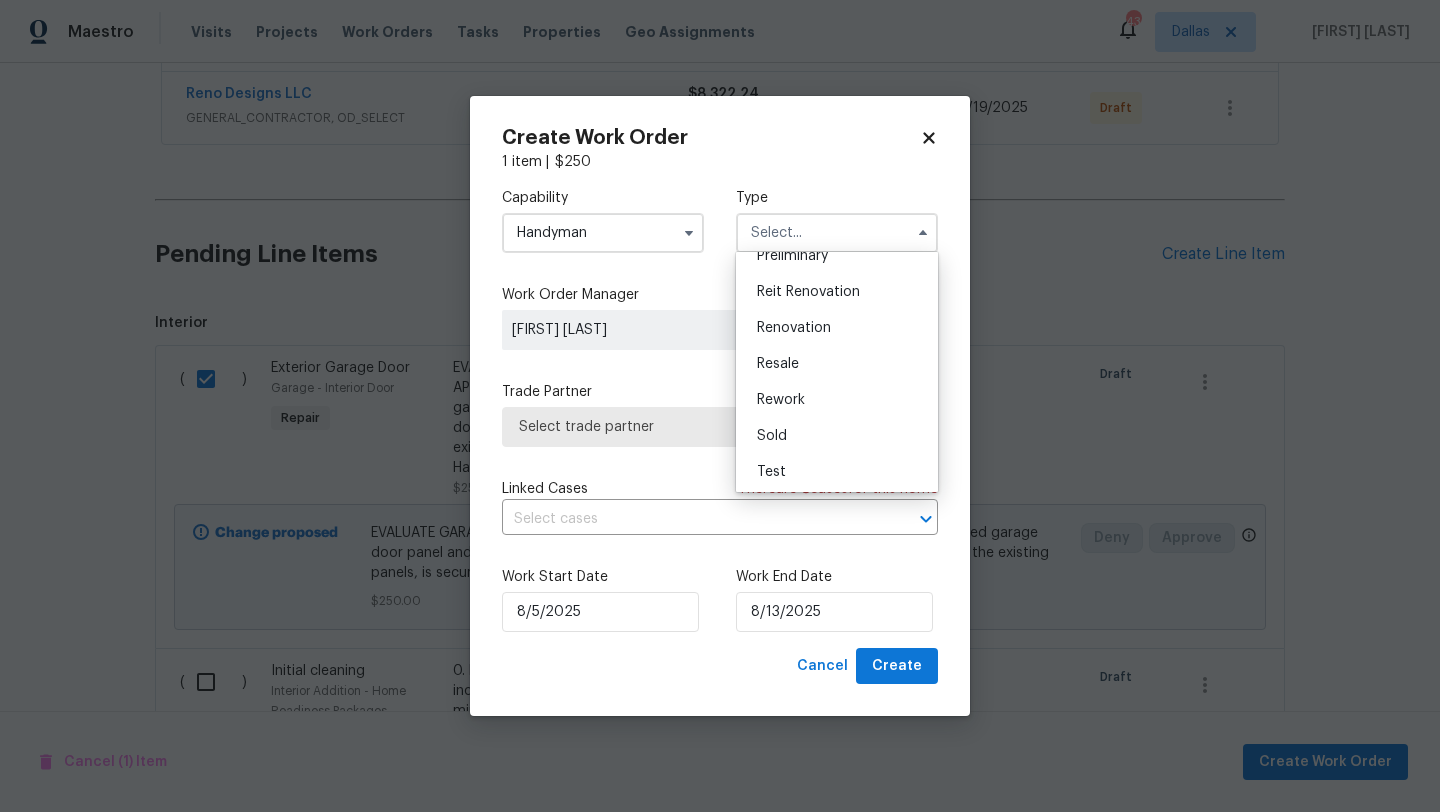 scroll, scrollTop: 454, scrollLeft: 0, axis: vertical 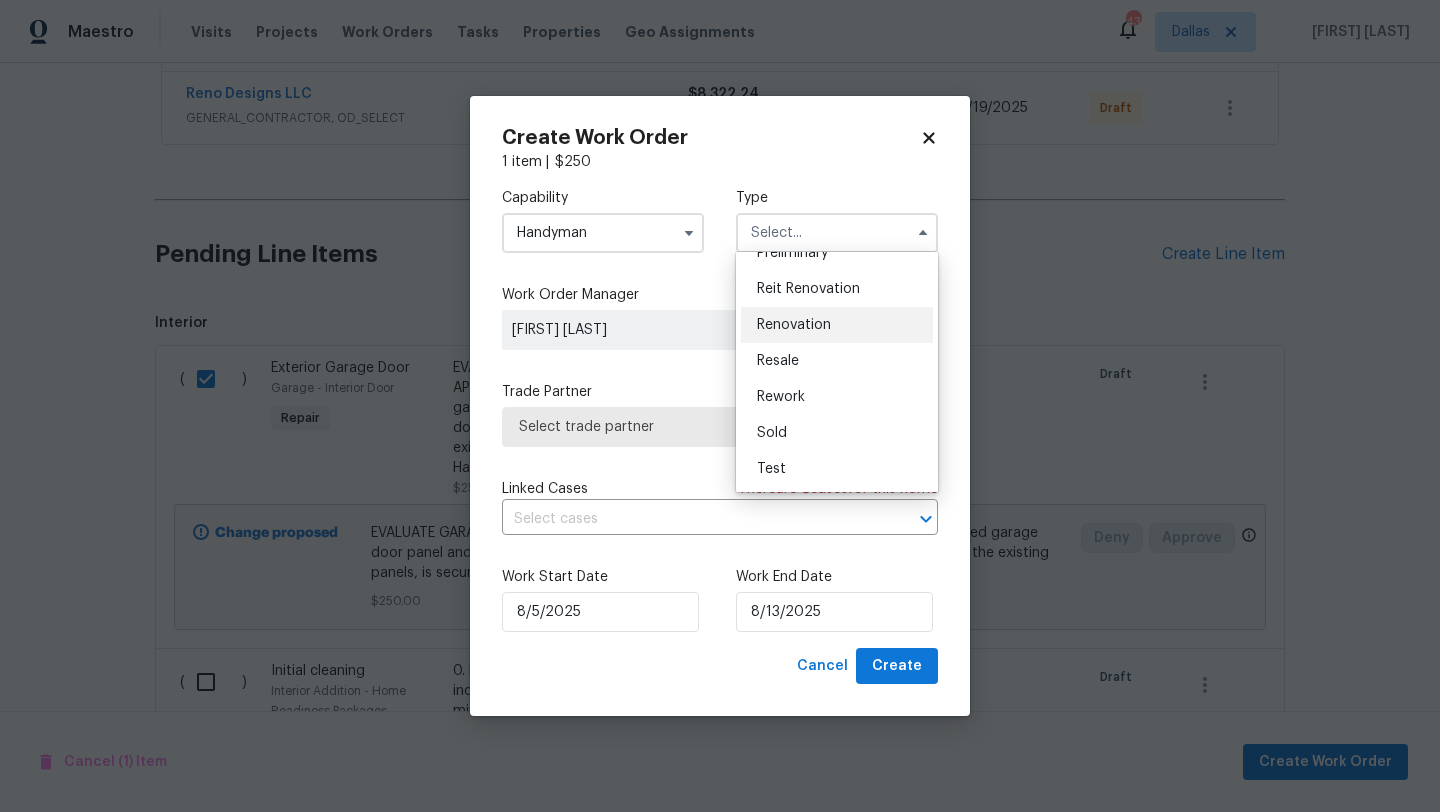 click on "Renovation" at bounding box center [794, 325] 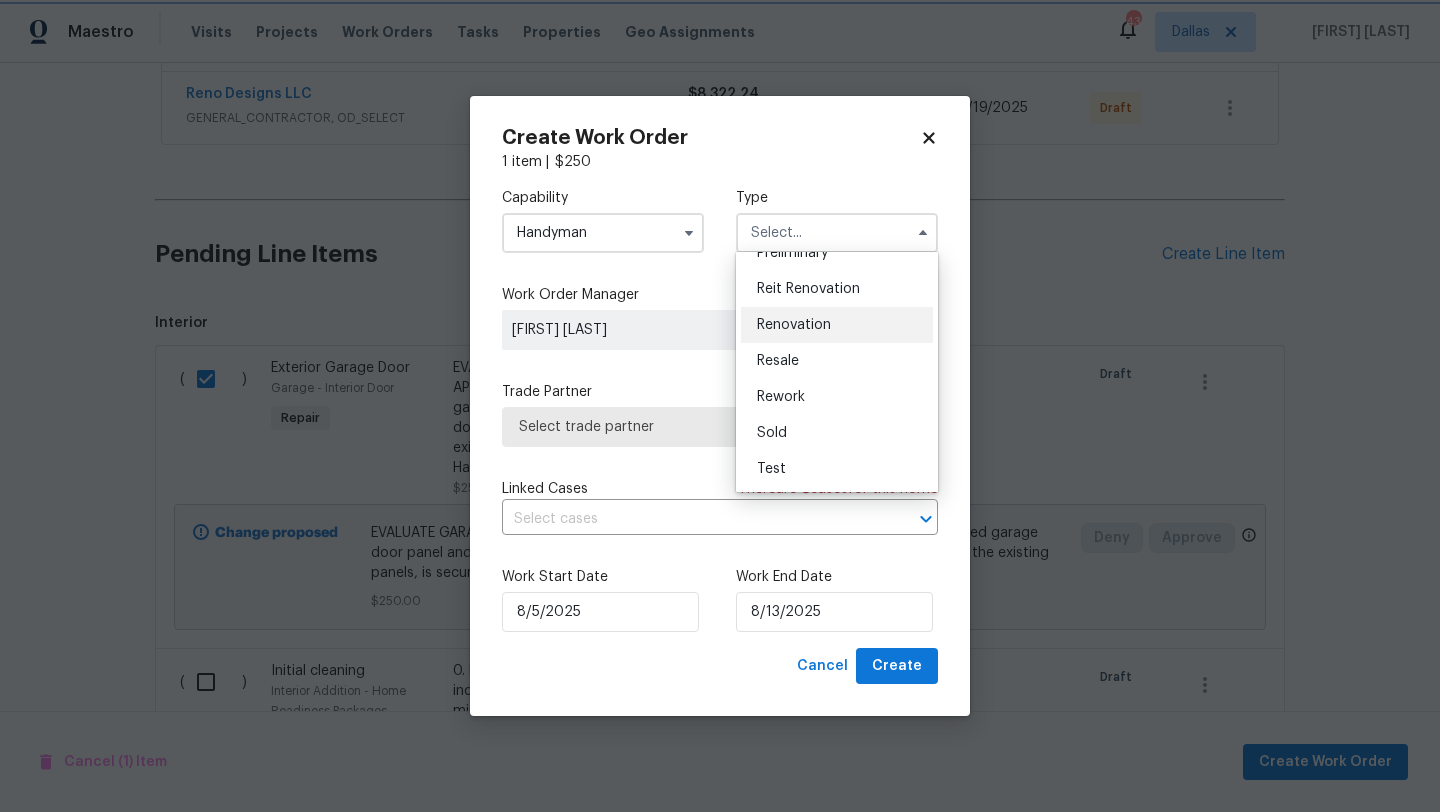 type on "Renovation" 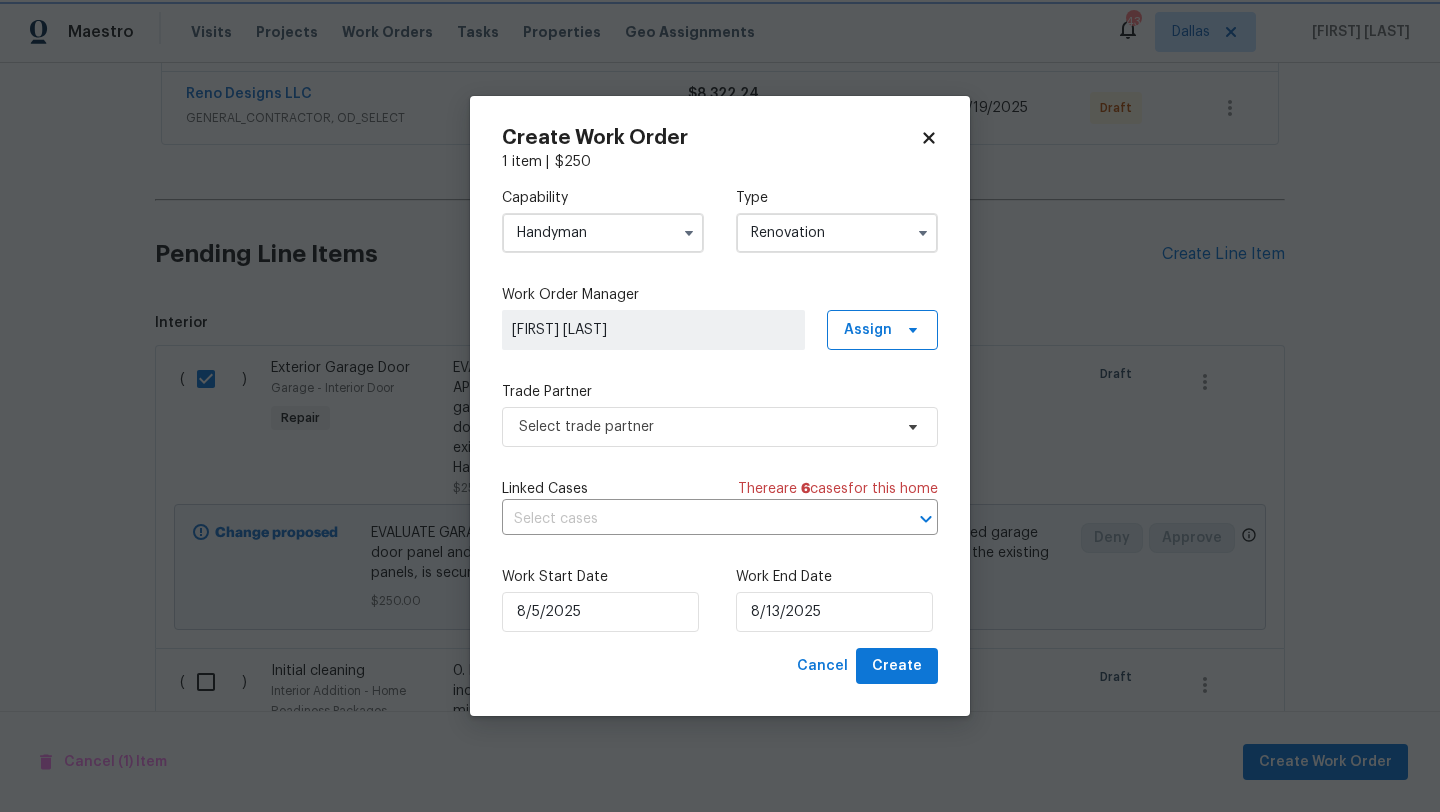 scroll, scrollTop: 0, scrollLeft: 0, axis: both 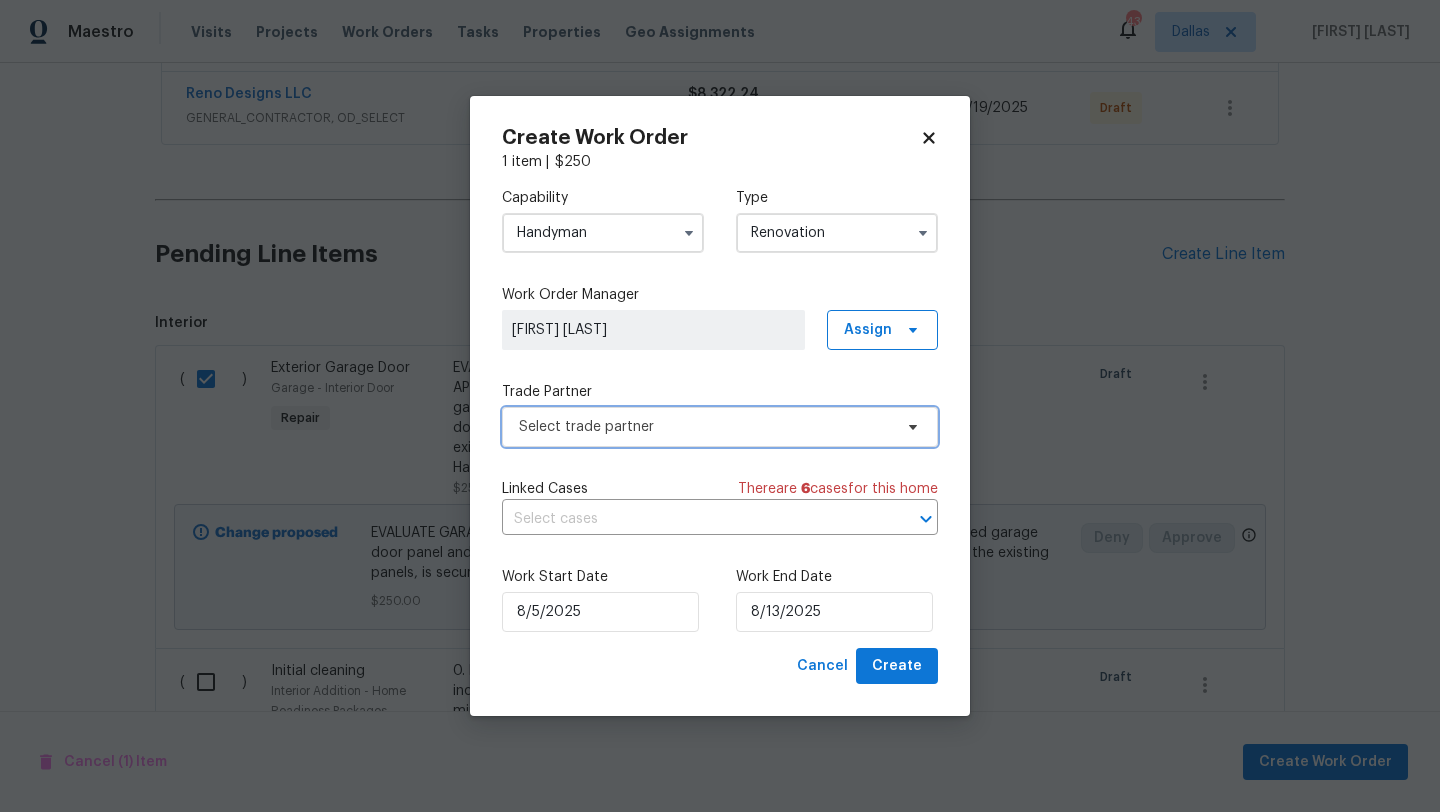 click on "Select trade partner" at bounding box center (720, 427) 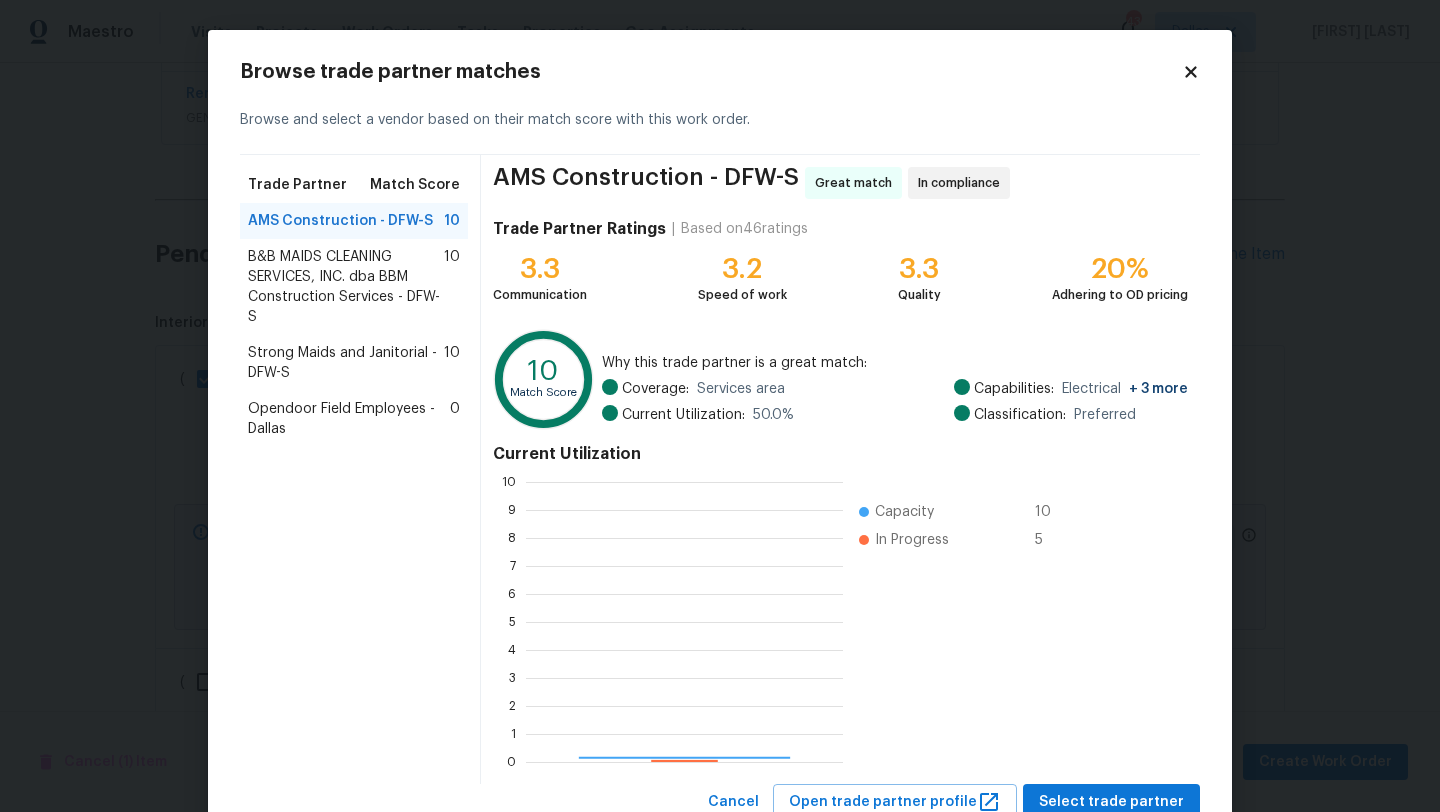 scroll, scrollTop: 2, scrollLeft: 2, axis: both 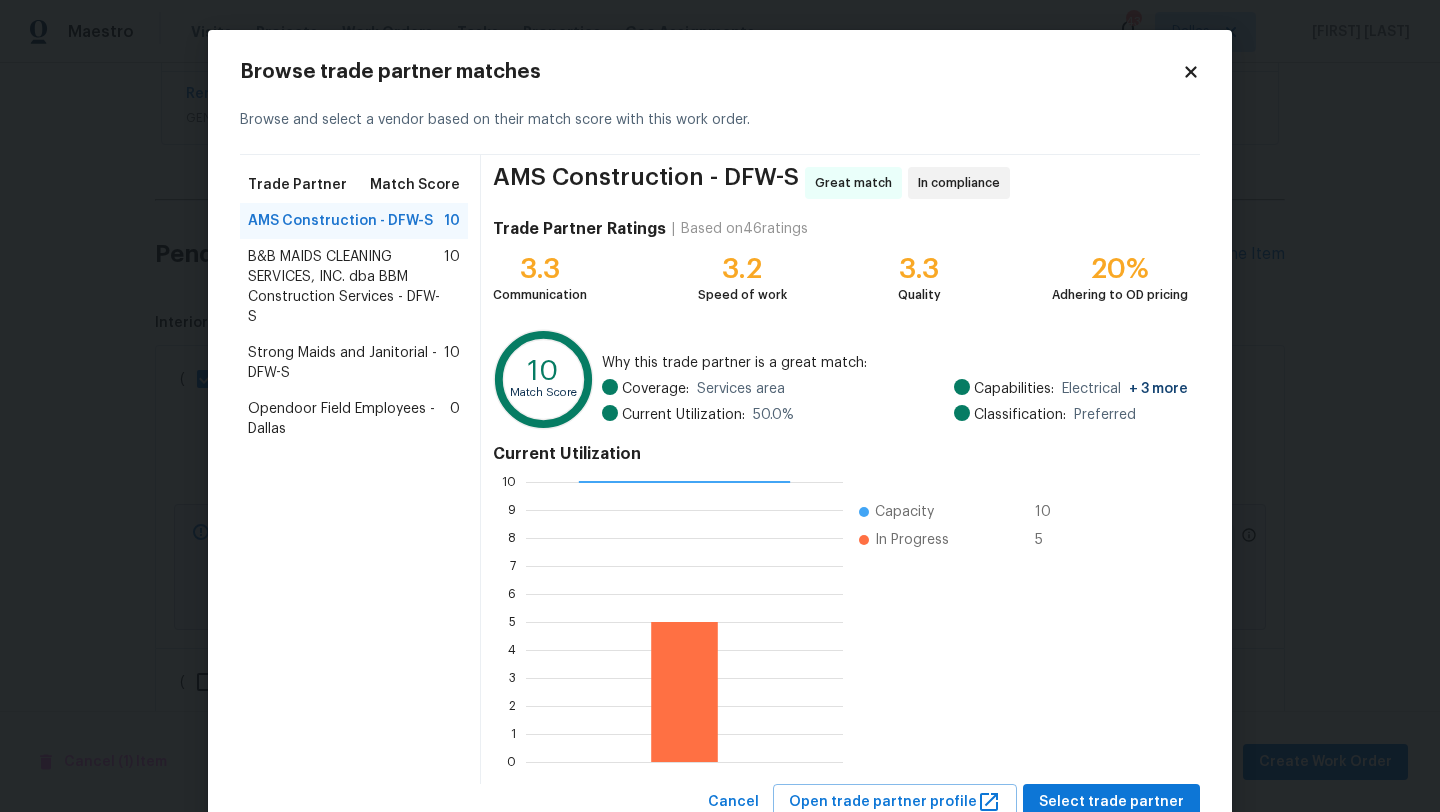 click on "B&B MAIDS CLEANING SERVICES, INC. dba BBM Construction Services - DFW-S" at bounding box center (346, 287) 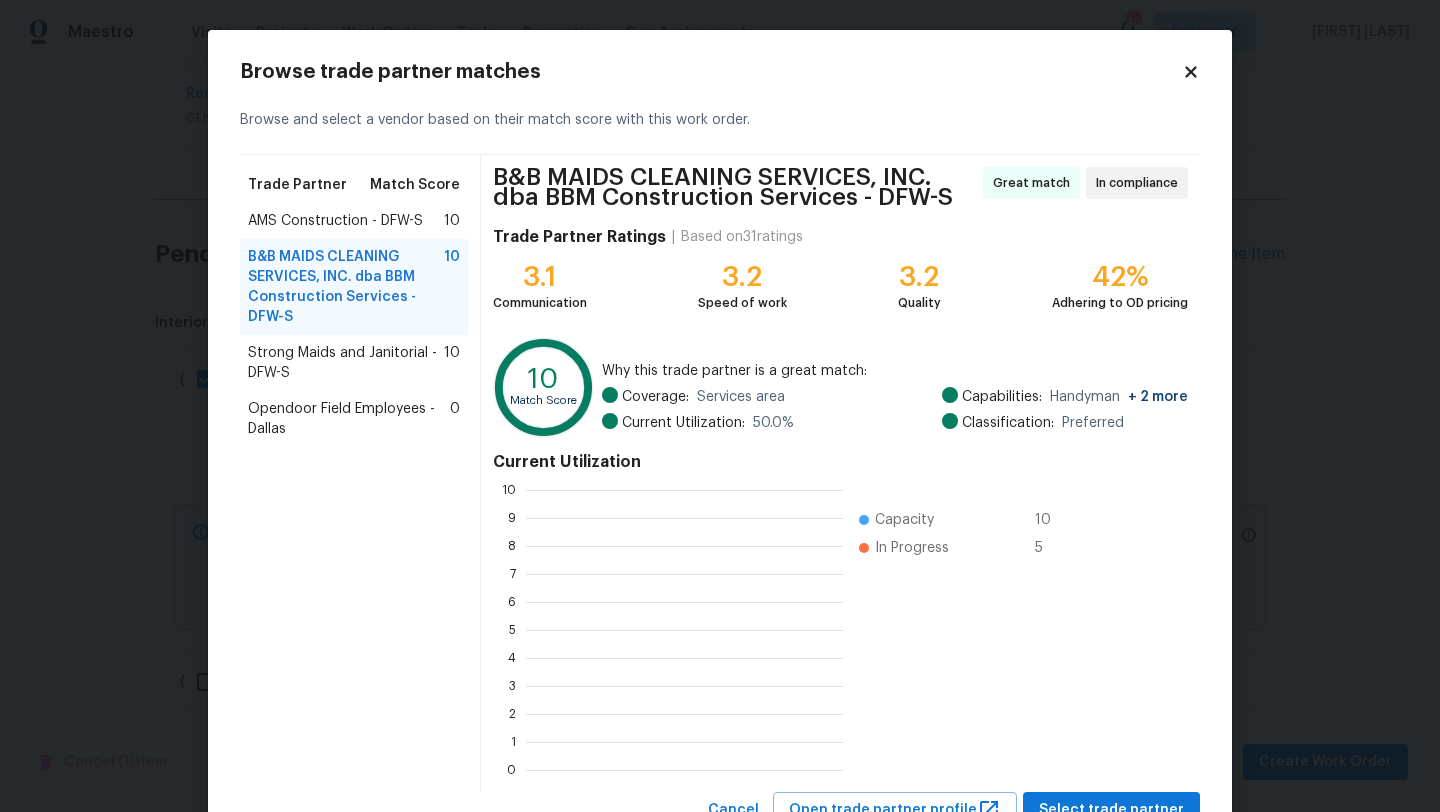 scroll, scrollTop: 280, scrollLeft: 317, axis: both 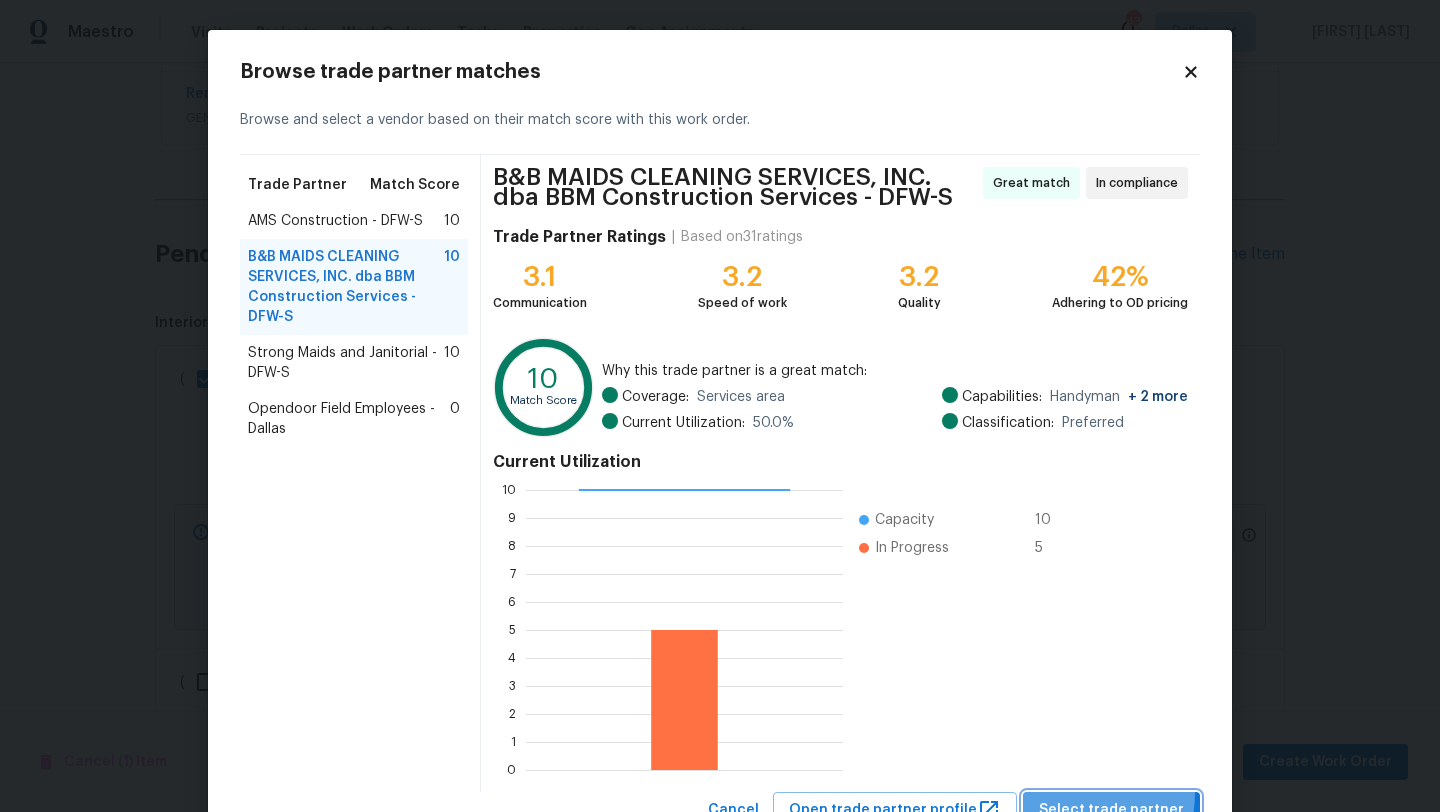 click on "Select trade partner" at bounding box center (1111, 810) 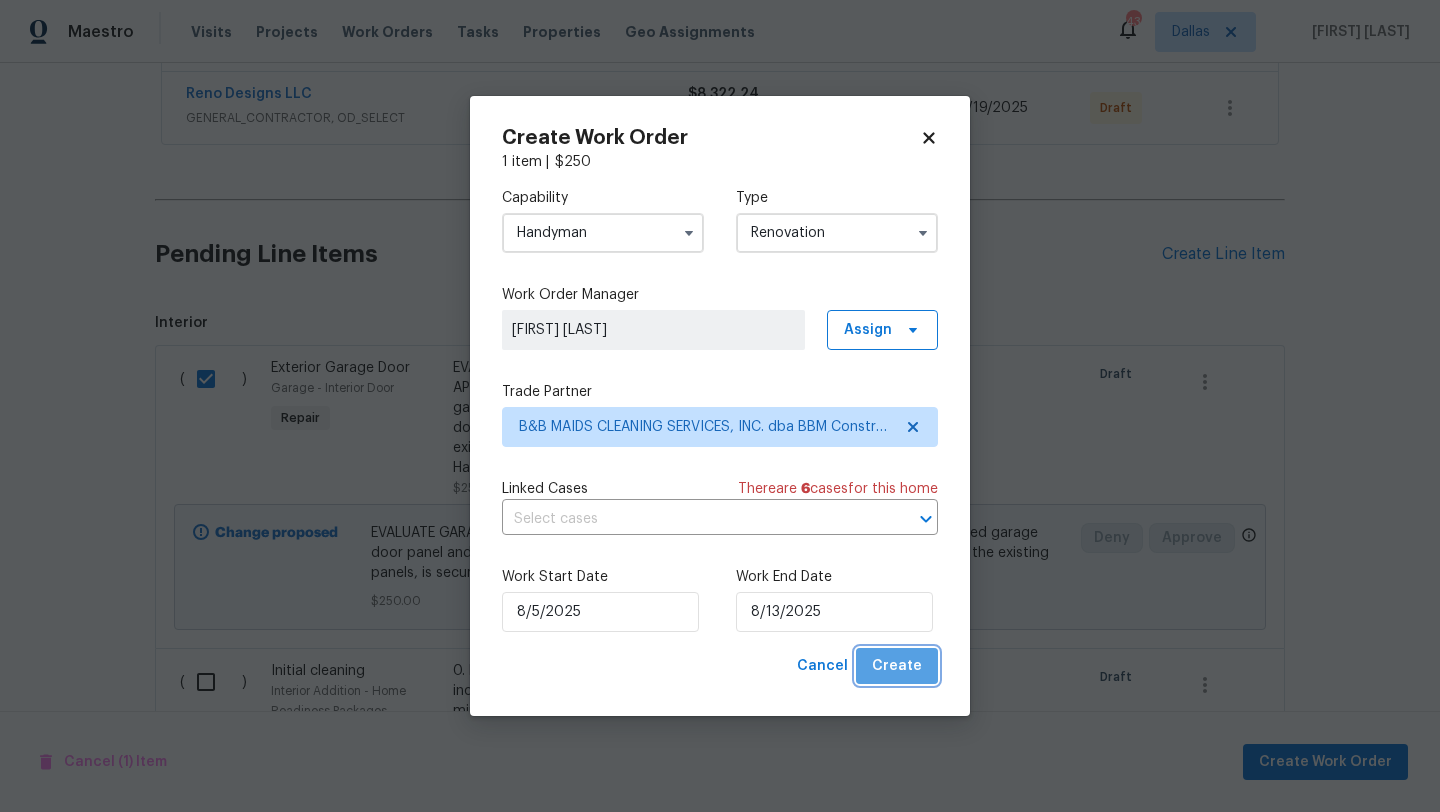 click on "Create" at bounding box center [897, 666] 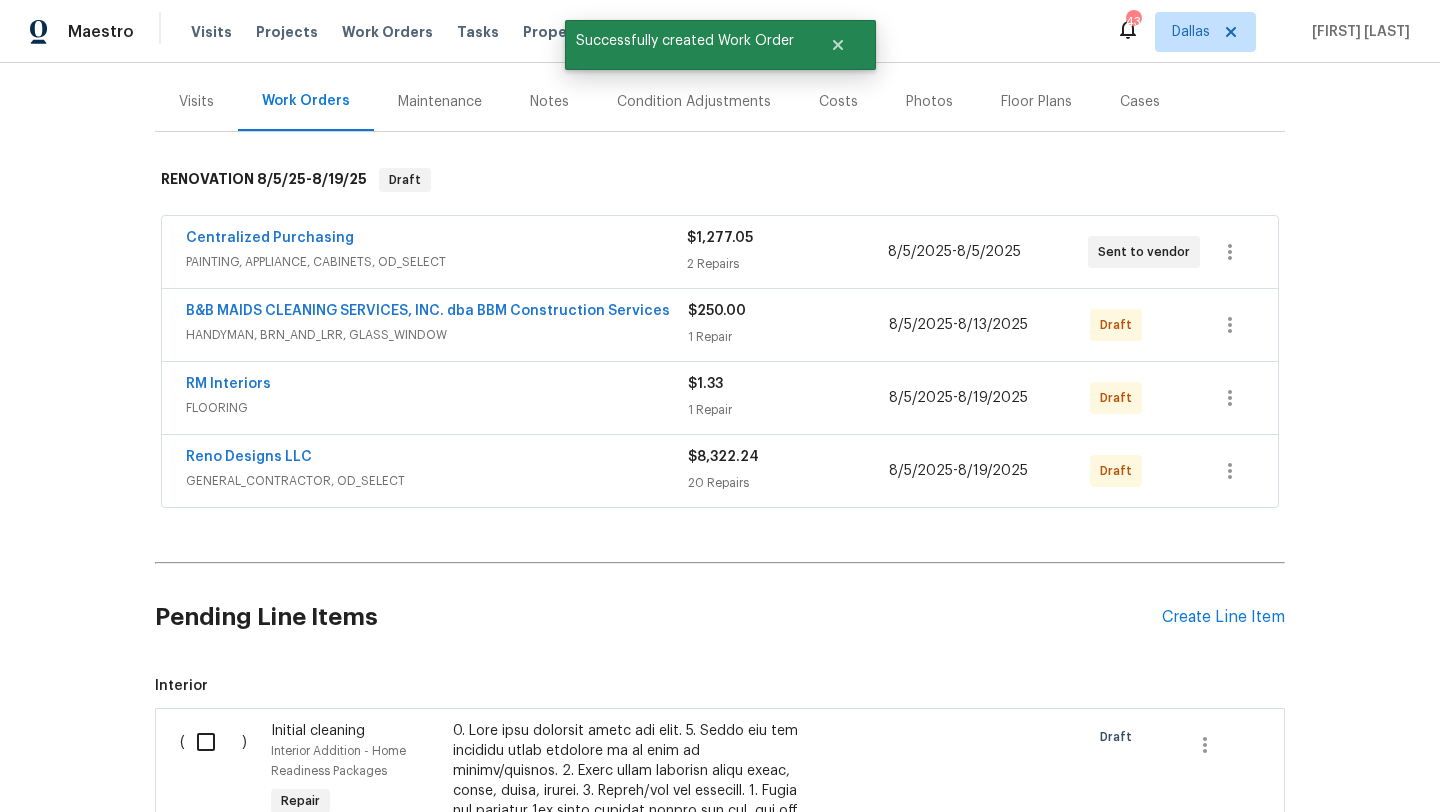 scroll, scrollTop: 614, scrollLeft: 0, axis: vertical 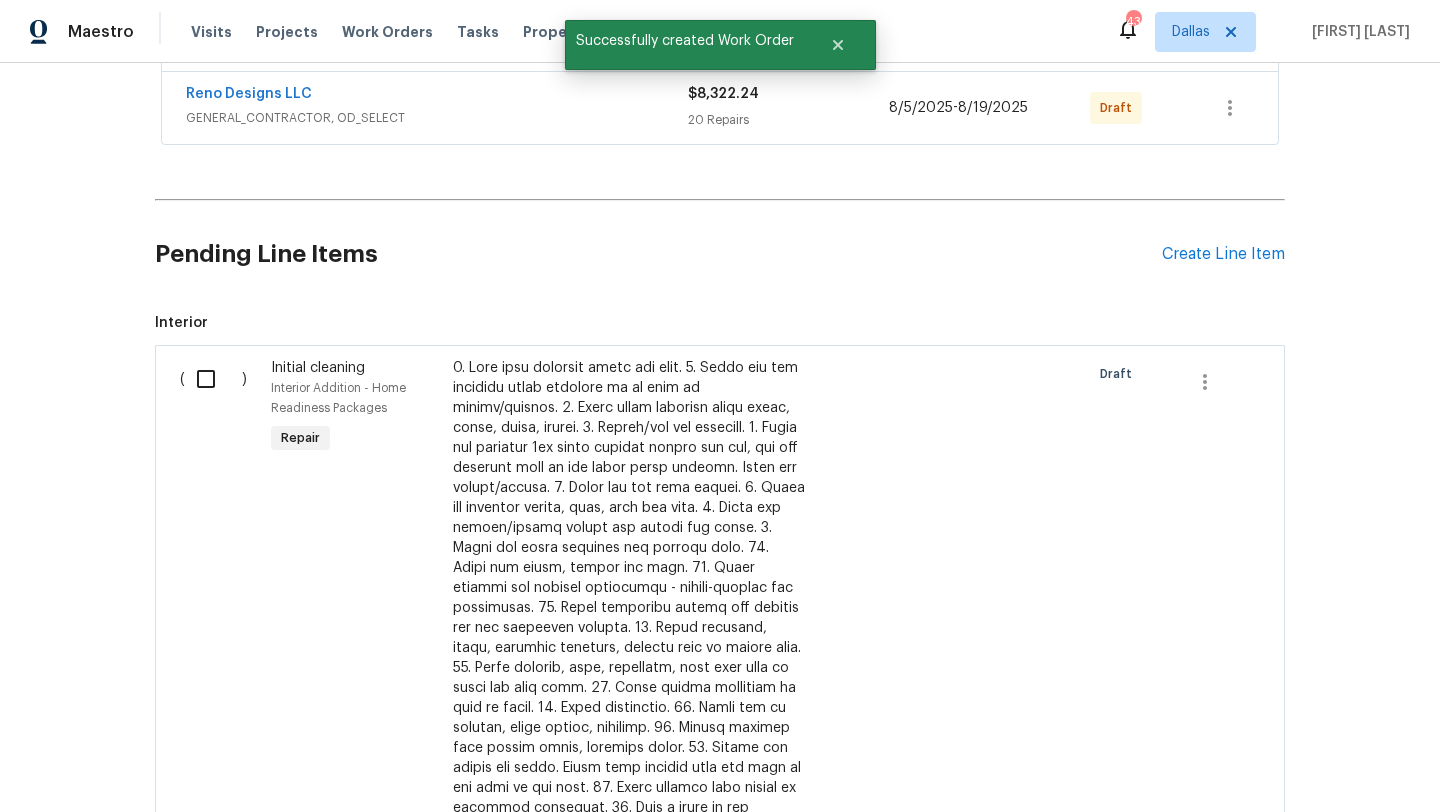 click at bounding box center [213, 379] 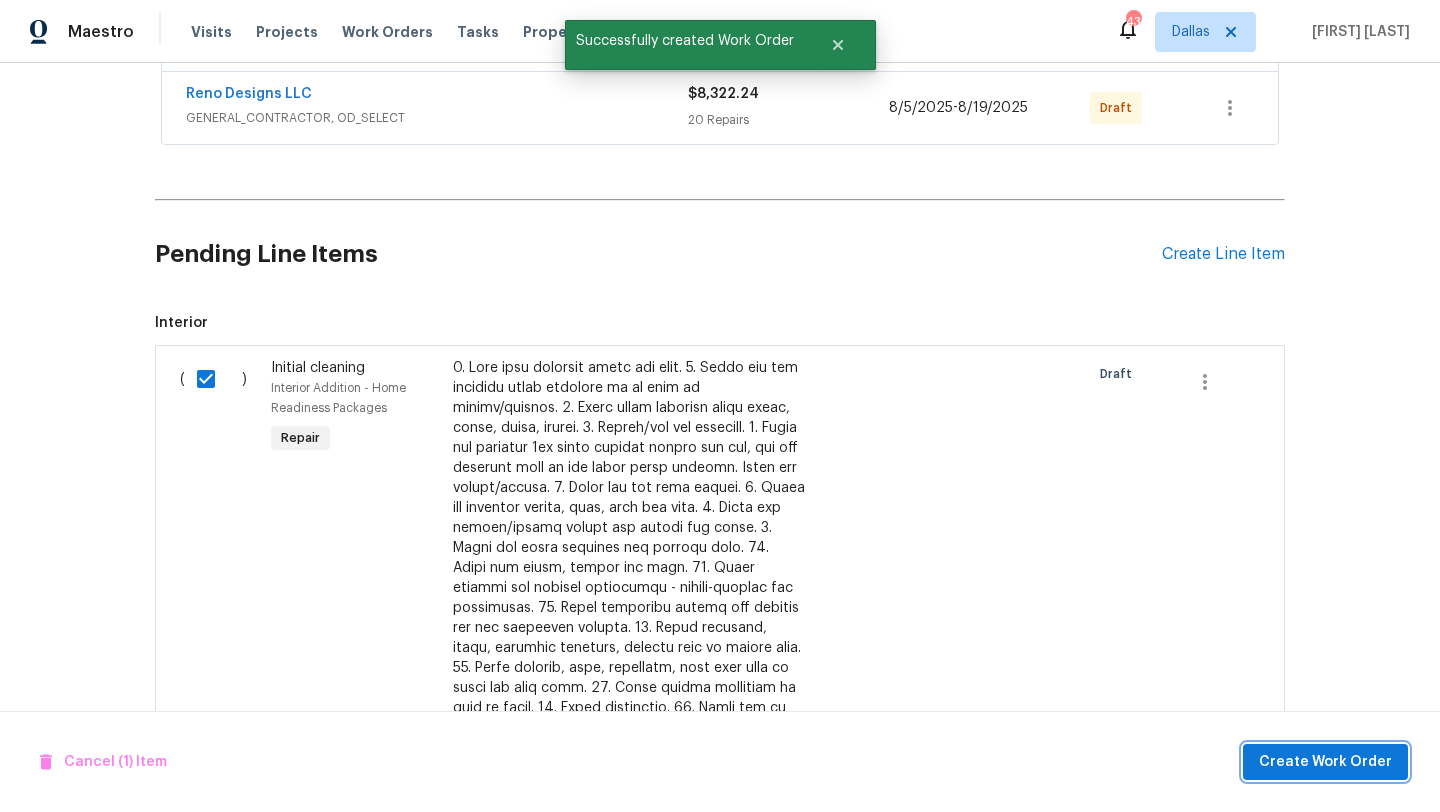 click on "Create Work Order" at bounding box center (1325, 762) 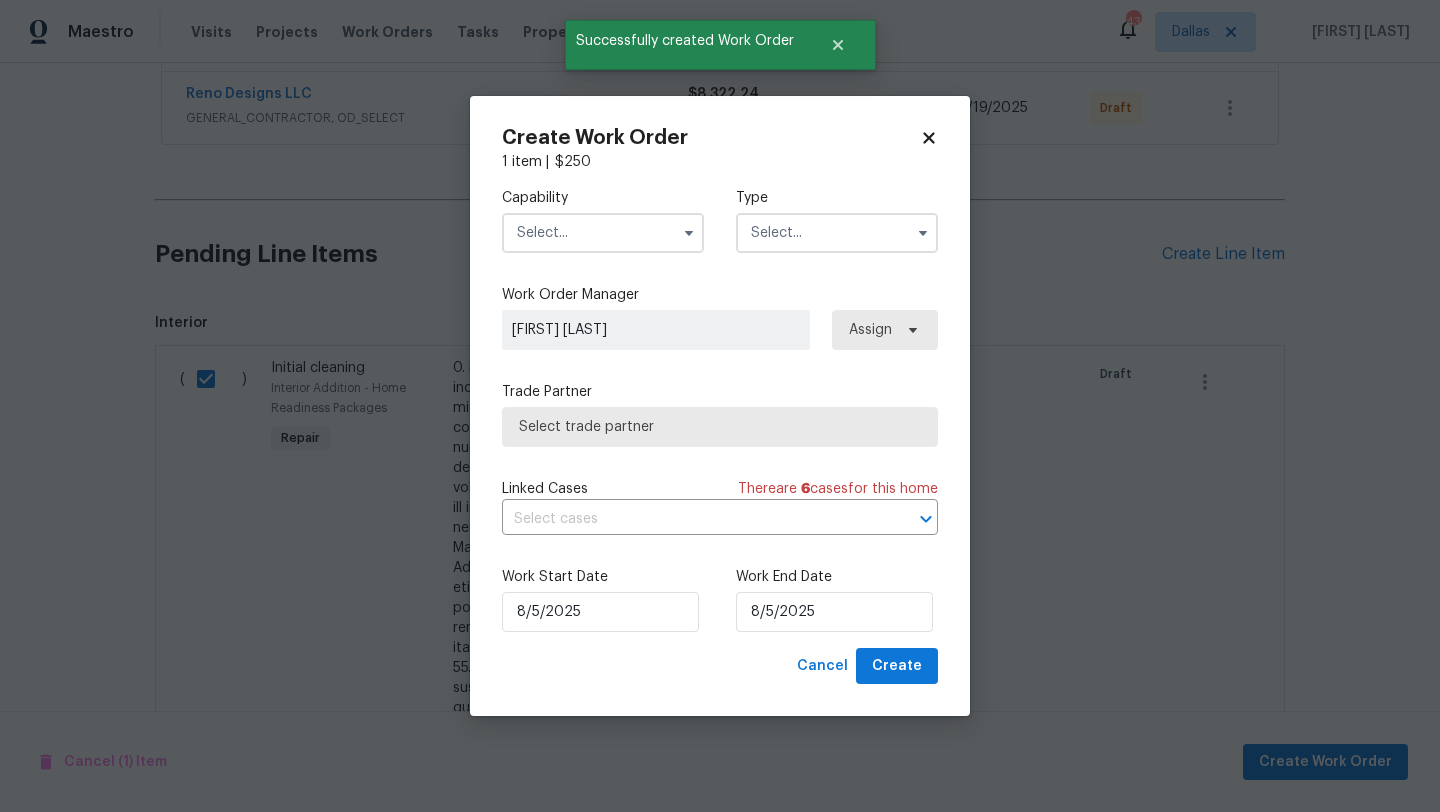 click at bounding box center (603, 233) 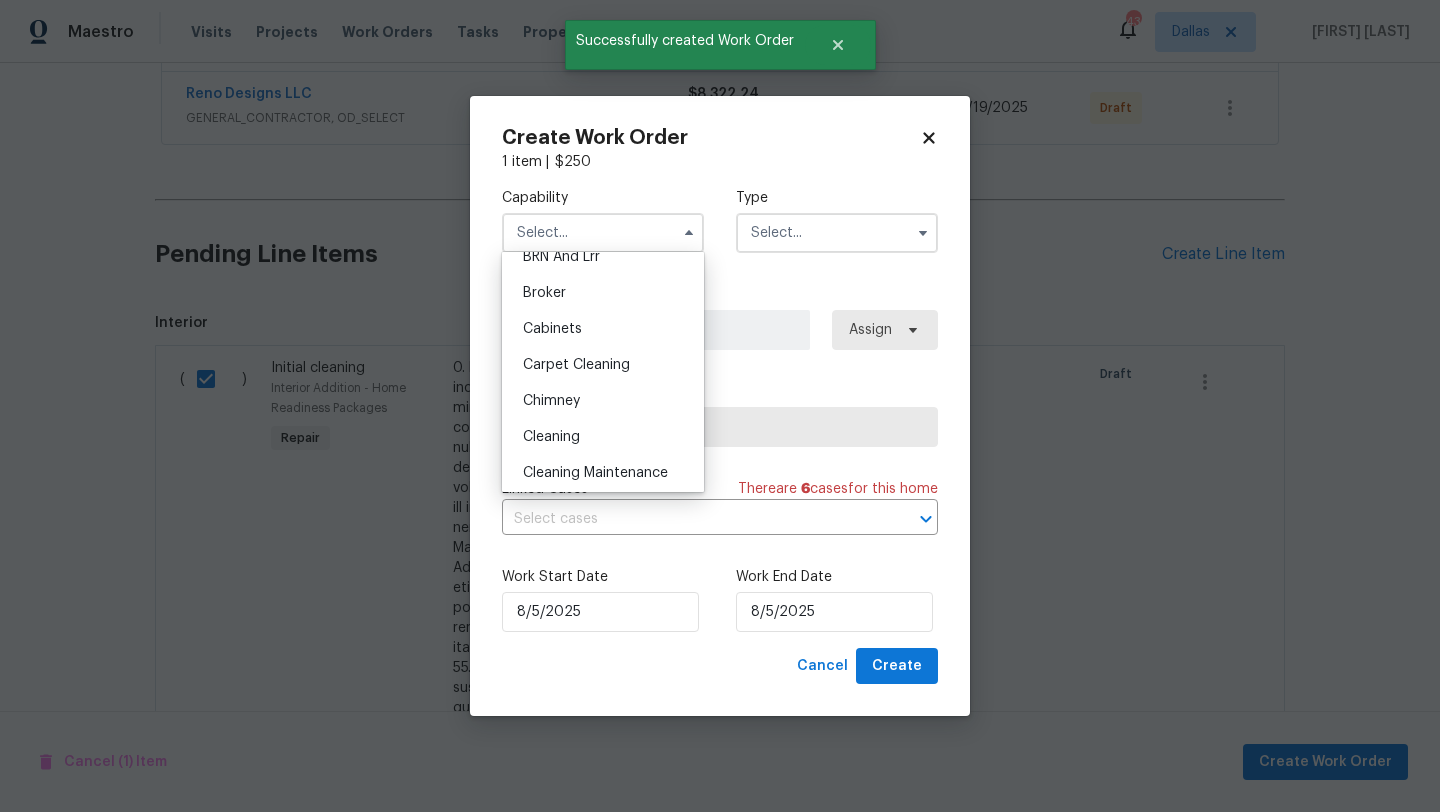 scroll, scrollTop: 128, scrollLeft: 0, axis: vertical 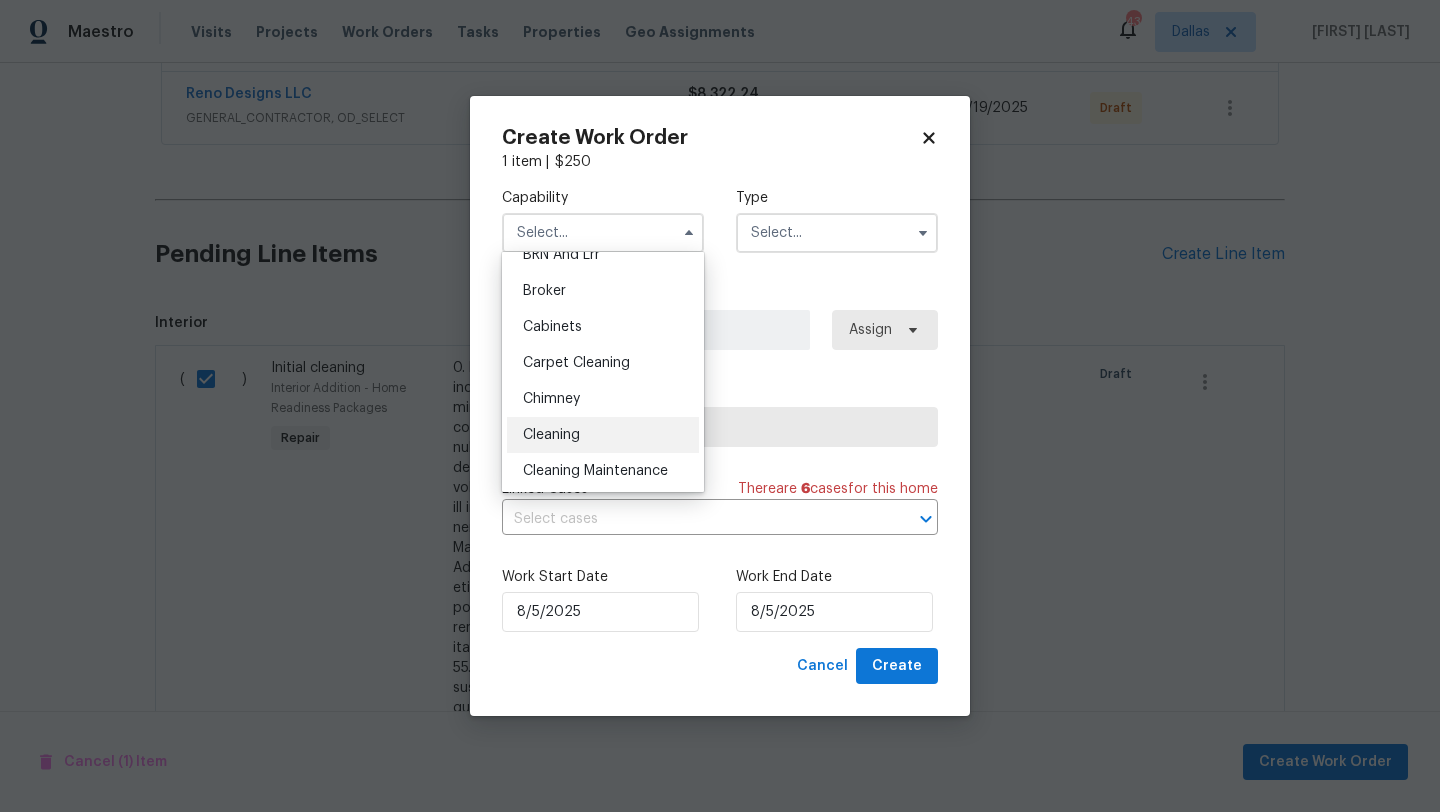 click on "Cleaning" at bounding box center [603, 435] 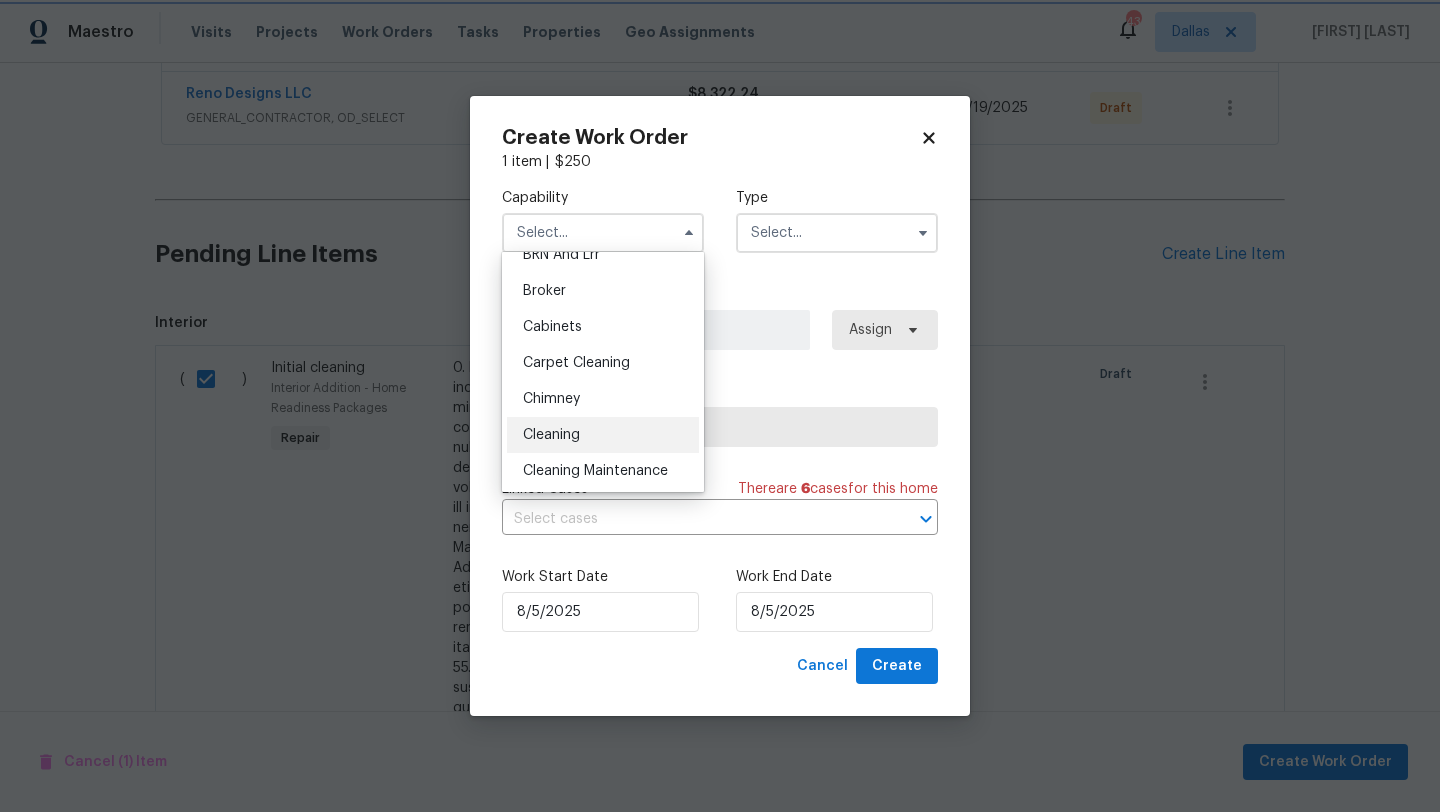 type on "Cleaning" 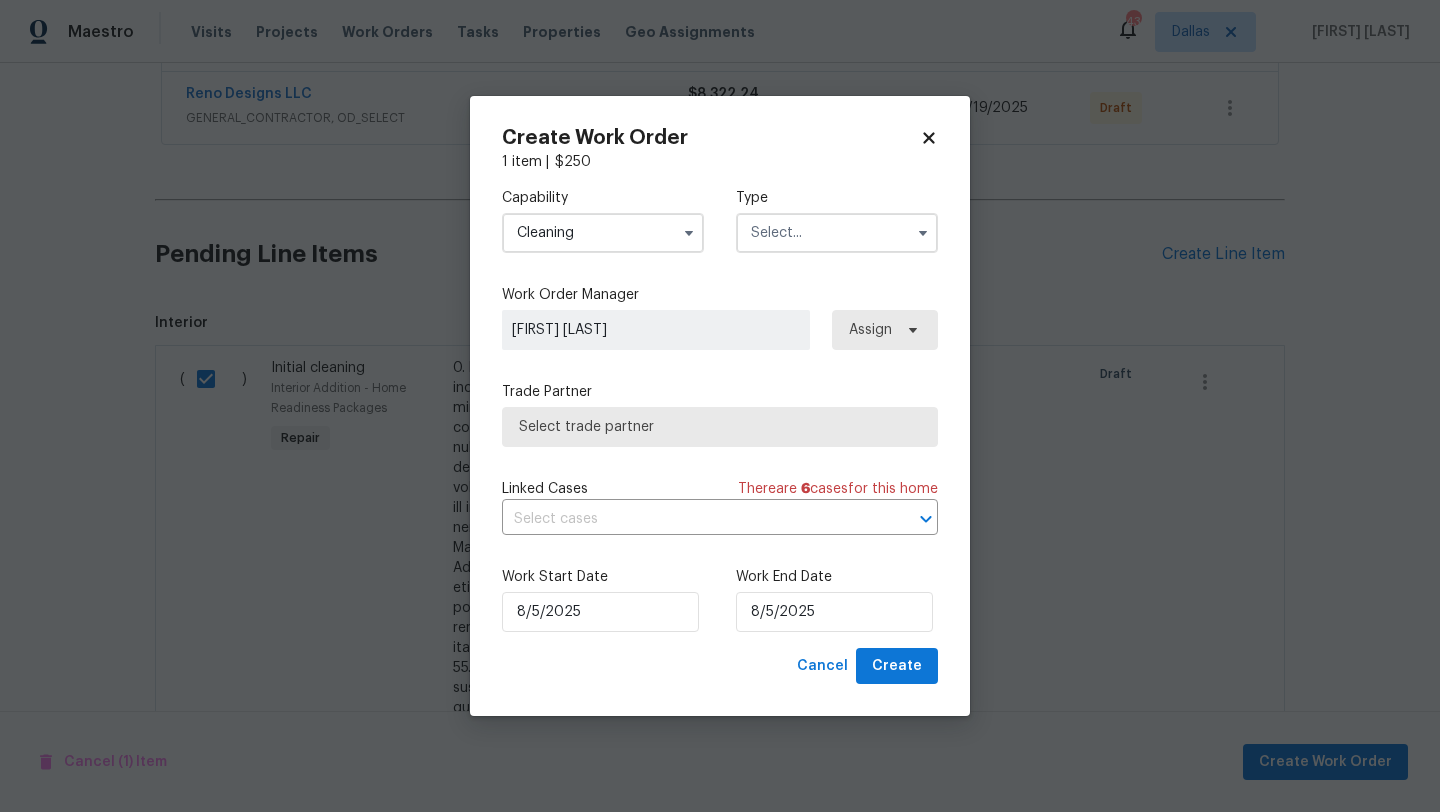 click at bounding box center (837, 233) 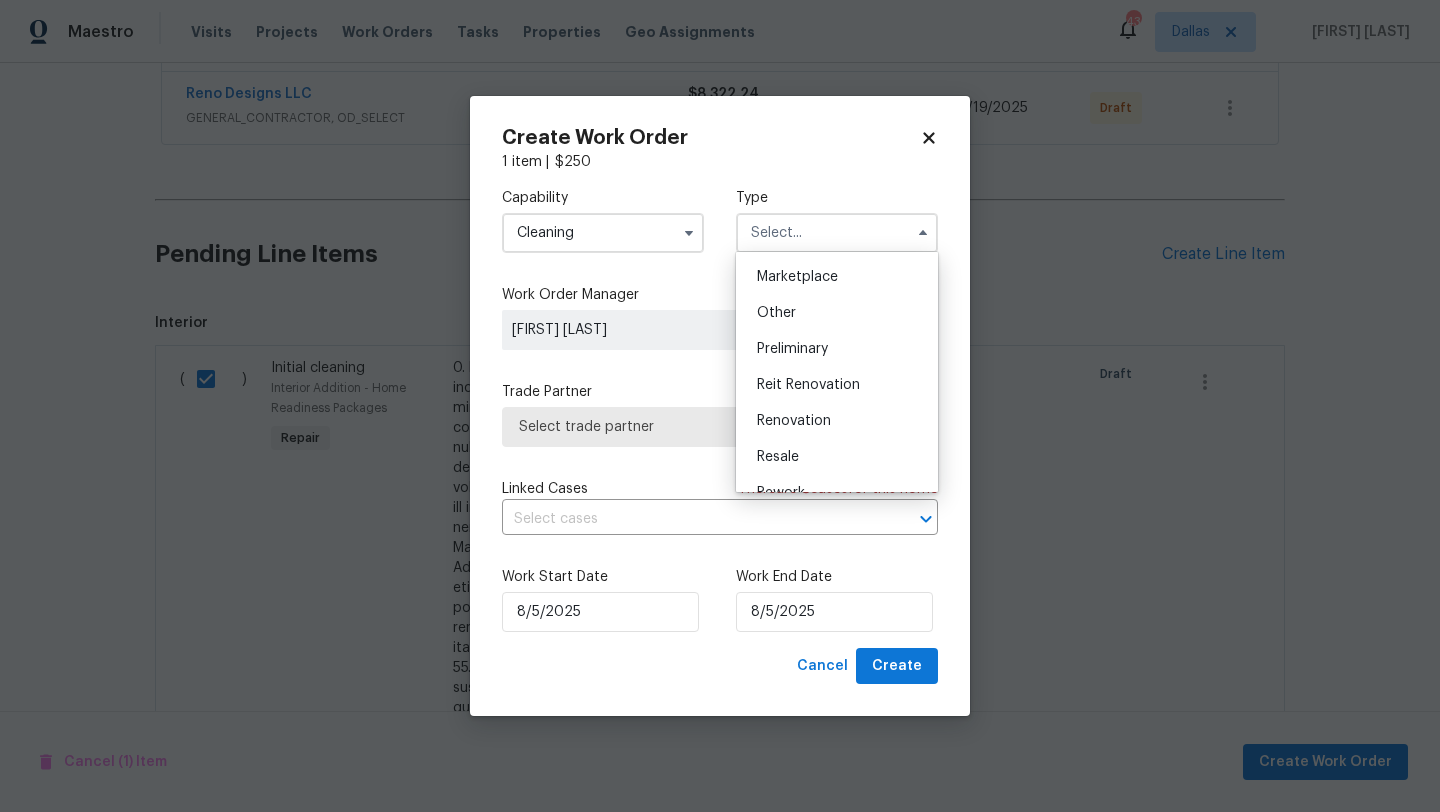 scroll, scrollTop: 367, scrollLeft: 0, axis: vertical 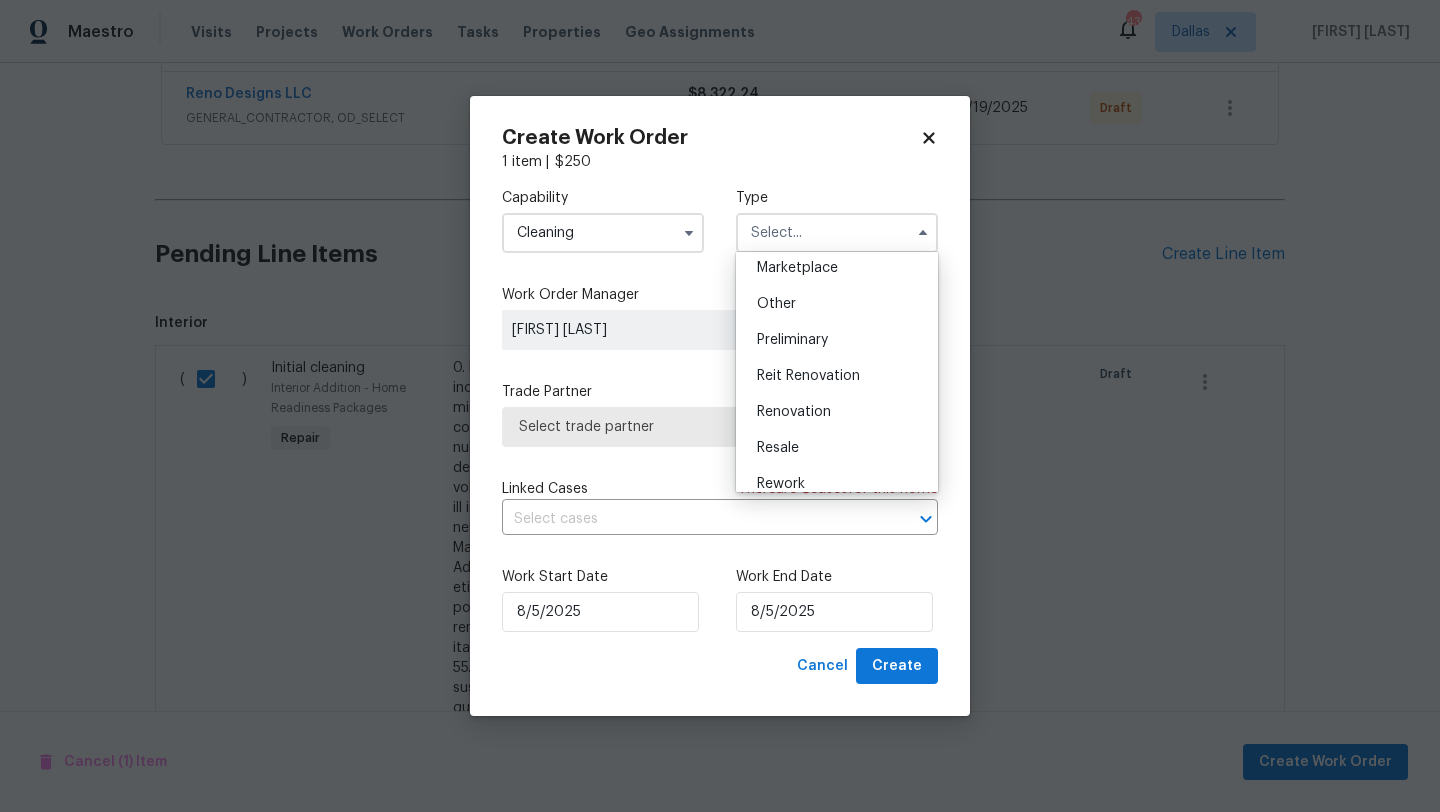 click on "Renovation" at bounding box center [837, 412] 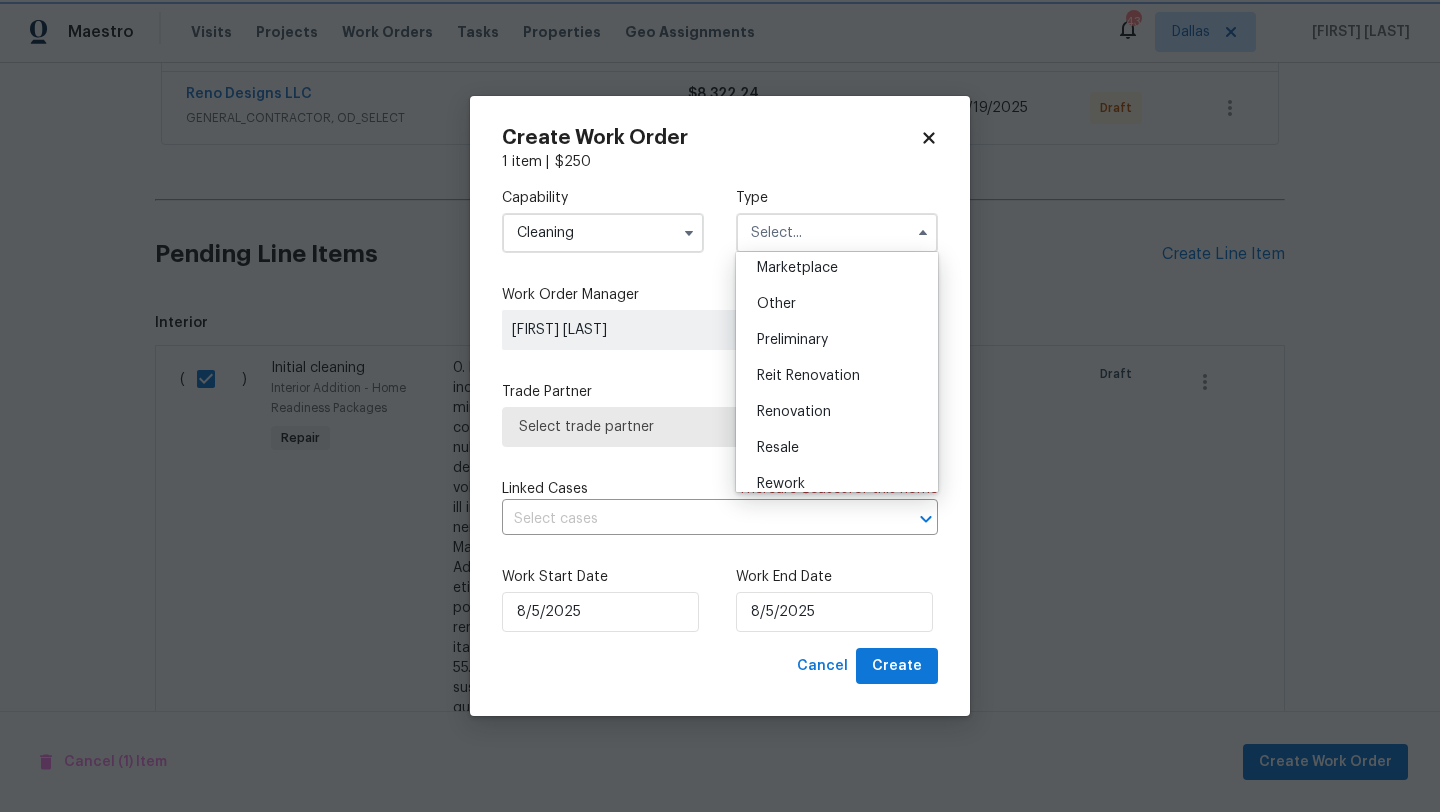 type on "Renovation" 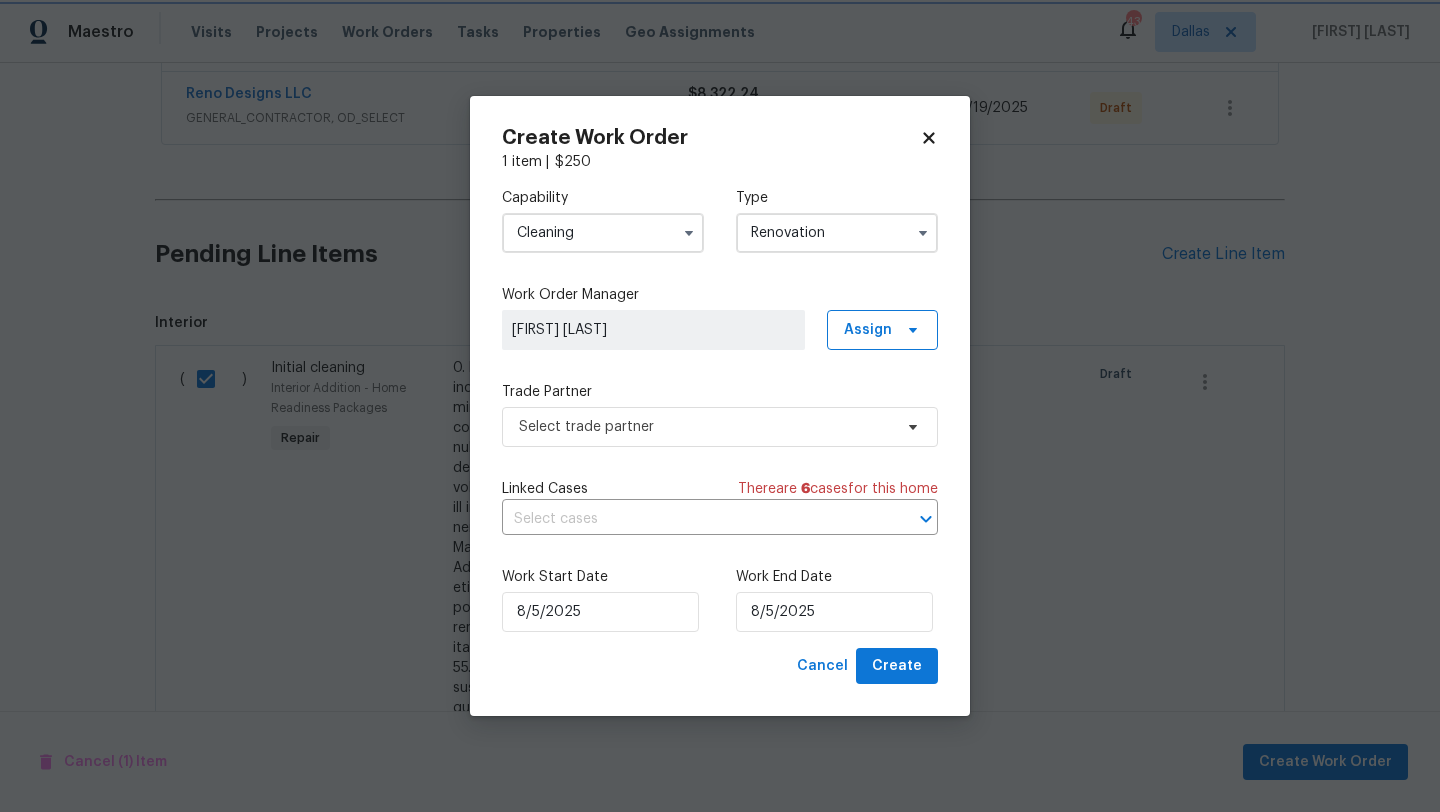 scroll, scrollTop: 0, scrollLeft: 0, axis: both 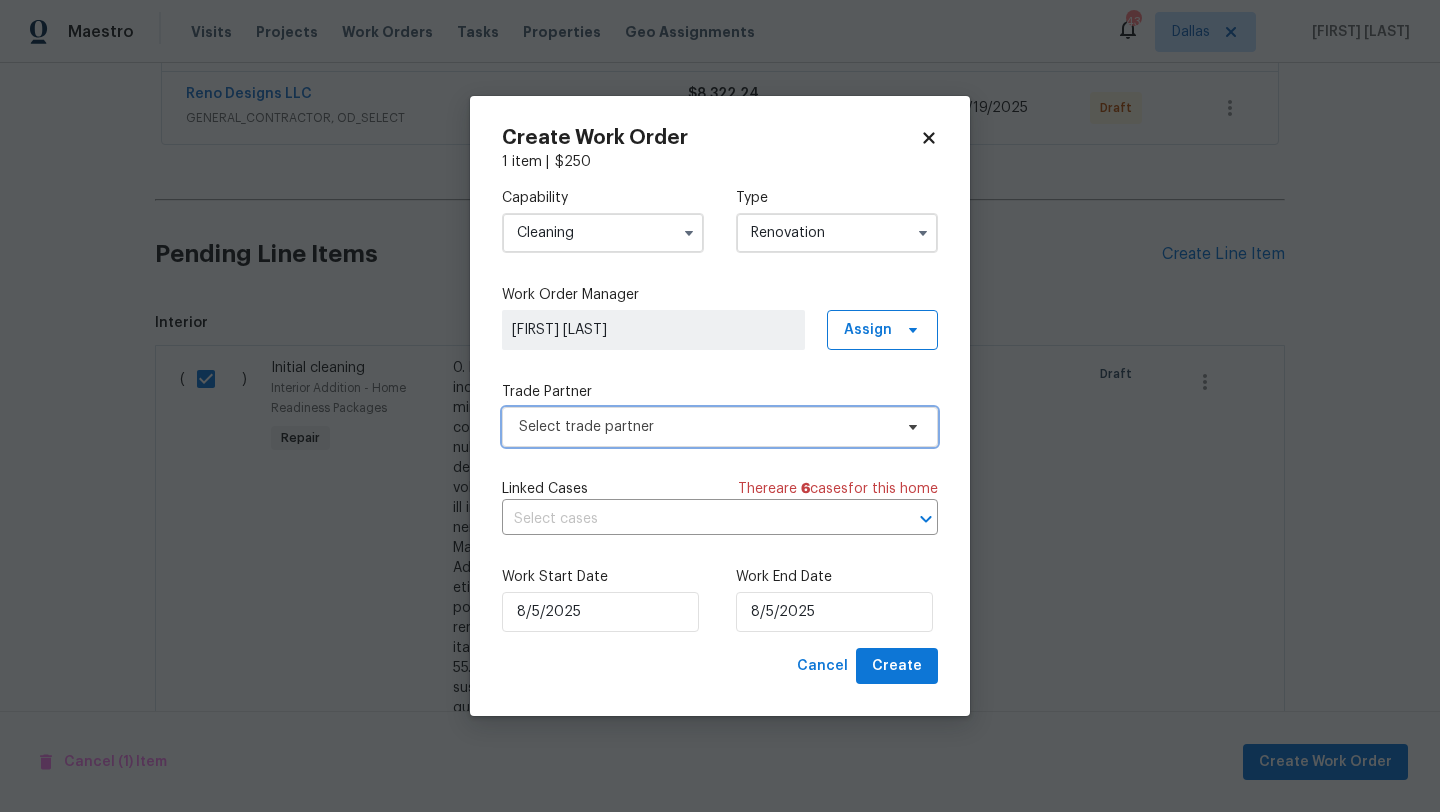 click on "Select trade partner" at bounding box center (705, 427) 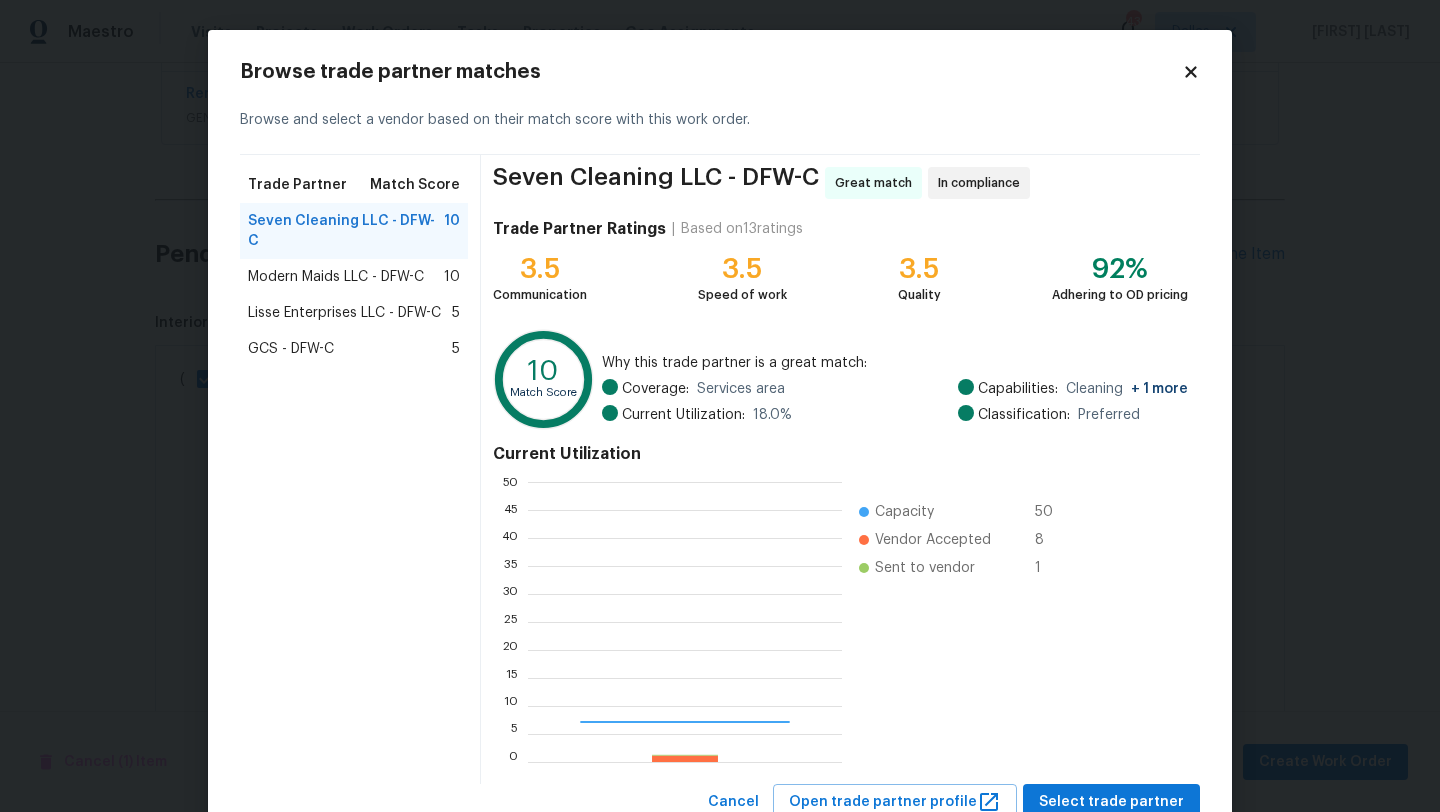 scroll, scrollTop: 2, scrollLeft: 1, axis: both 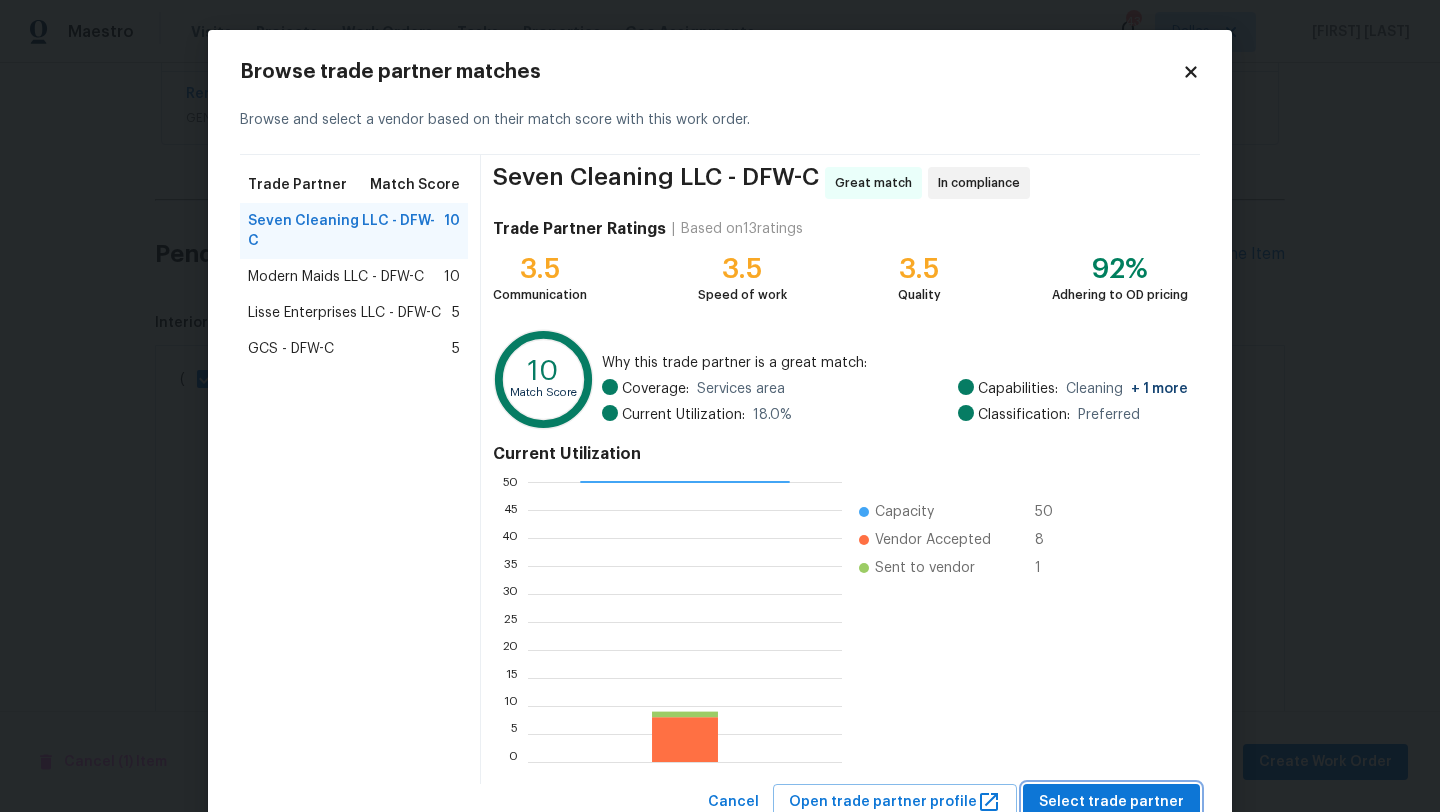 click on "Select trade partner" at bounding box center [1111, 802] 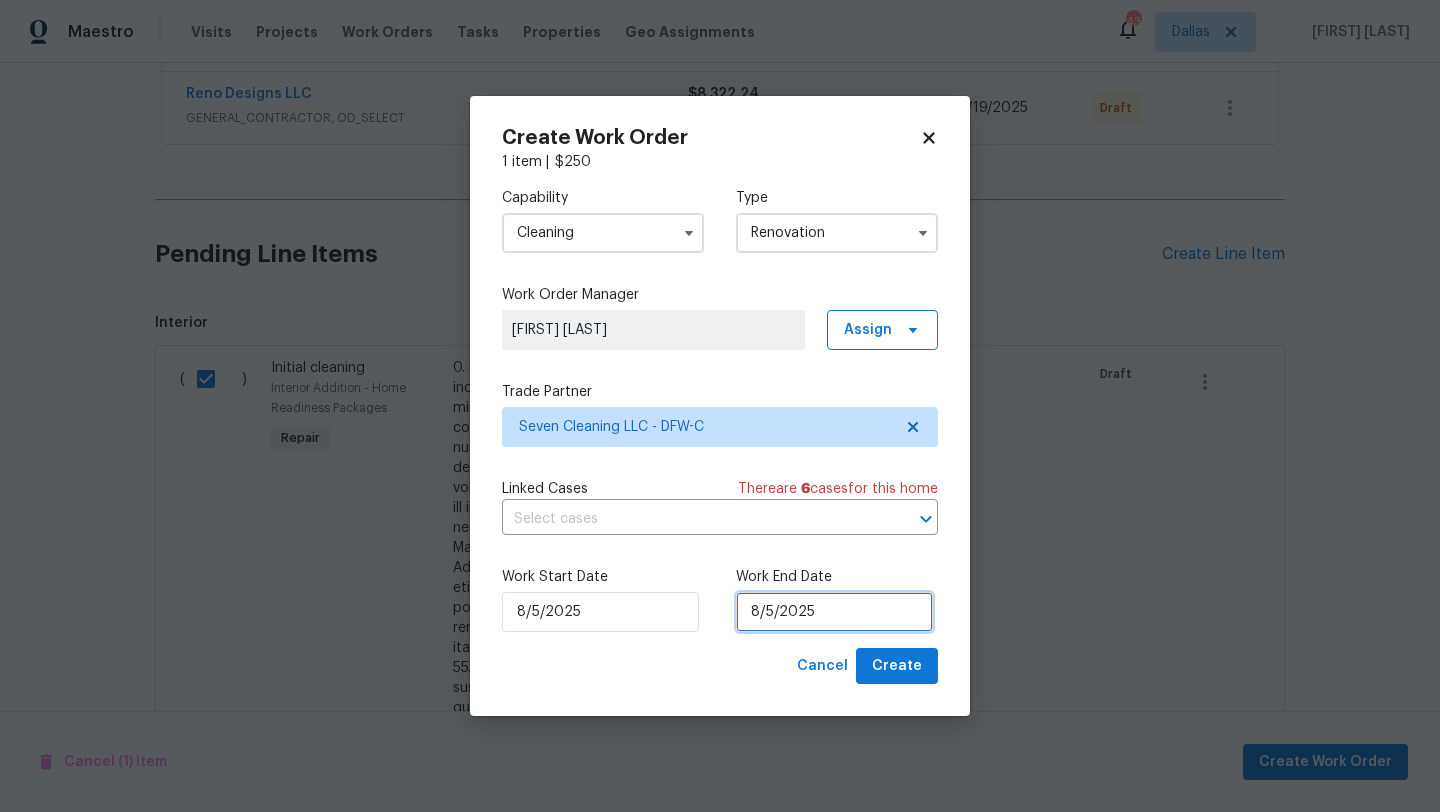 click on "8/5/2025" at bounding box center [834, 612] 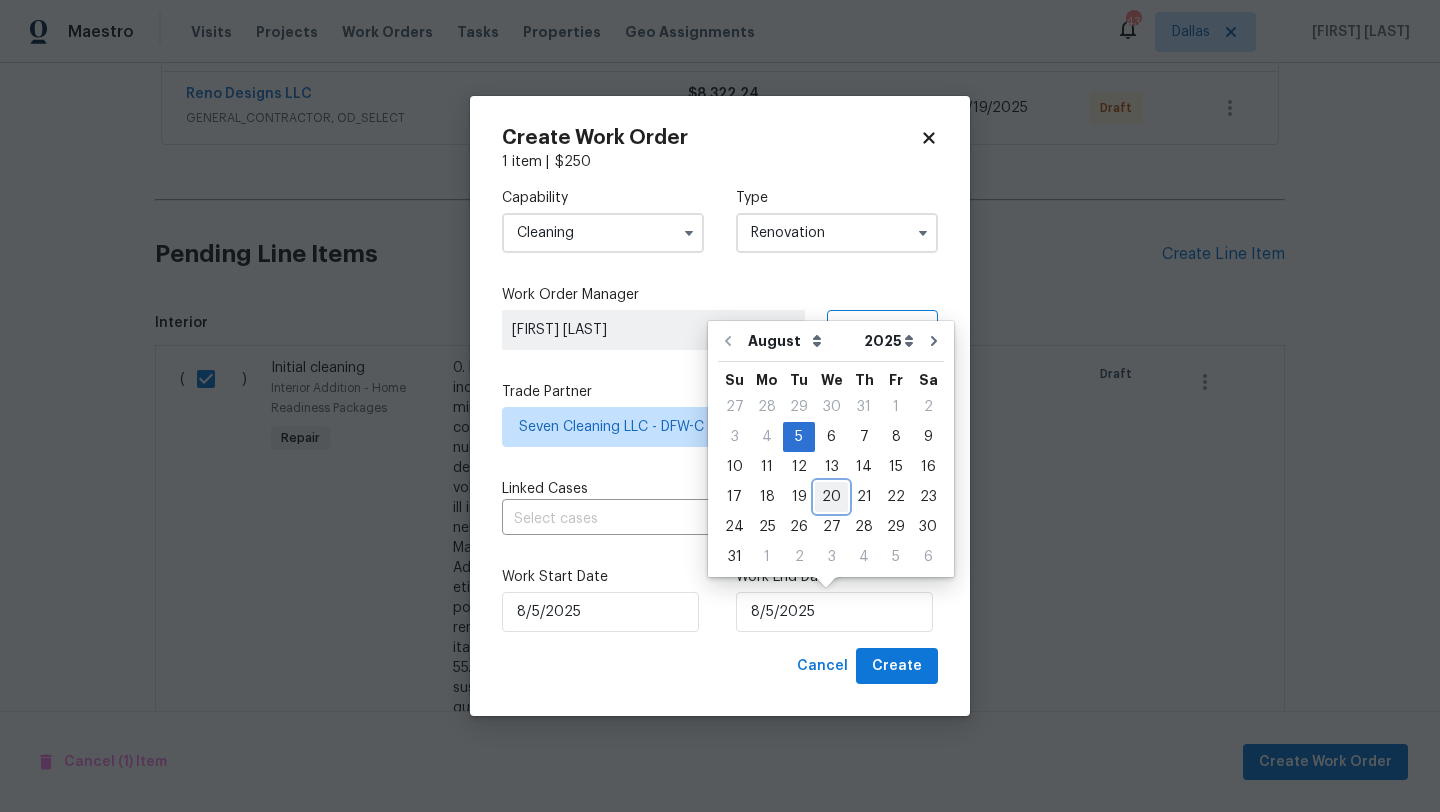 click on "20" at bounding box center [831, 497] 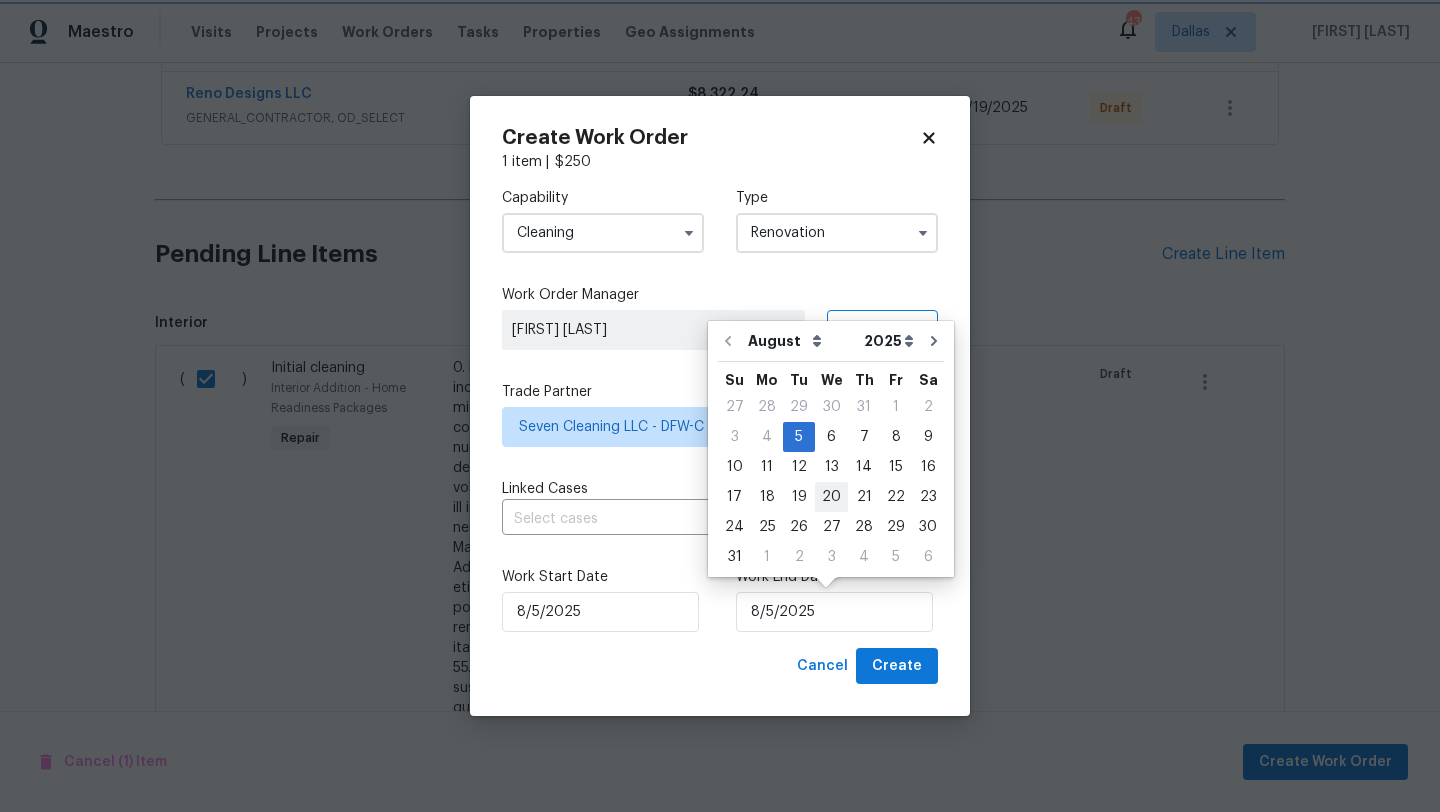 type on "[DATE]" 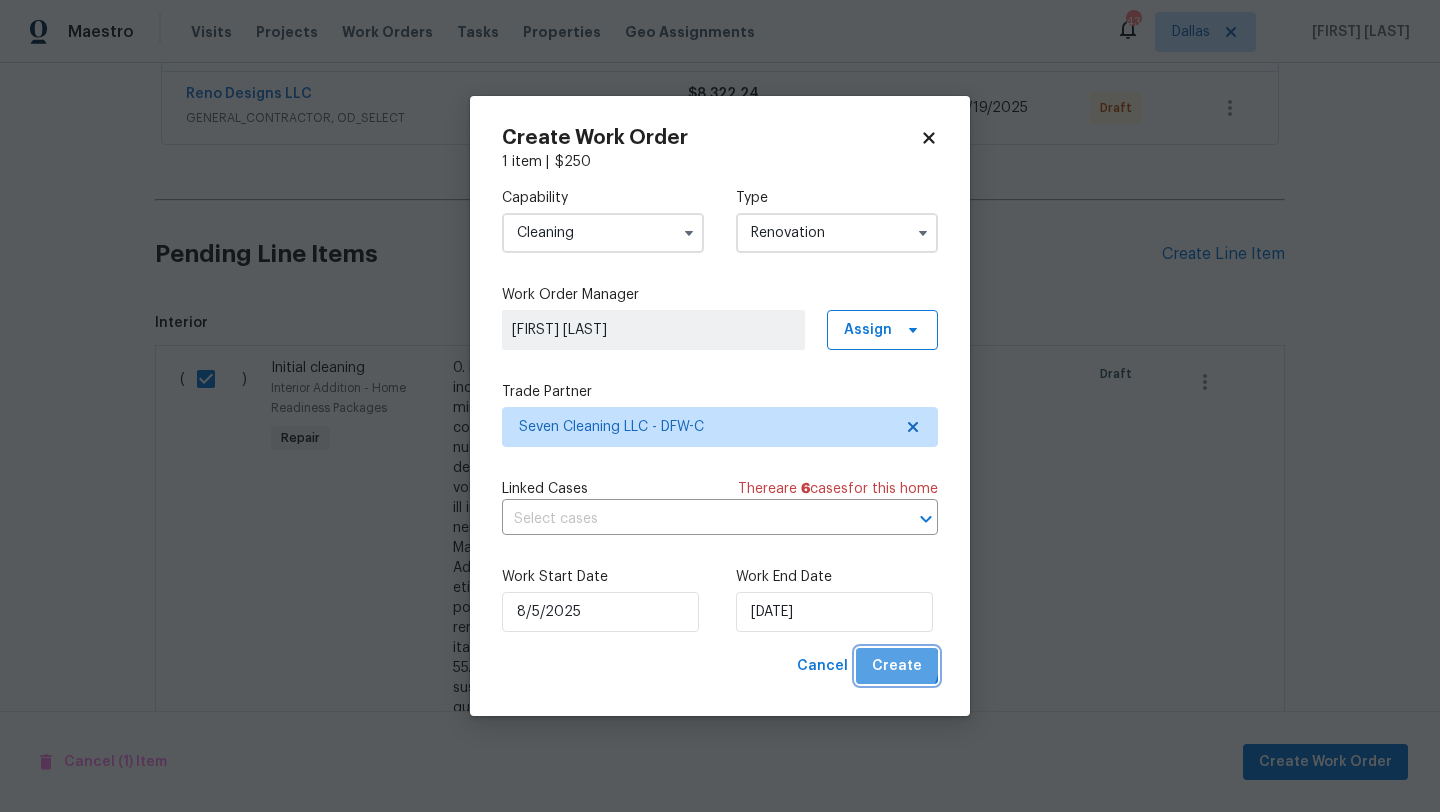click on "Create" at bounding box center [897, 666] 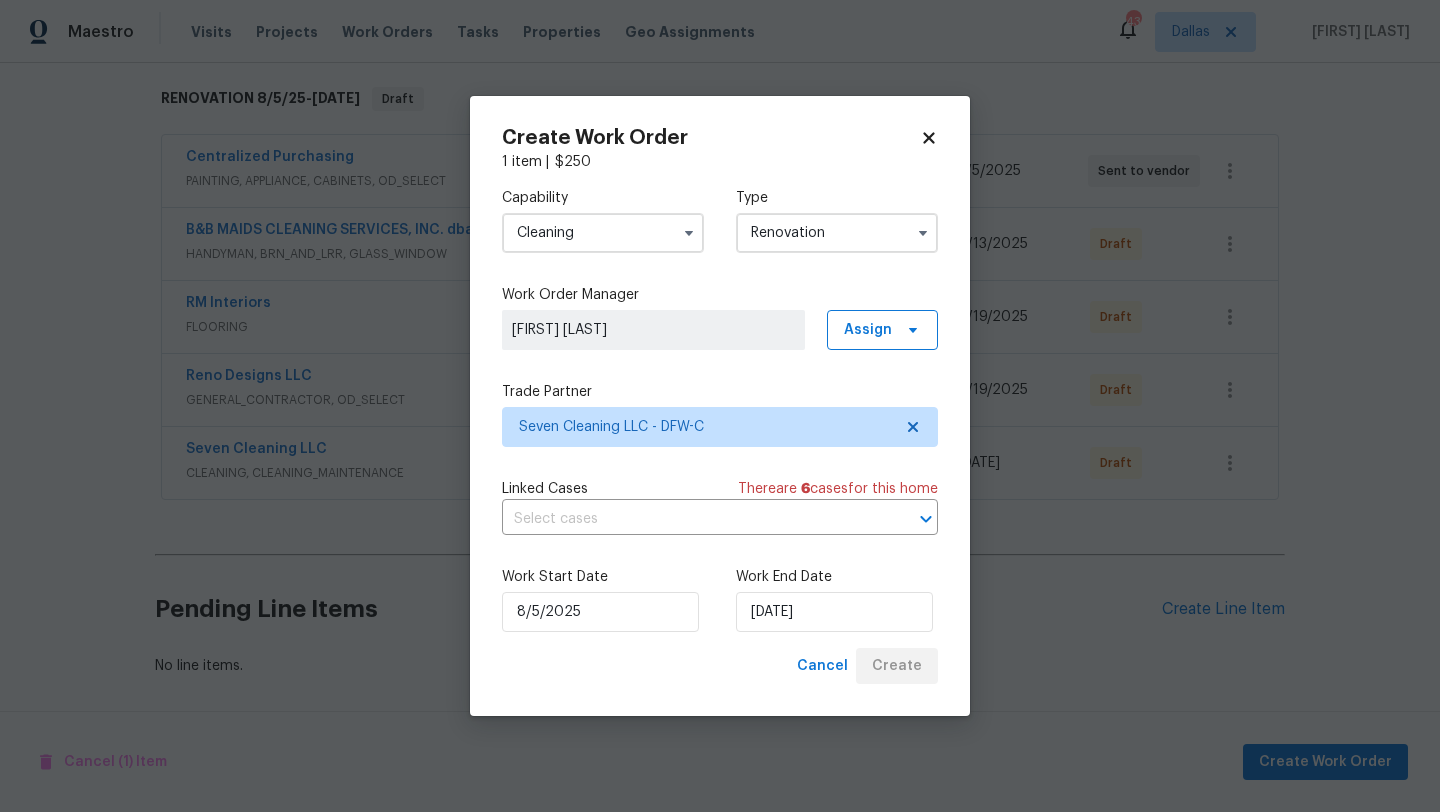 scroll, scrollTop: 312, scrollLeft: 0, axis: vertical 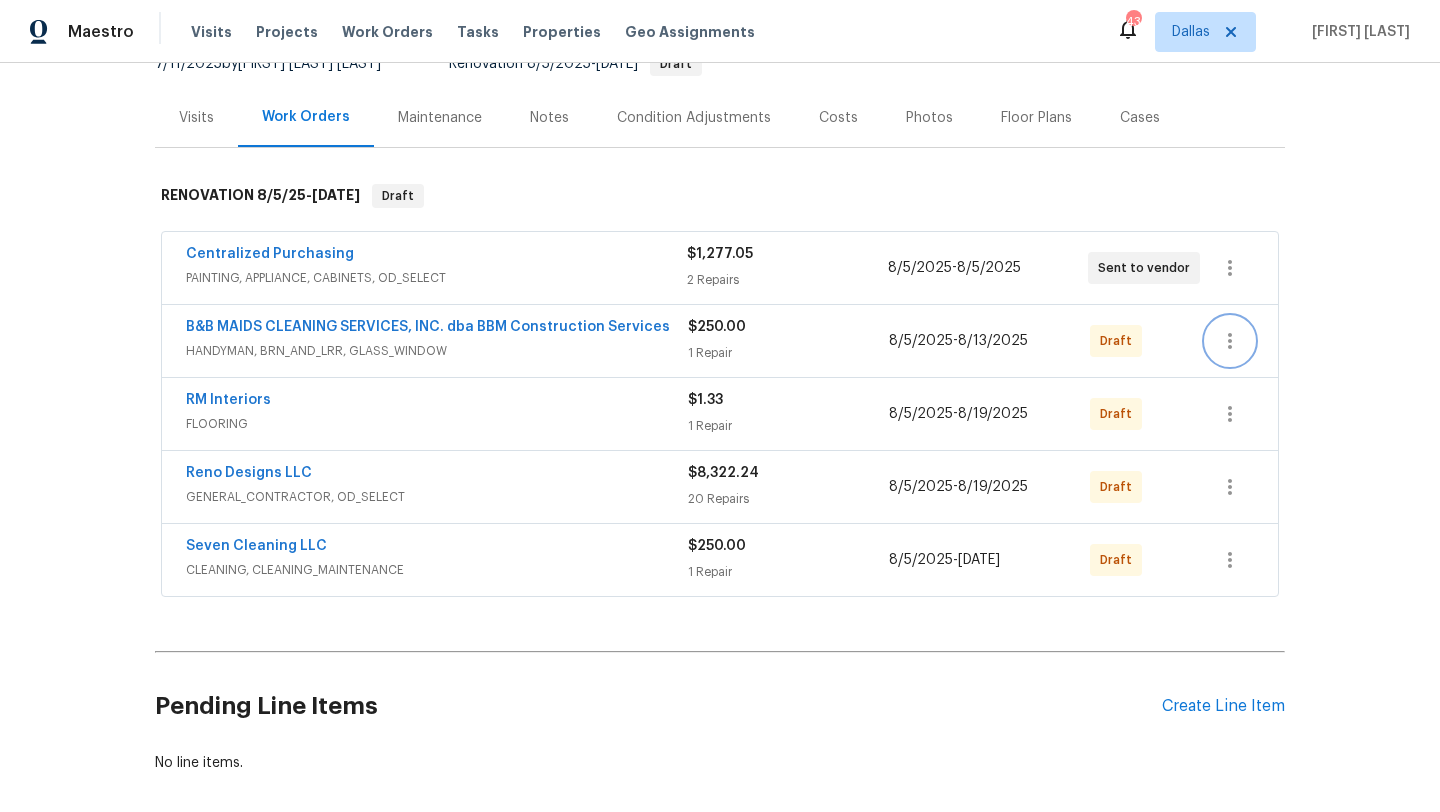 click 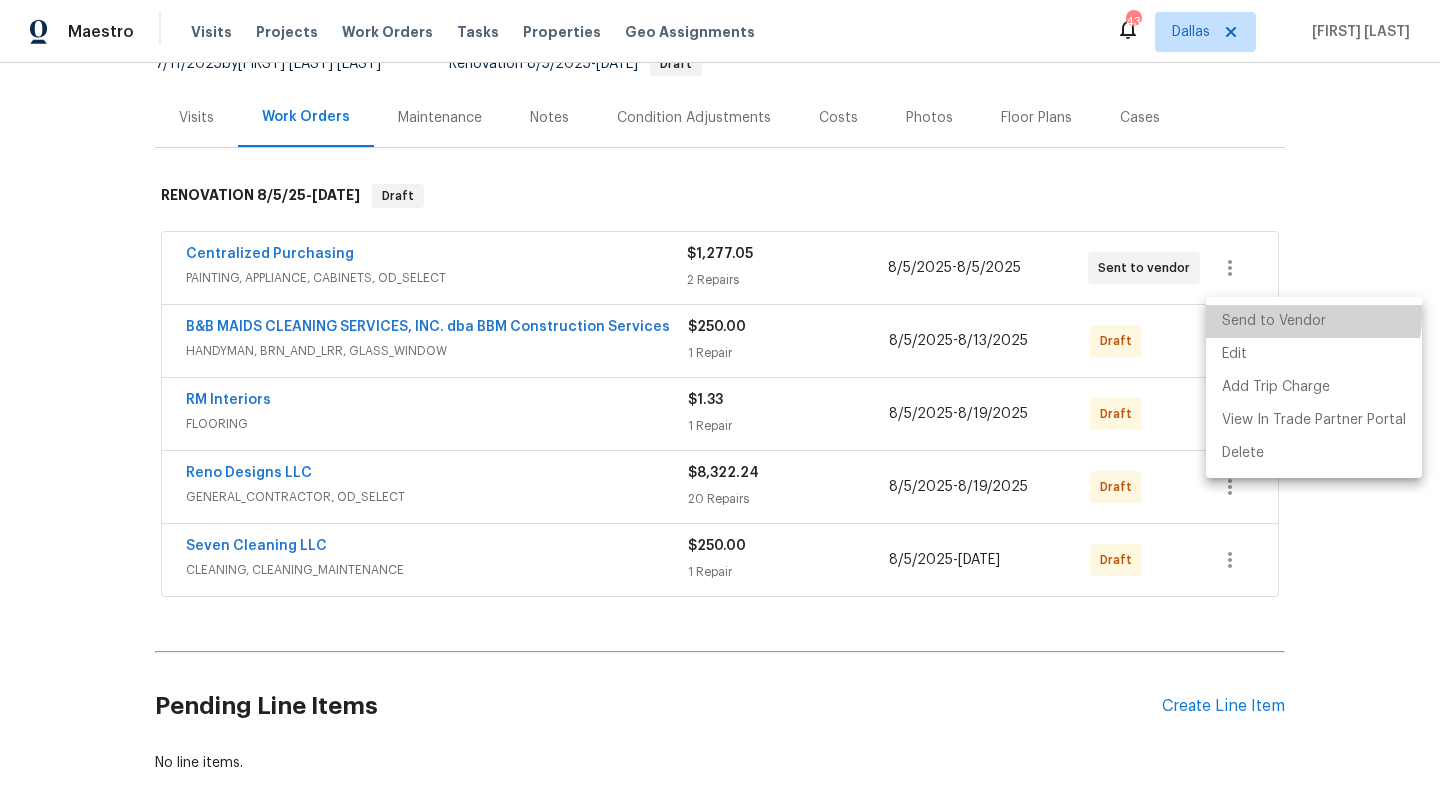 click on "Send to Vendor" at bounding box center [1314, 321] 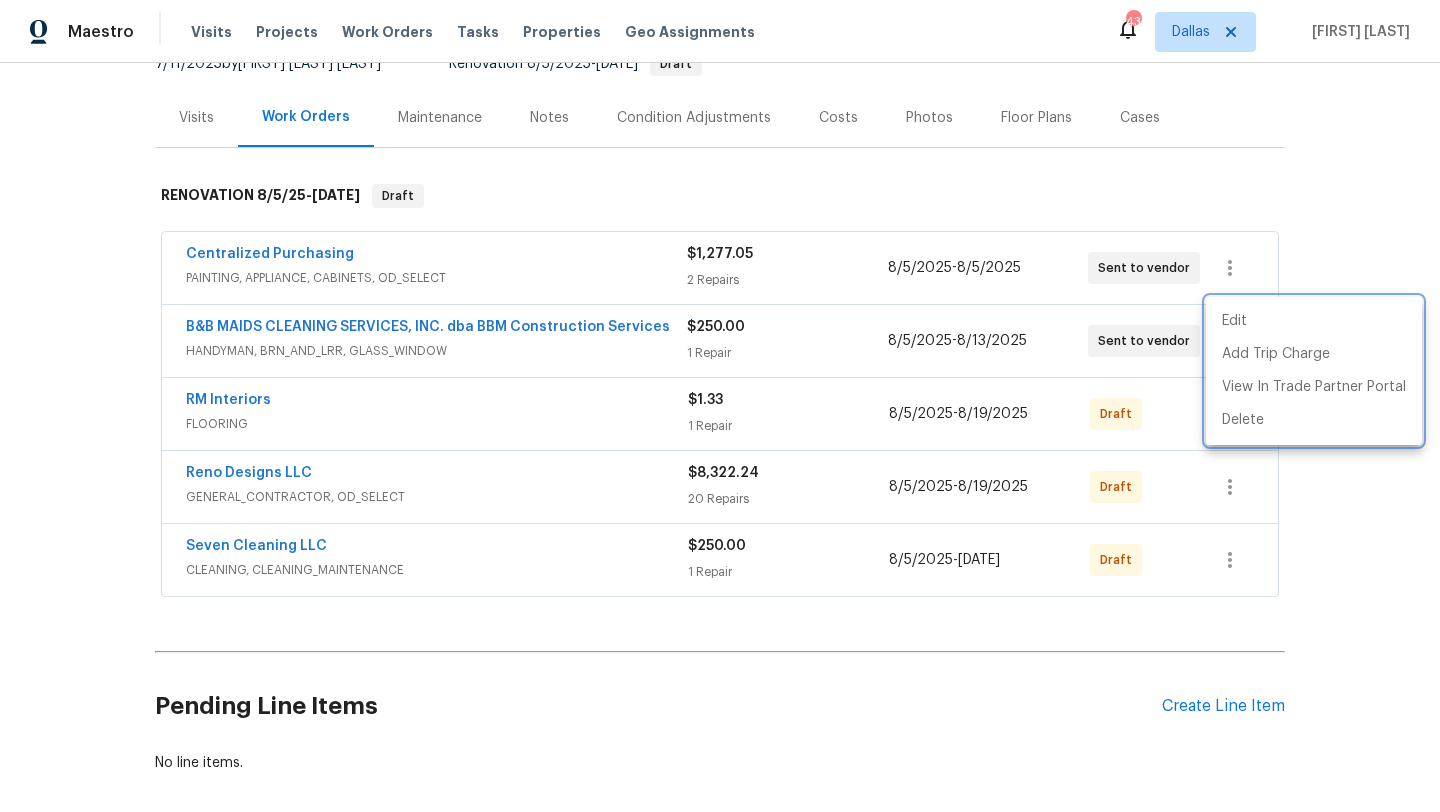 click at bounding box center (720, 406) 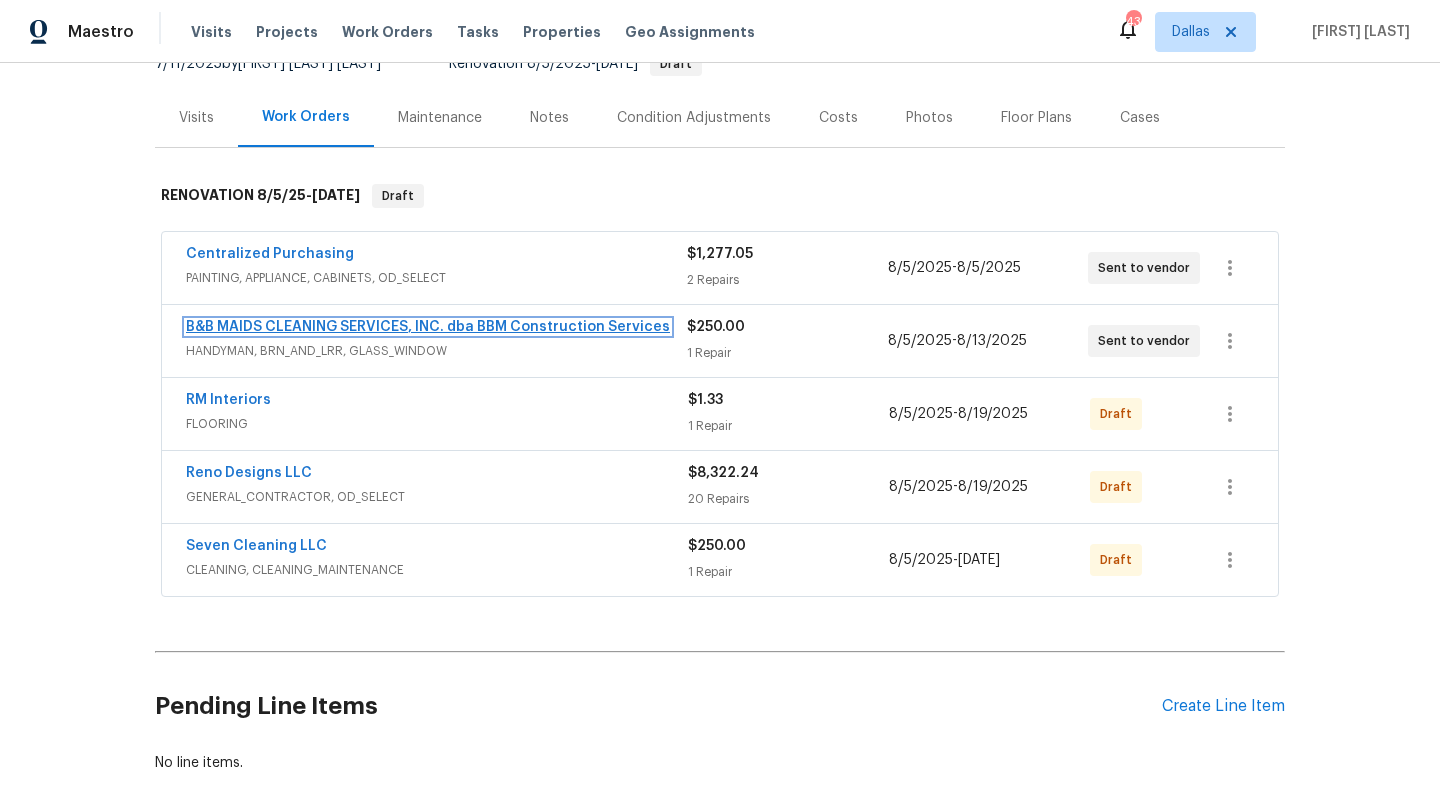 click on "B&B MAIDS CLEANING SERVICES, INC. dba BBM Construction Services" at bounding box center (428, 327) 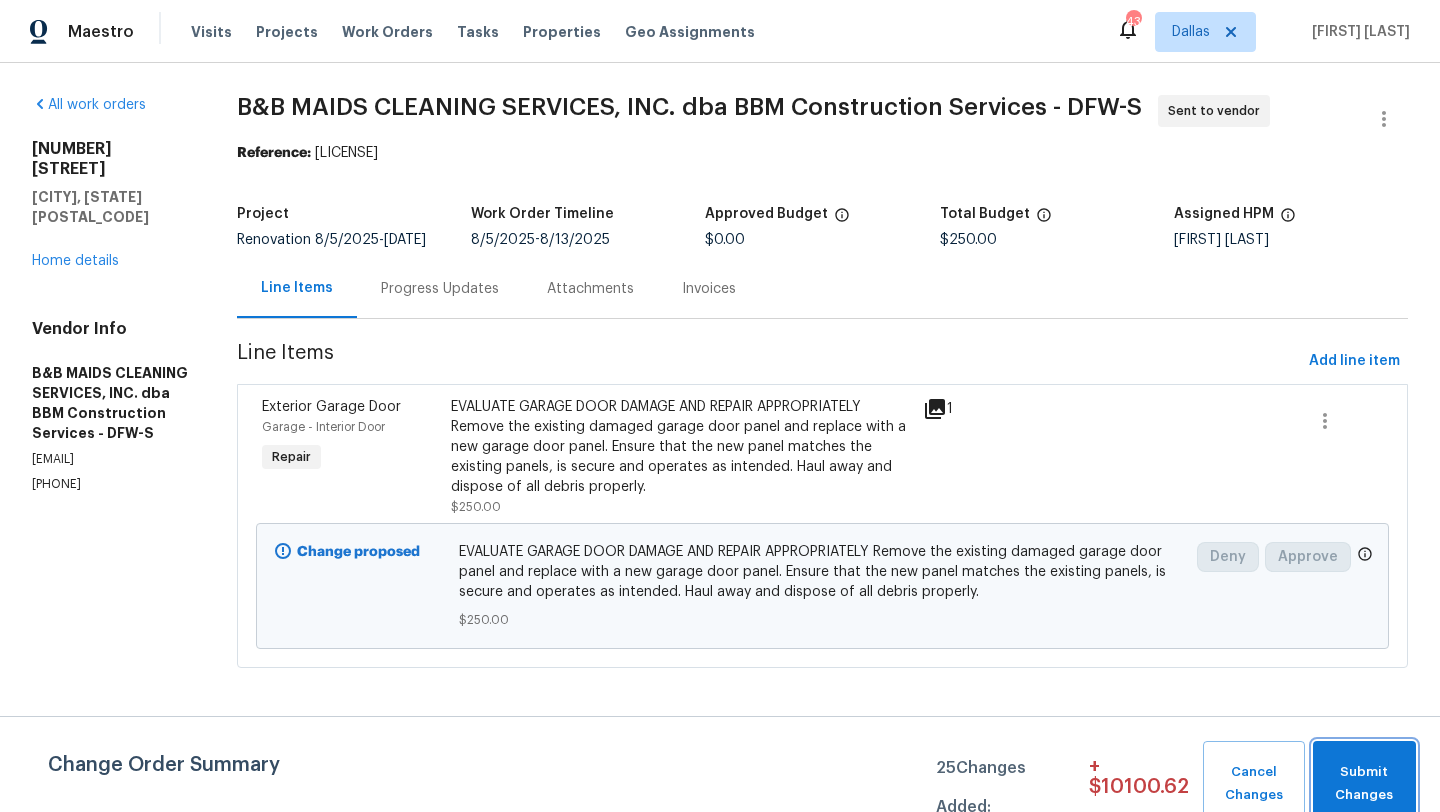 click on "Submit Changes" at bounding box center (1364, 784) 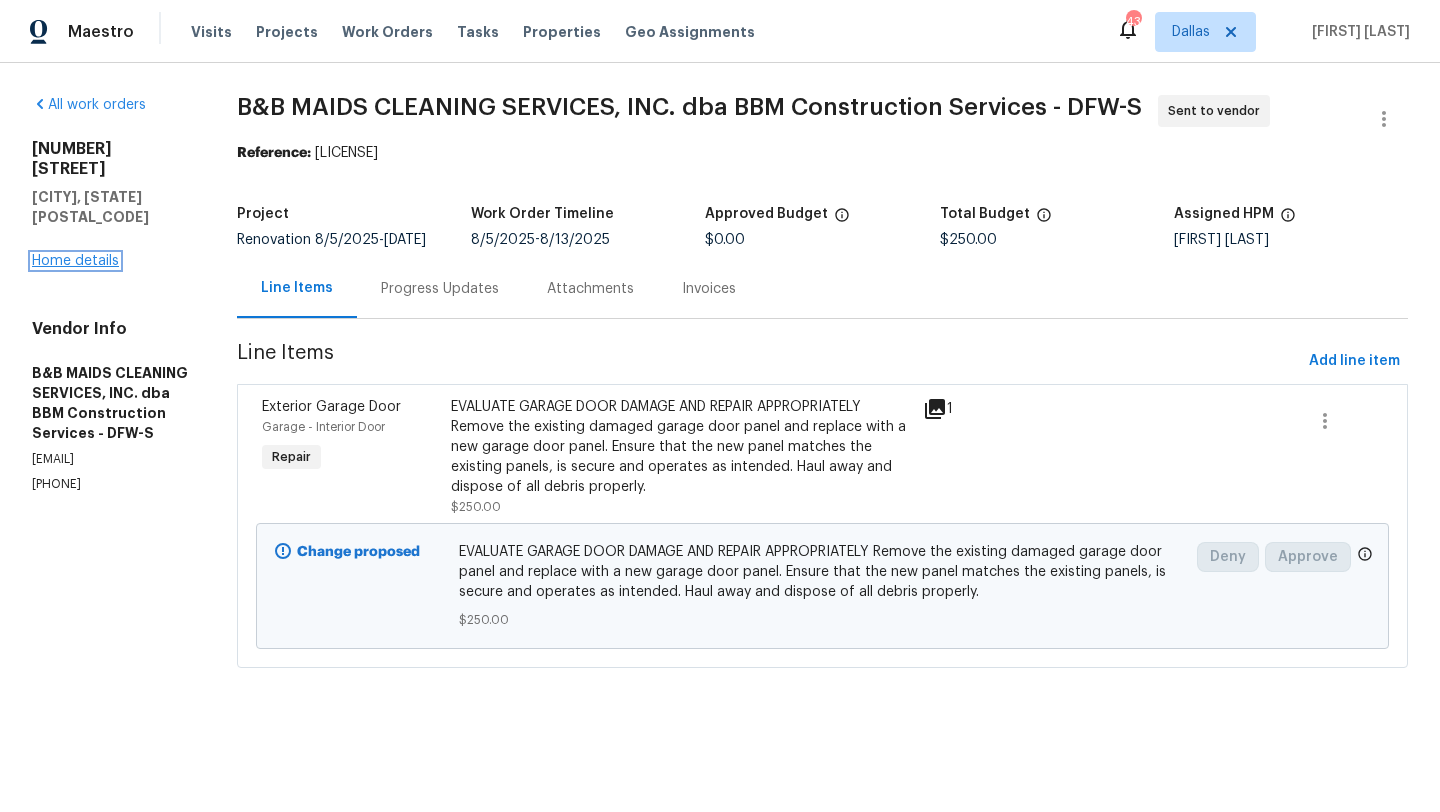 click on "Home details" at bounding box center [75, 261] 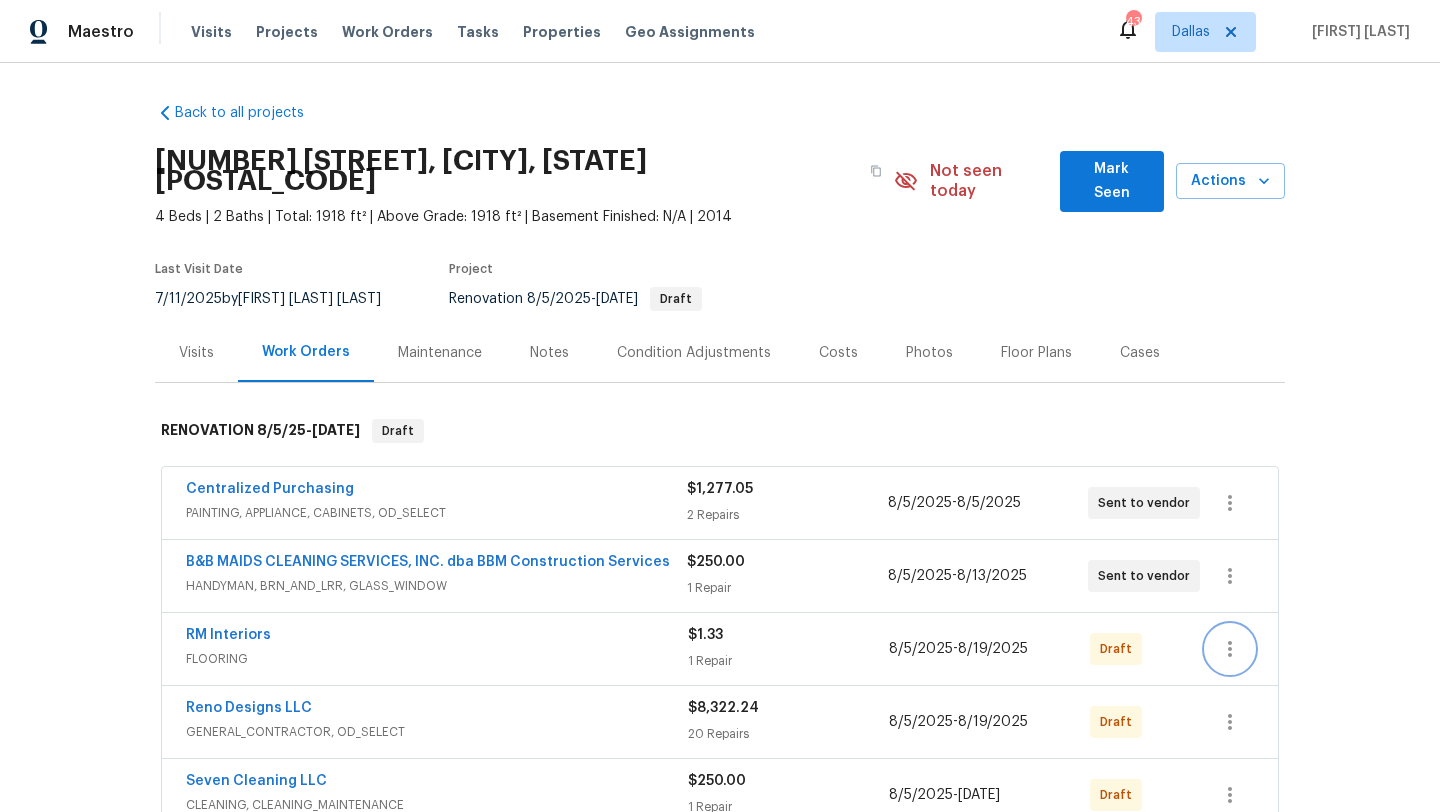click 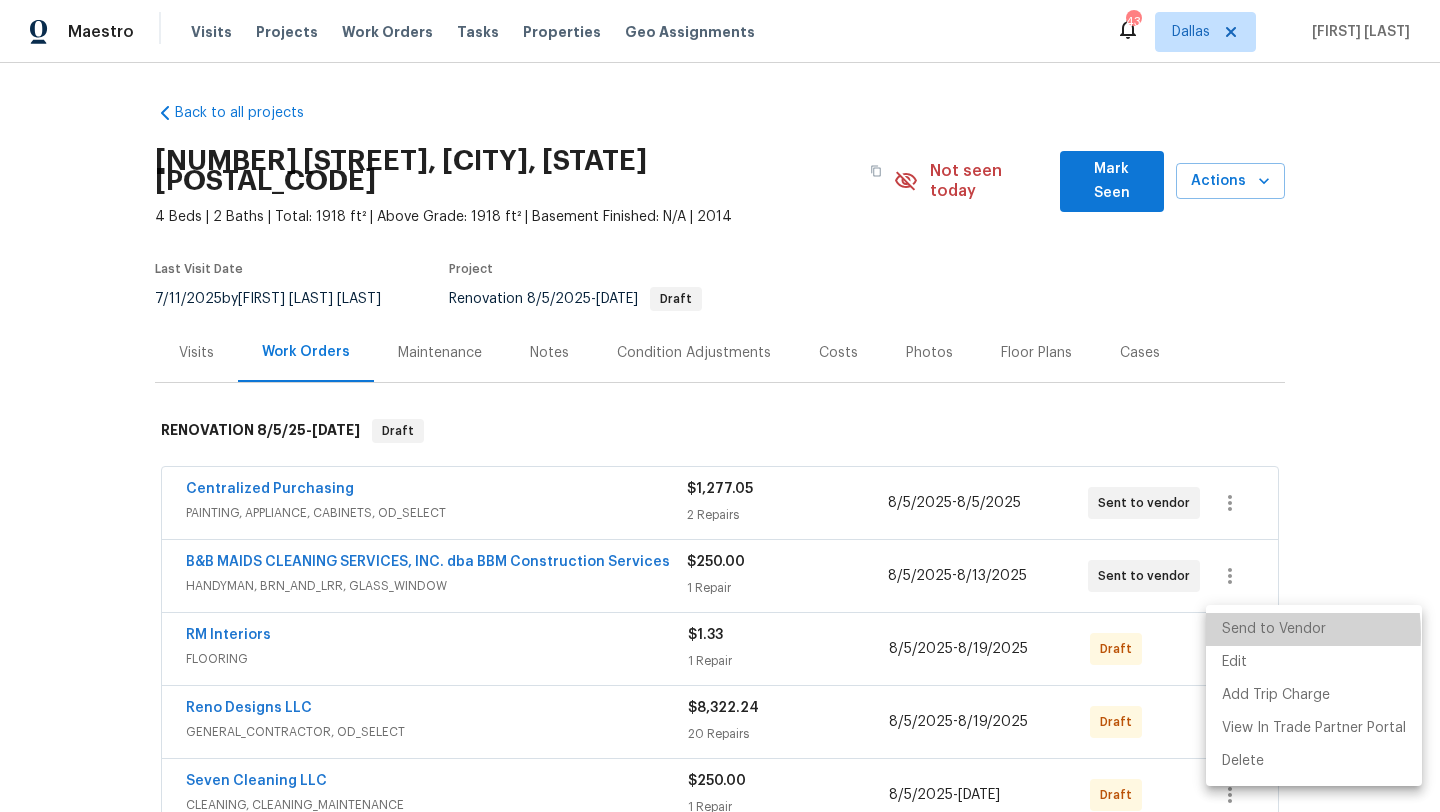 click on "Send to Vendor" at bounding box center (1314, 629) 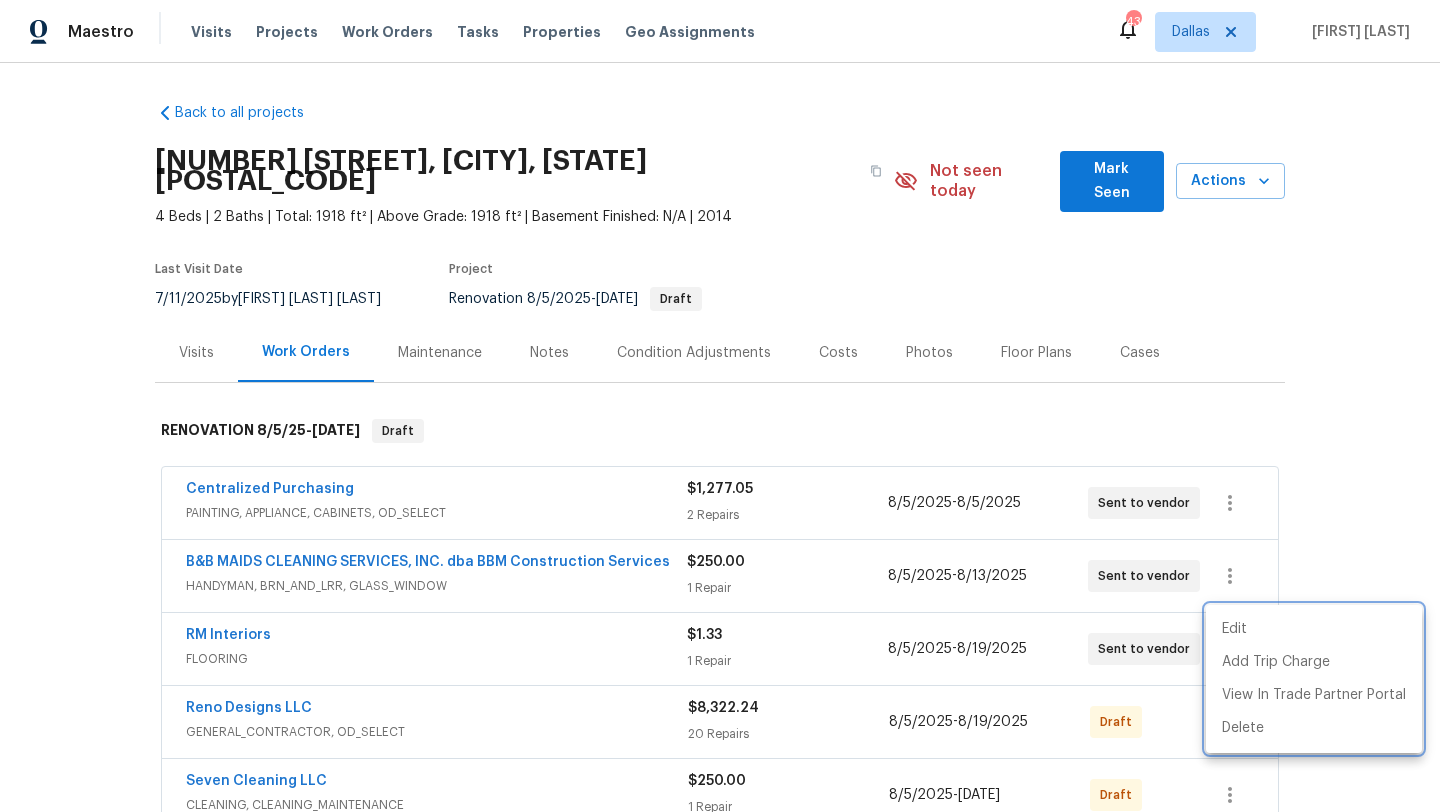 click at bounding box center (720, 406) 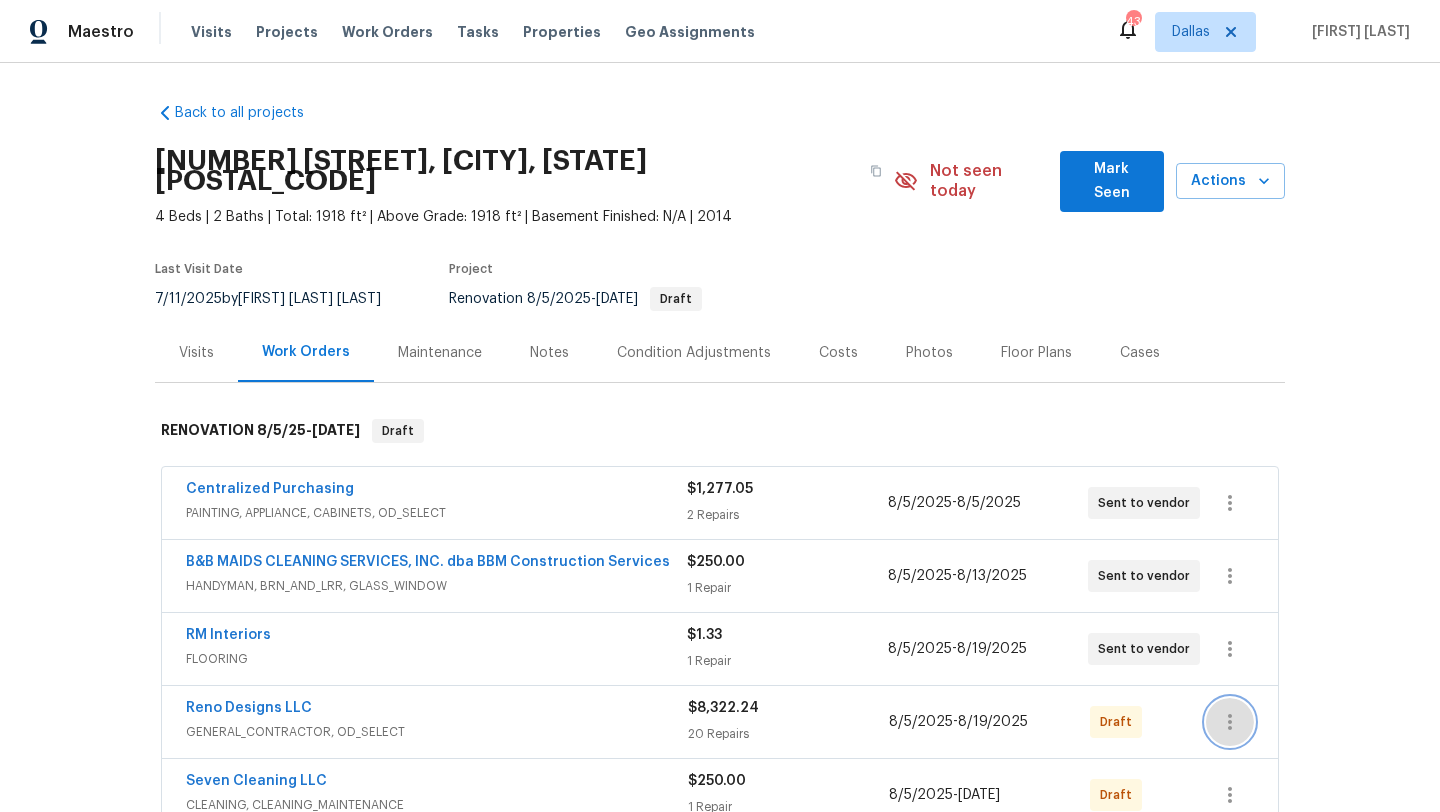 click 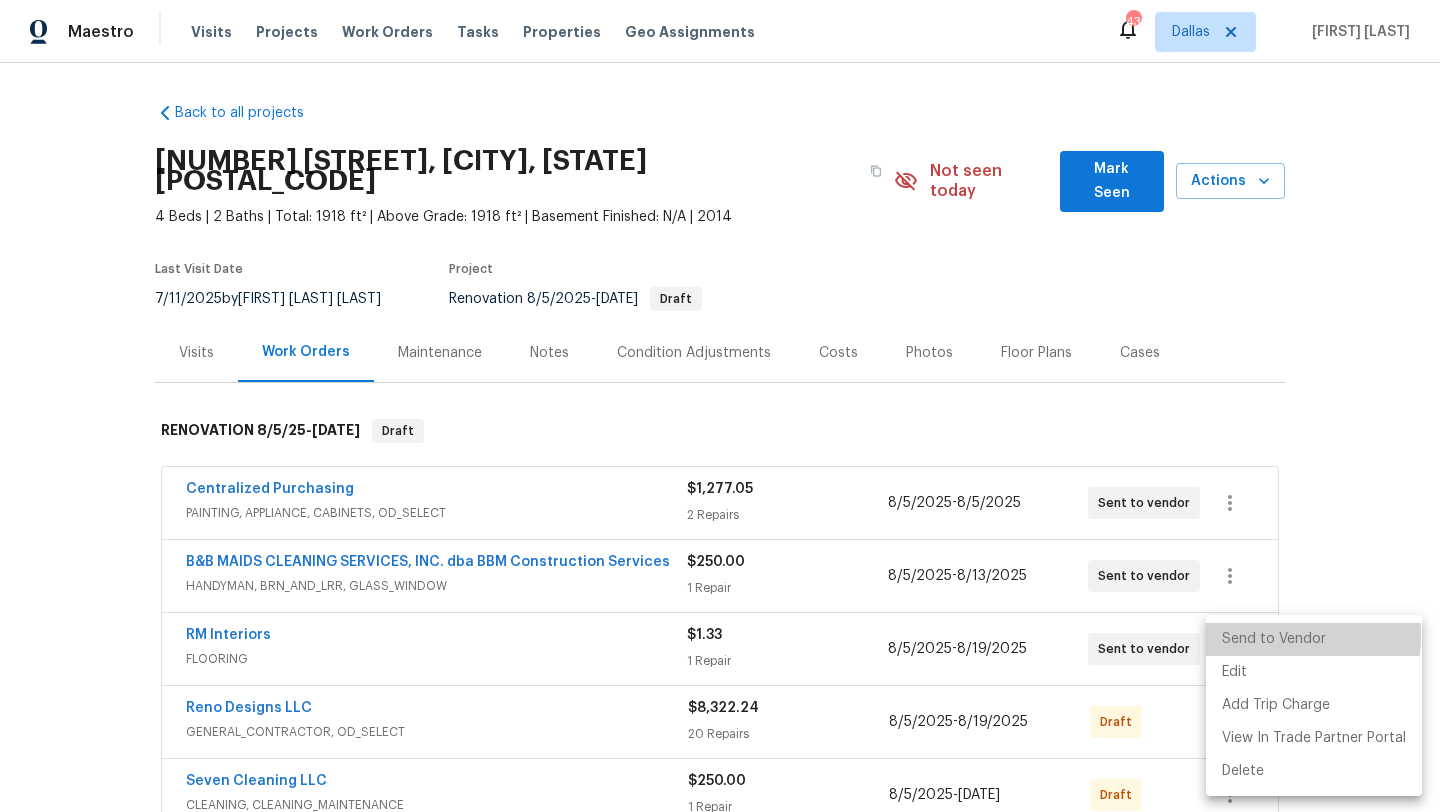 click on "Send to Vendor" at bounding box center [1314, 639] 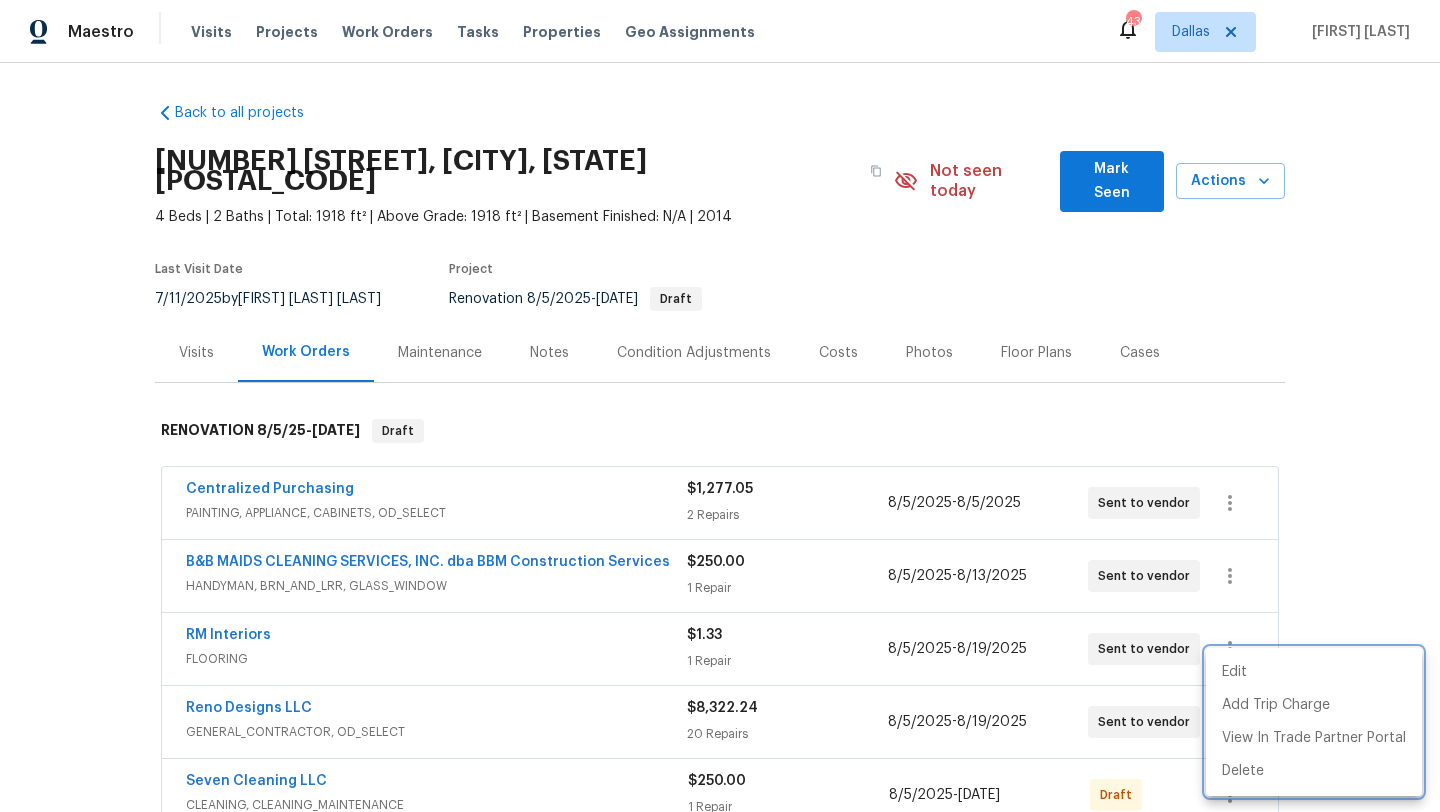click at bounding box center [720, 406] 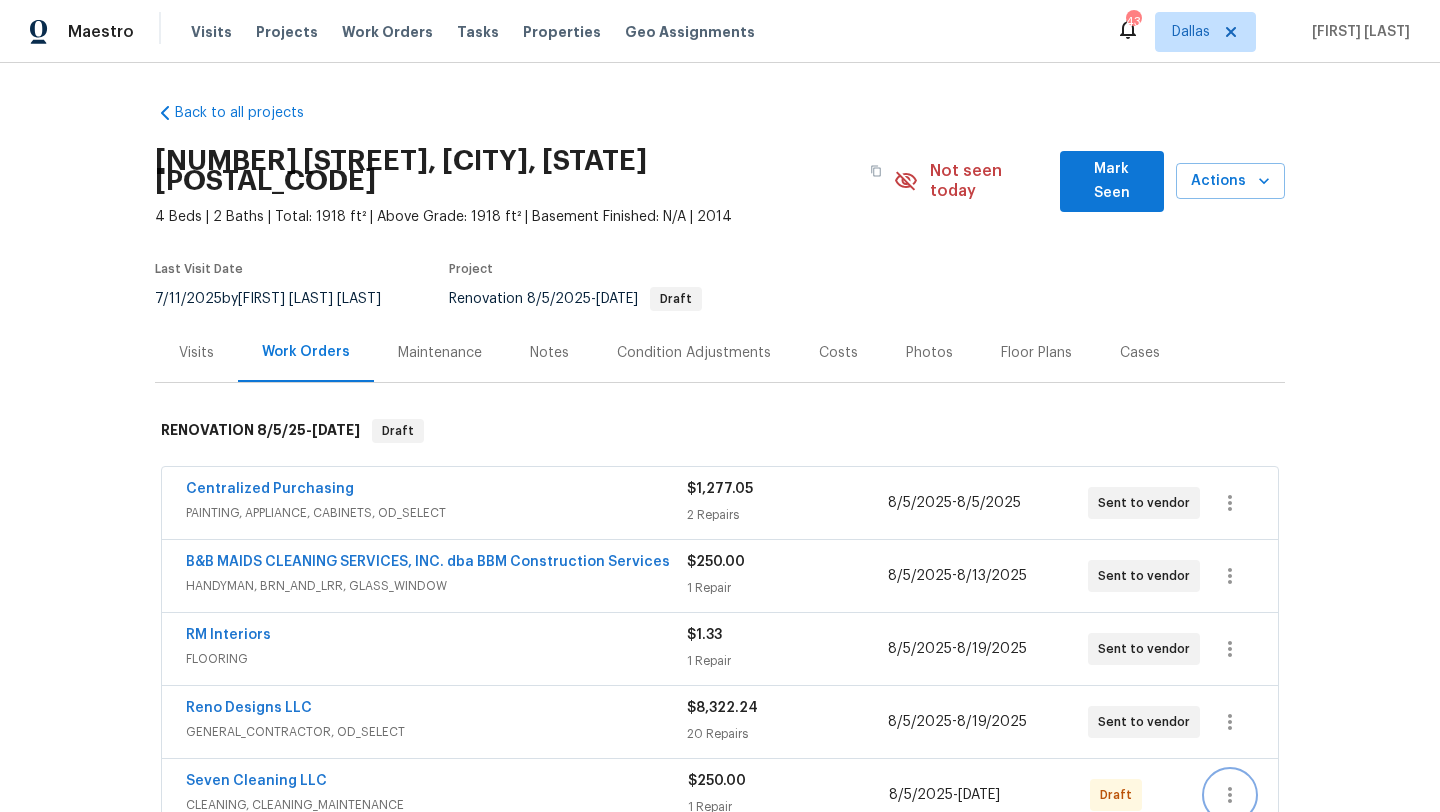click 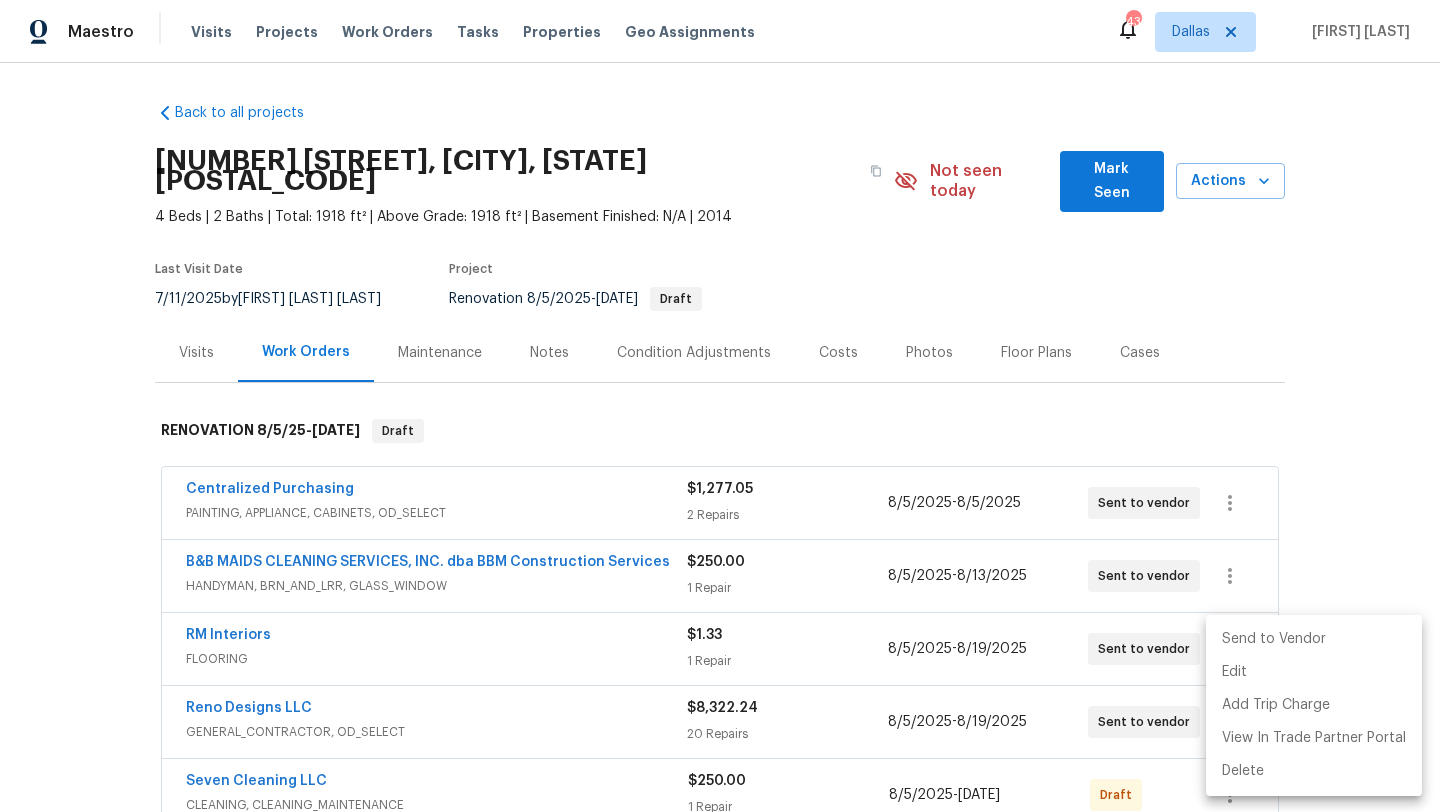 click on "Send to Vendor" at bounding box center (1314, 639) 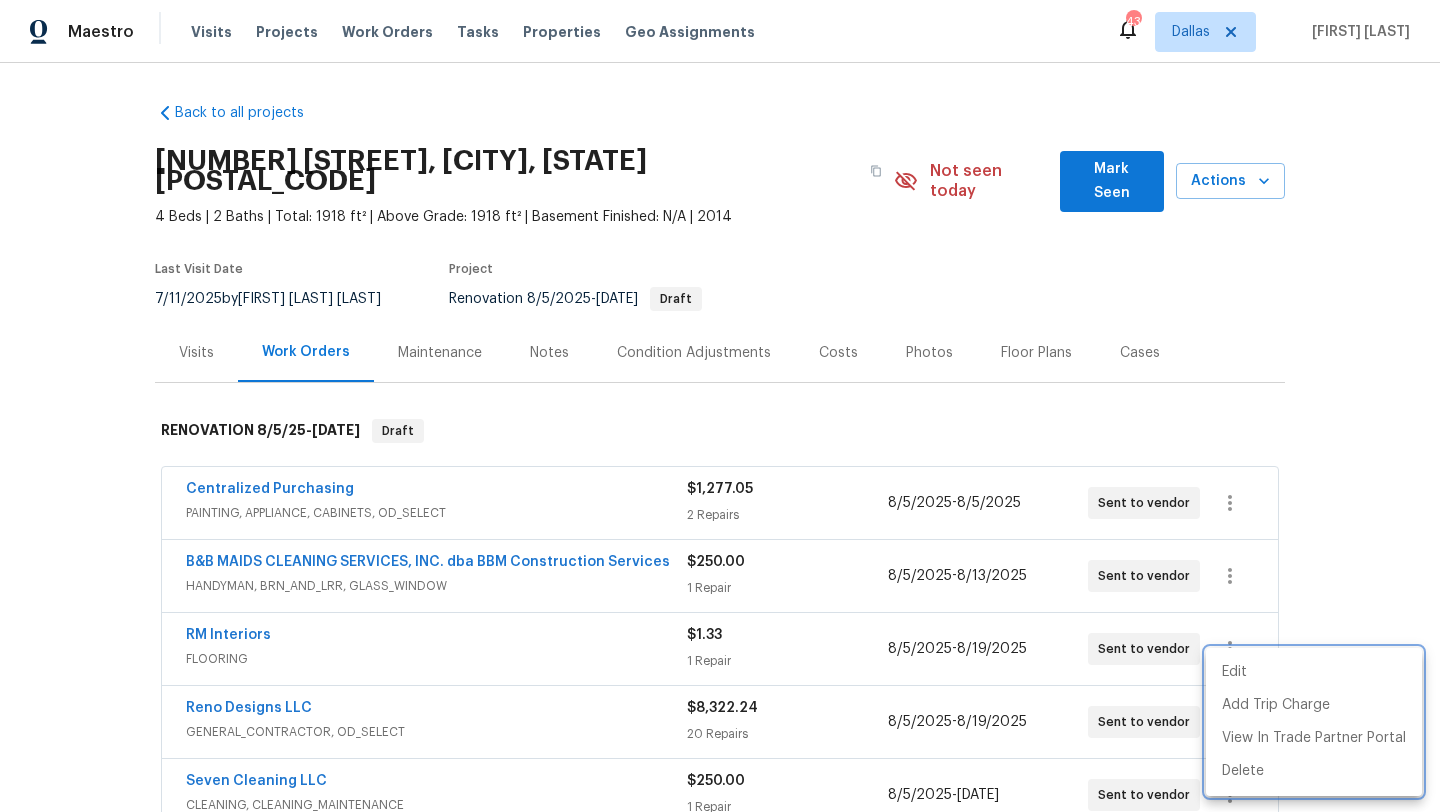click at bounding box center [720, 406] 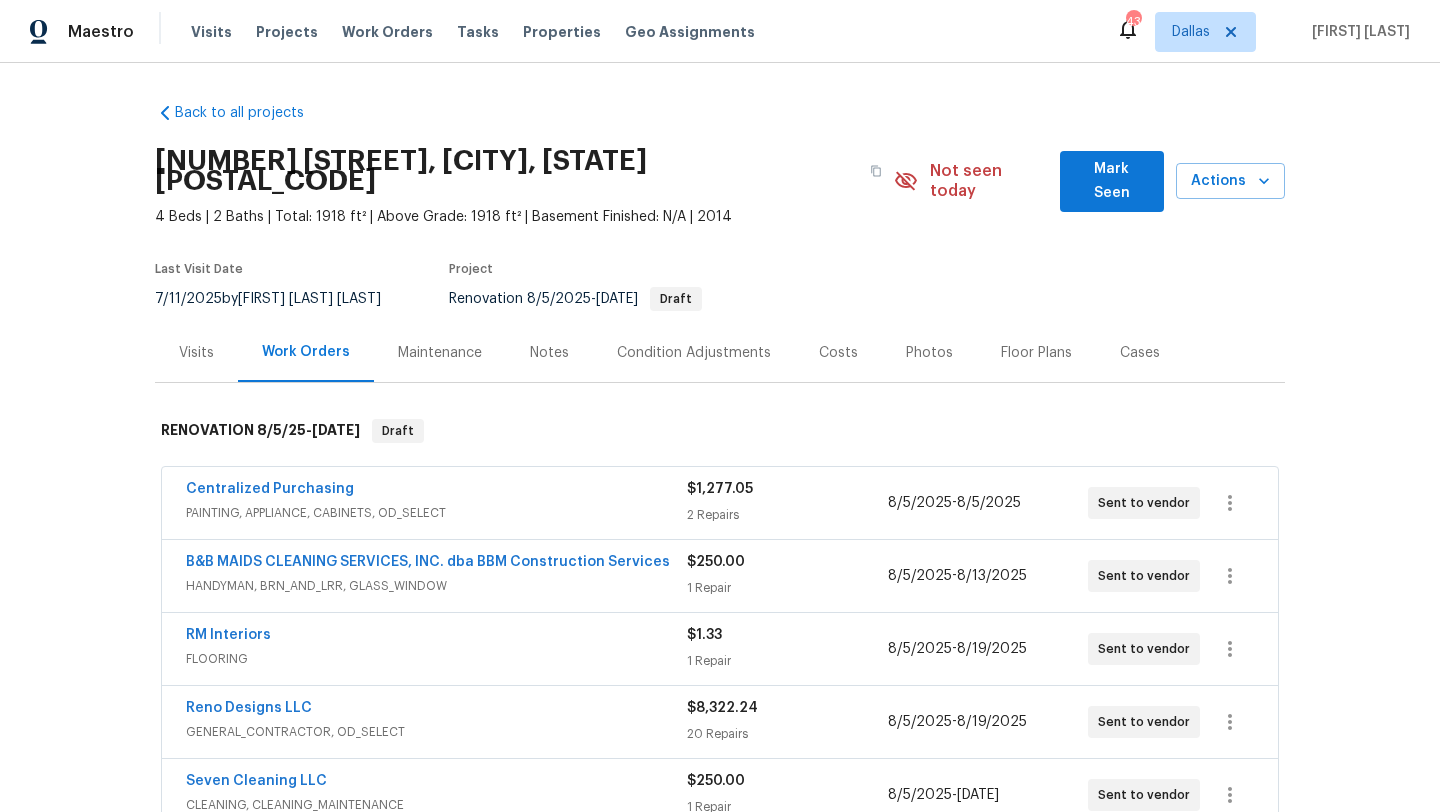 click on "Floor Plans" at bounding box center (1036, 353) 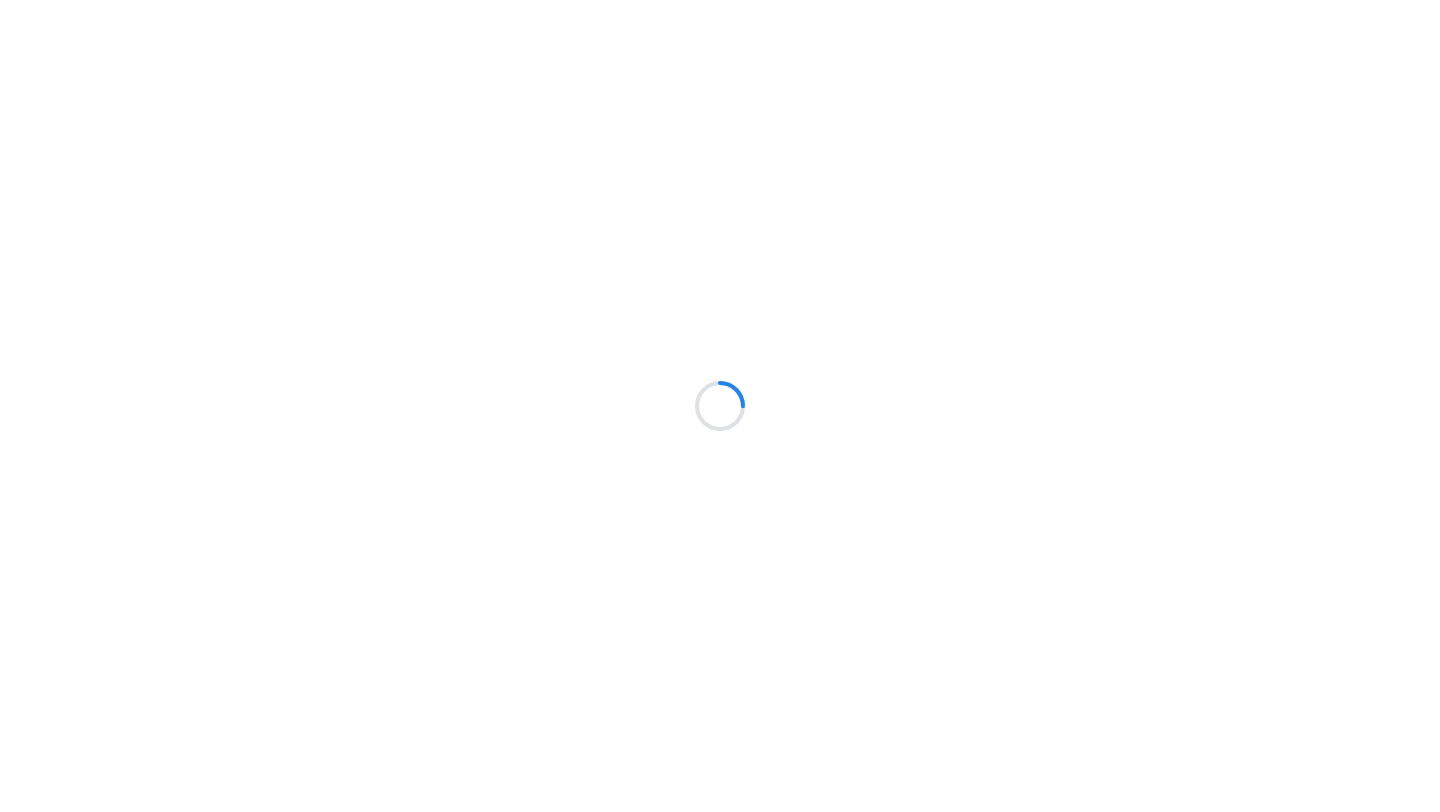 scroll, scrollTop: 0, scrollLeft: 0, axis: both 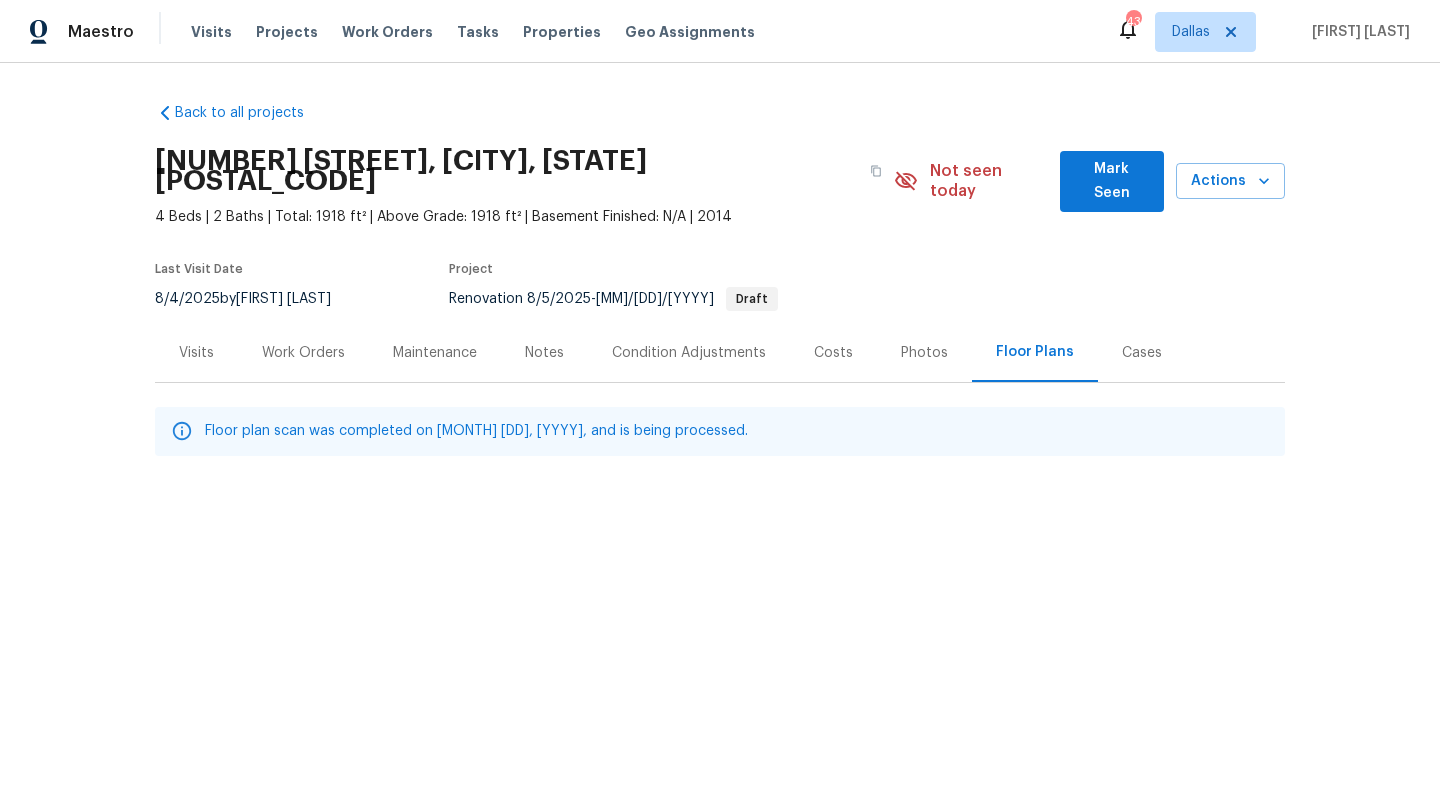 click on "Work Orders" at bounding box center (303, 353) 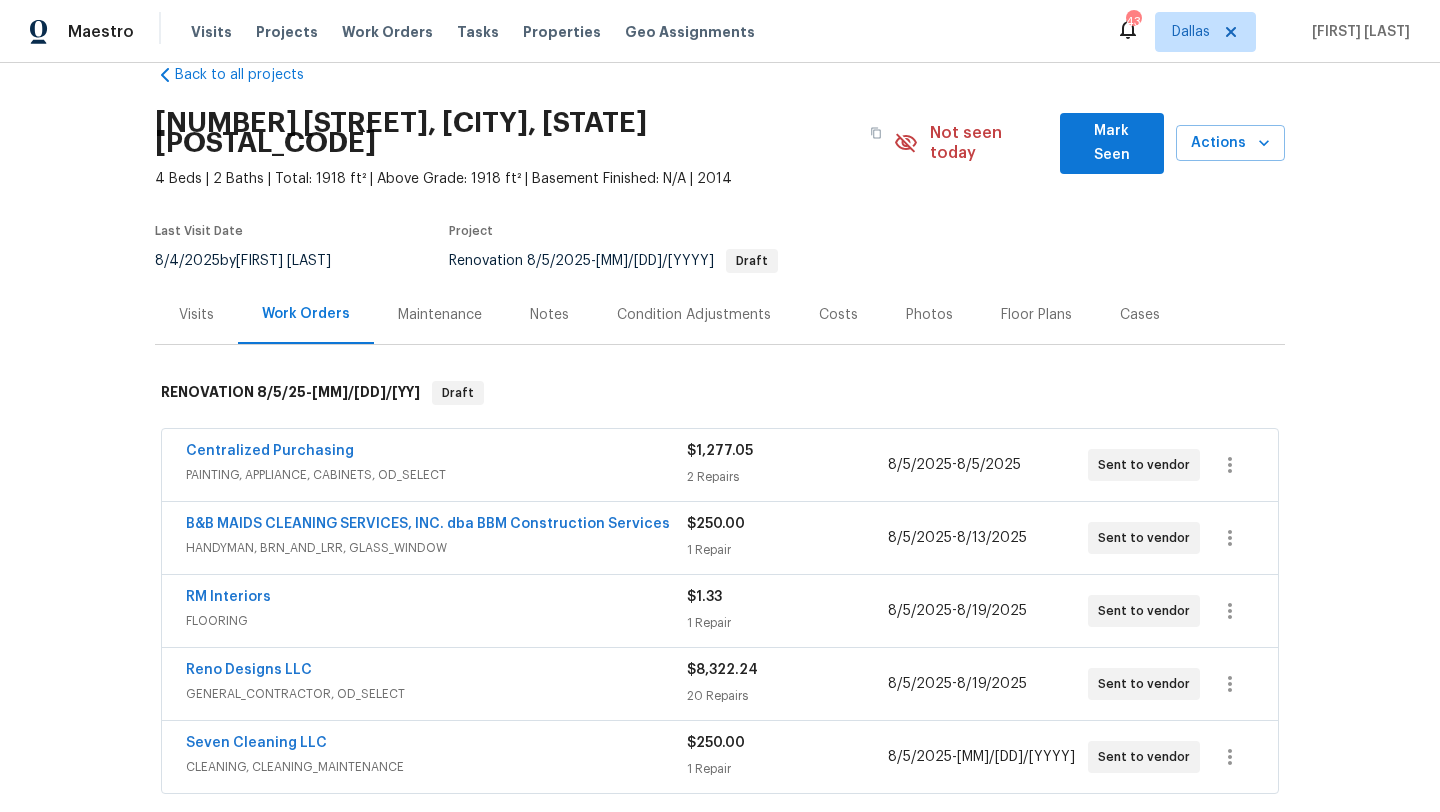 scroll, scrollTop: 40, scrollLeft: 0, axis: vertical 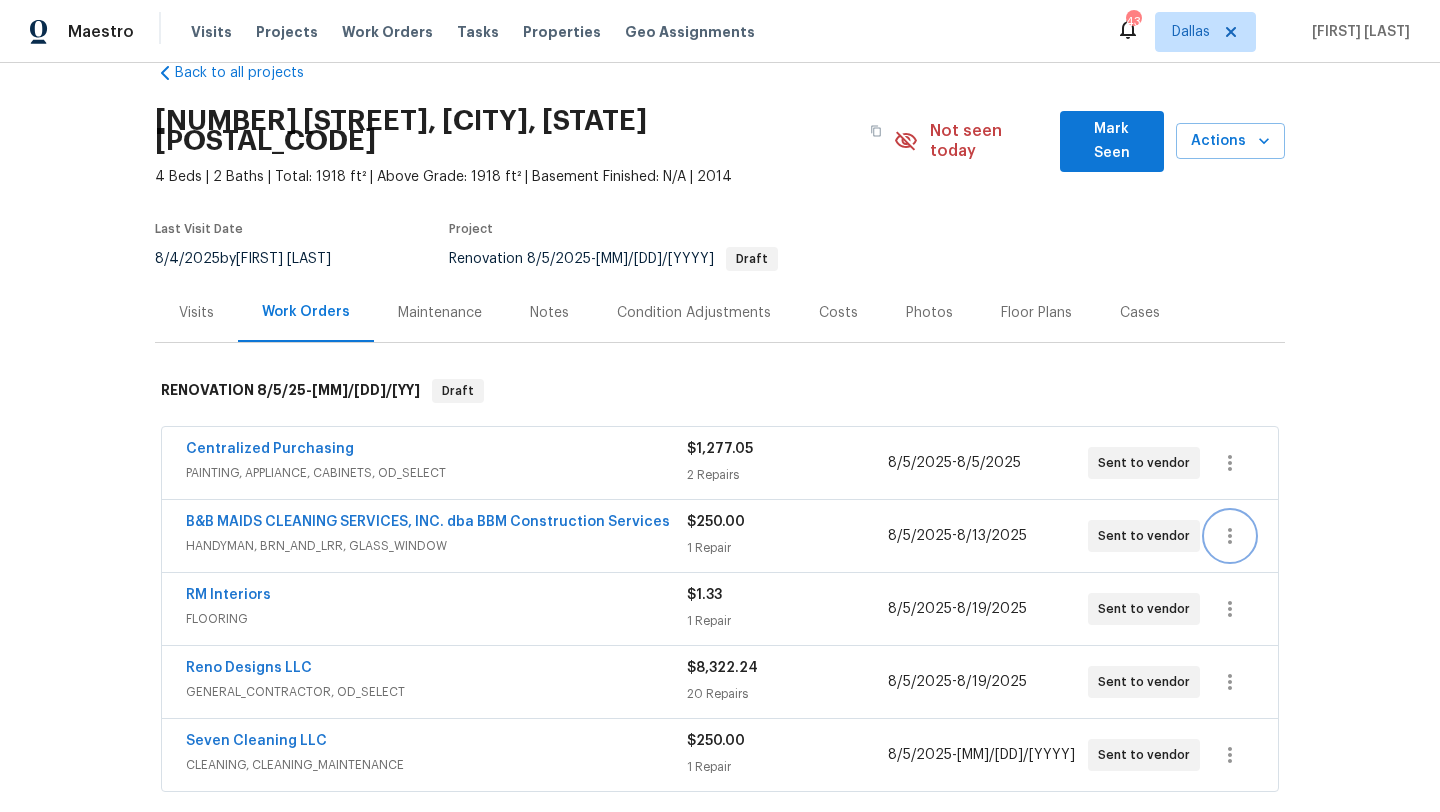 click 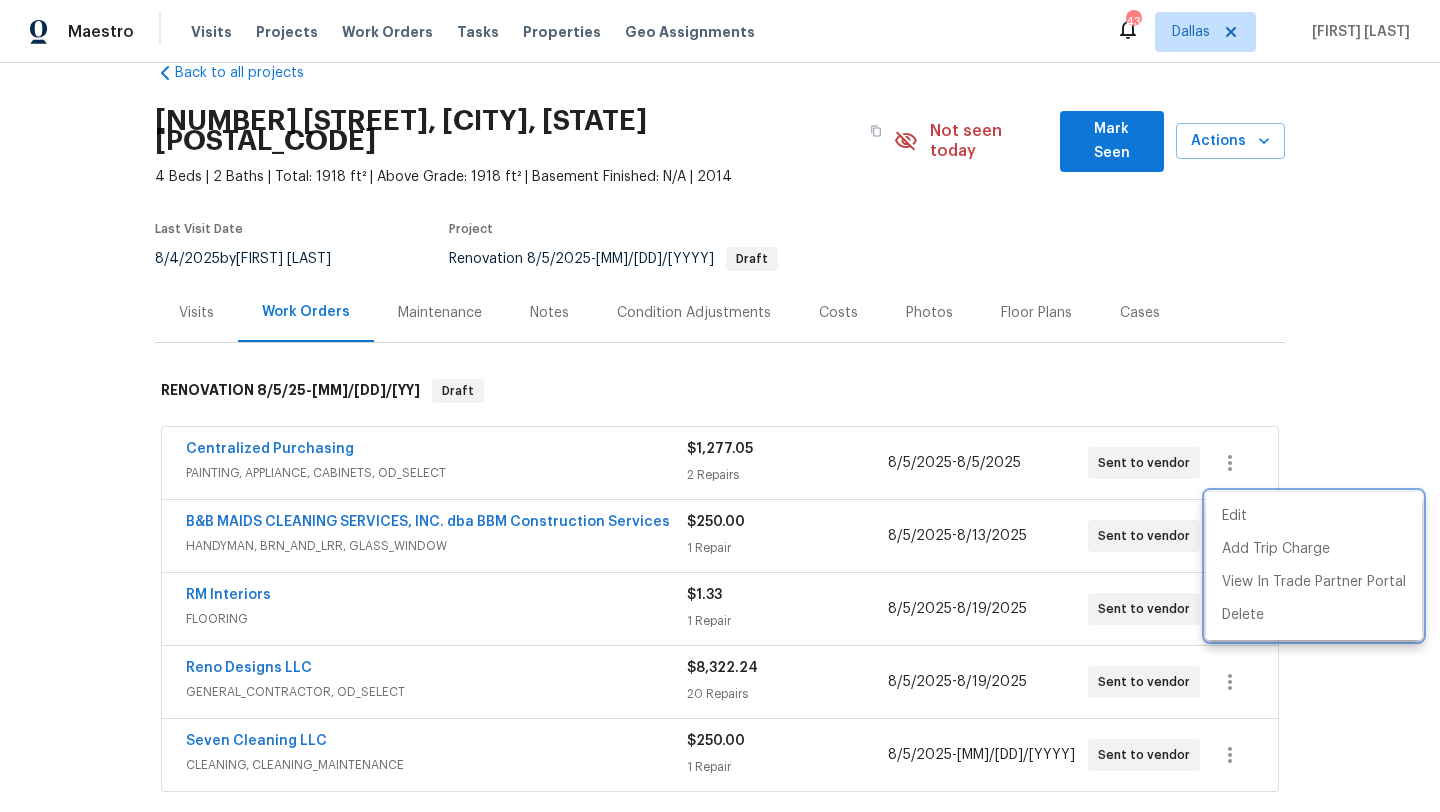 click at bounding box center (720, 406) 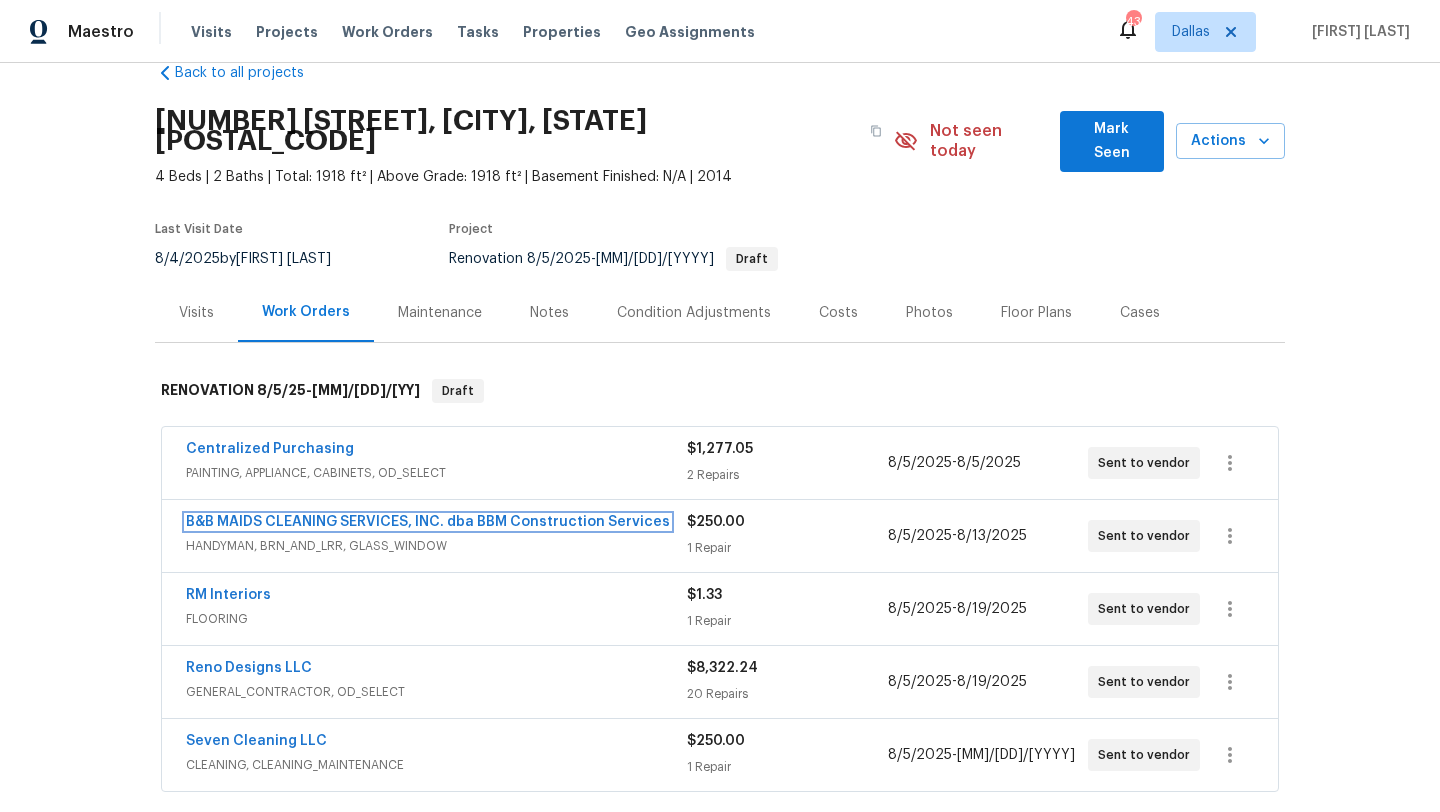 click on "B&B MAIDS CLEANING SERVICES, INC. dba BBM Construction Services" at bounding box center (428, 522) 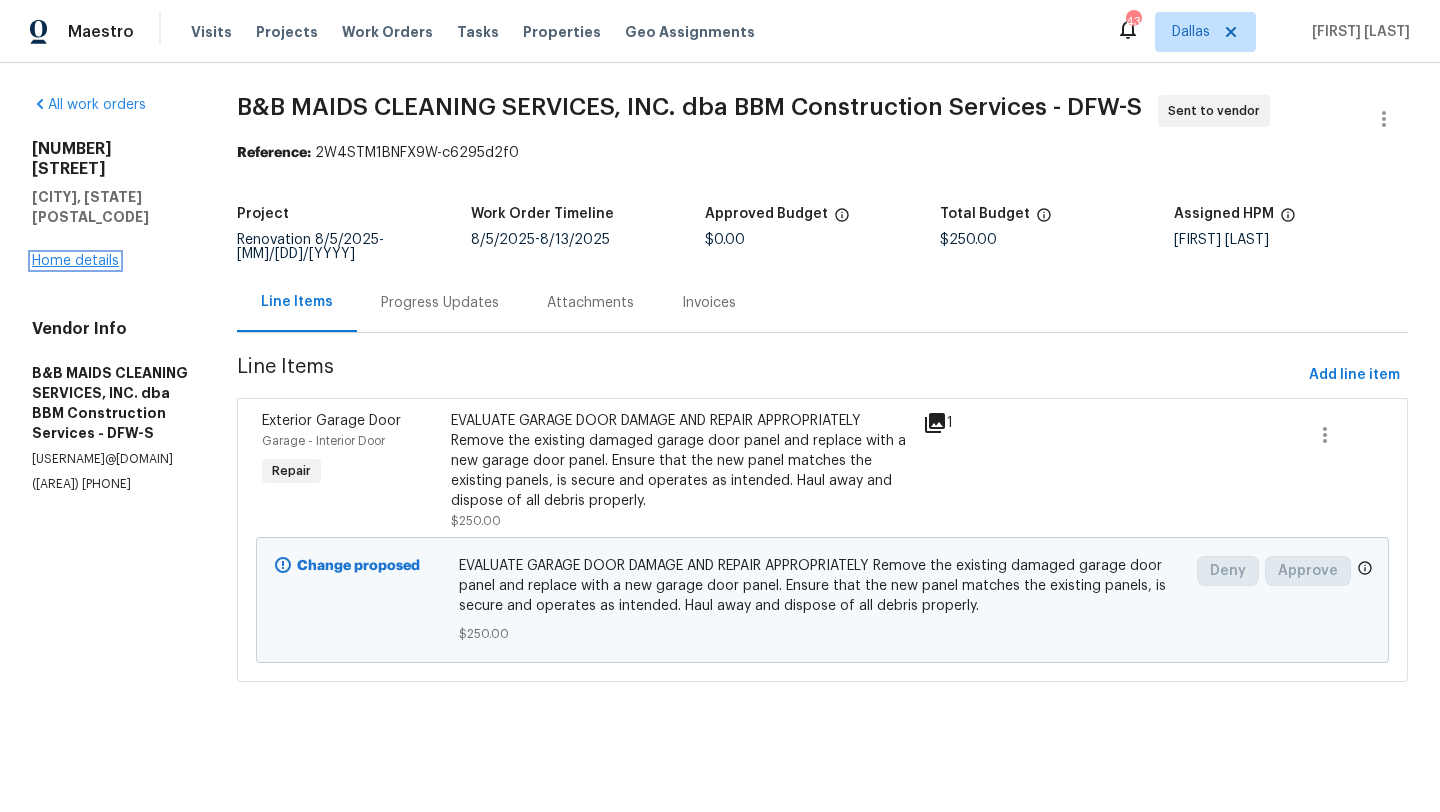 click on "Home details" at bounding box center (75, 261) 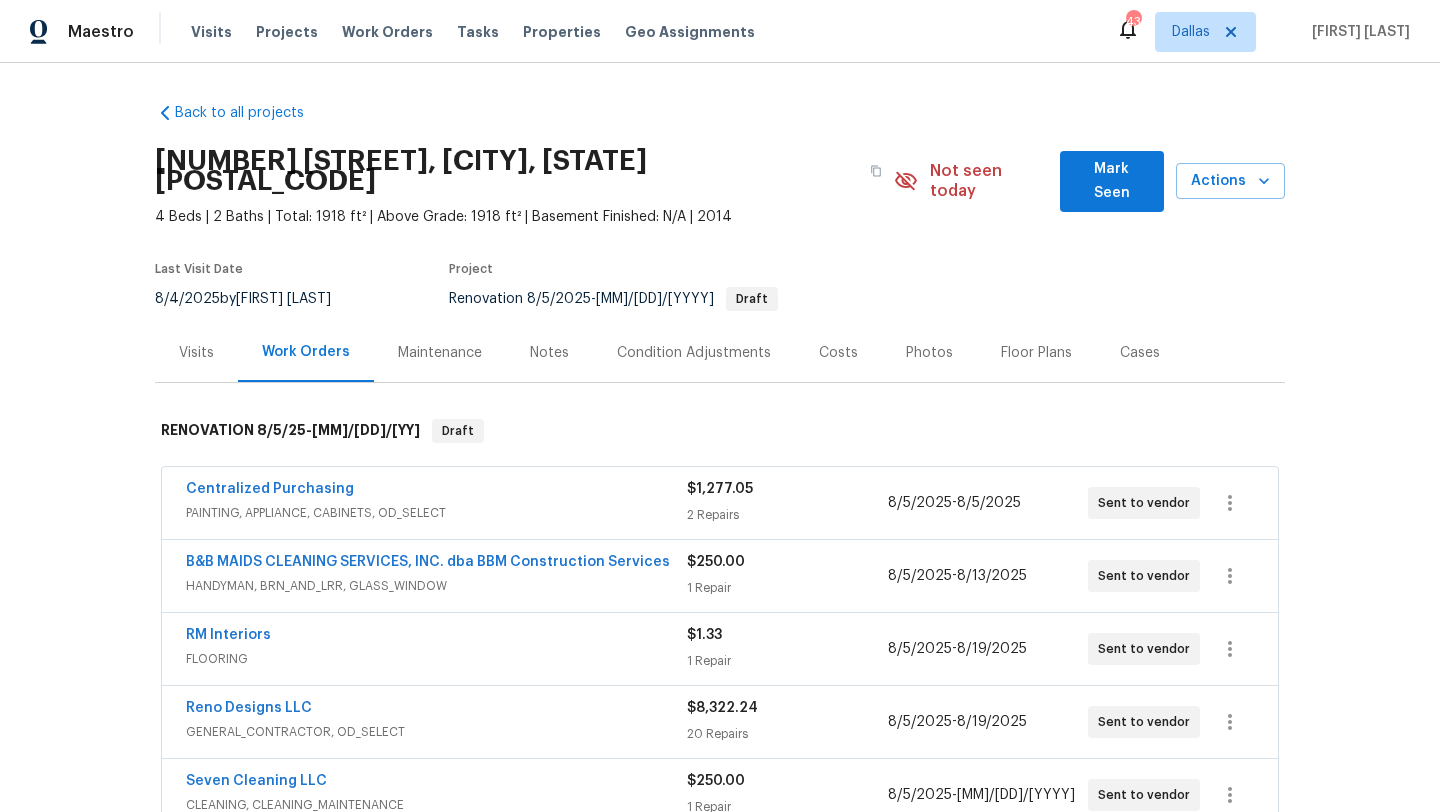 click on "Mark Seen" at bounding box center [1112, 181] 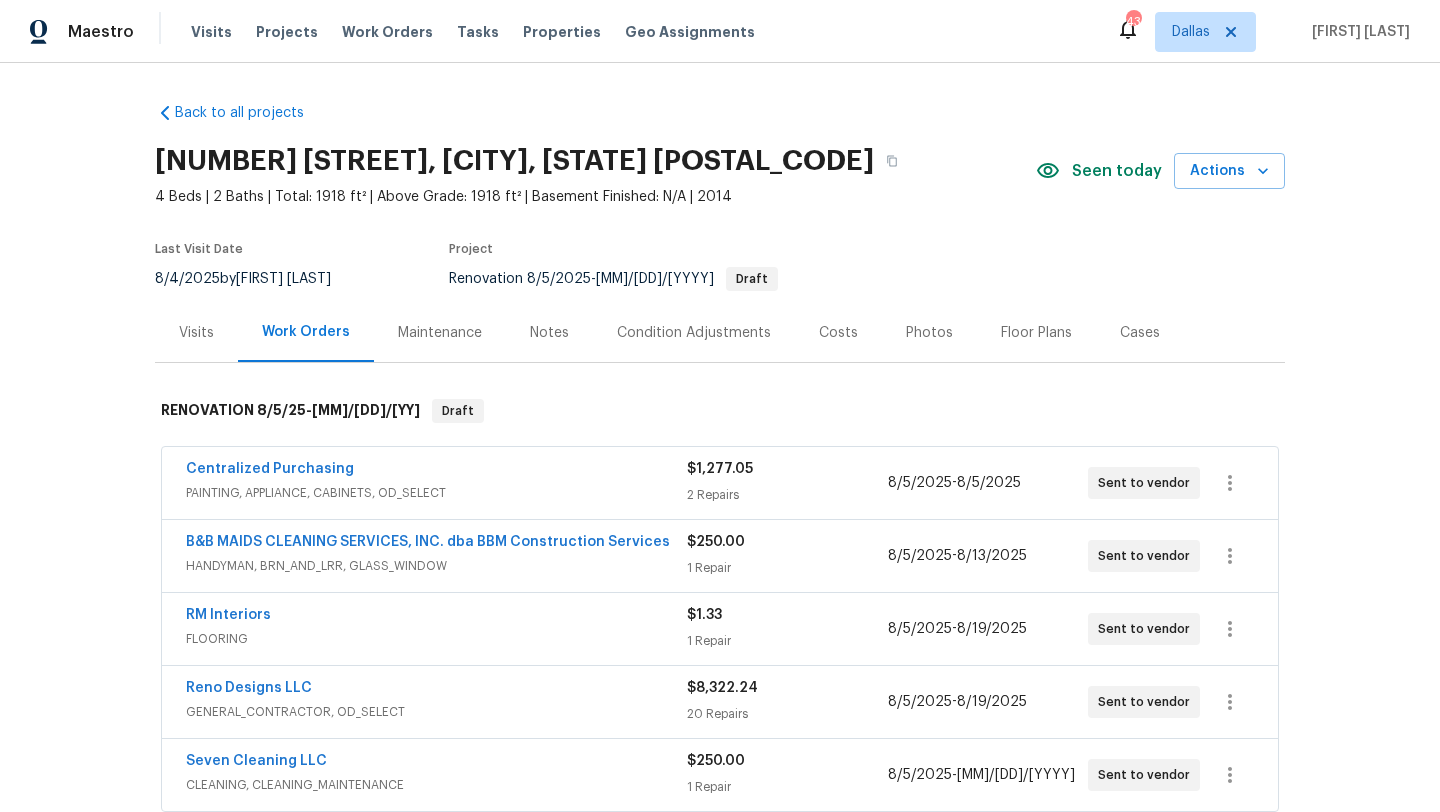 click on "Visits" at bounding box center (196, 333) 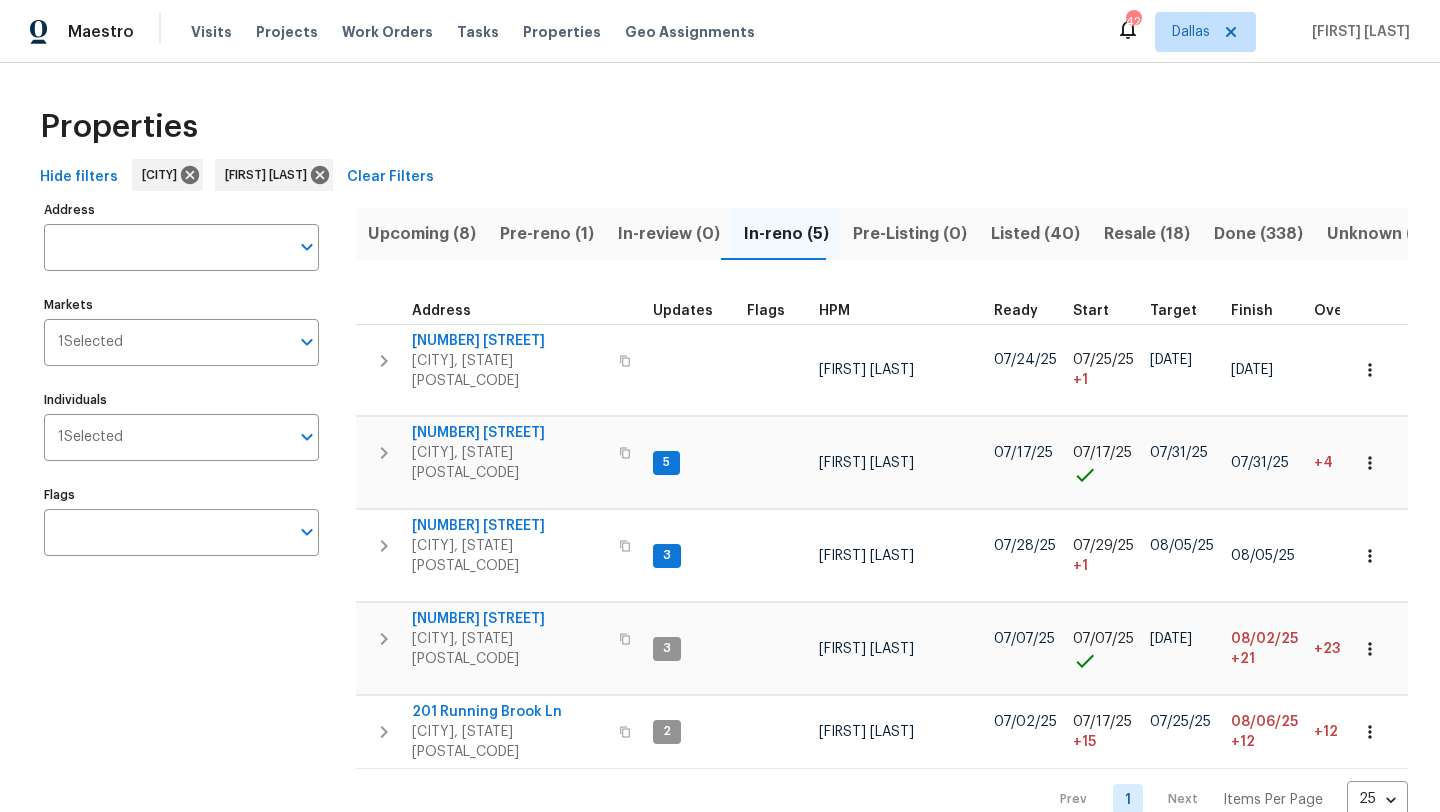 scroll, scrollTop: 0, scrollLeft: 0, axis: both 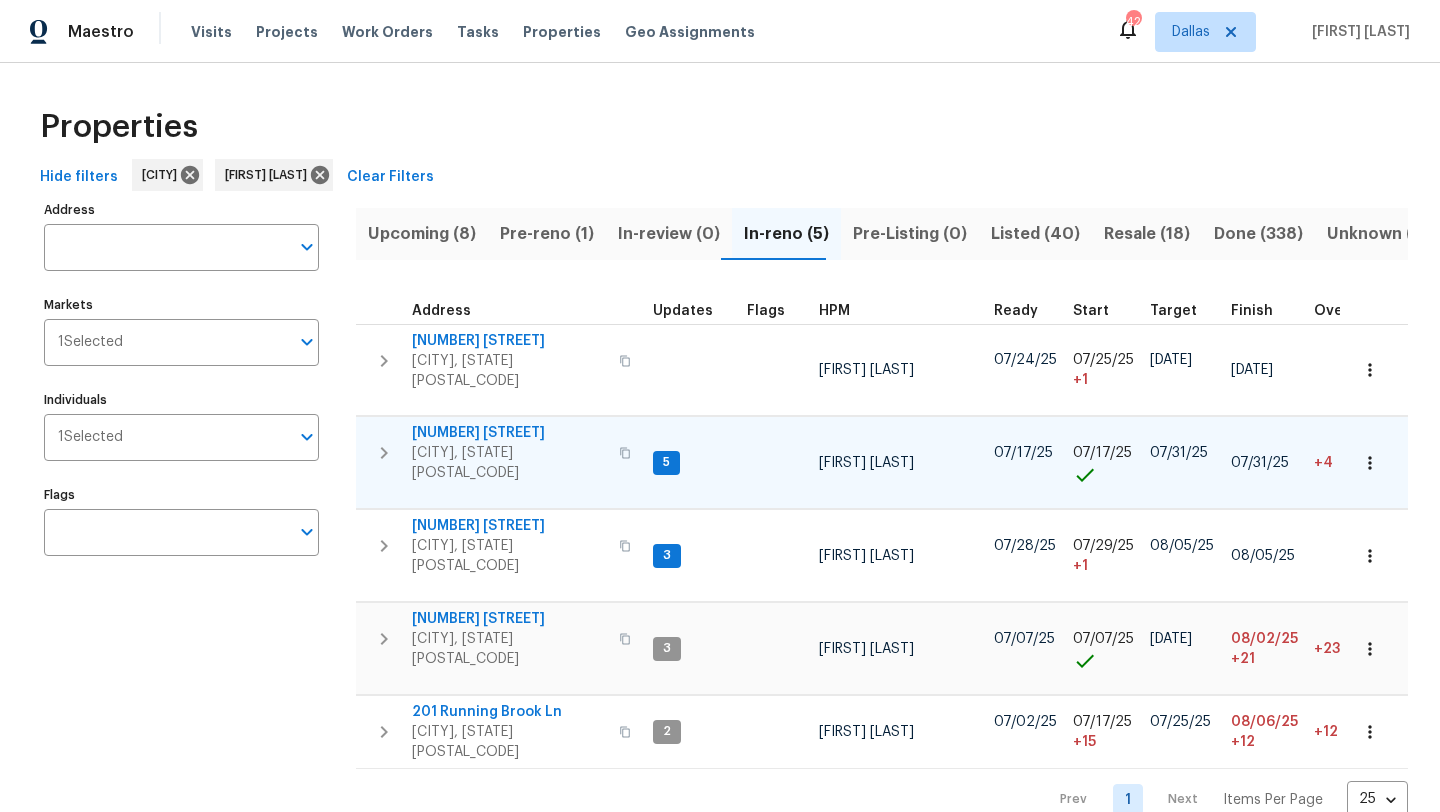 click on "[NUMBER] [STREET]" at bounding box center [509, 433] 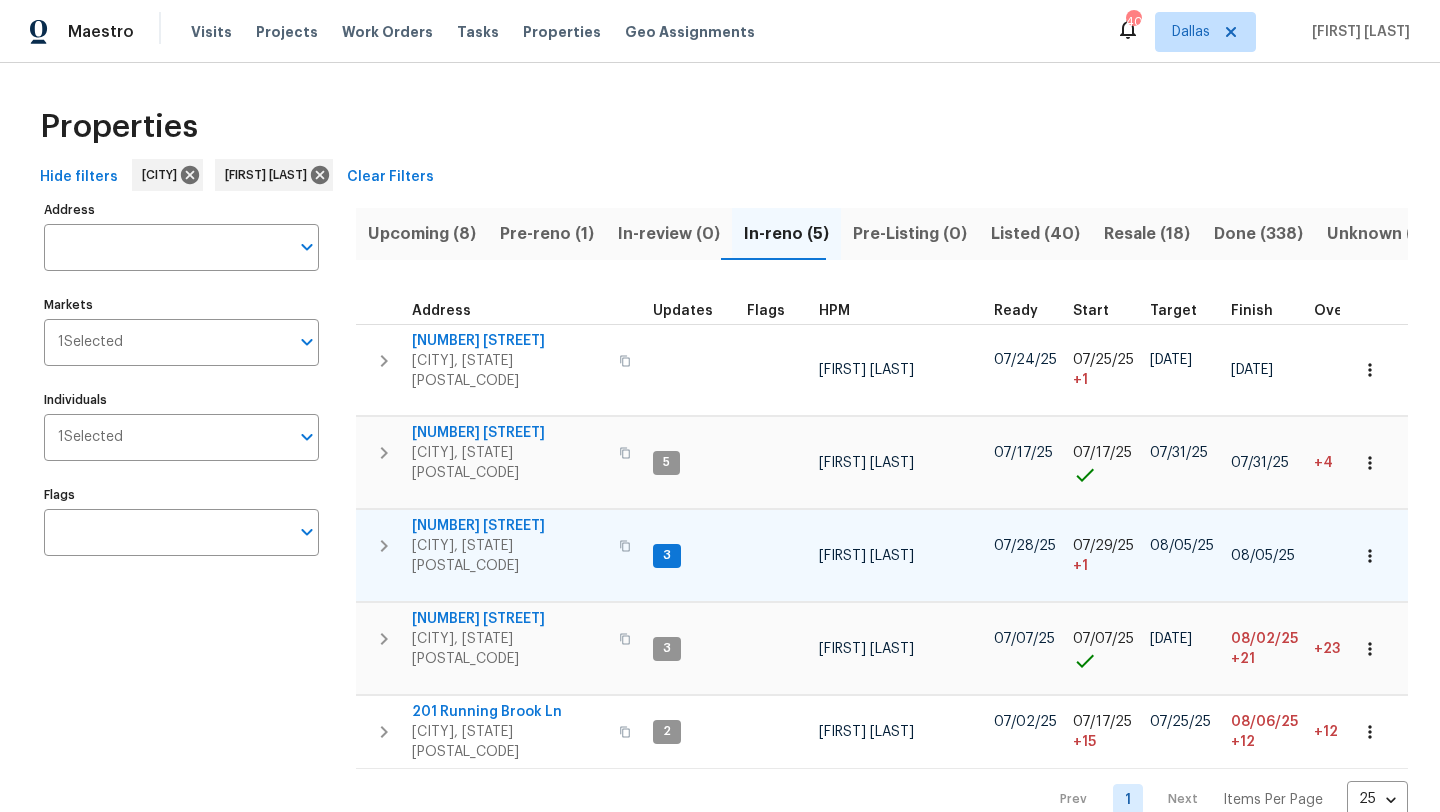 click on "[NUMBER] [STREET]" at bounding box center (509, 526) 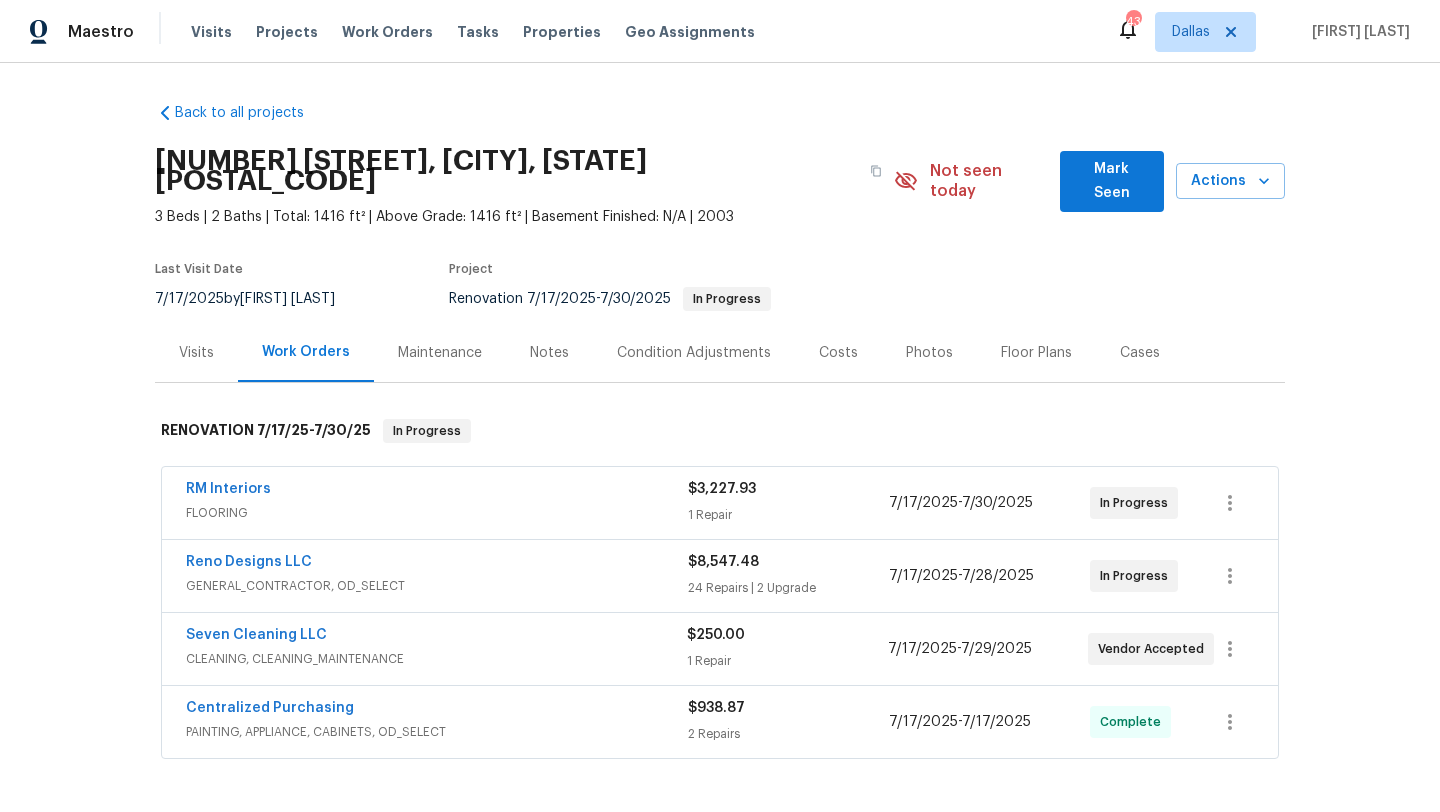 scroll, scrollTop: 0, scrollLeft: 0, axis: both 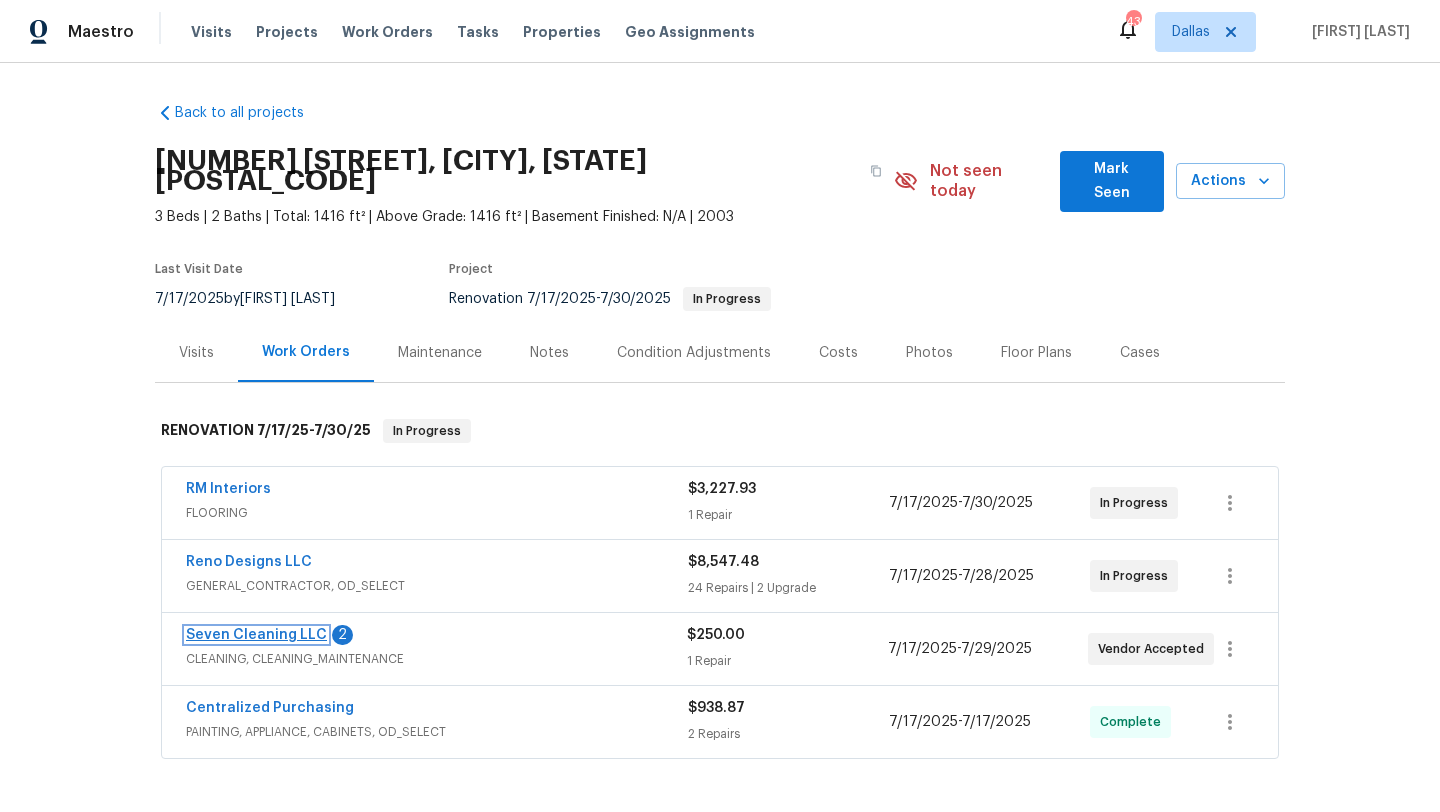 click on "Seven Cleaning LLC" at bounding box center [256, 635] 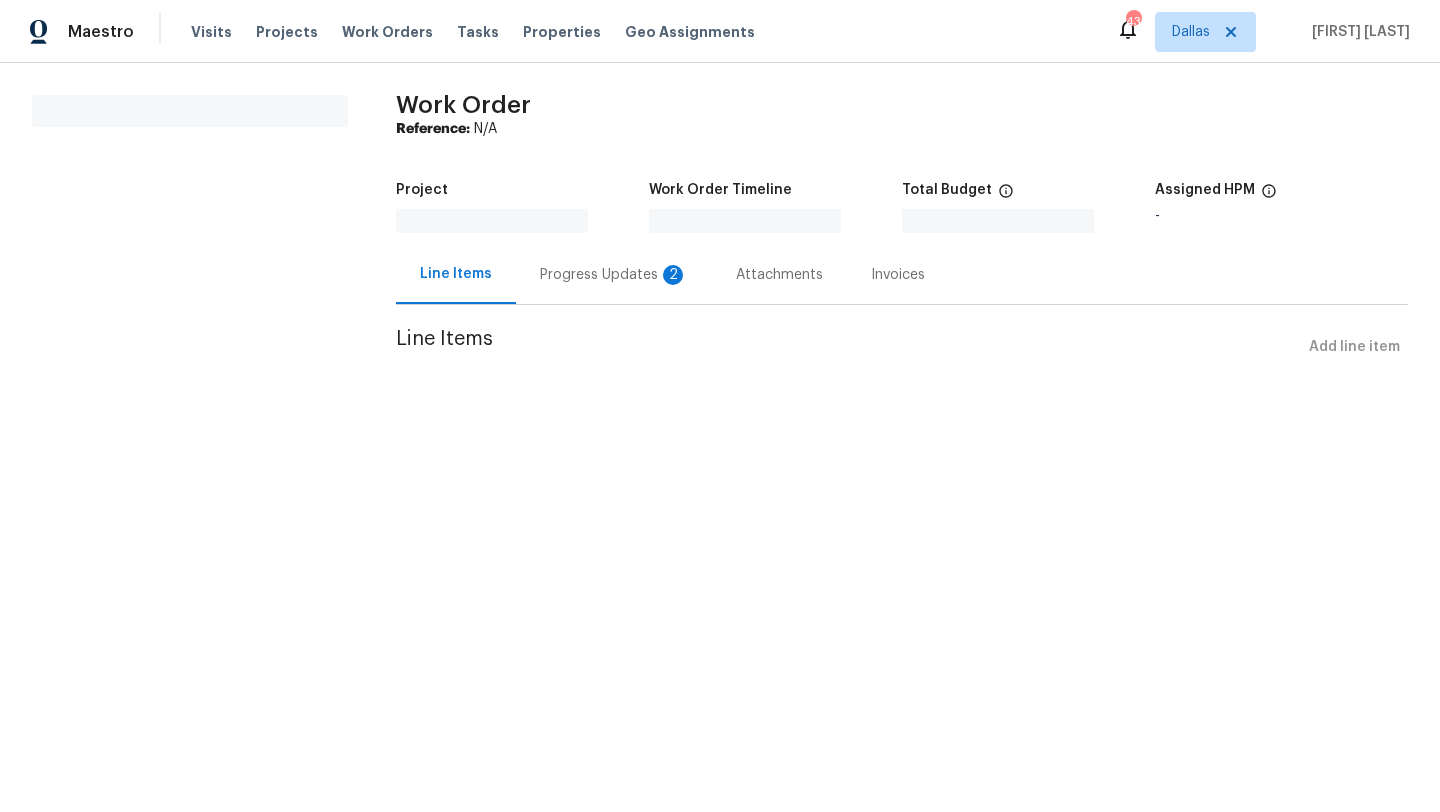scroll, scrollTop: 0, scrollLeft: 0, axis: both 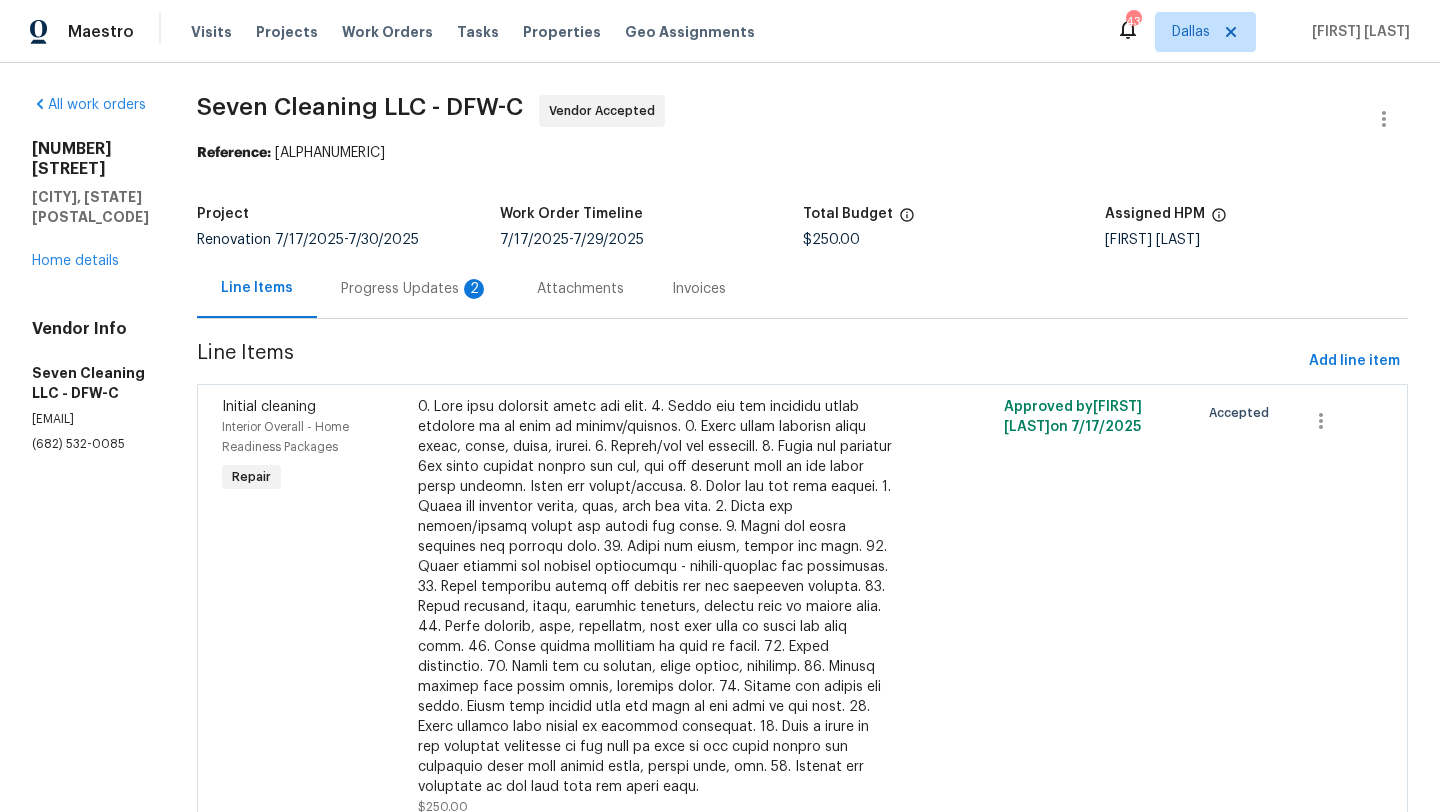 click on "Progress Updates 2" at bounding box center (415, 289) 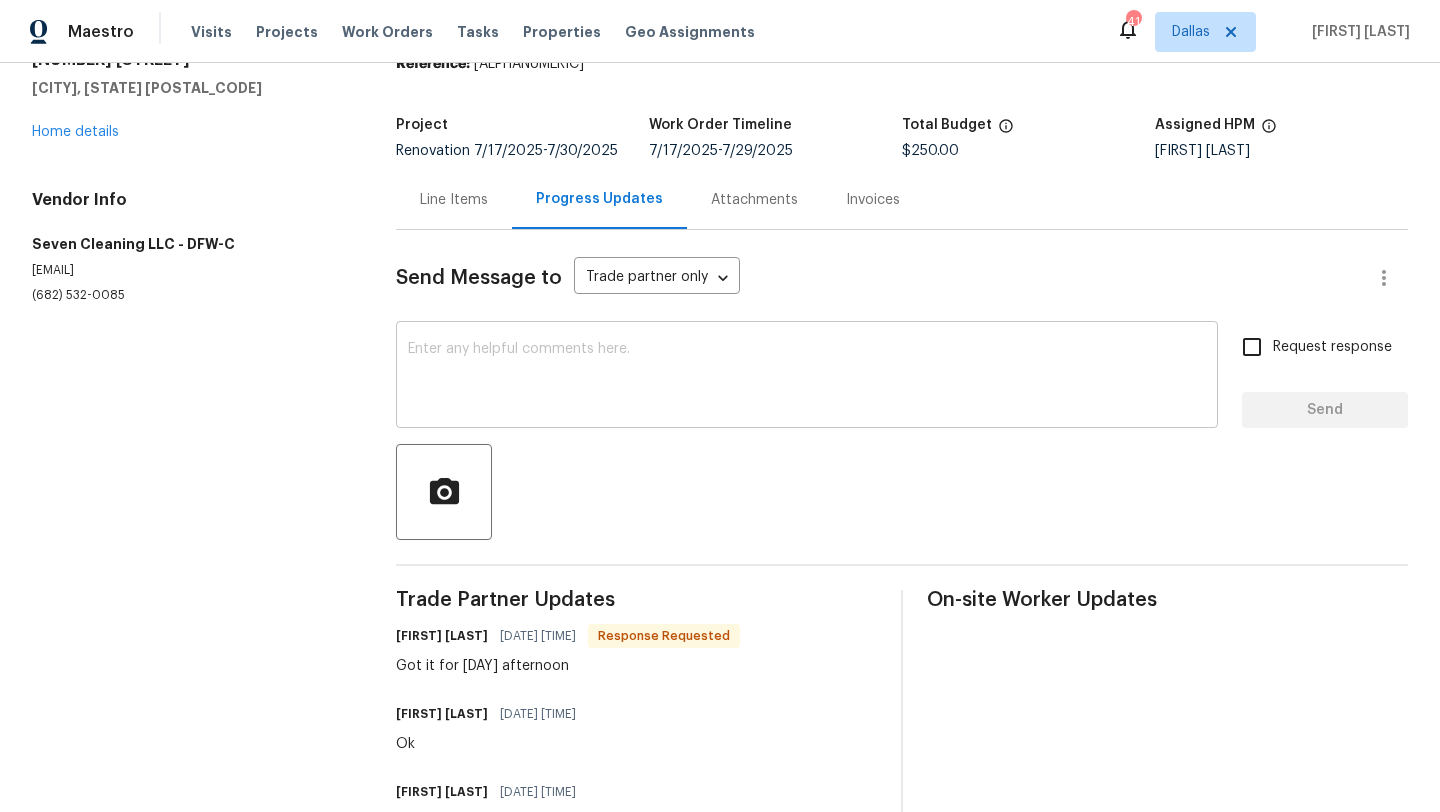 scroll, scrollTop: 0, scrollLeft: 0, axis: both 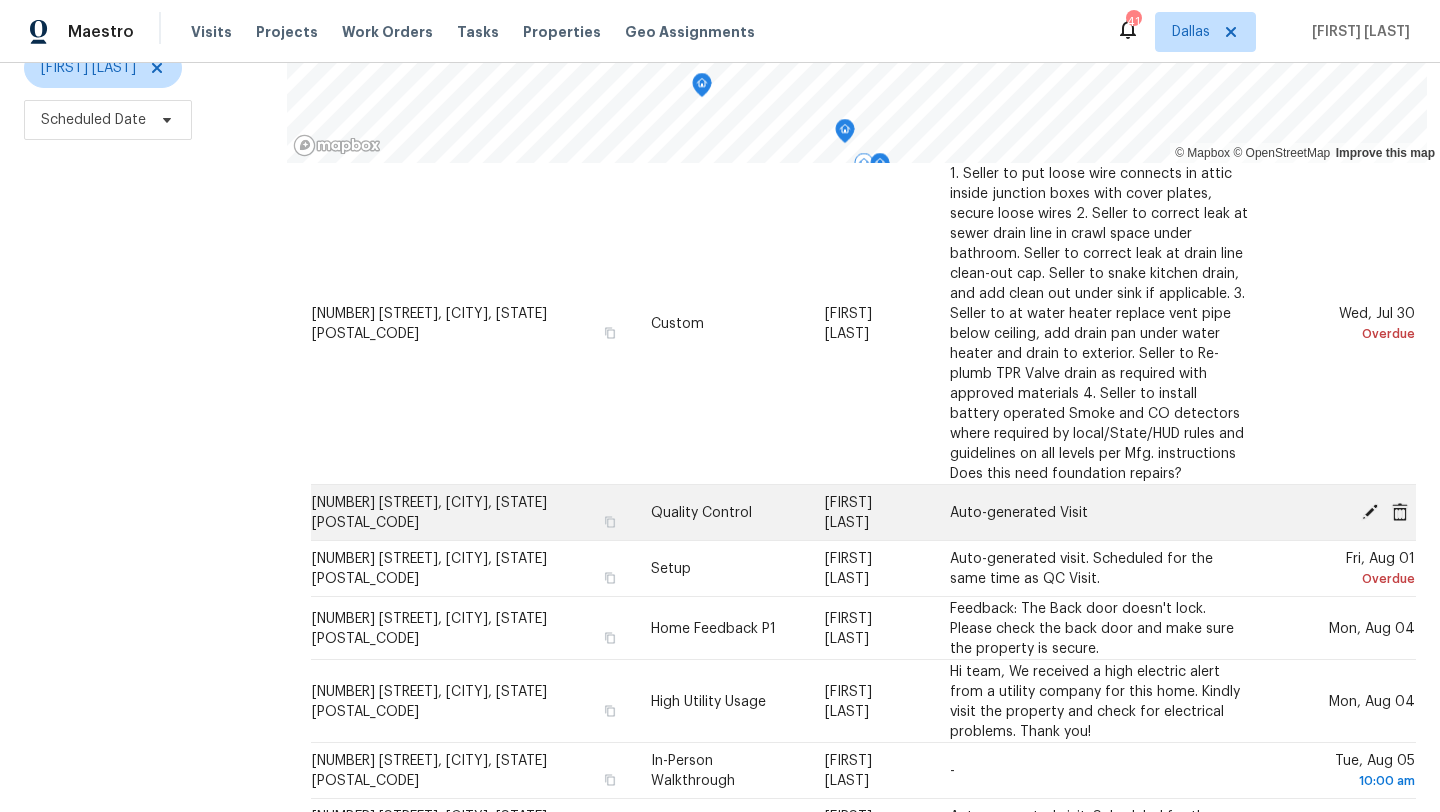 click 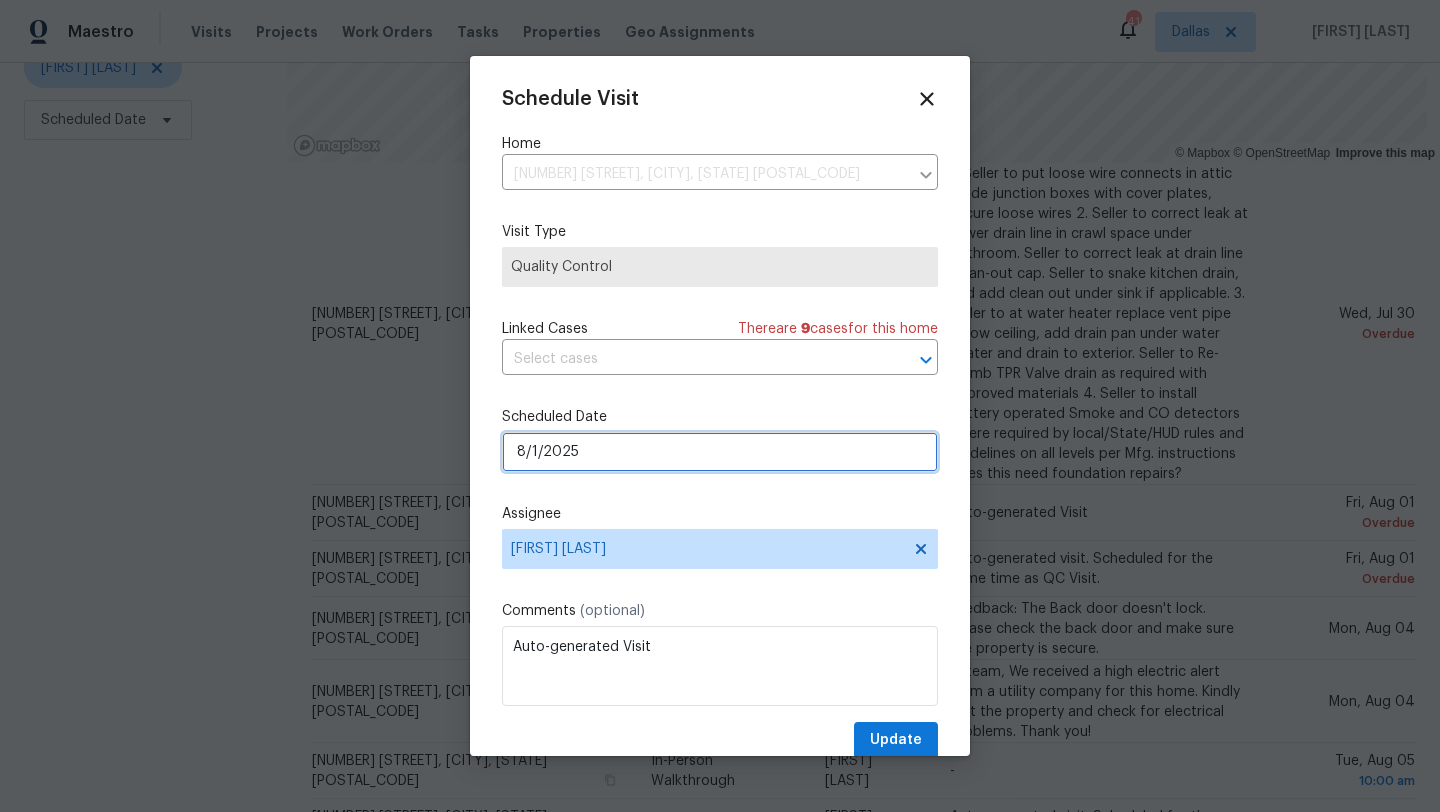 click on "8/1/2025" at bounding box center (720, 452) 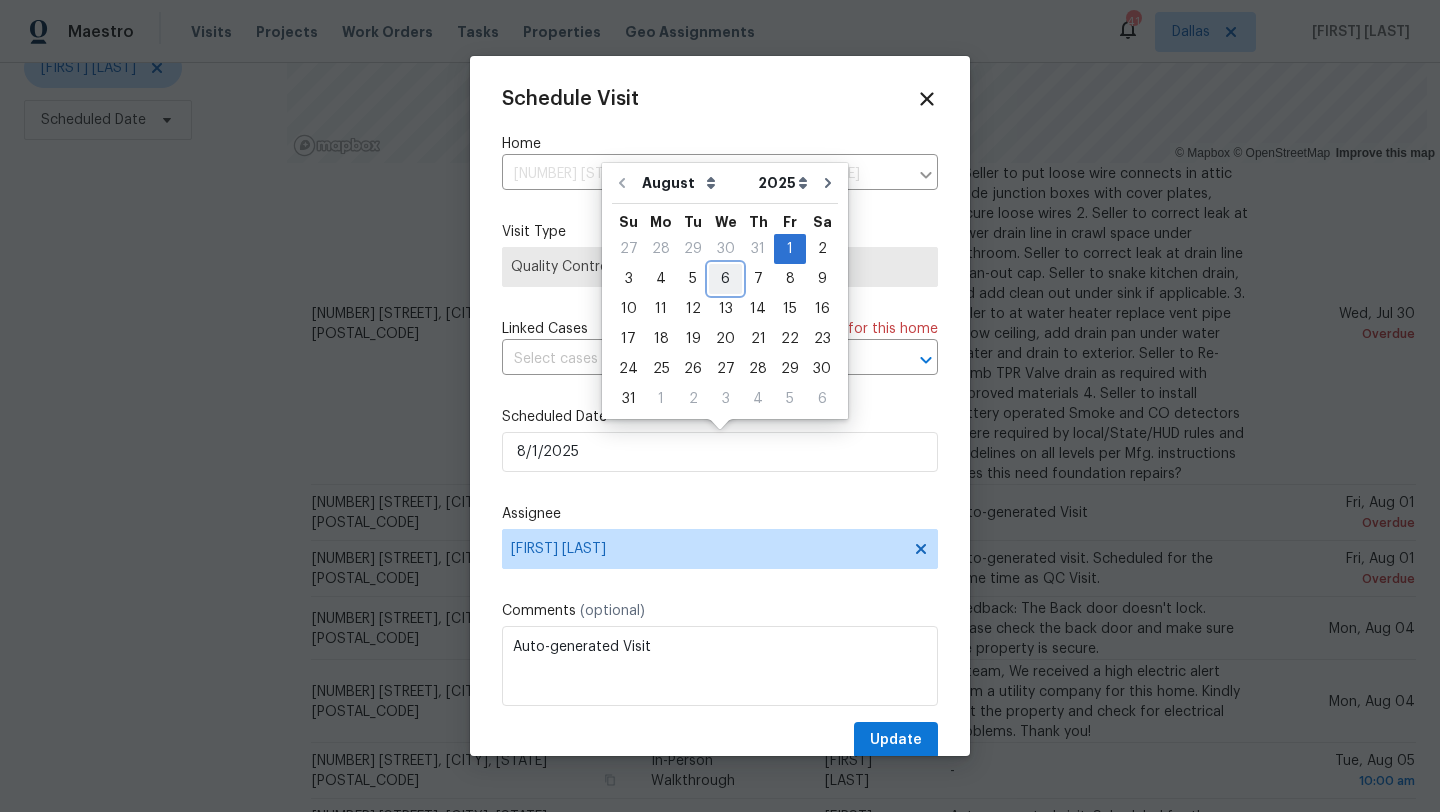 click on "6" at bounding box center [725, 279] 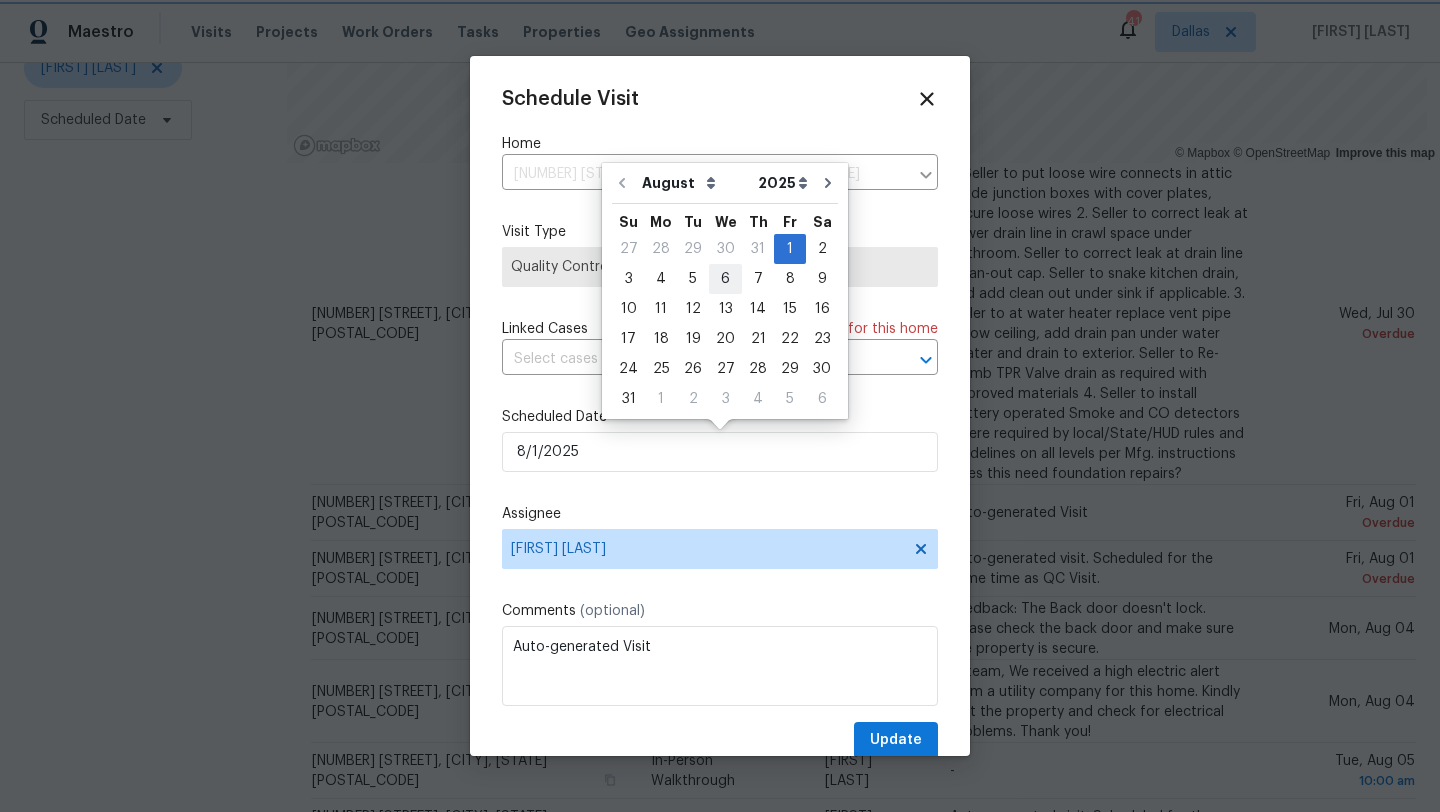 type on "8/6/2025" 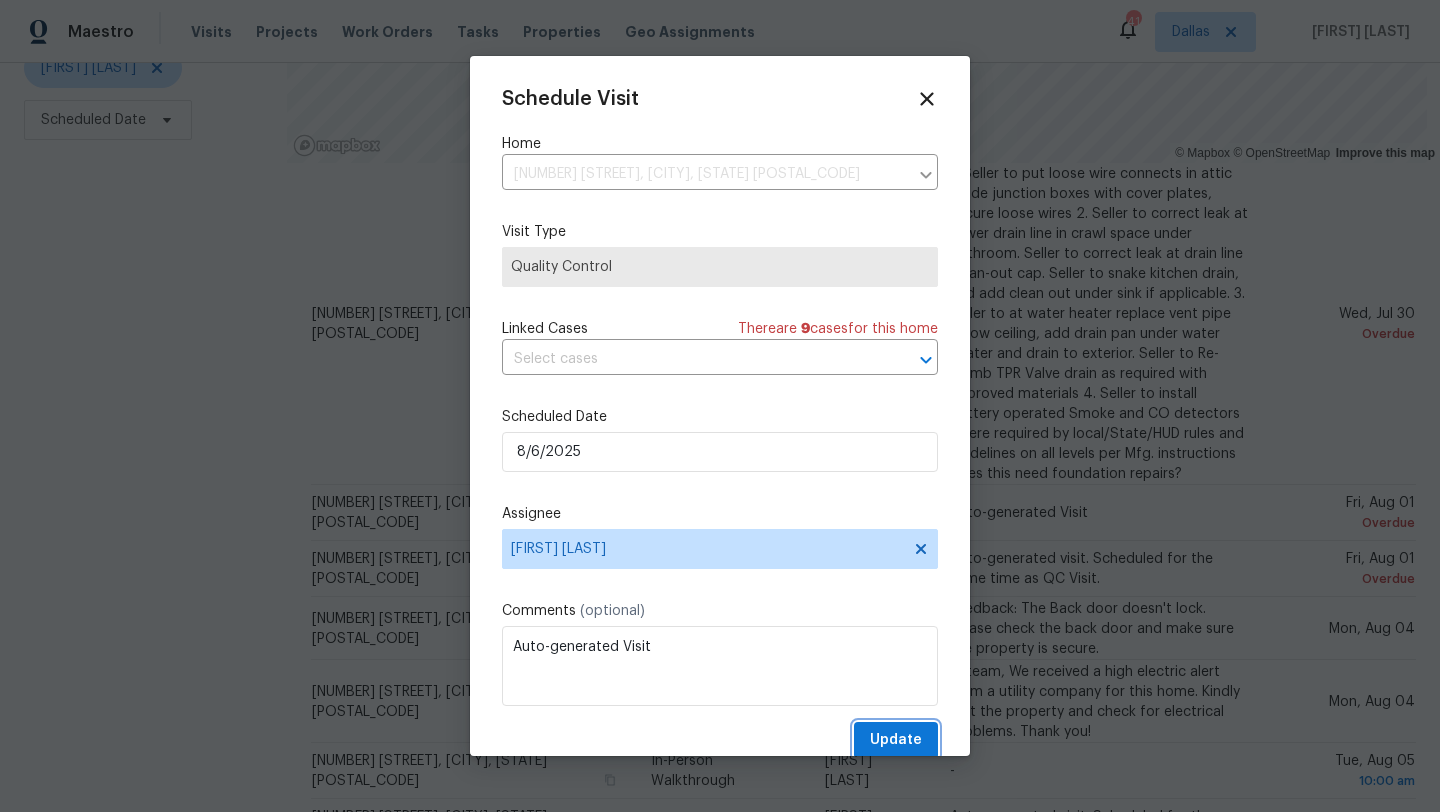 click on "Update" at bounding box center [896, 740] 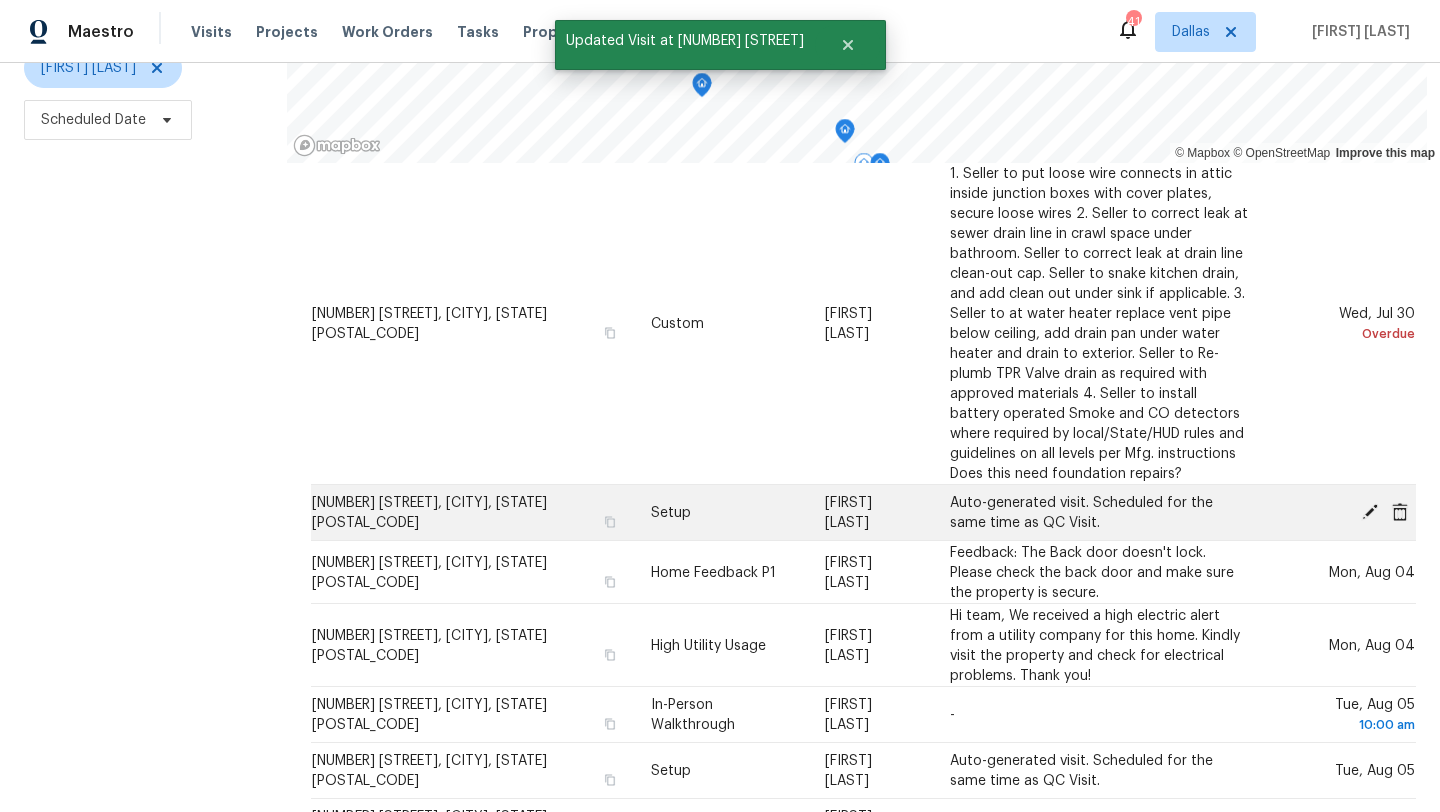 click 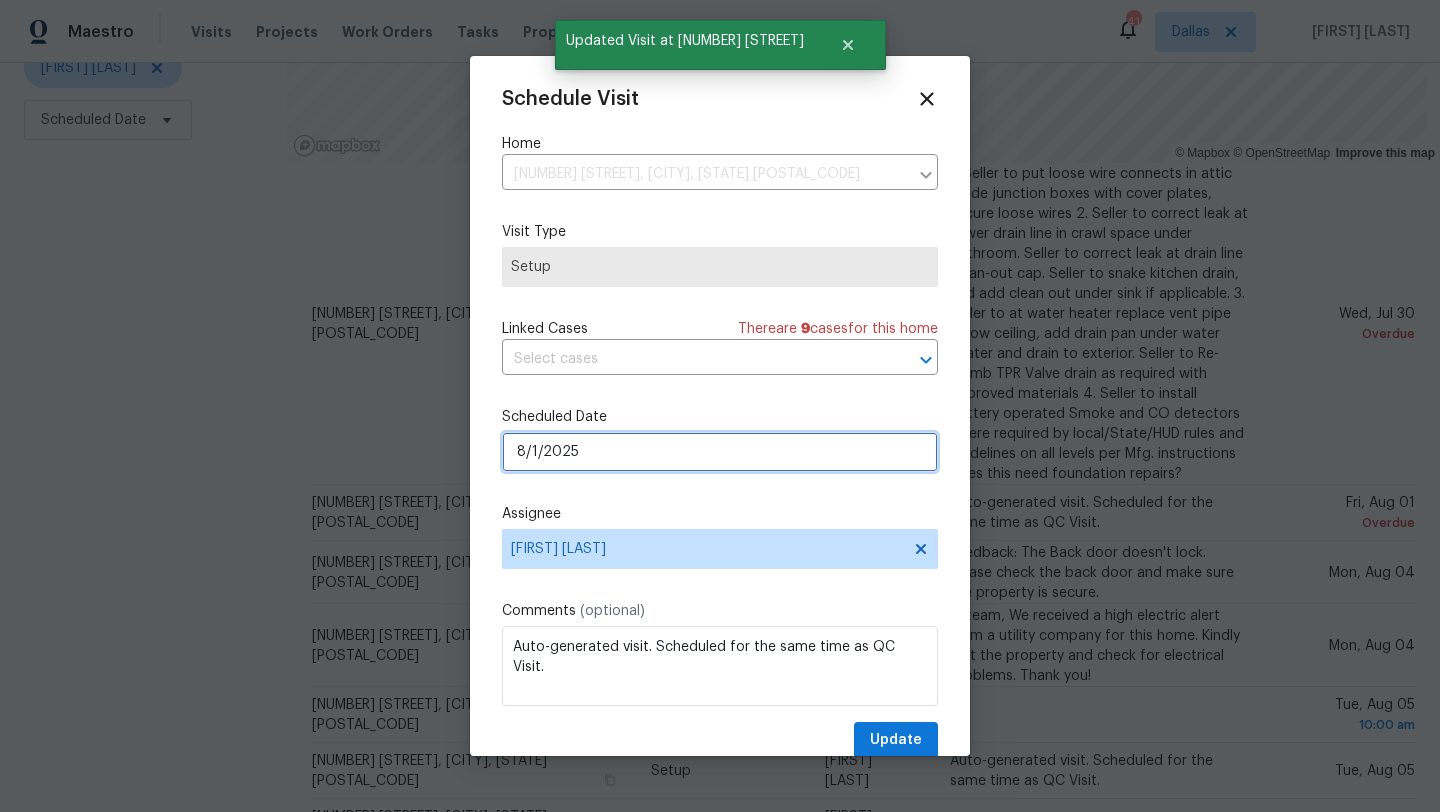 click on "8/1/2025" at bounding box center [720, 452] 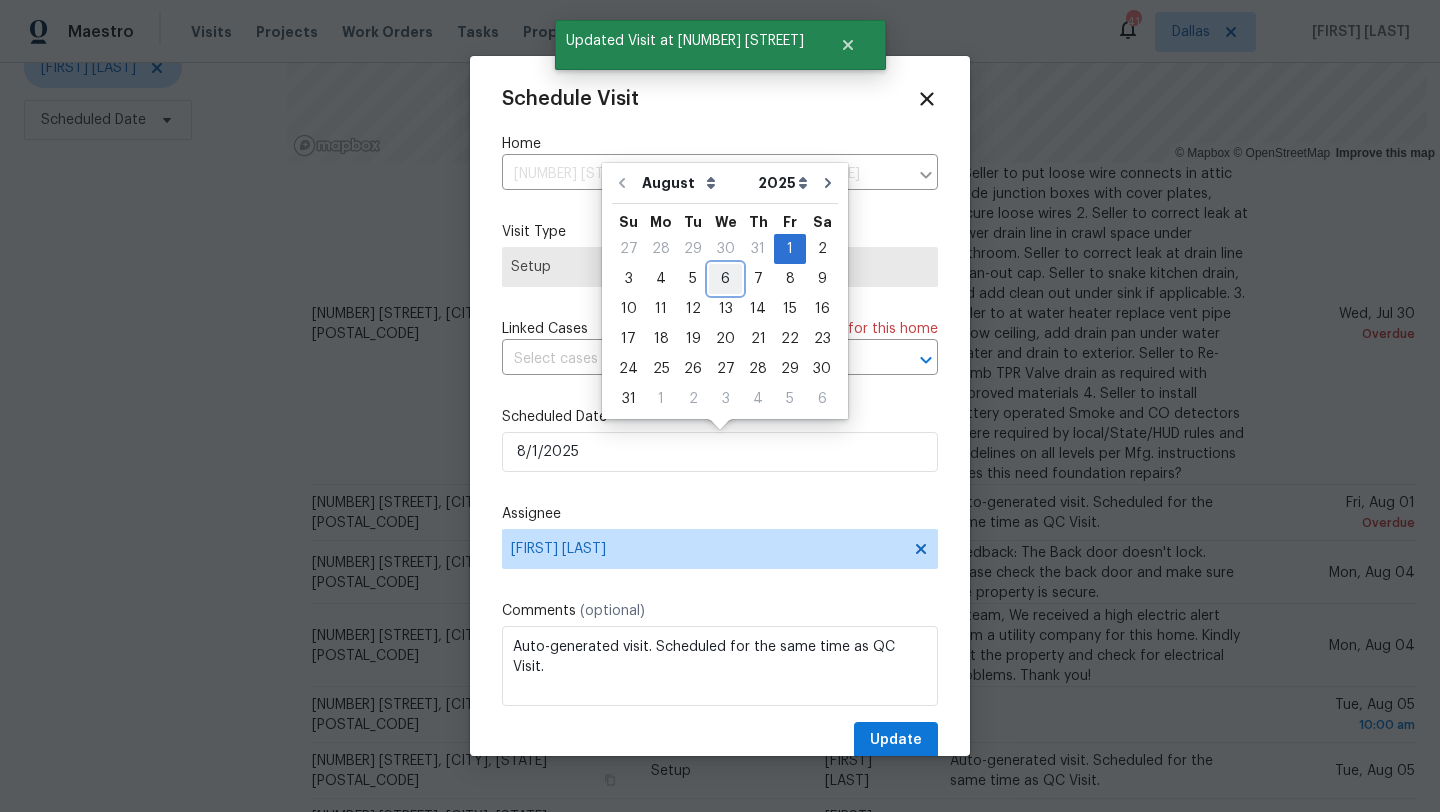 click on "6" at bounding box center [725, 279] 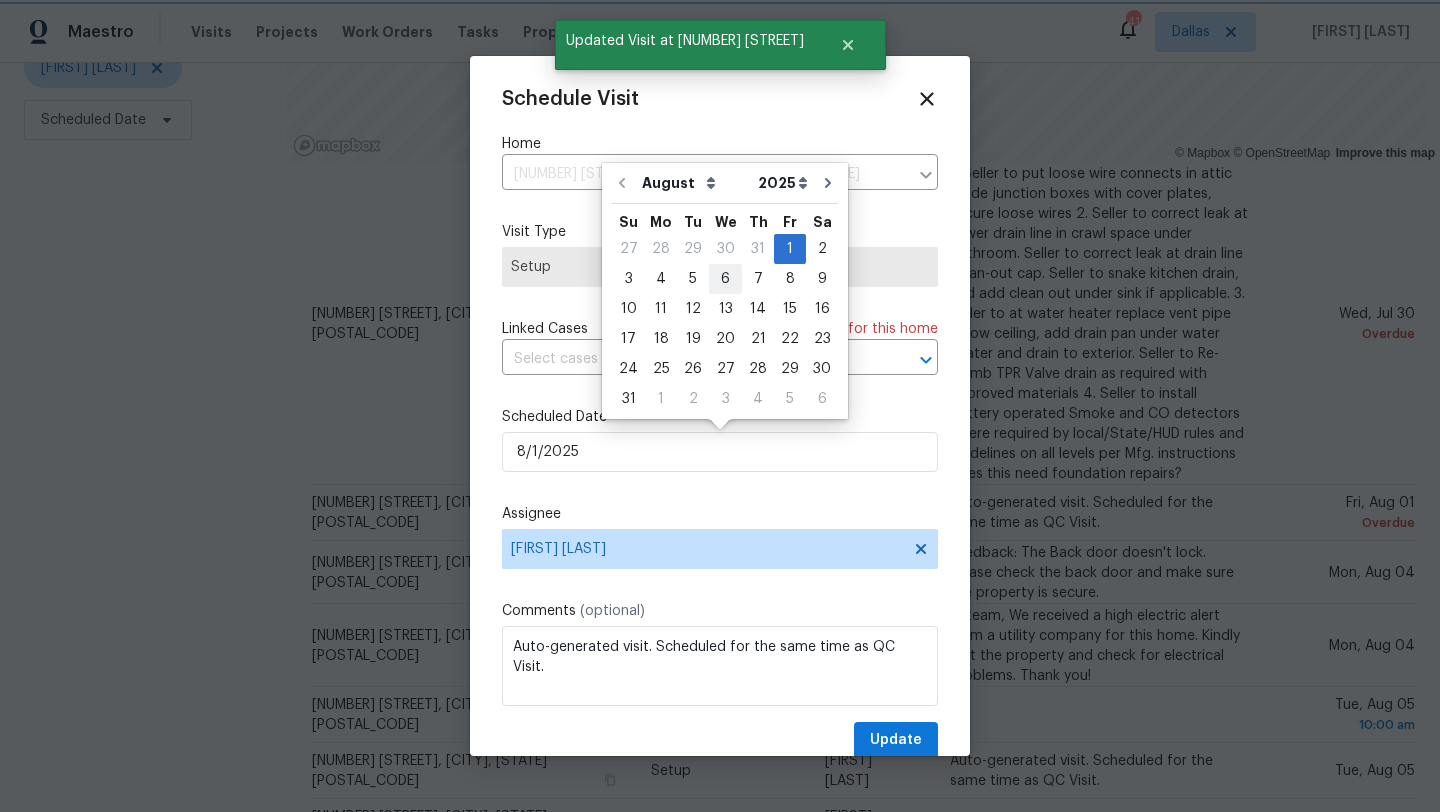 type on "8/6/2025" 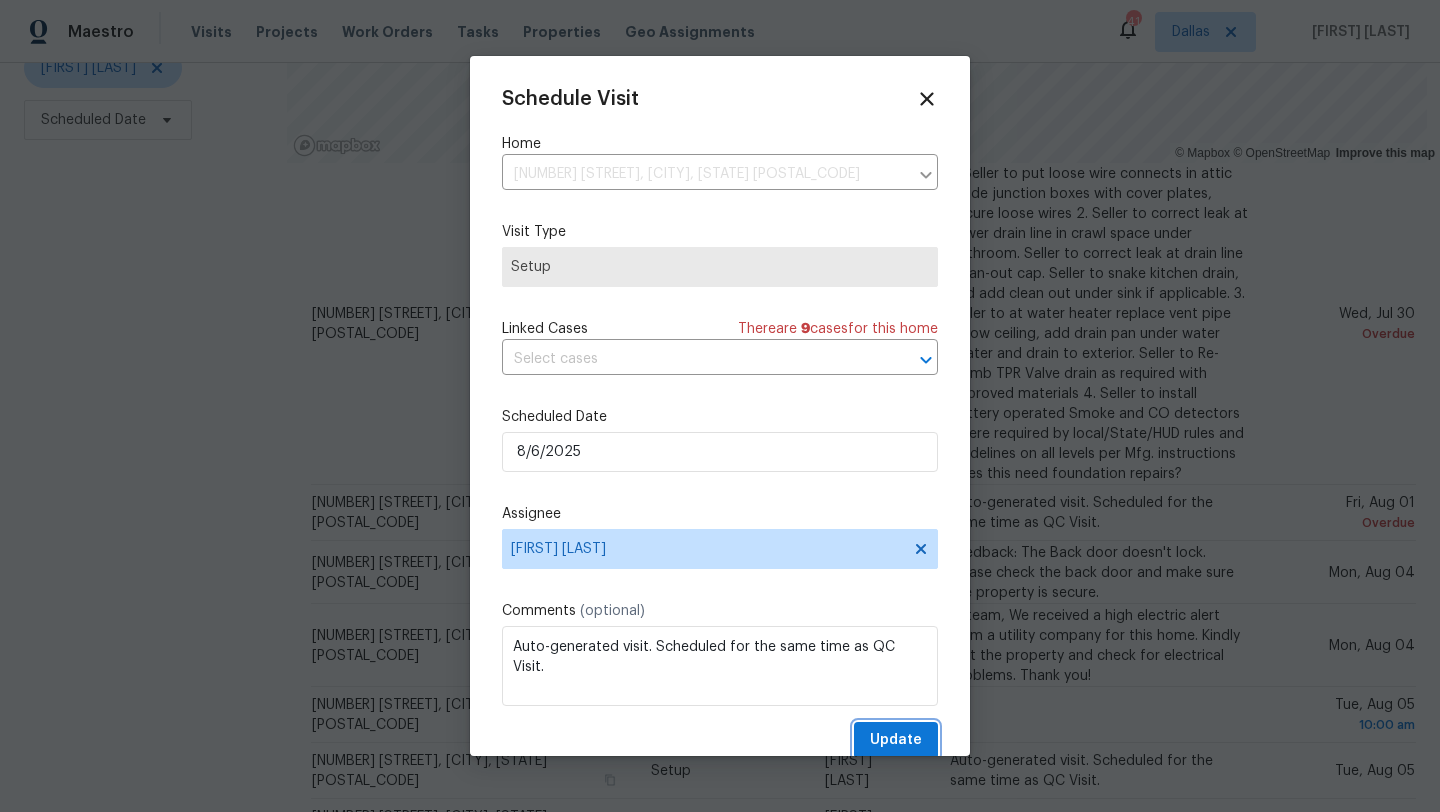 click on "Update" at bounding box center [896, 740] 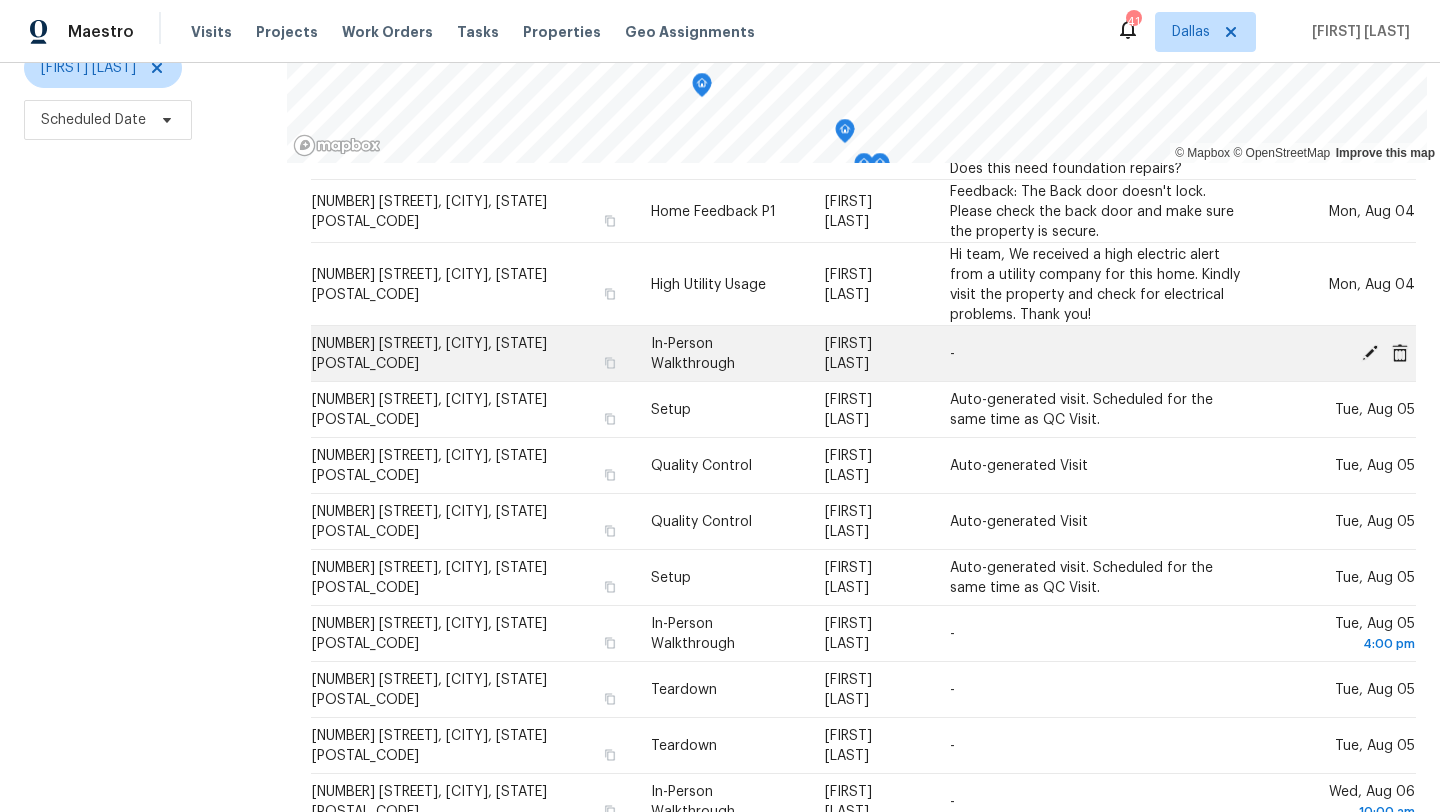 scroll, scrollTop: 415, scrollLeft: 0, axis: vertical 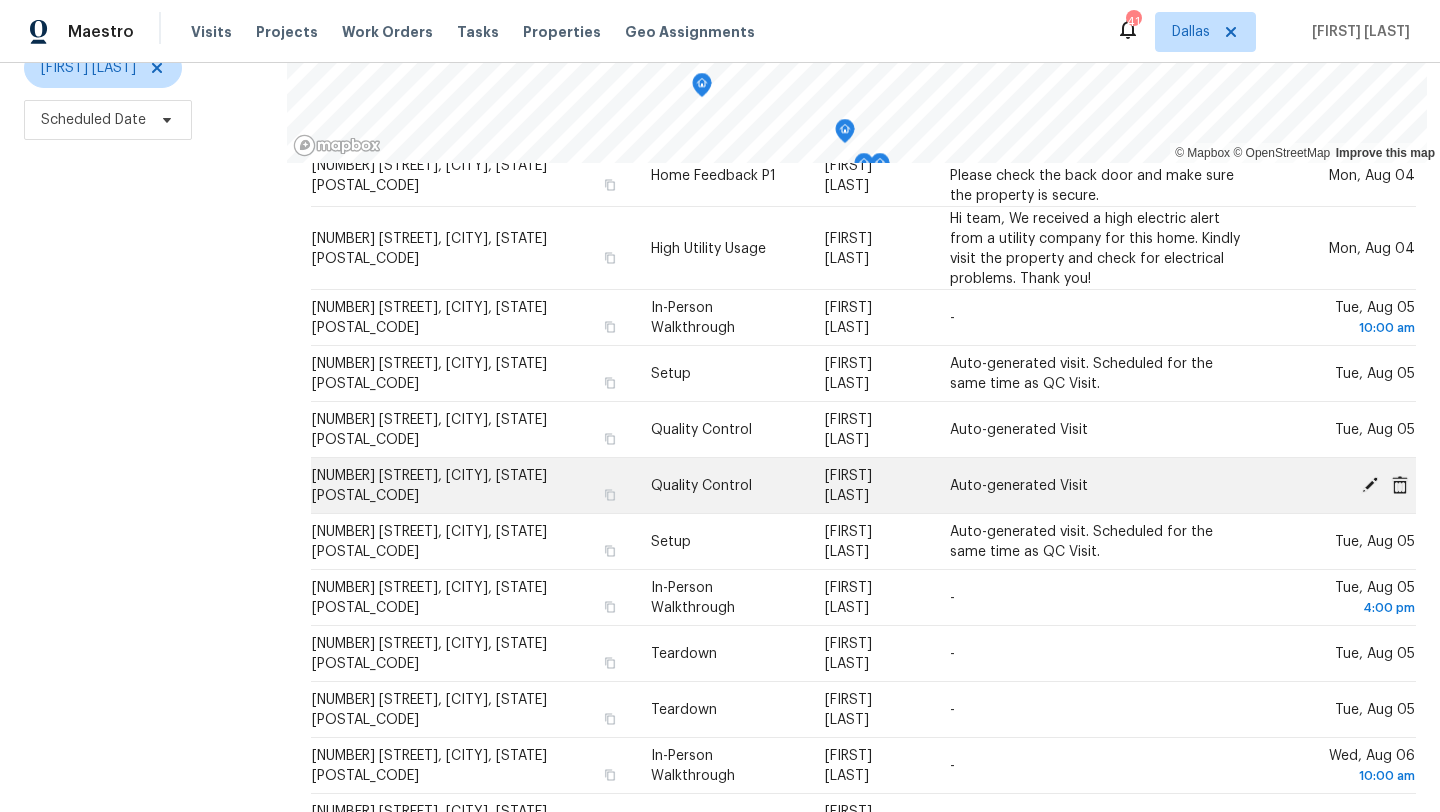 click 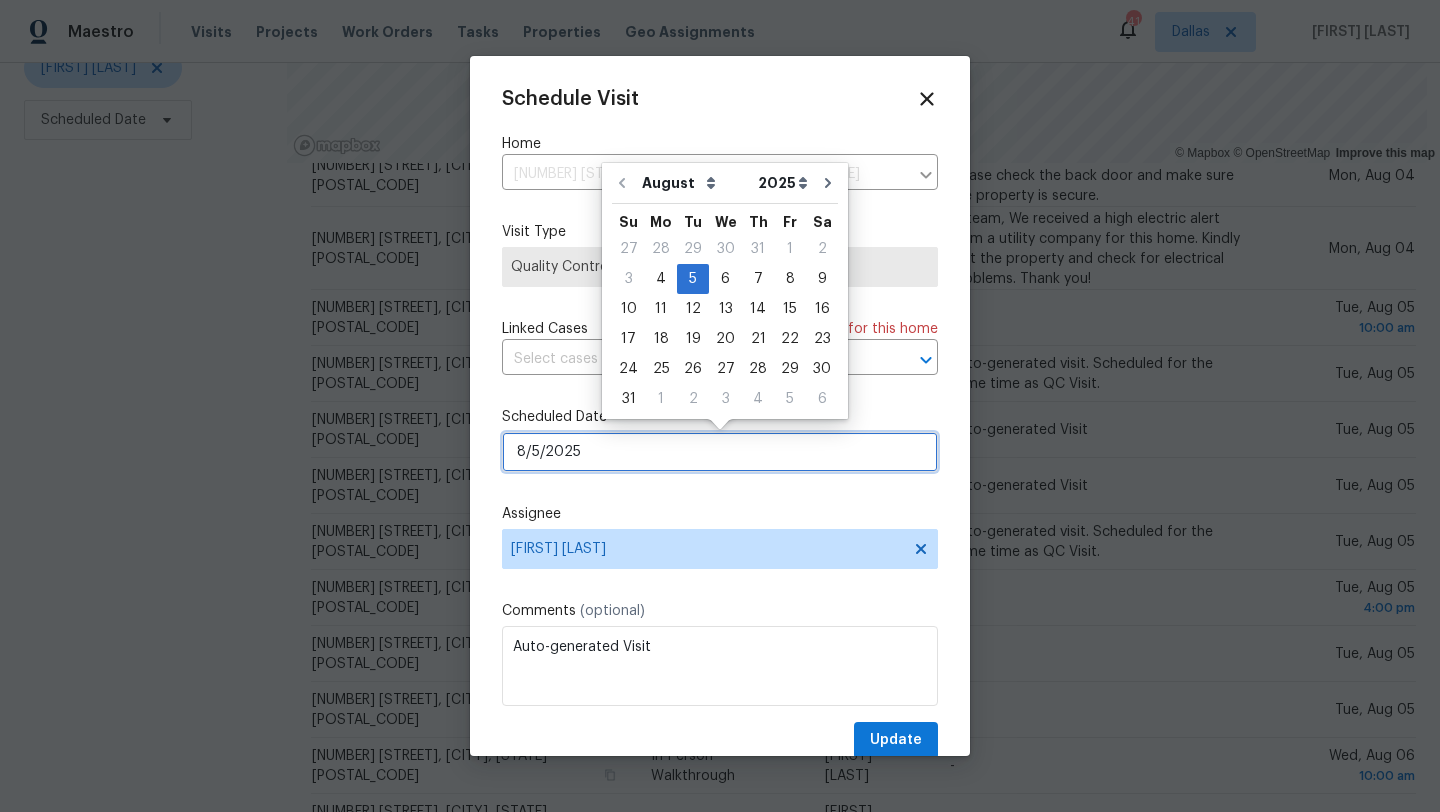 click on "8/5/2025" at bounding box center (720, 452) 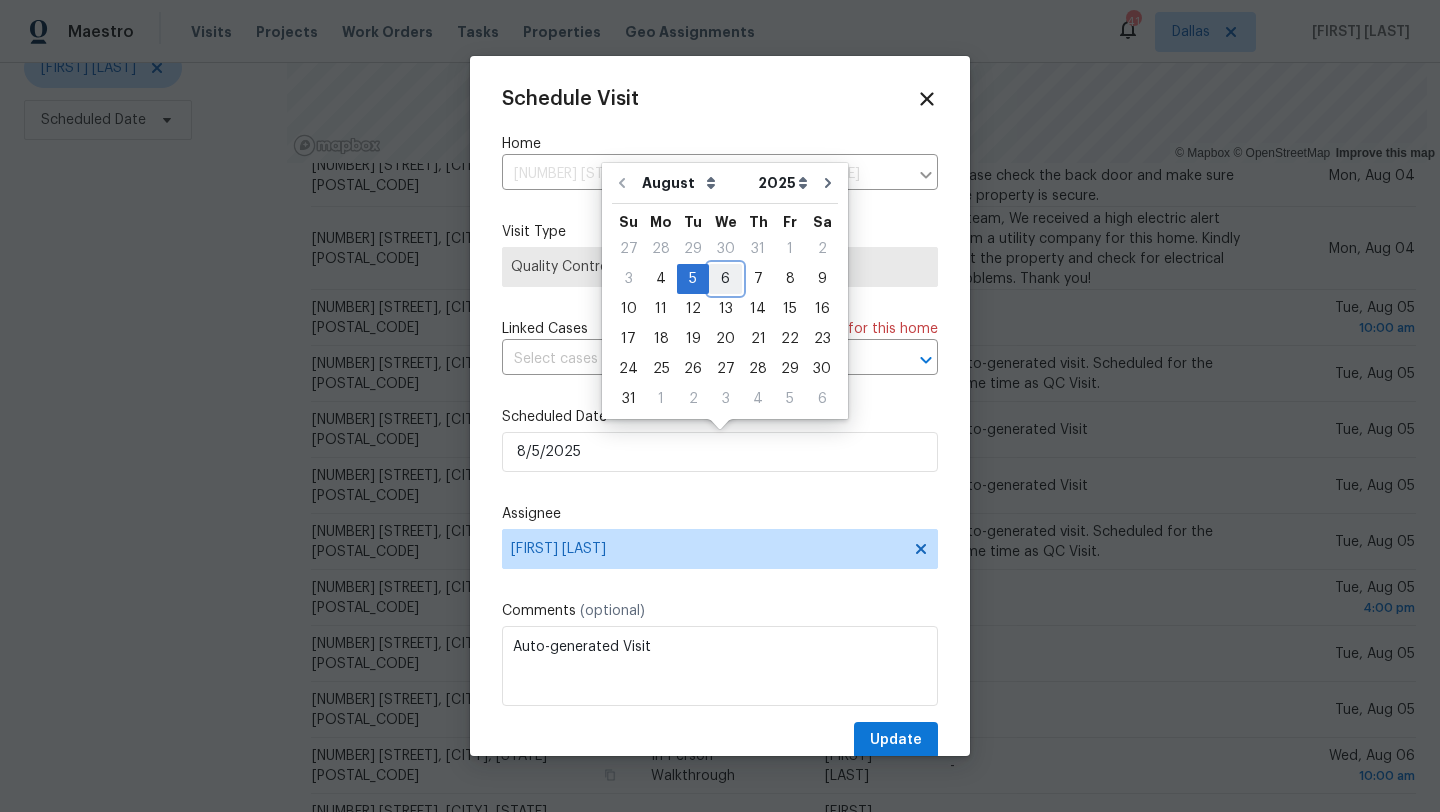 click on "6" at bounding box center (725, 279) 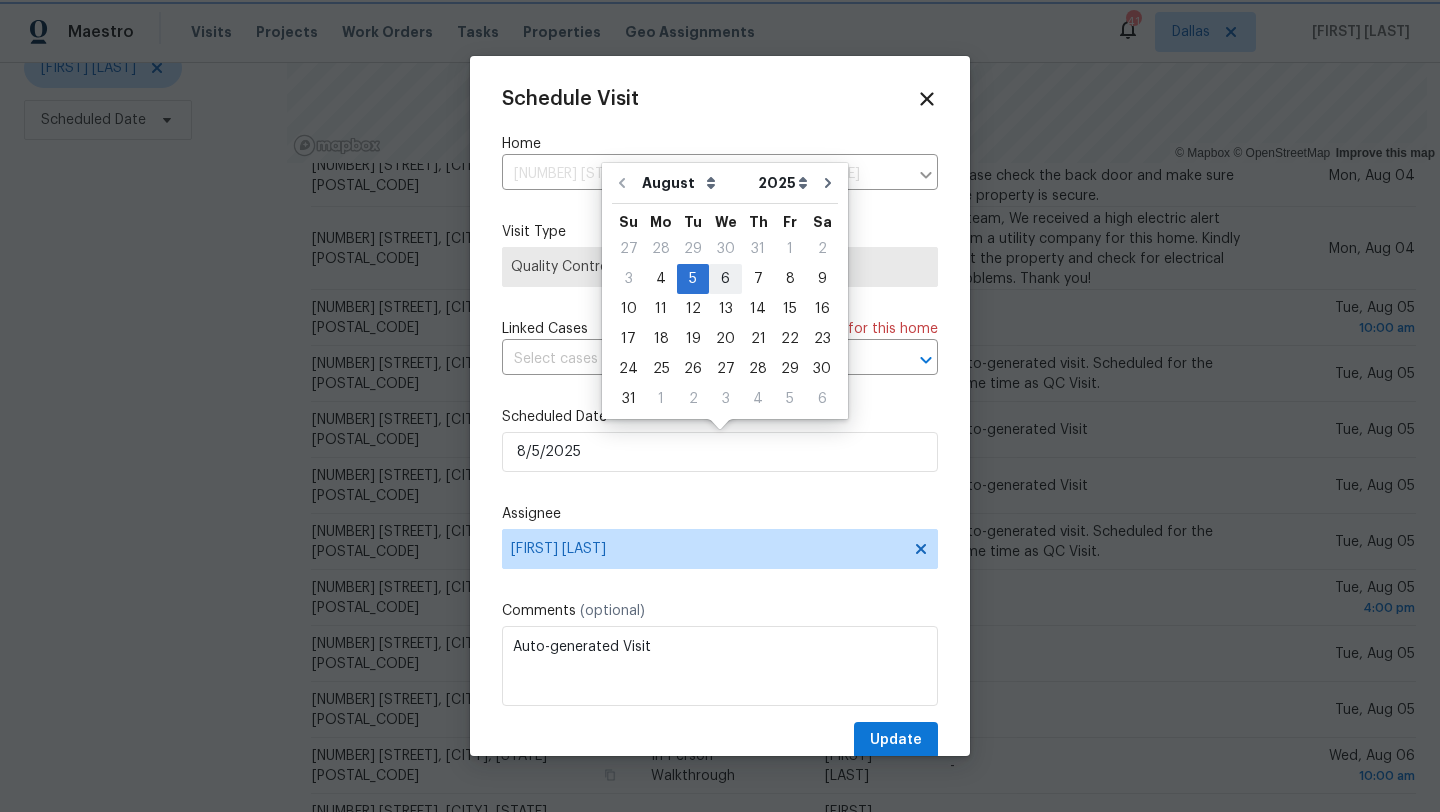 type on "8/6/2025" 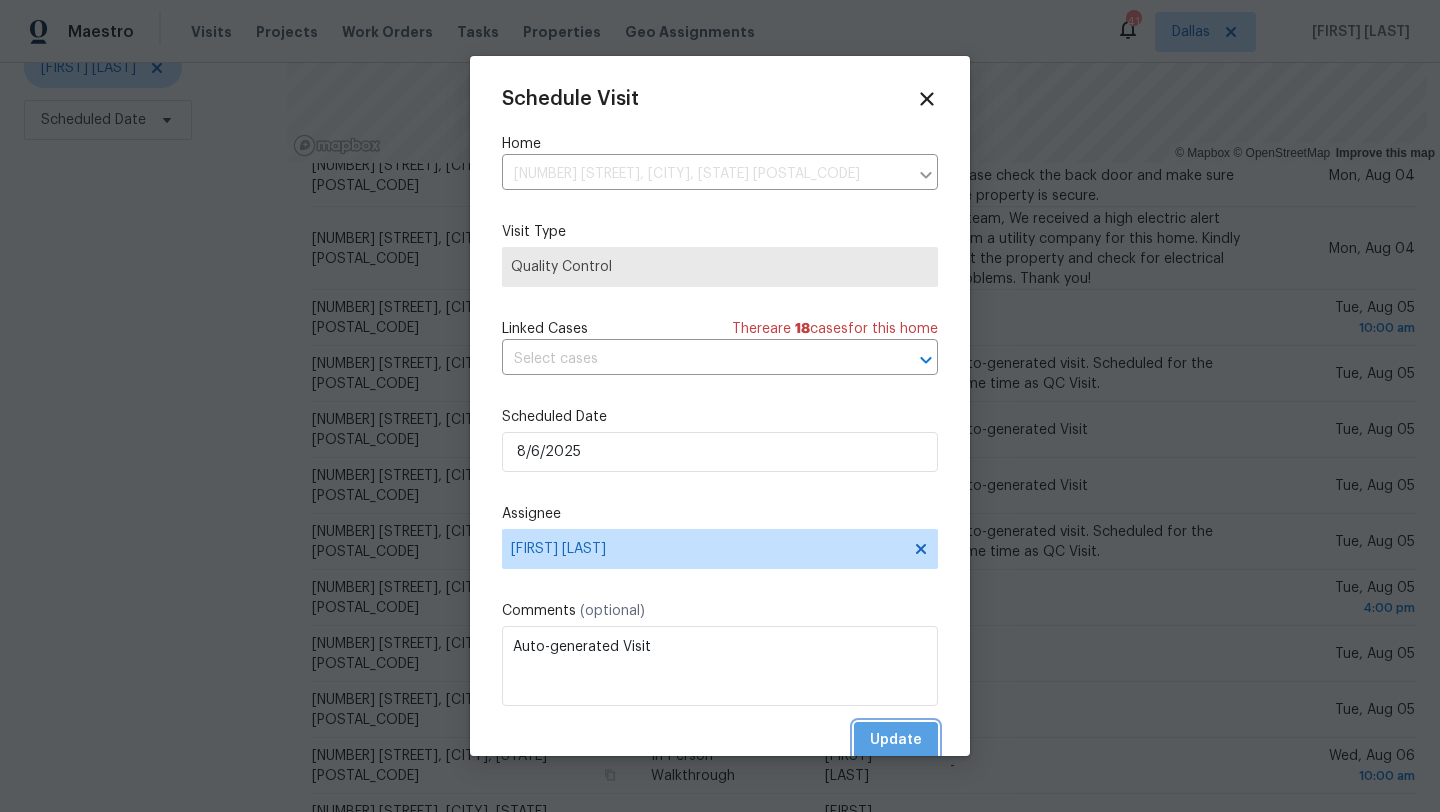 click on "Update" at bounding box center (896, 740) 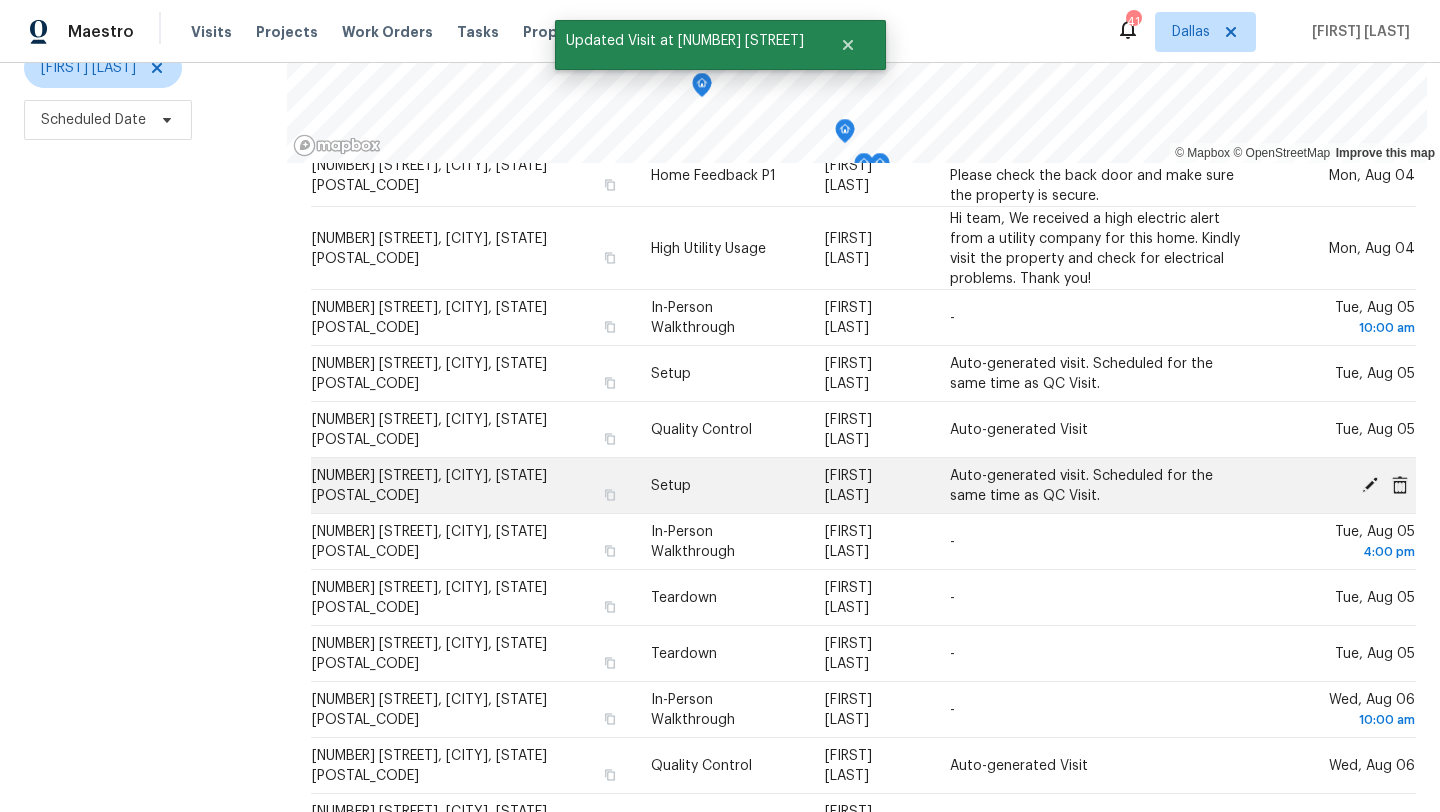 click 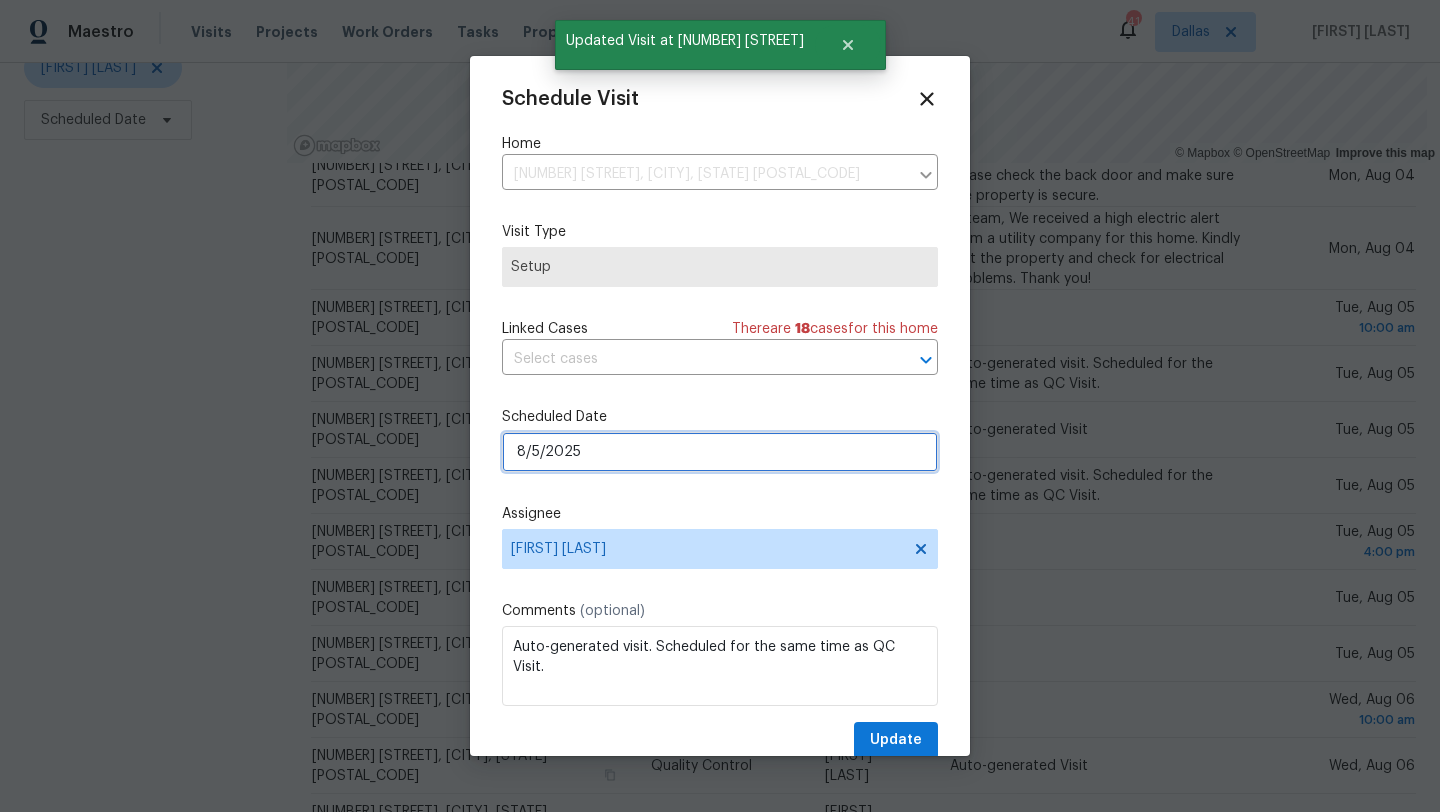 click on "8/5/2025" at bounding box center [720, 452] 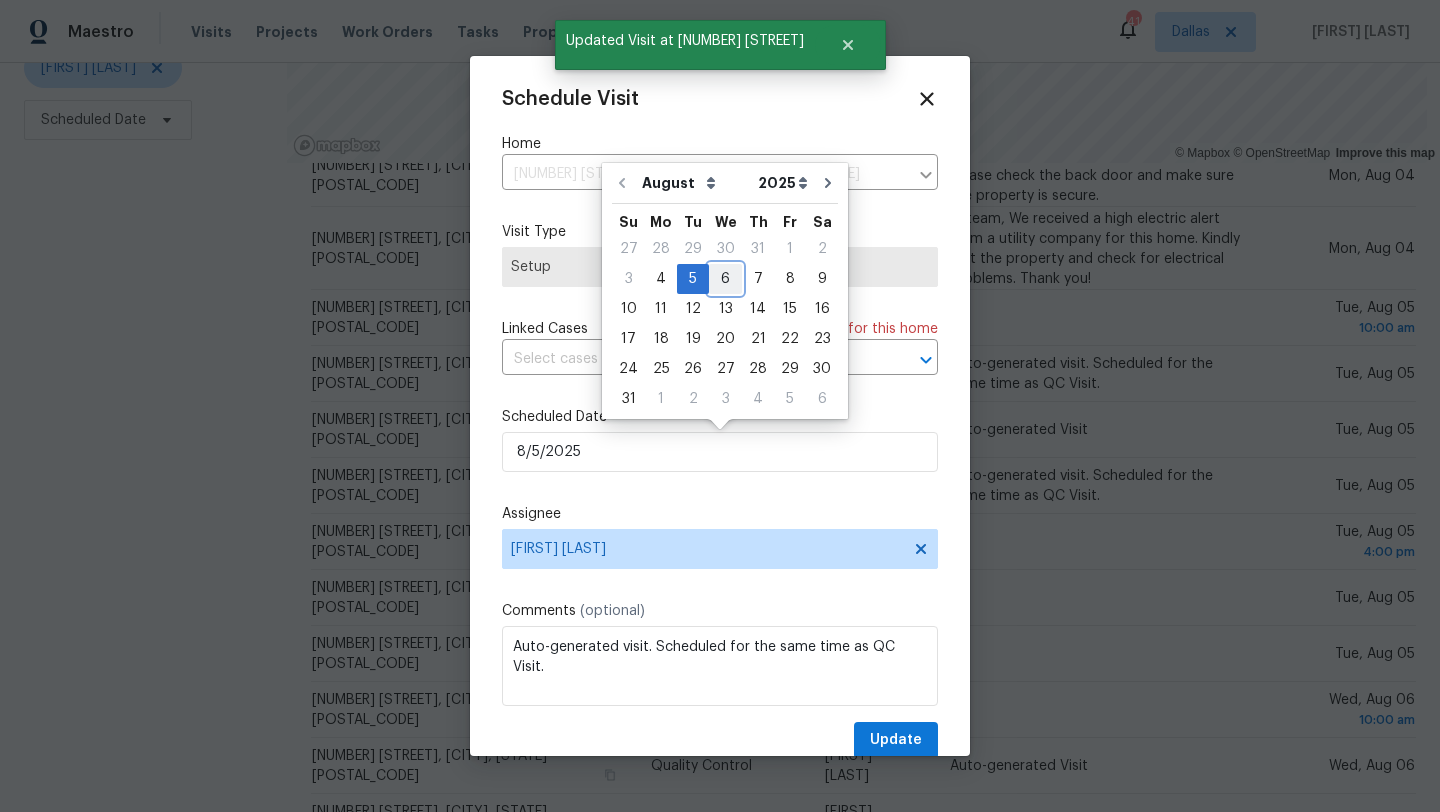 click on "6" at bounding box center [725, 279] 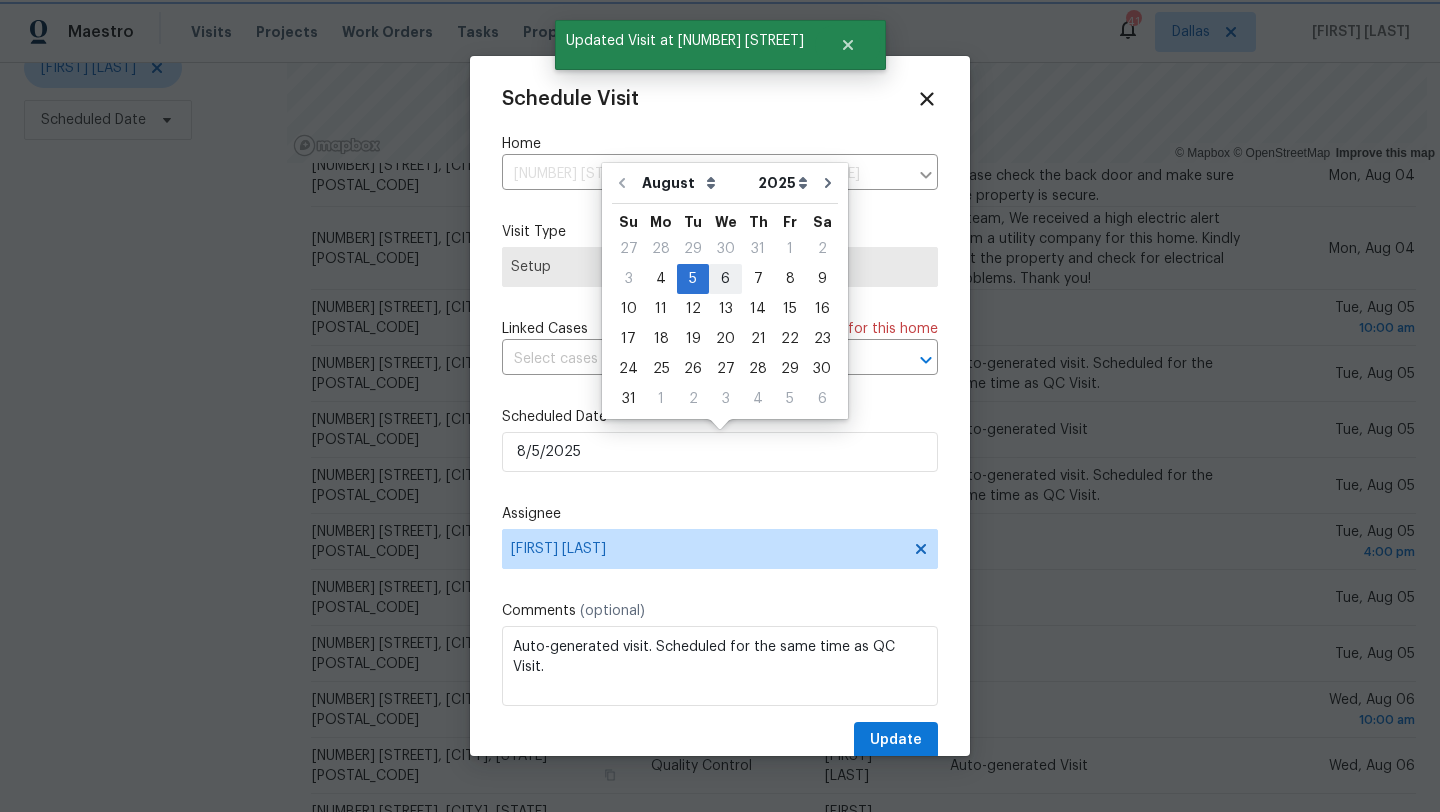type on "8/6/2025" 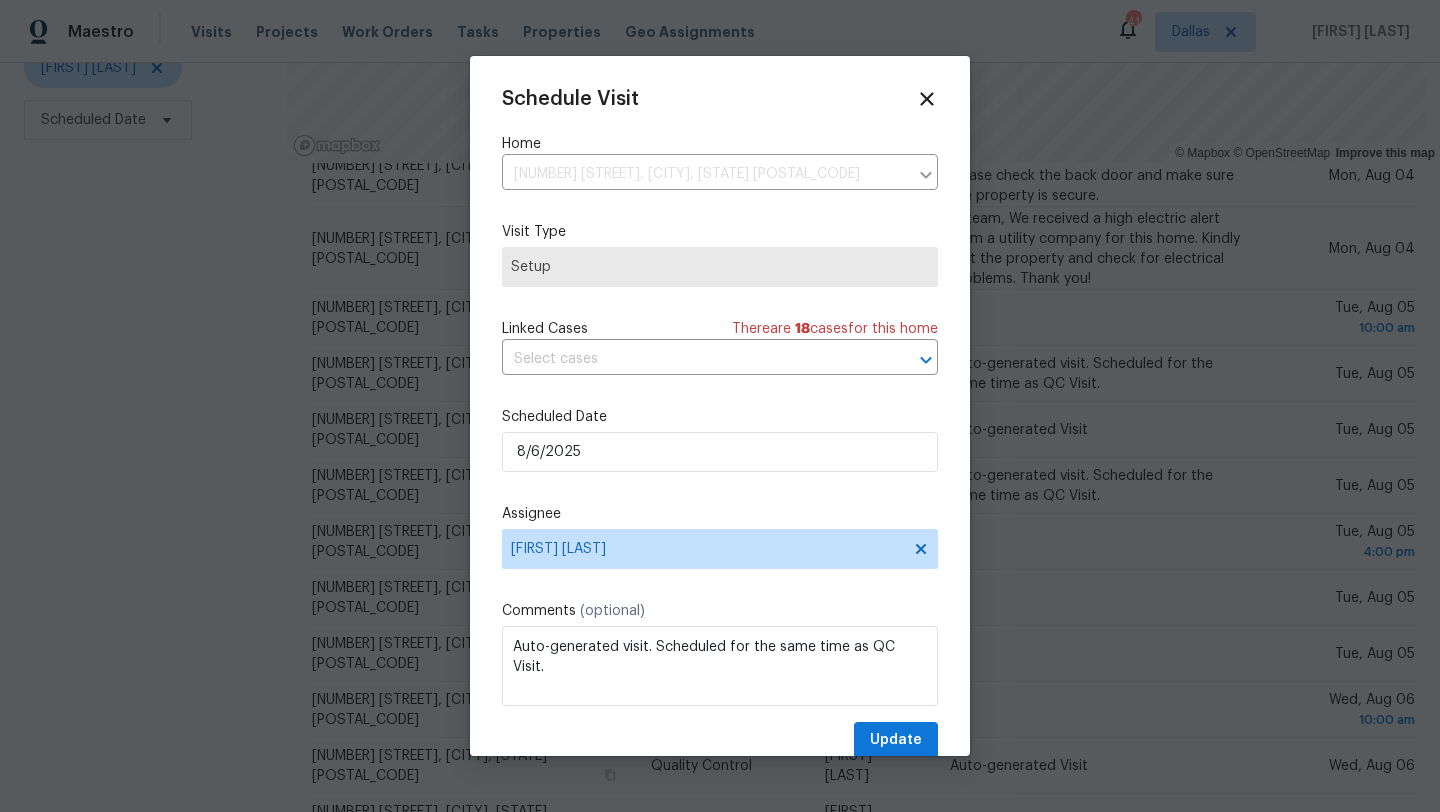 click on "Schedule Visit Home   318 Moray Dr, Princeton, TX 75407 ​ Visit Type   Setup Linked Cases There  are   18  case s  for this home   ​ Scheduled Date   8/6/2025 Assignee   Brad Limes Comments   (optional) Auto-generated visit. Scheduled for the same time as QC Visit. Update" at bounding box center [720, 423] 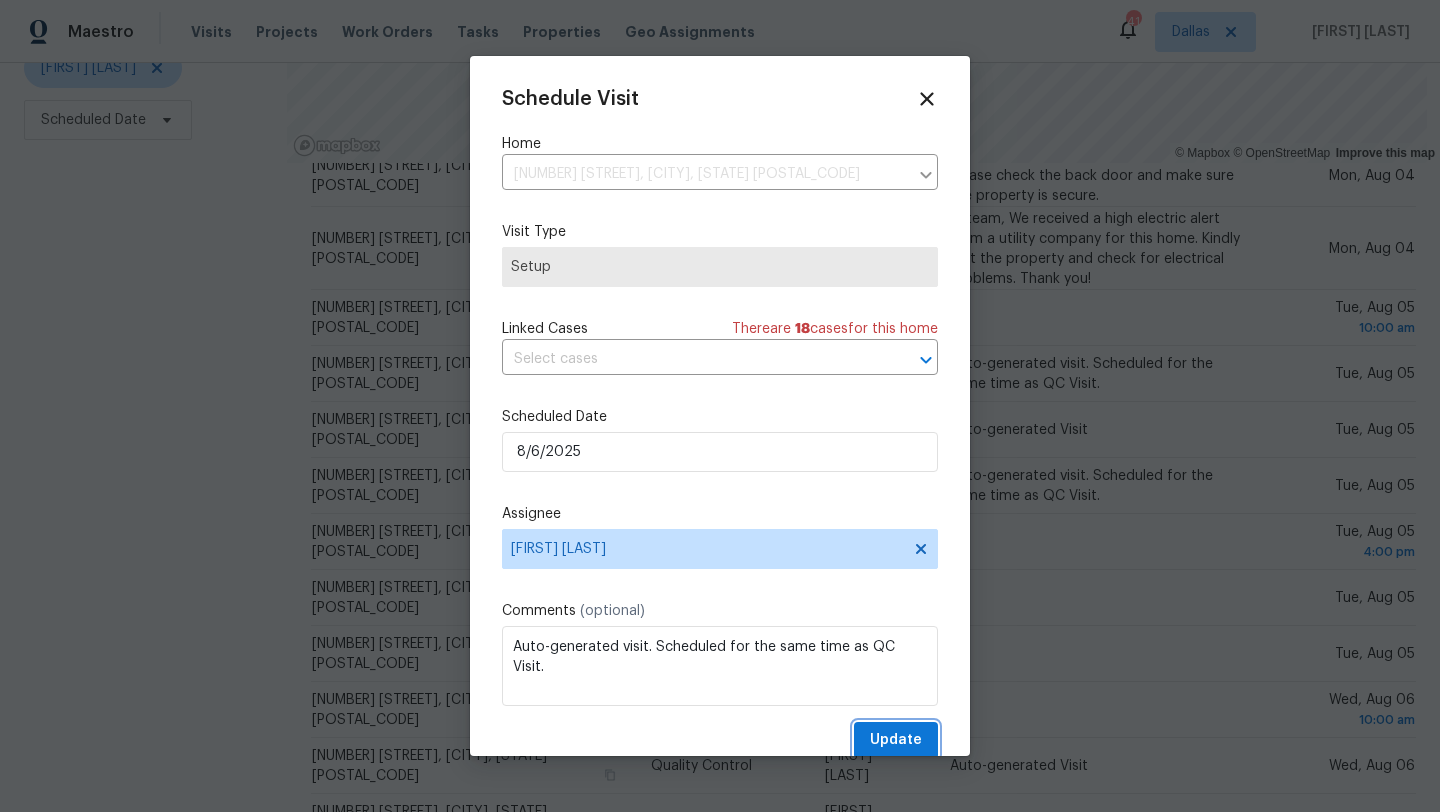 click on "Update" at bounding box center (896, 740) 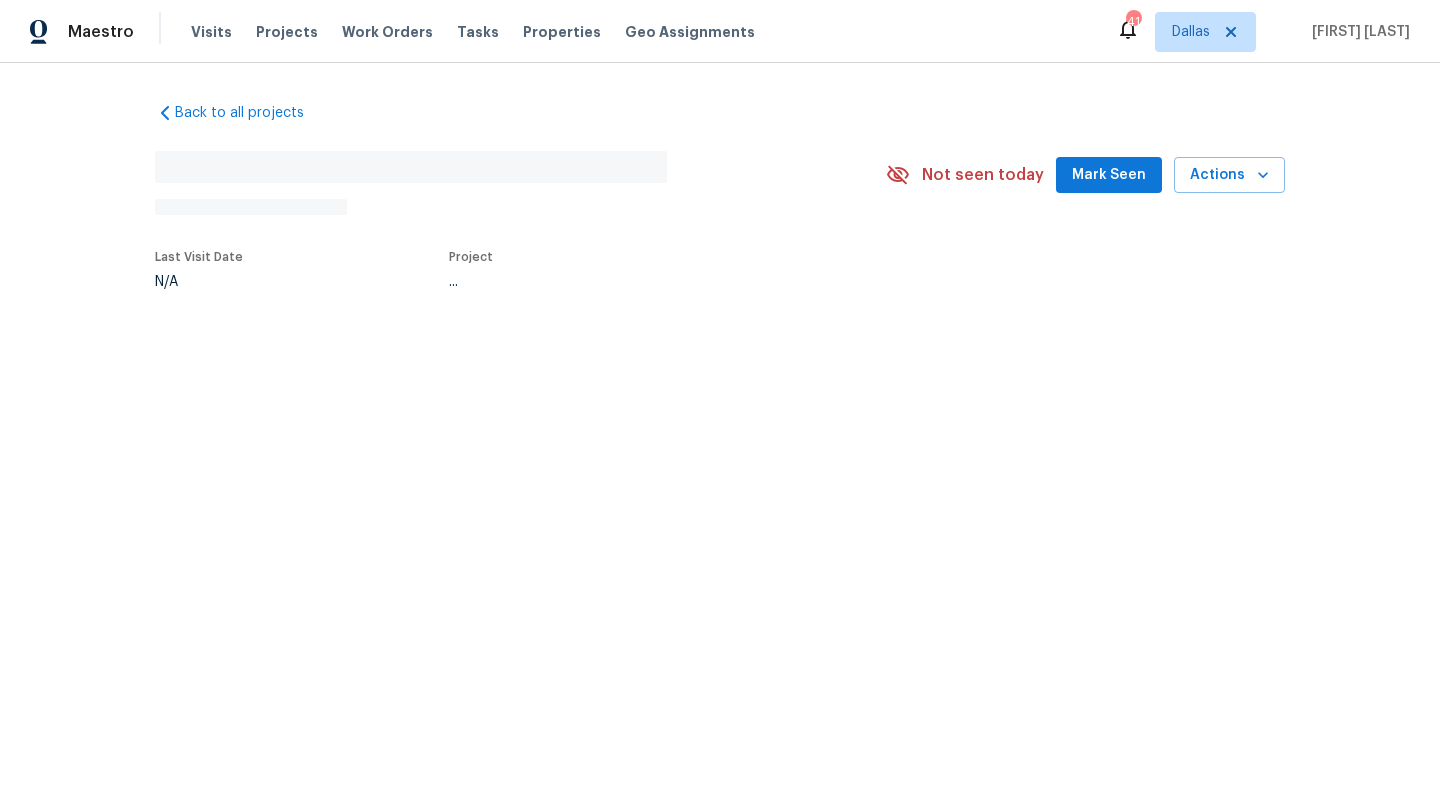 scroll, scrollTop: 0, scrollLeft: 0, axis: both 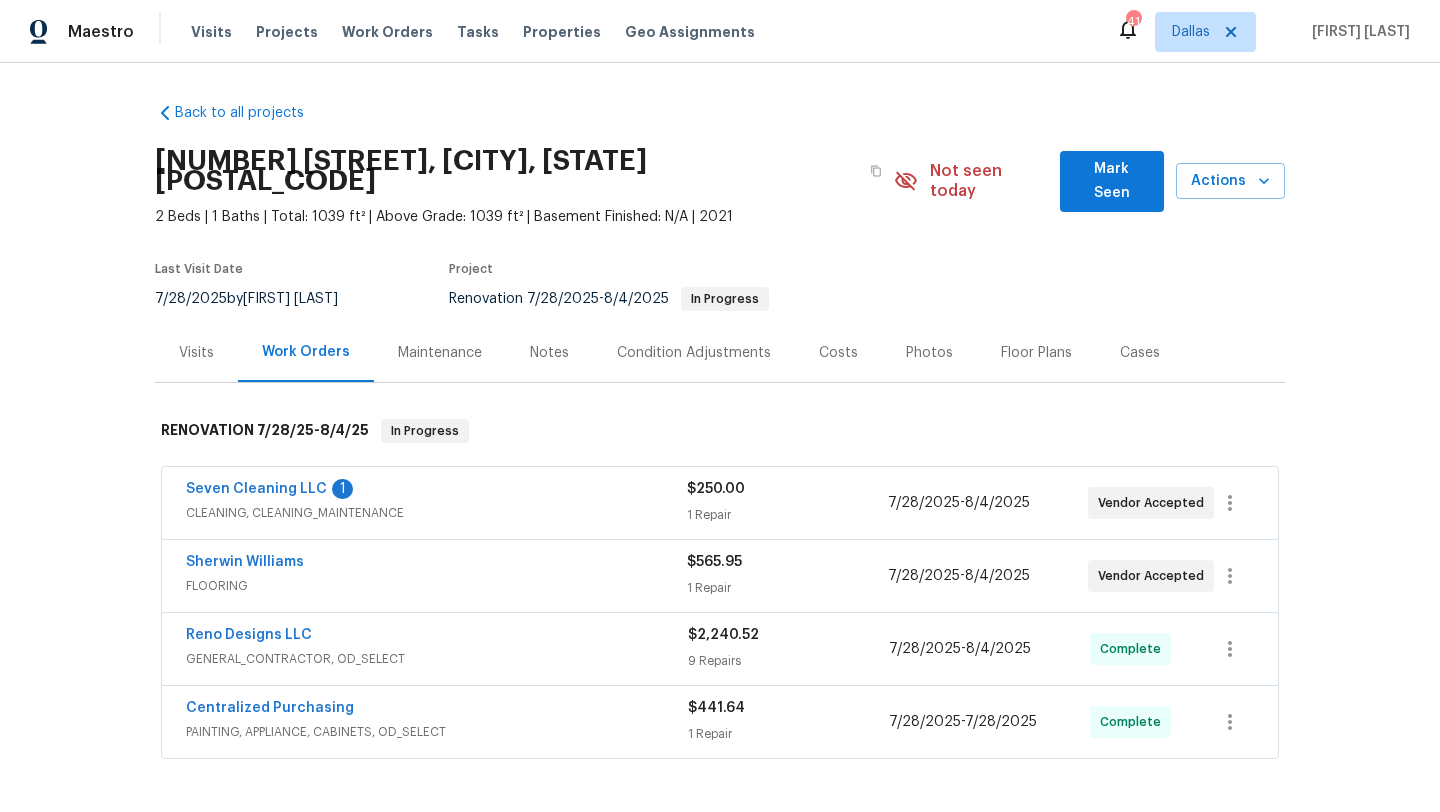 click on "Seven Cleaning LLC 1" at bounding box center [436, 491] 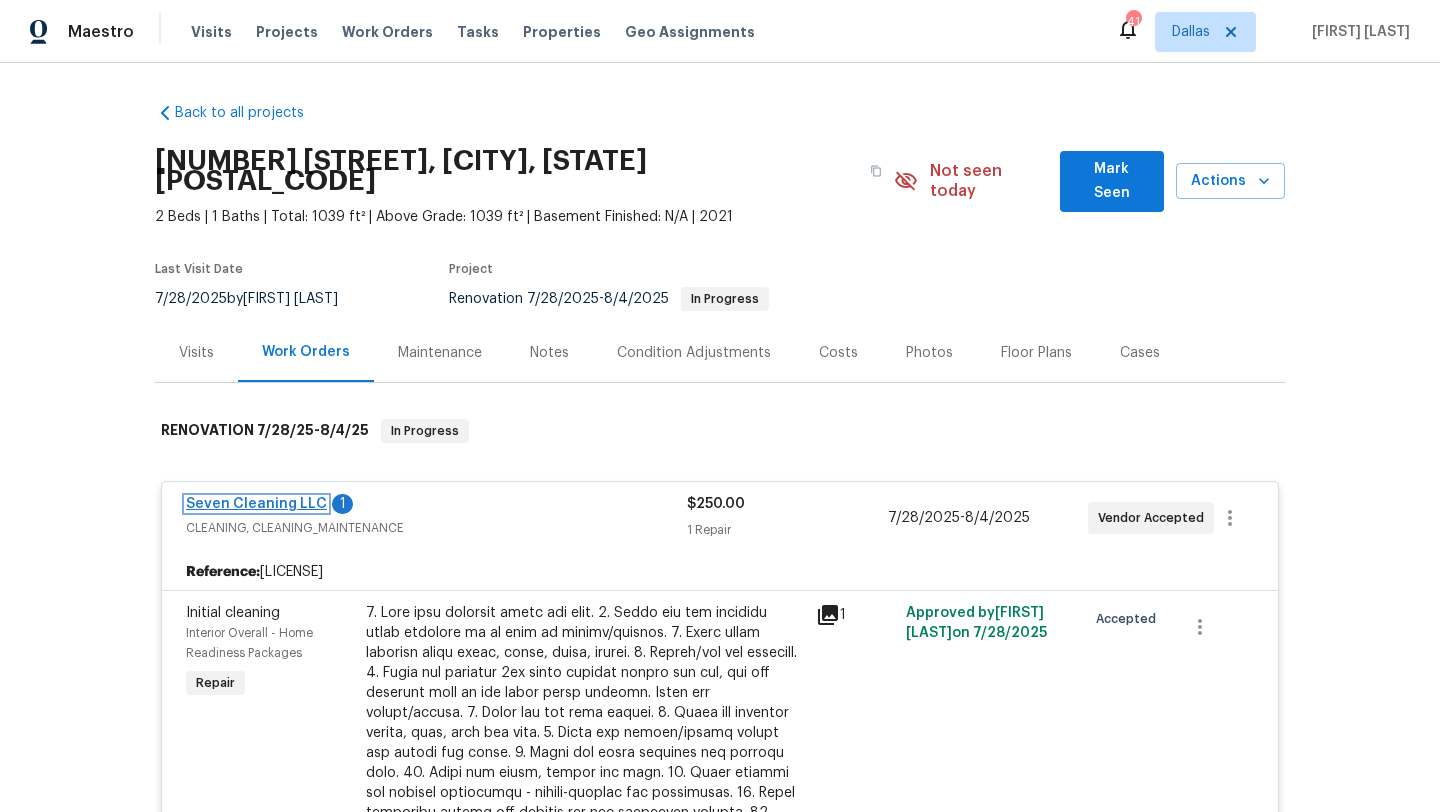 click on "Seven Cleaning LLC" at bounding box center (256, 504) 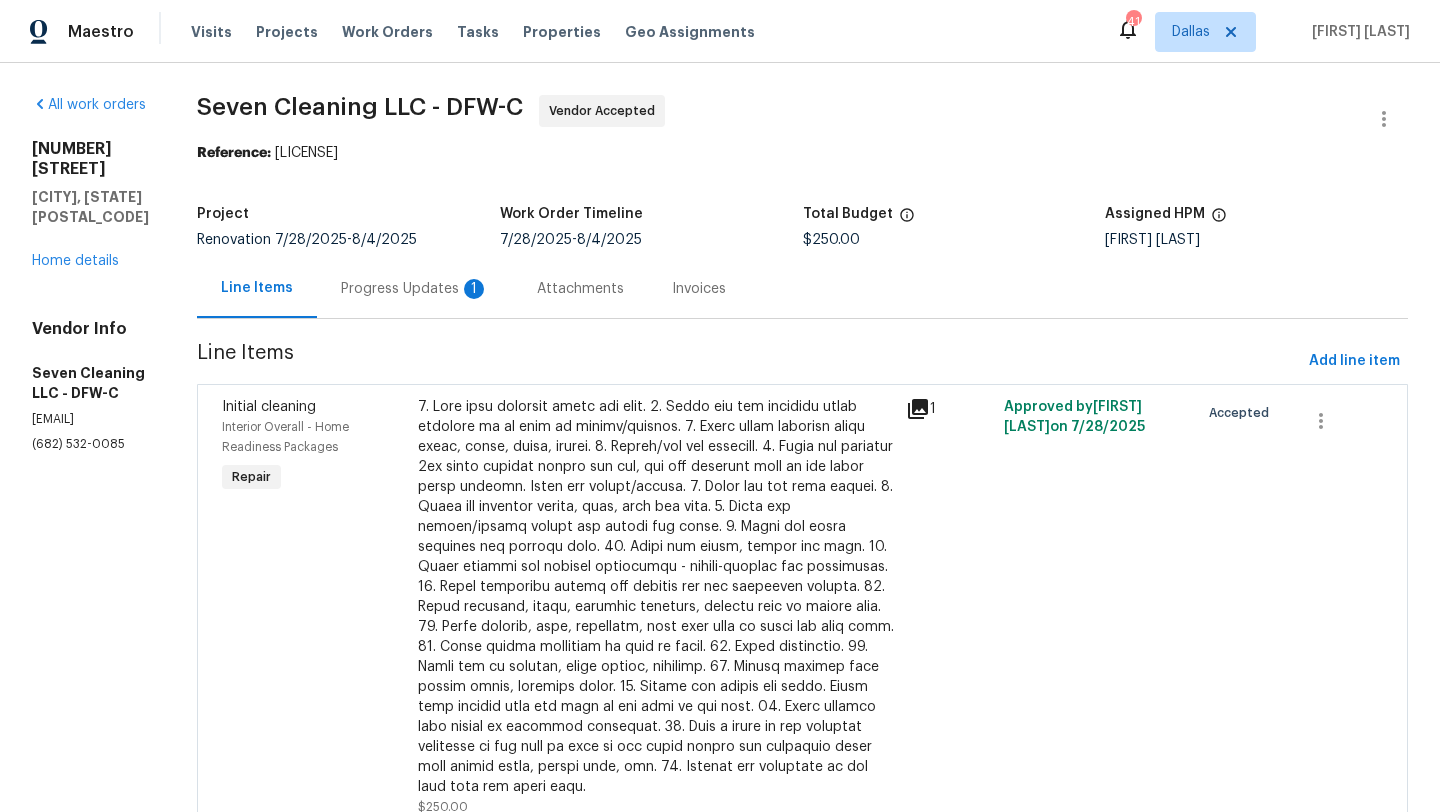 click on "Progress Updates 1" at bounding box center (415, 289) 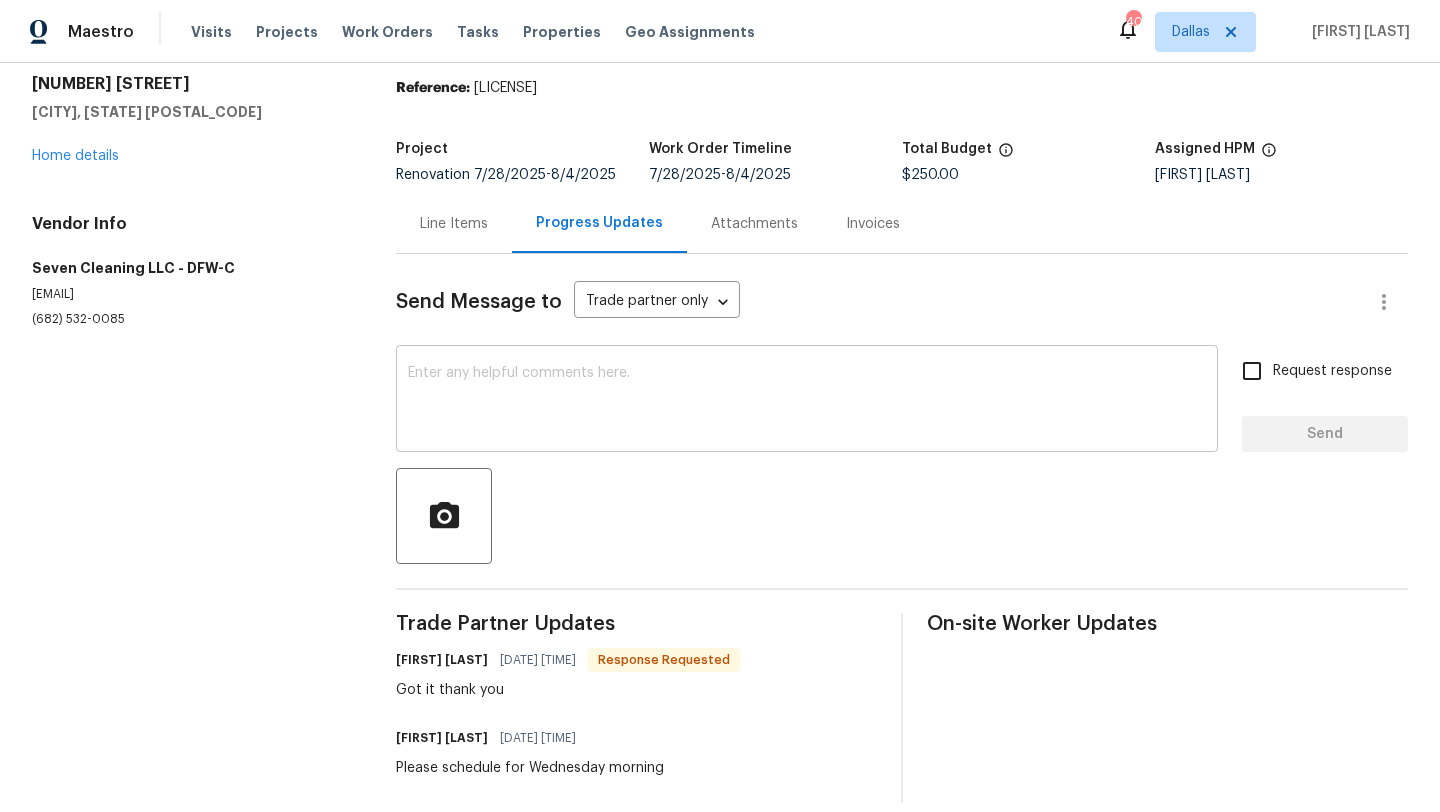 scroll, scrollTop: 0, scrollLeft: 0, axis: both 